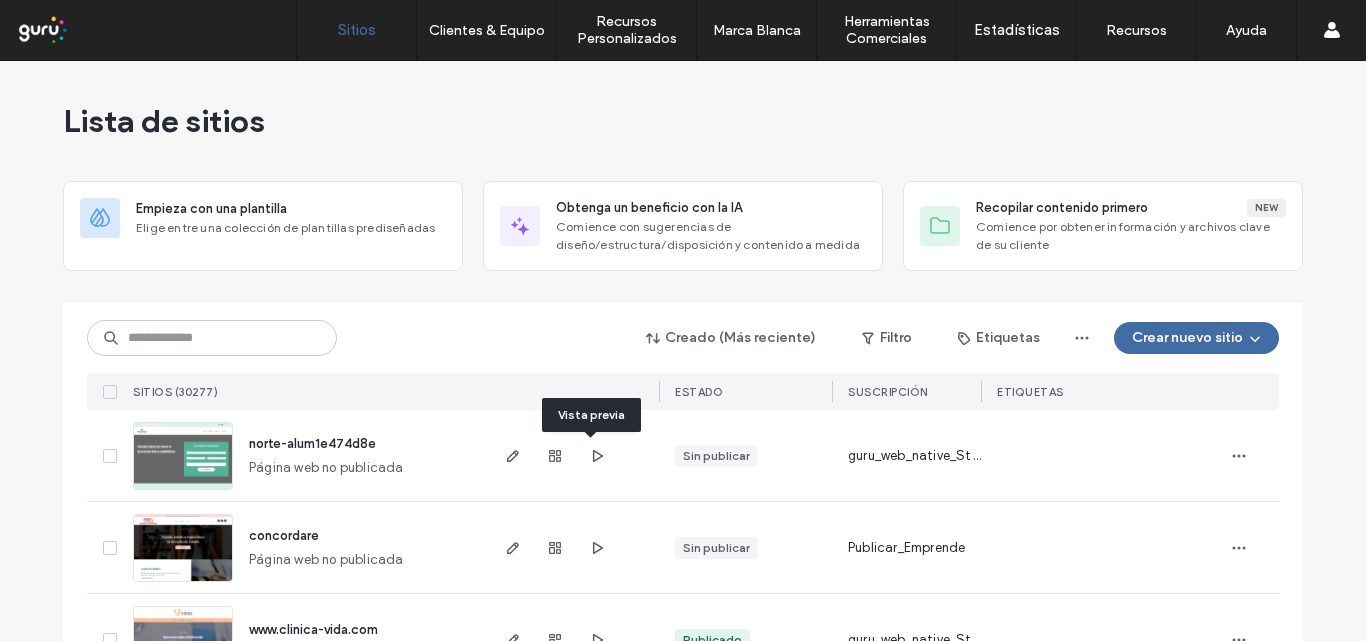 click 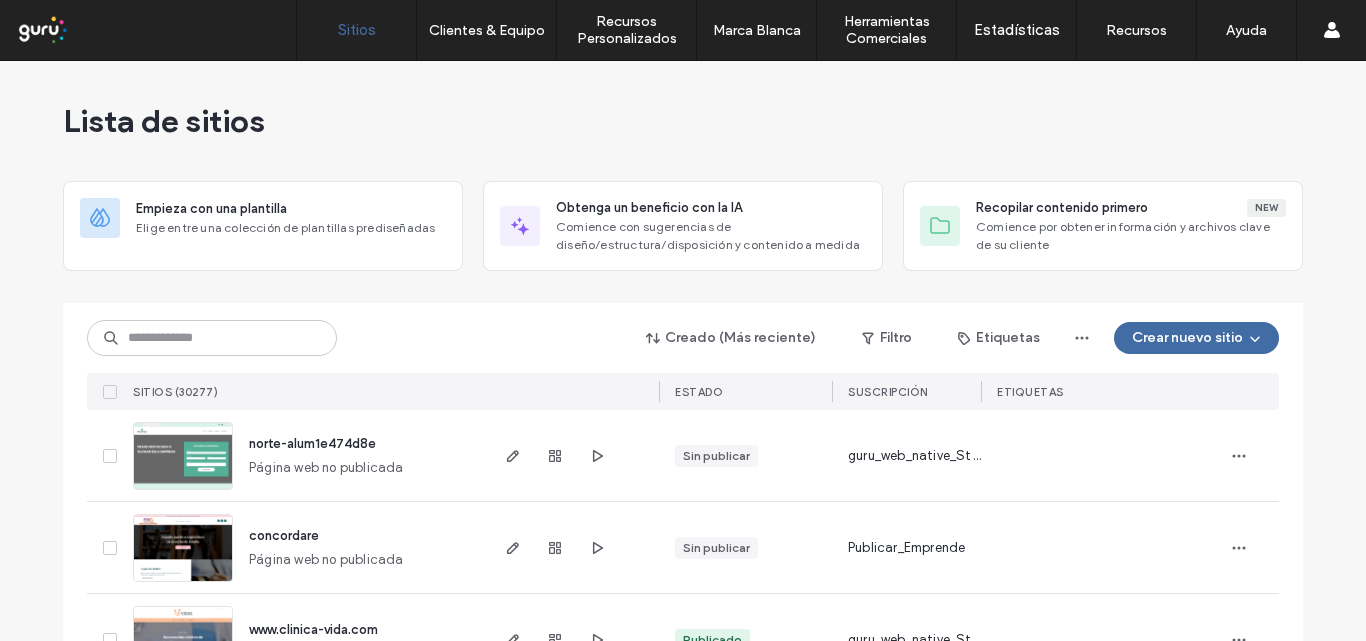 scroll, scrollTop: 0, scrollLeft: 0, axis: both 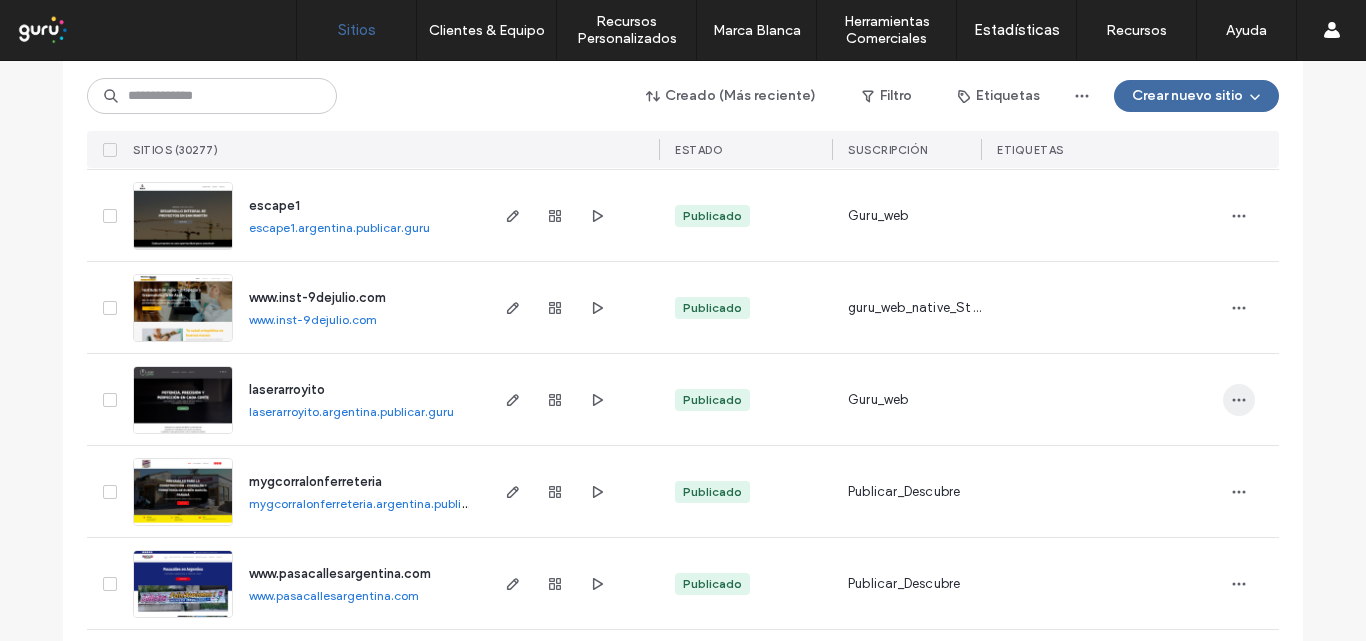click 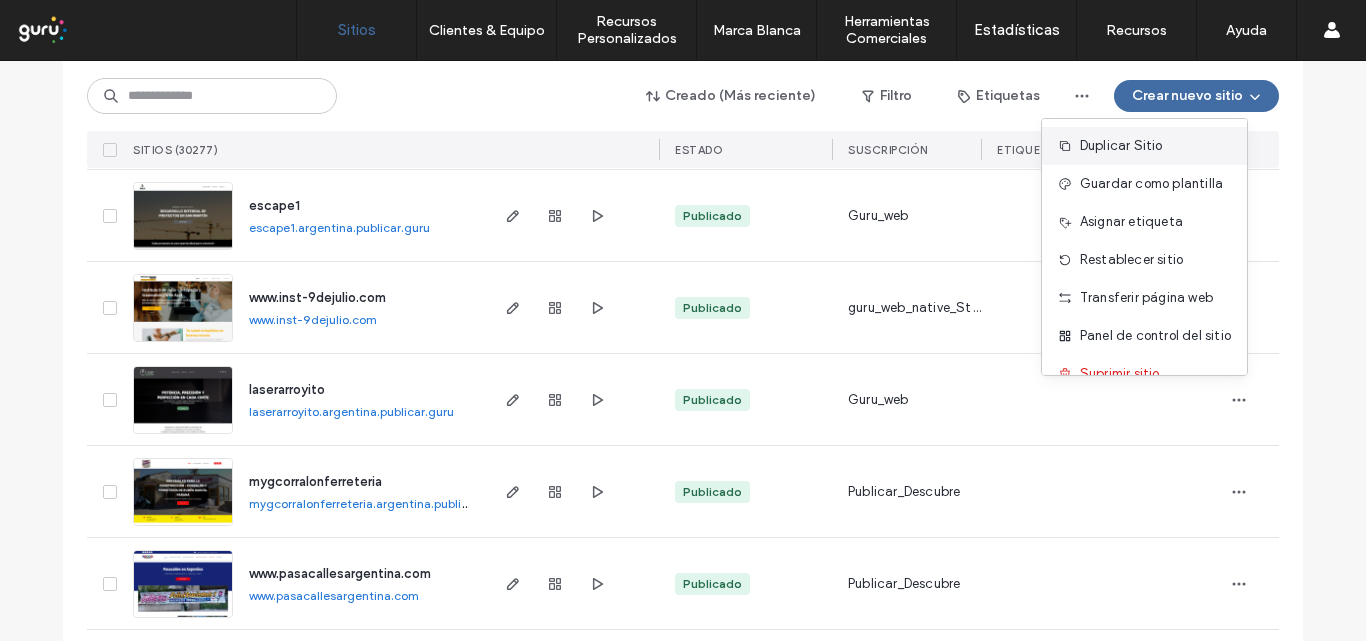click on "Duplicar Sitio" at bounding box center (1121, 146) 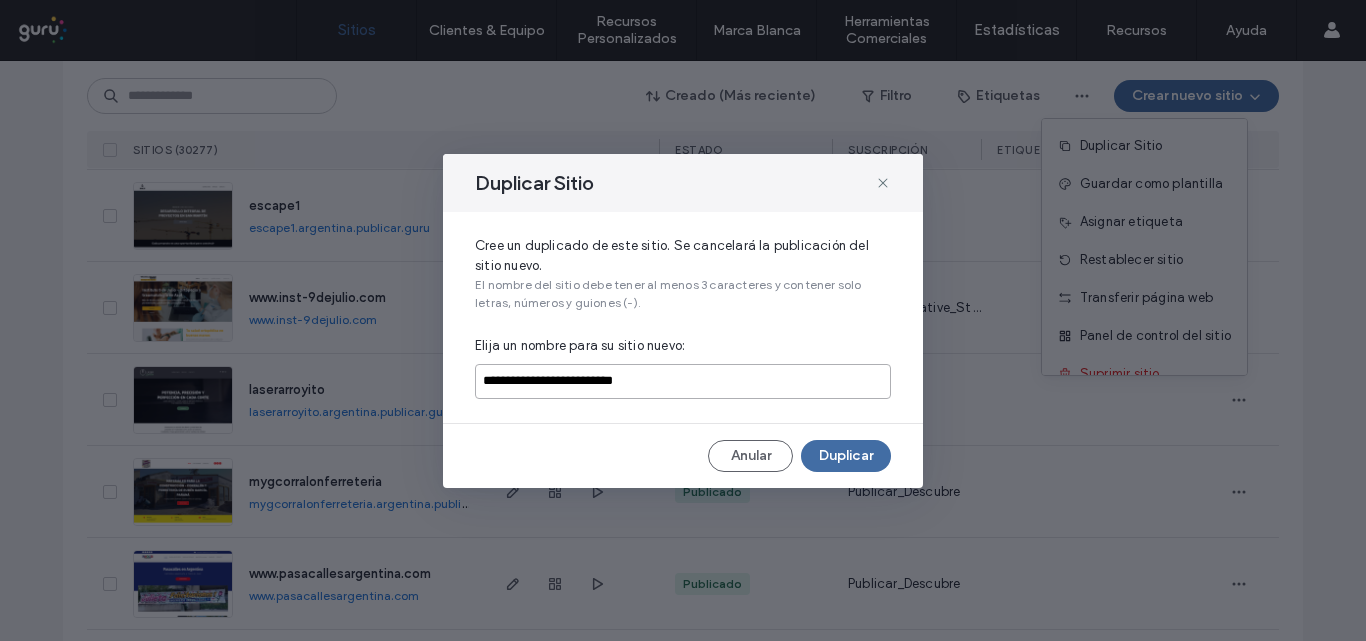 drag, startPoint x: 705, startPoint y: 376, endPoint x: 450, endPoint y: 382, distance: 255.07057 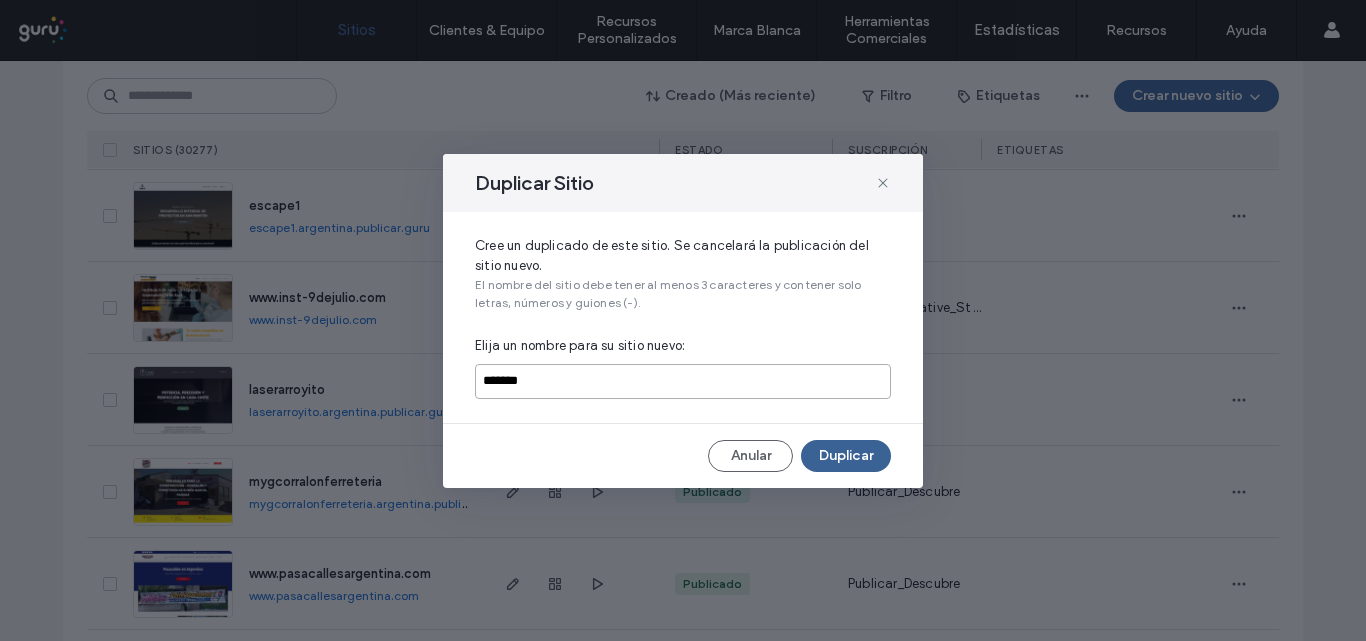 type on "*******" 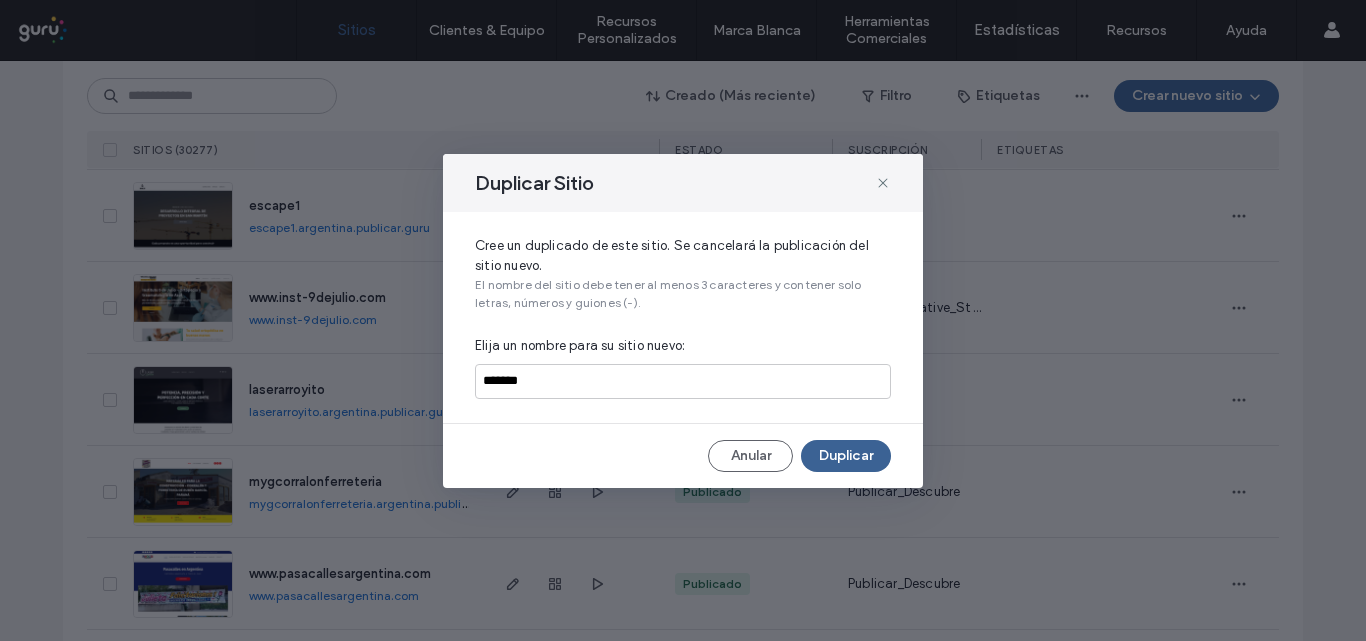 click on "Duplicar" at bounding box center (846, 456) 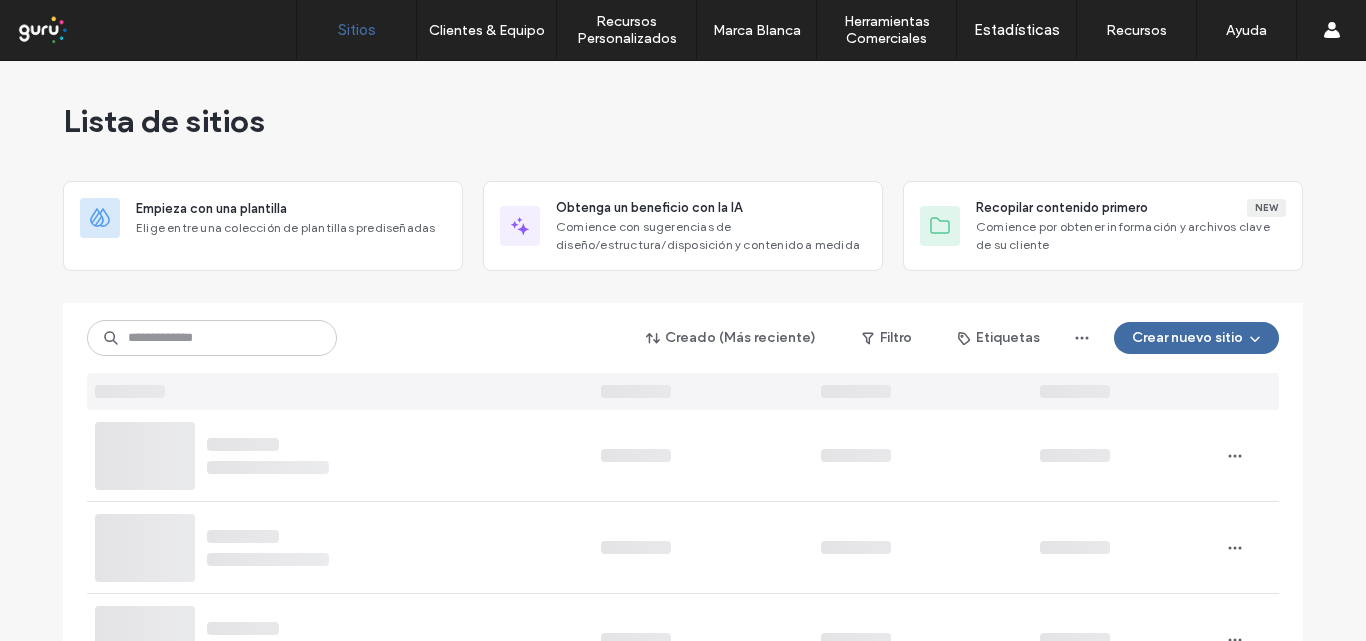 scroll, scrollTop: 0, scrollLeft: 0, axis: both 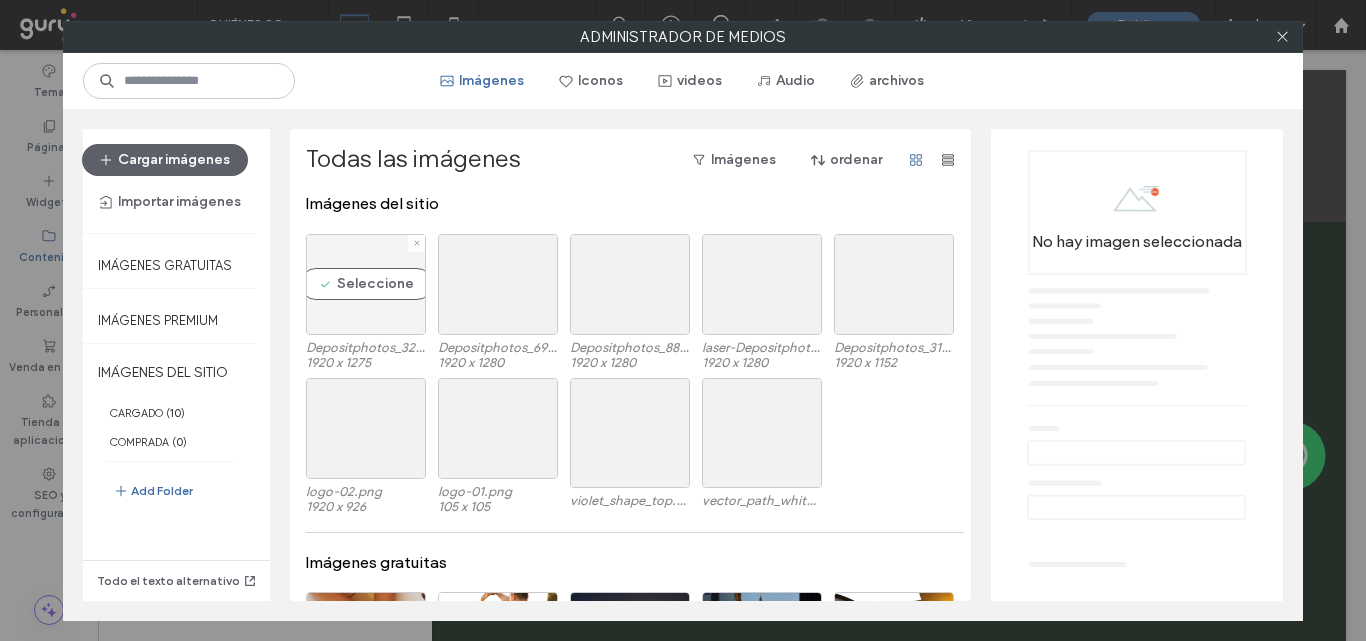 click on "Seleccione" at bounding box center (366, 284) 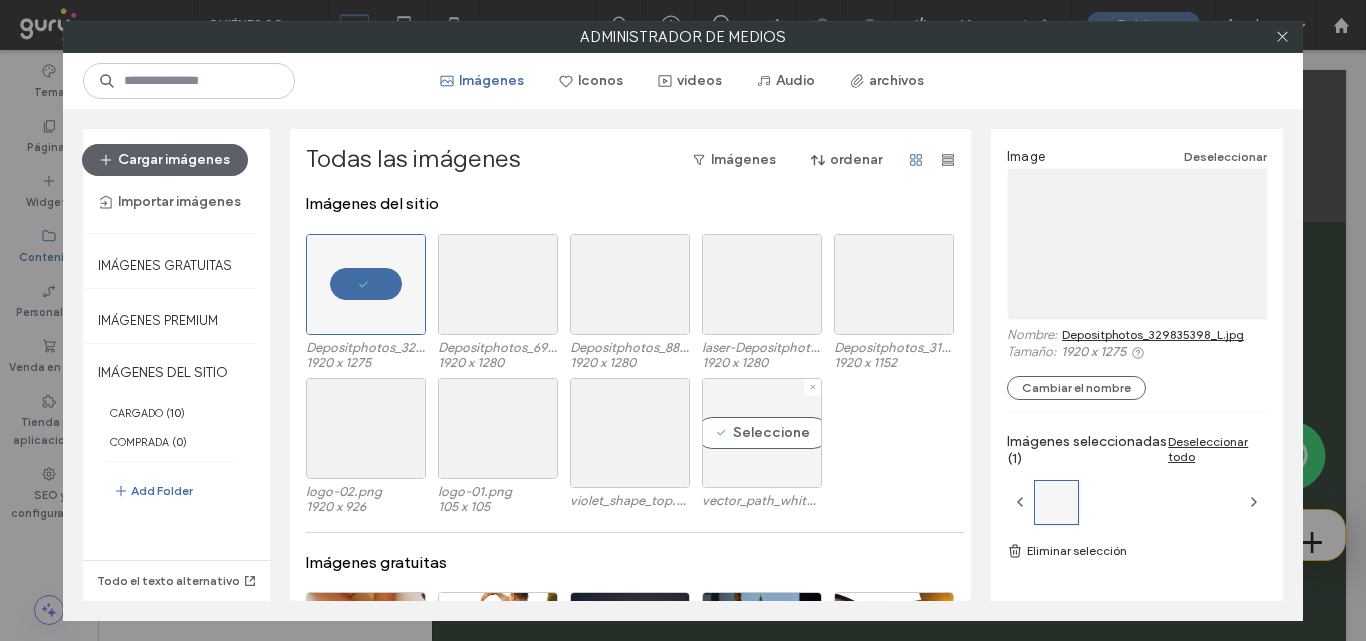 click on "Seleccione" at bounding box center [762, 433] 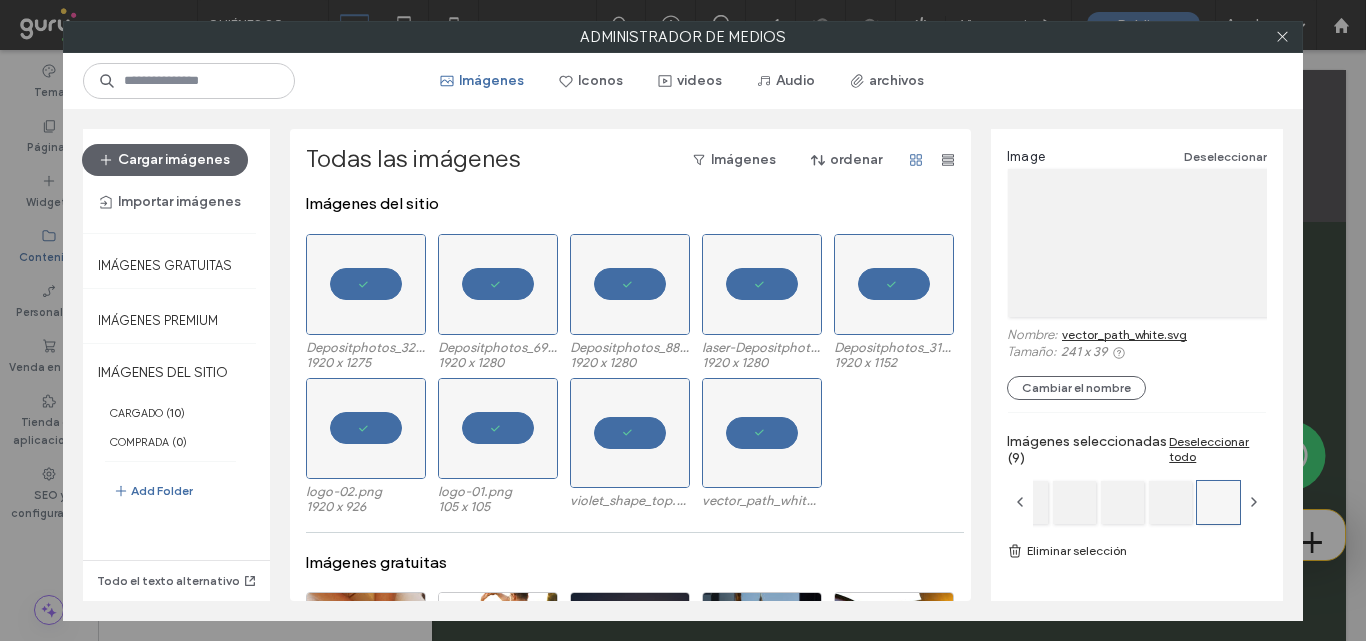 click on "Eliminar selección" at bounding box center (1137, 551) 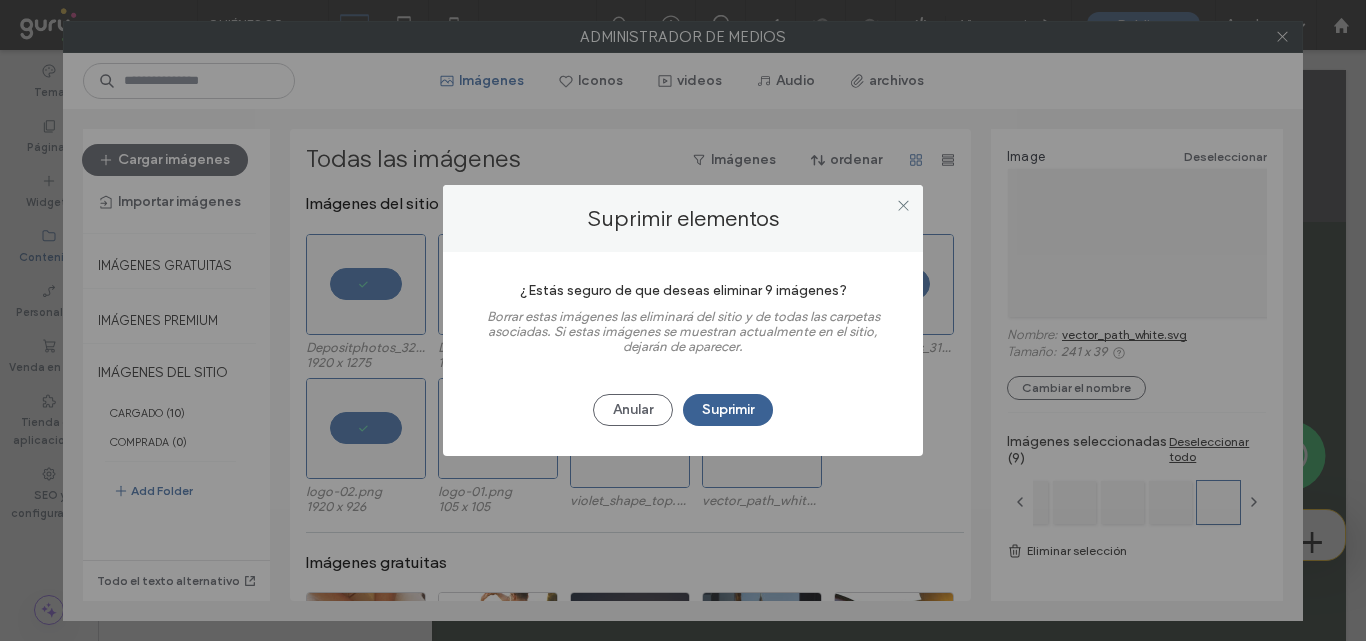 click on "Suprimir" at bounding box center (728, 410) 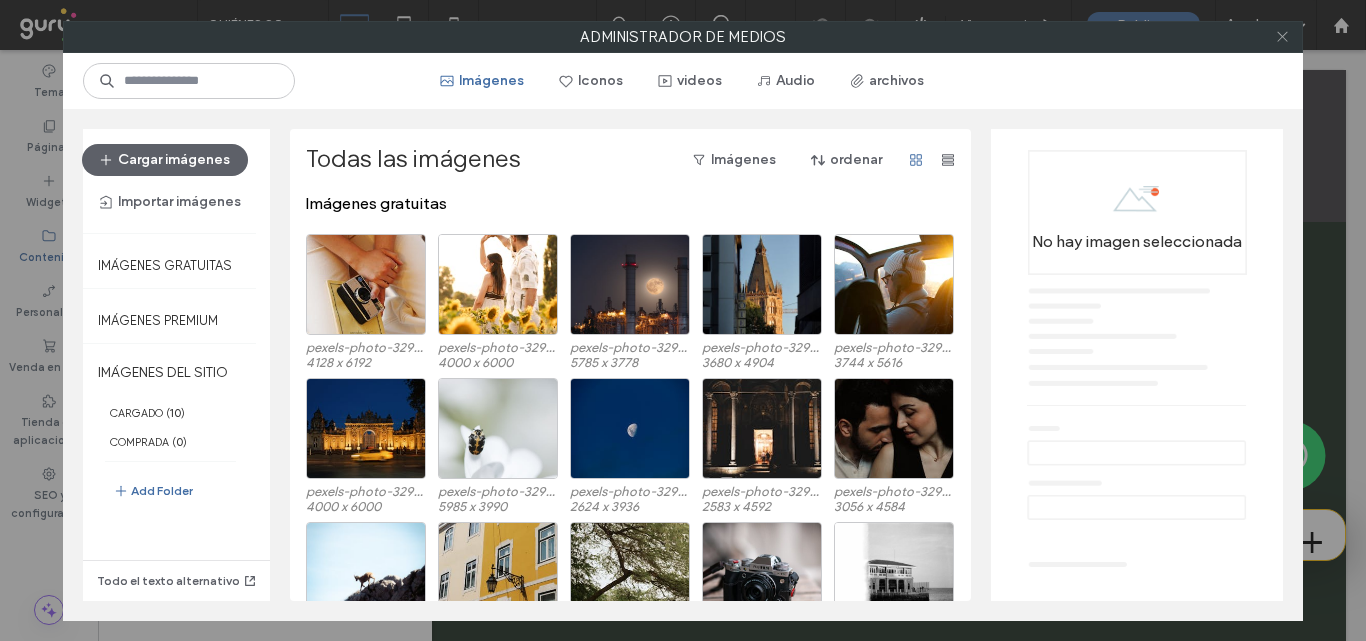 click 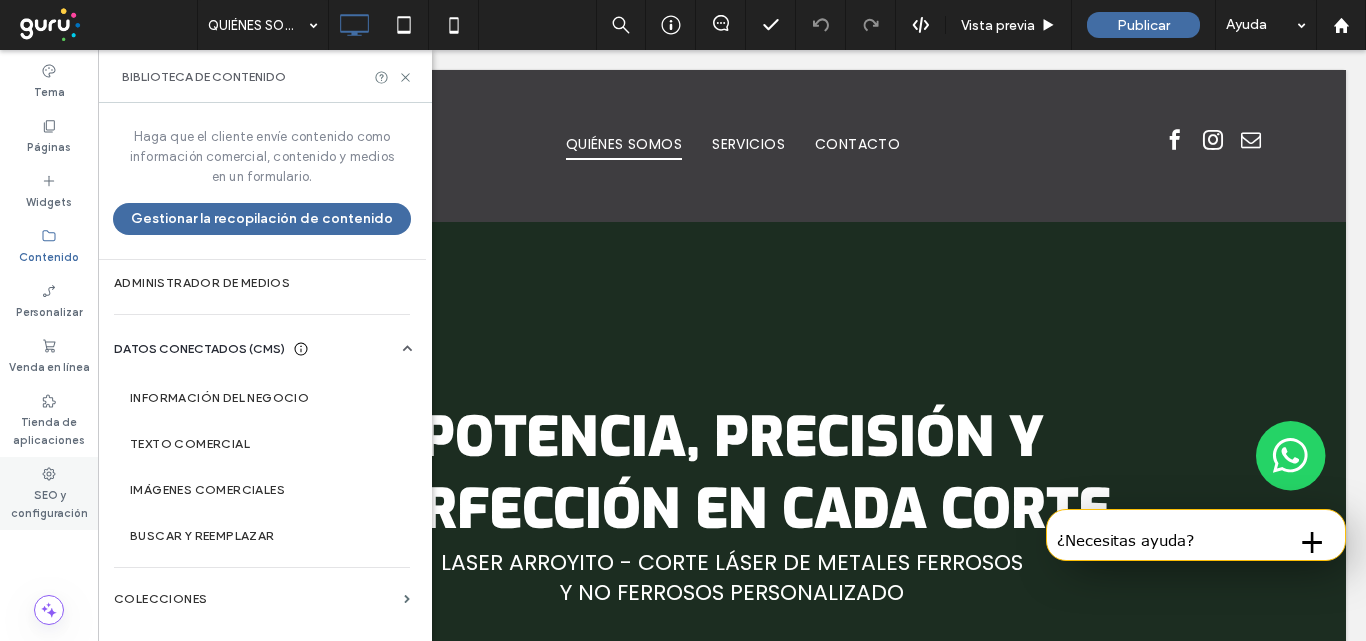 click on "SEO y configuración" at bounding box center (49, 502) 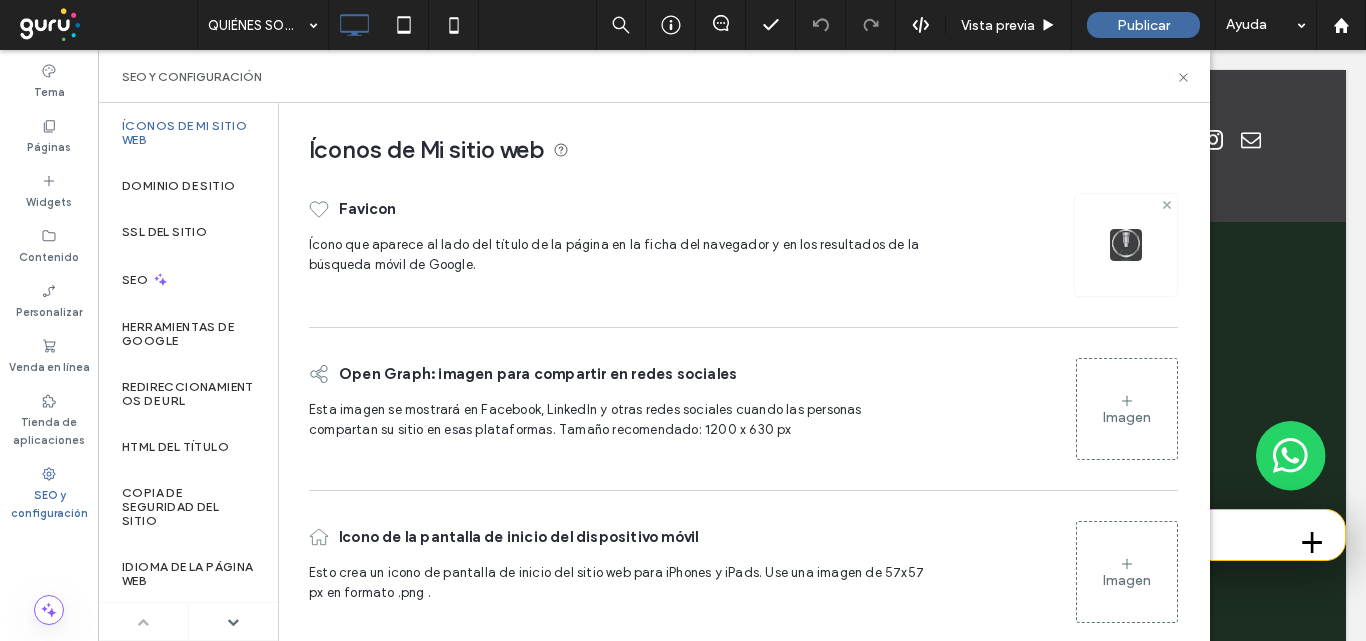 click at bounding box center [1126, 245] 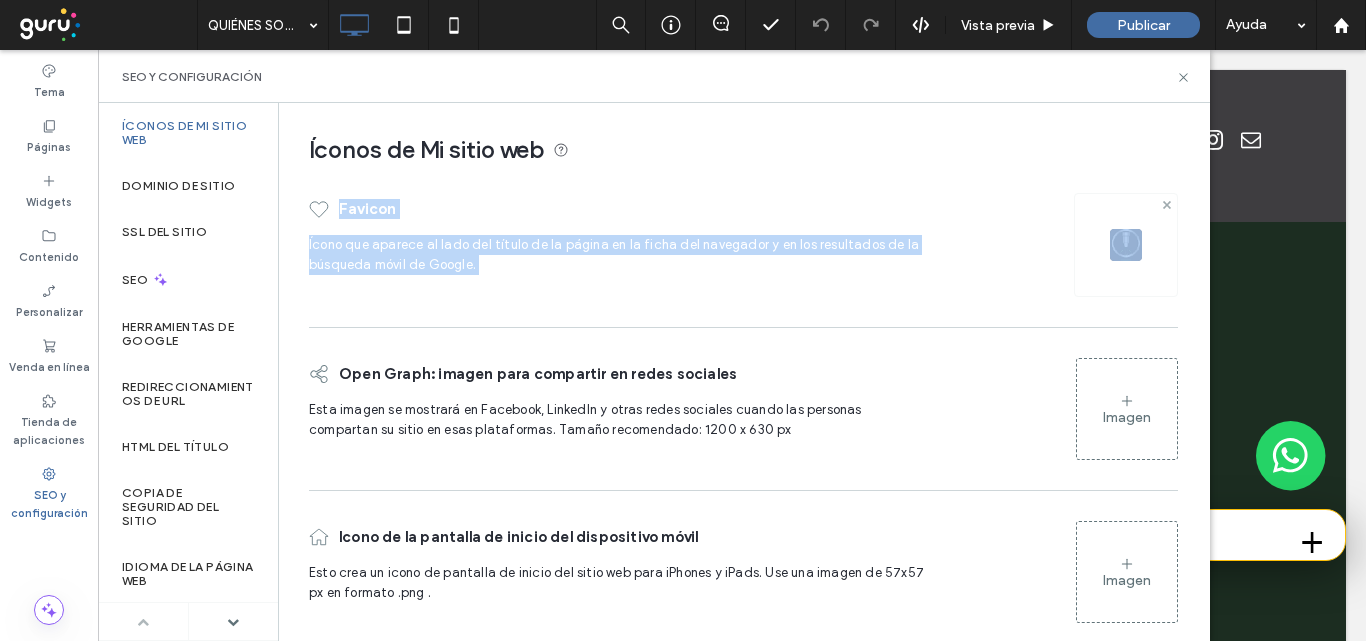 click 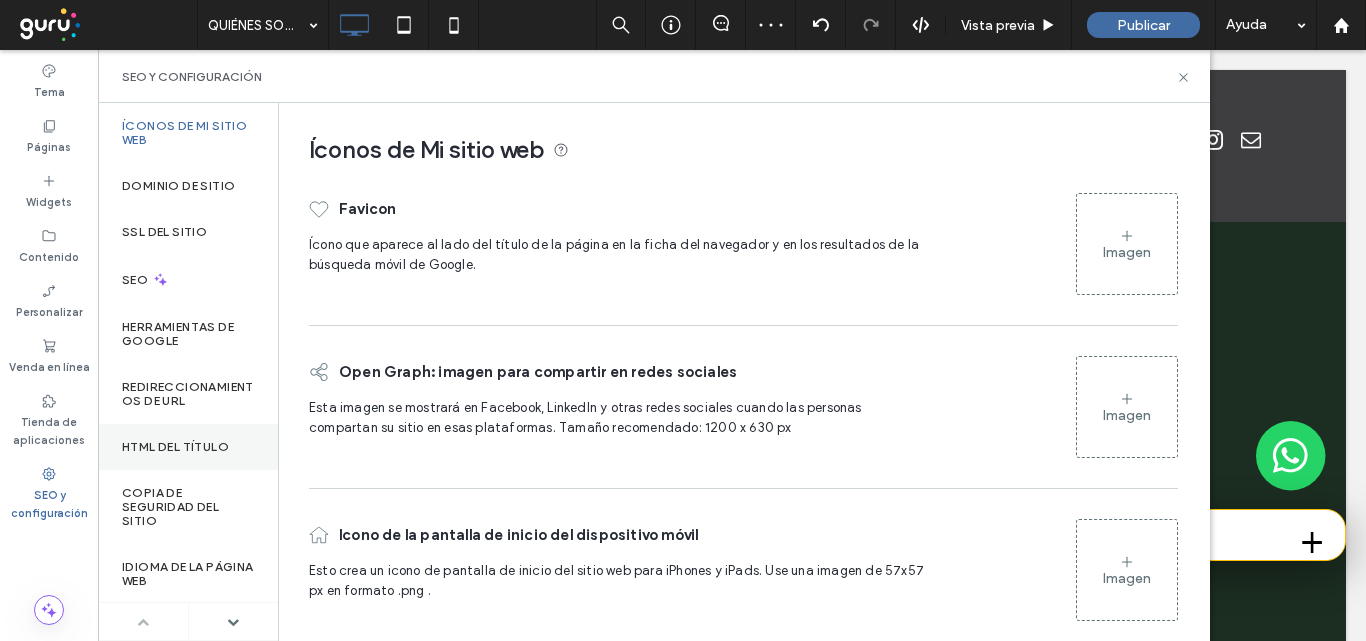 click on "HTML del título" at bounding box center (175, 447) 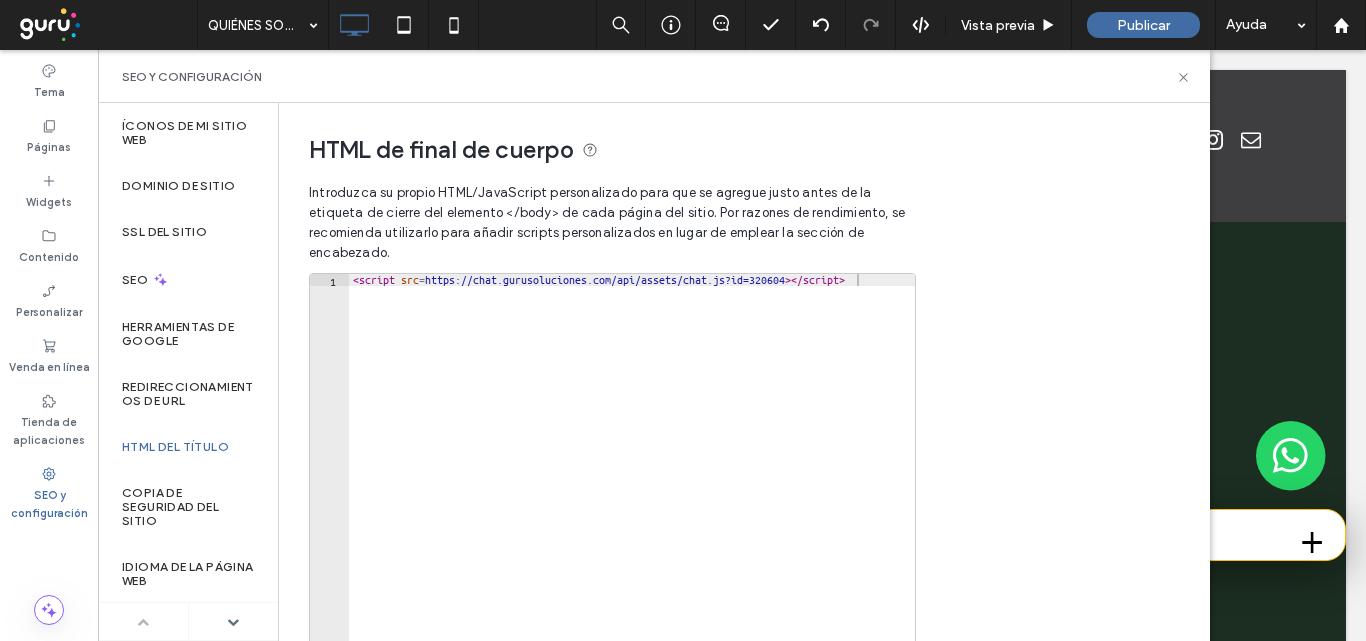 type on "**********" 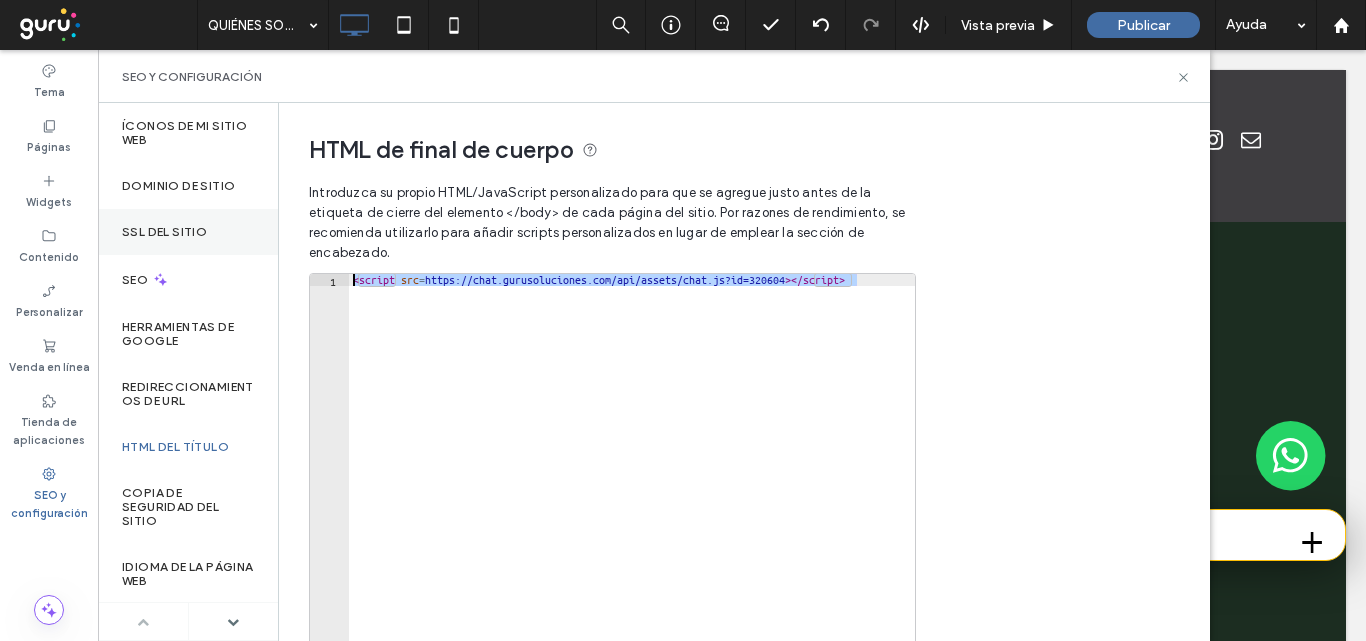 drag, startPoint x: 885, startPoint y: 282, endPoint x: 145, endPoint y: 251, distance: 740.64905 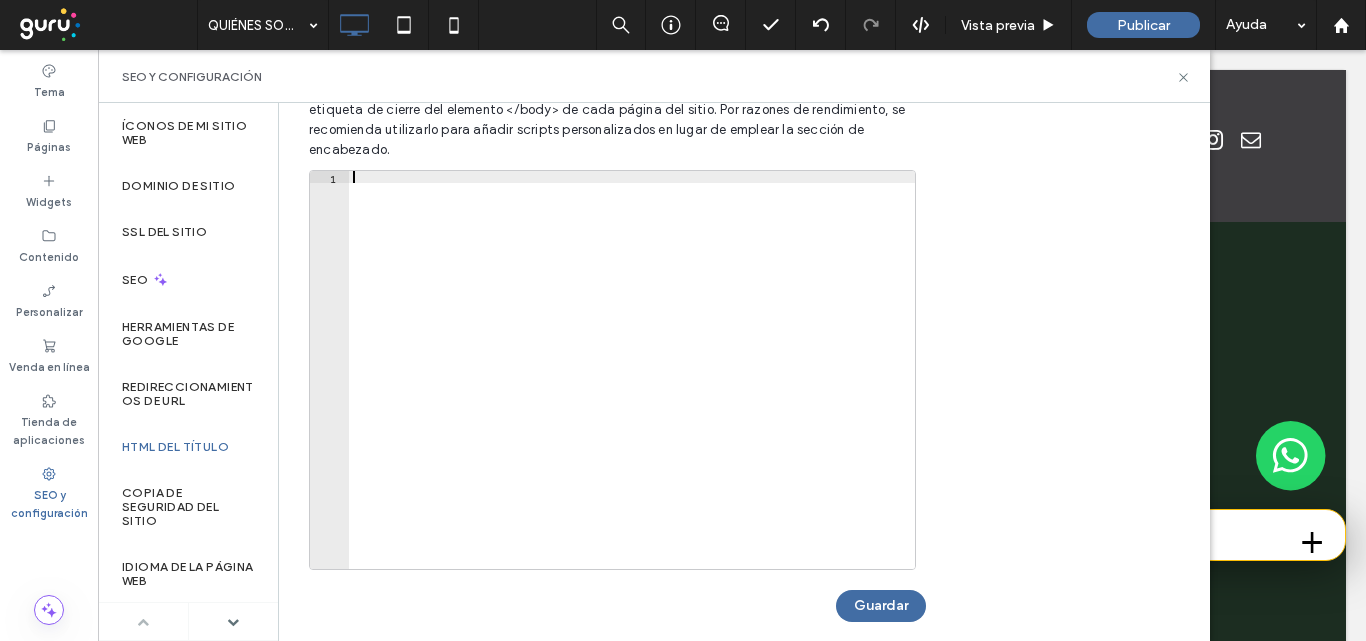 scroll, scrollTop: 200, scrollLeft: 0, axis: vertical 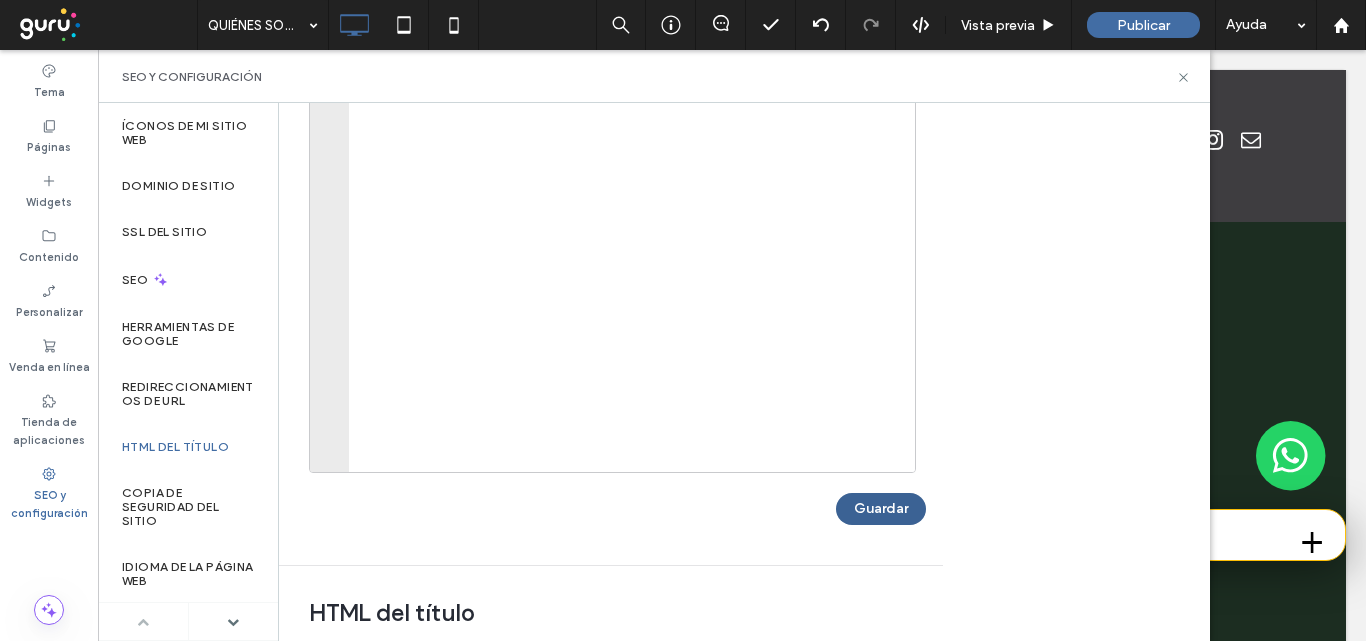click on "Guardar" at bounding box center [881, 509] 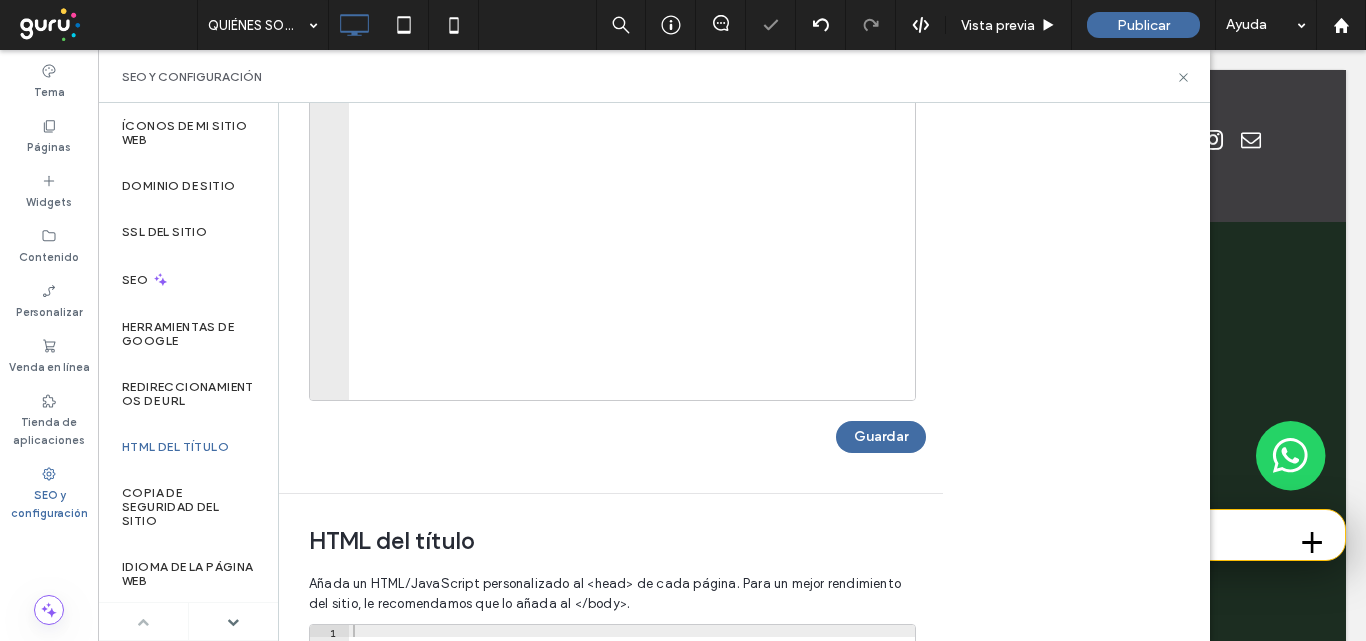 scroll, scrollTop: 400, scrollLeft: 0, axis: vertical 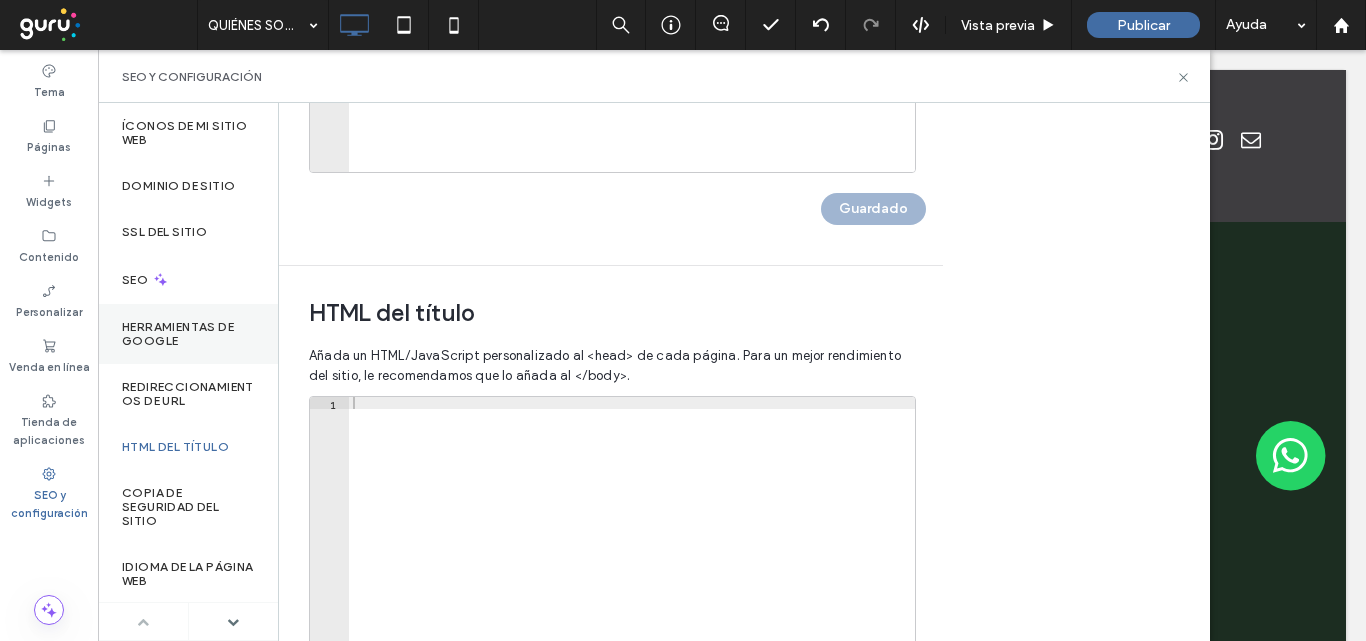 click on "Herramientas de Google" at bounding box center [188, 334] 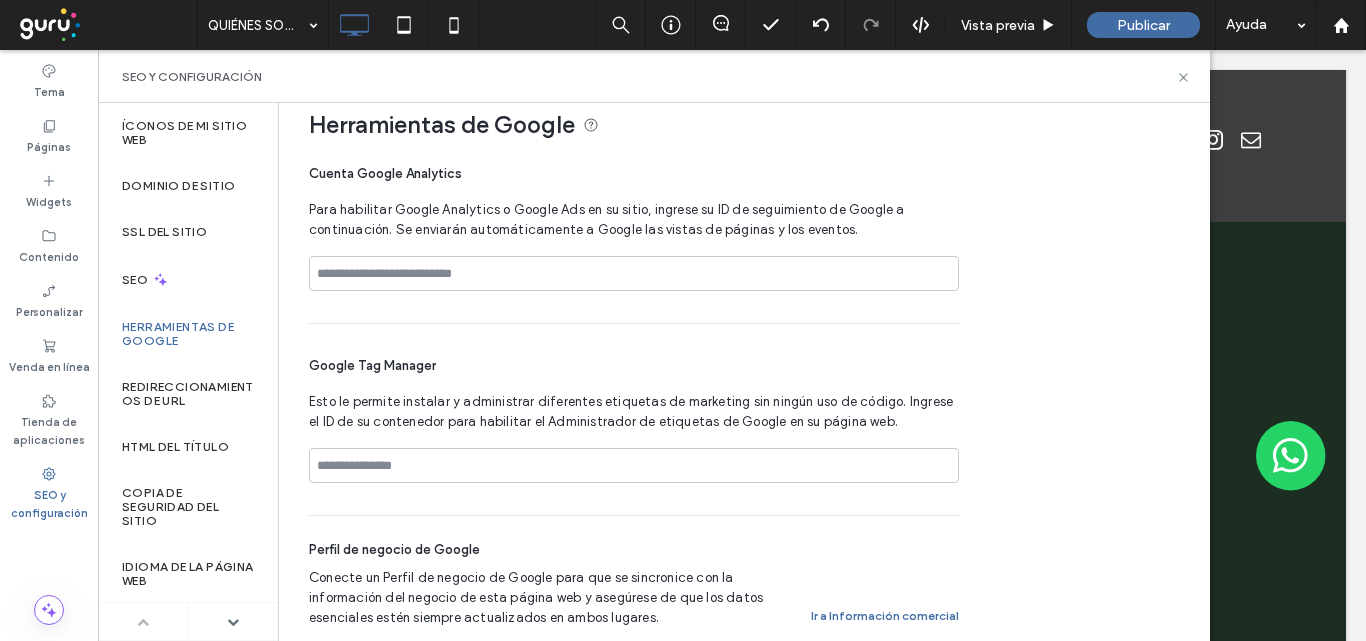 scroll, scrollTop: 38, scrollLeft: 0, axis: vertical 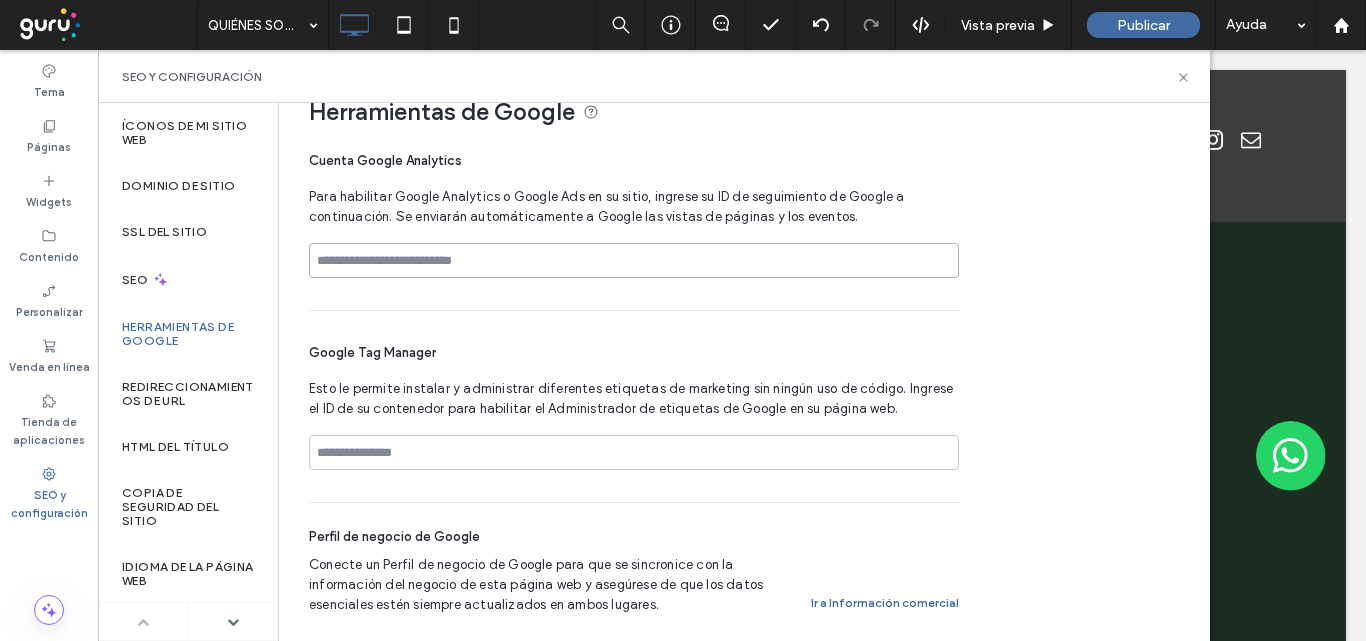 click at bounding box center (634, 260) 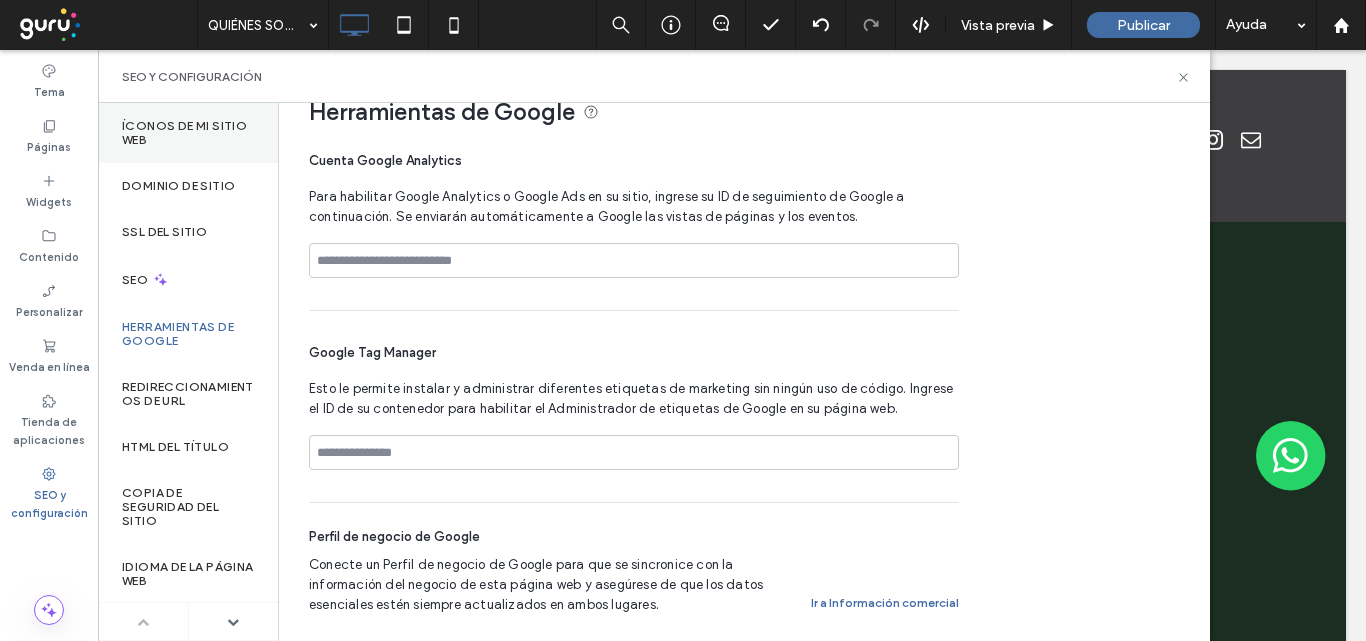 click on "Íconos de Mi sitio web" at bounding box center (188, 133) 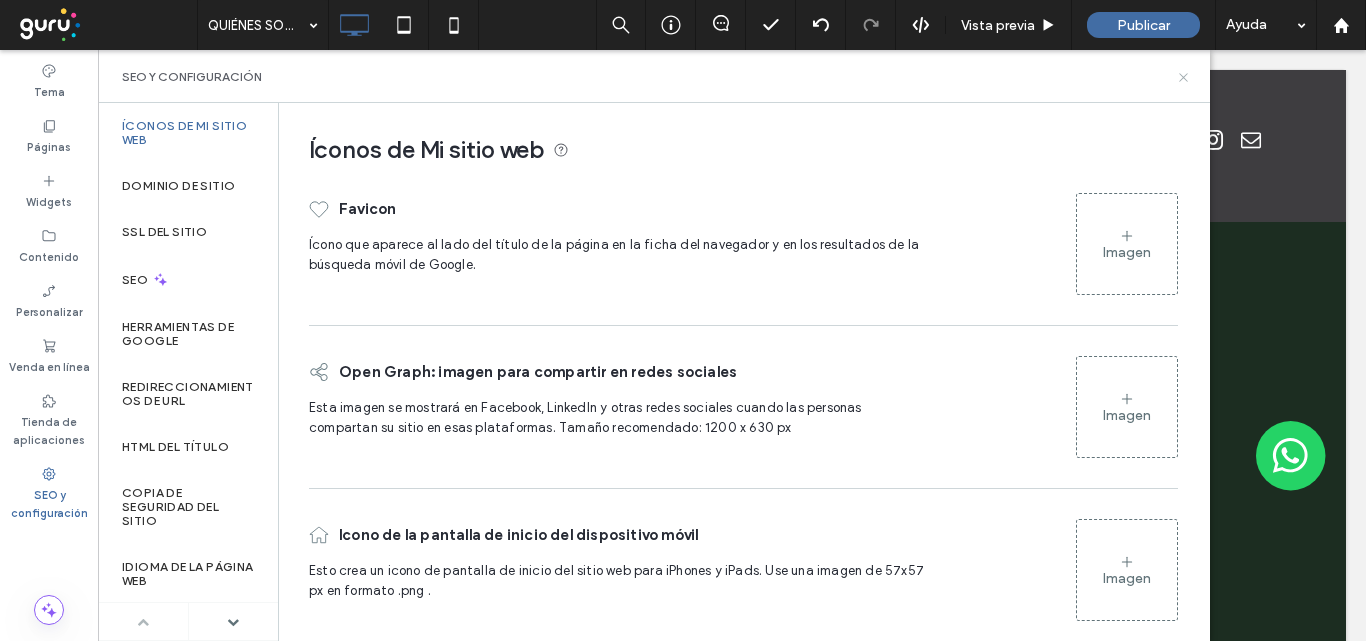 drag, startPoint x: 1186, startPoint y: 74, endPoint x: 1018, endPoint y: 20, distance: 176.4653 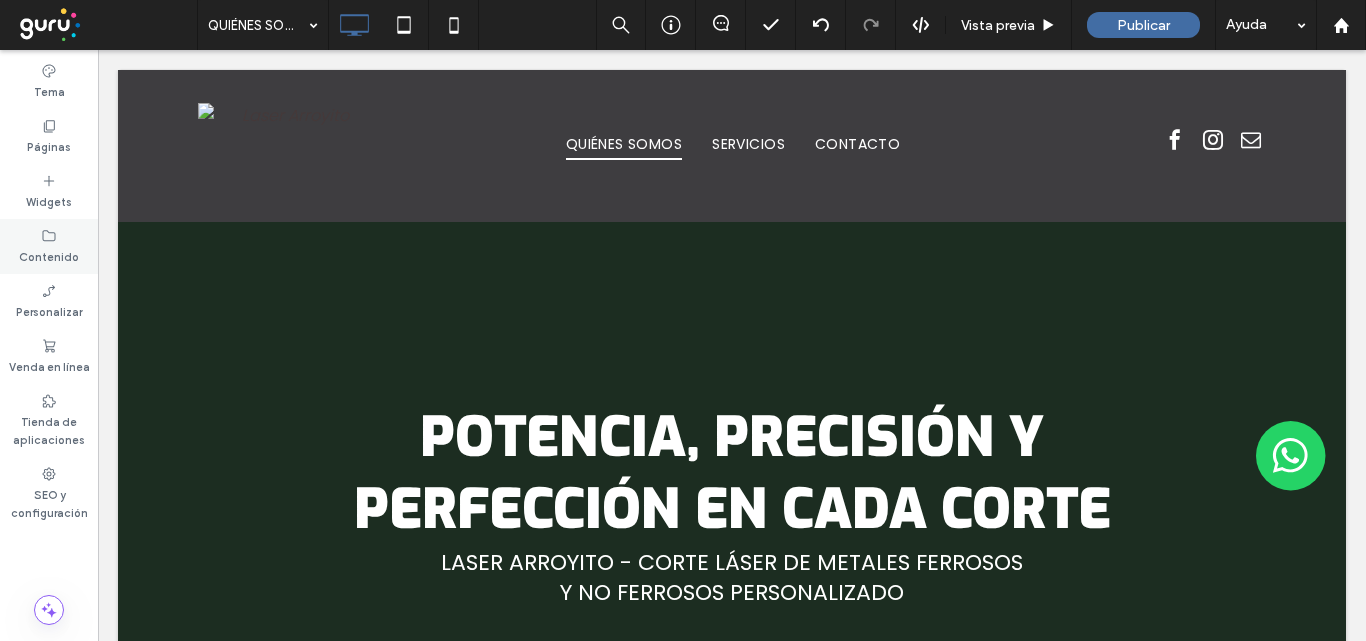 click 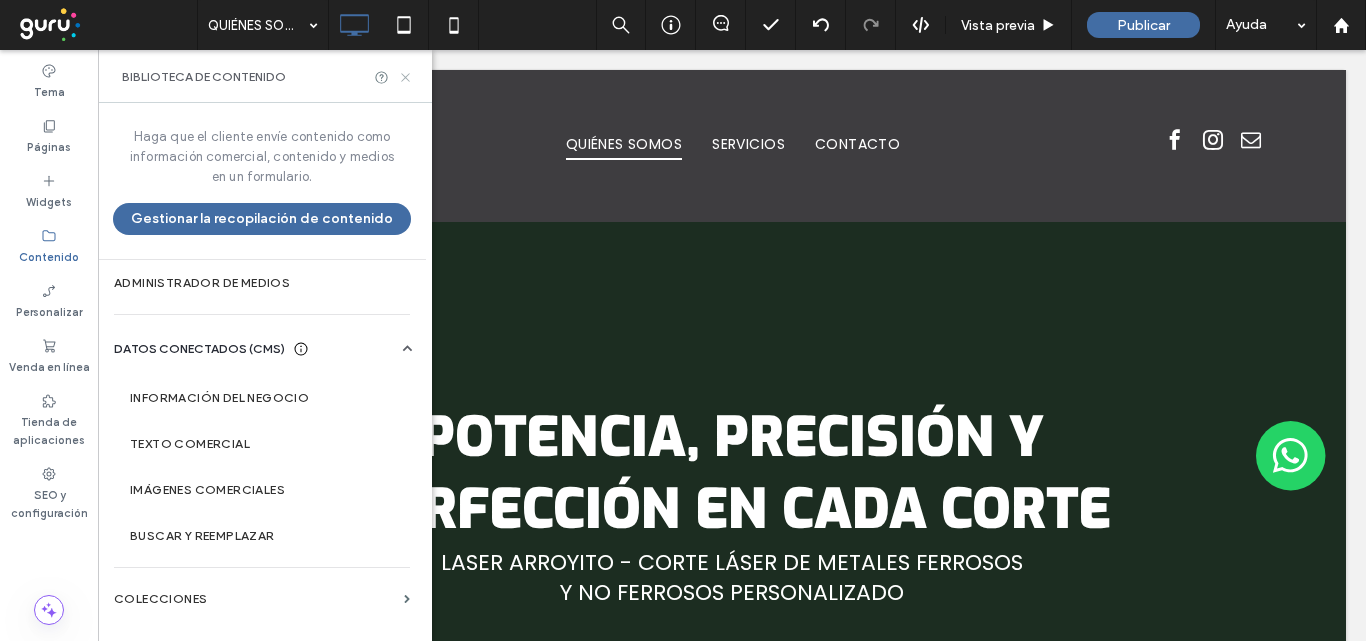 drag, startPoint x: 407, startPoint y: 79, endPoint x: 368, endPoint y: 48, distance: 49.819675 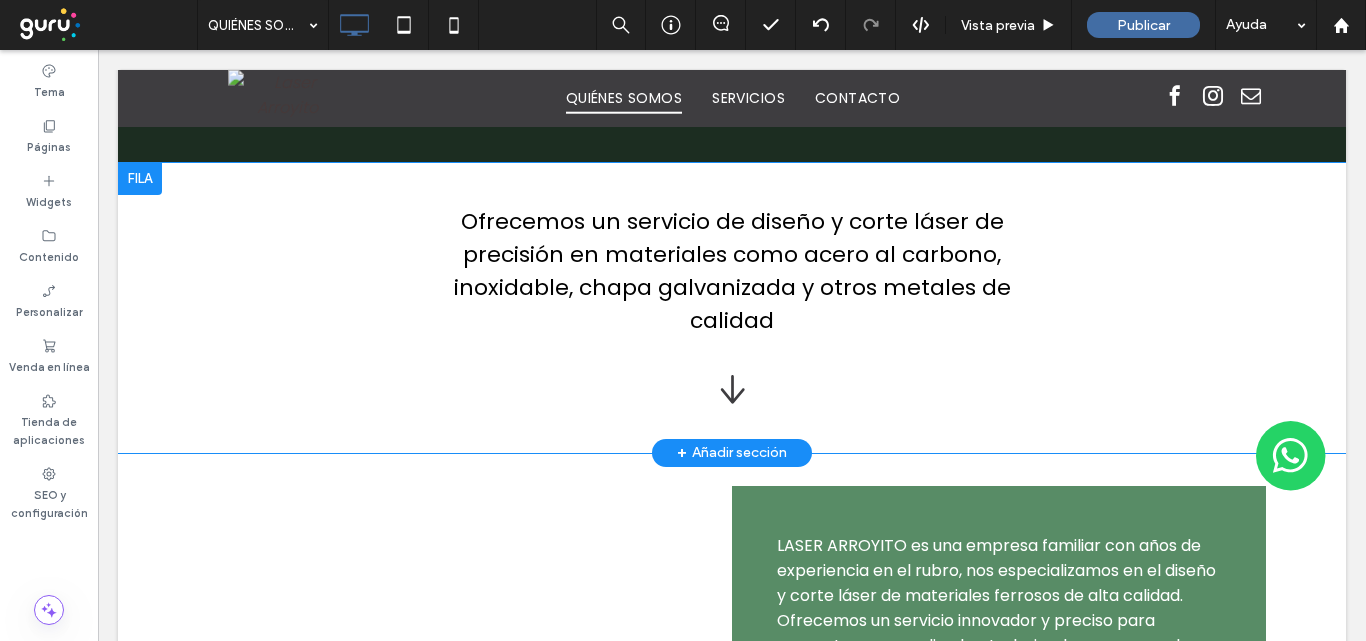 scroll, scrollTop: 700, scrollLeft: 0, axis: vertical 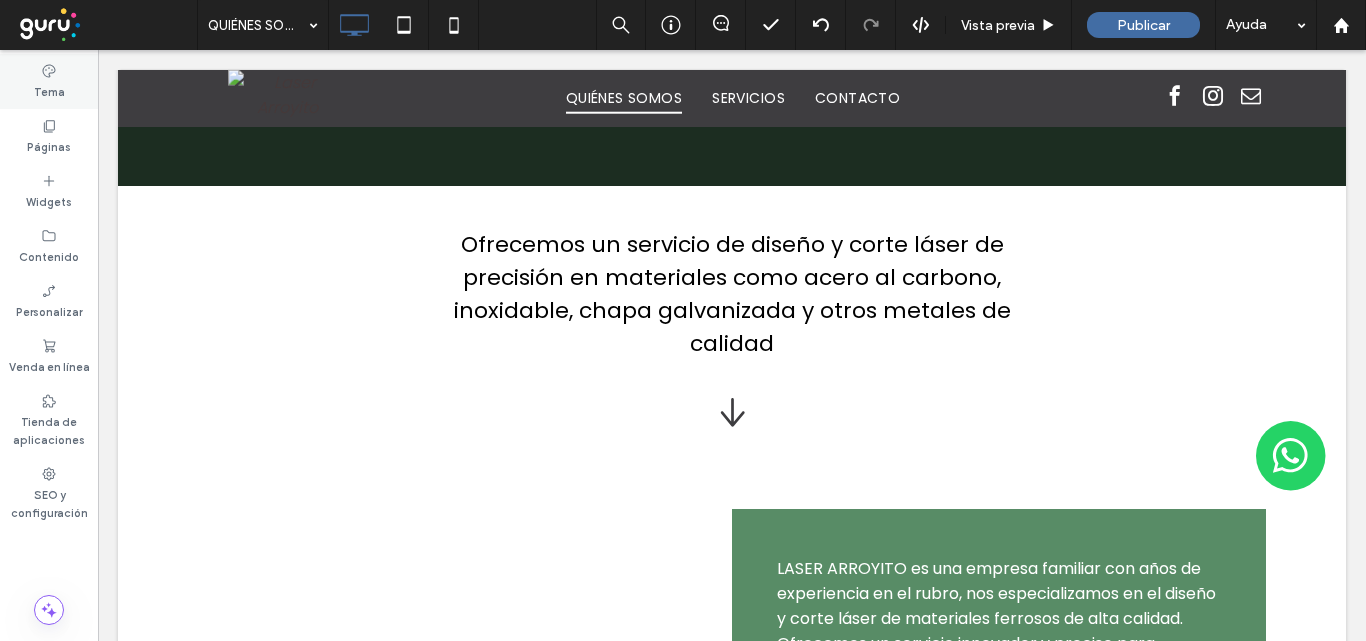 click on "Tema" at bounding box center (49, 81) 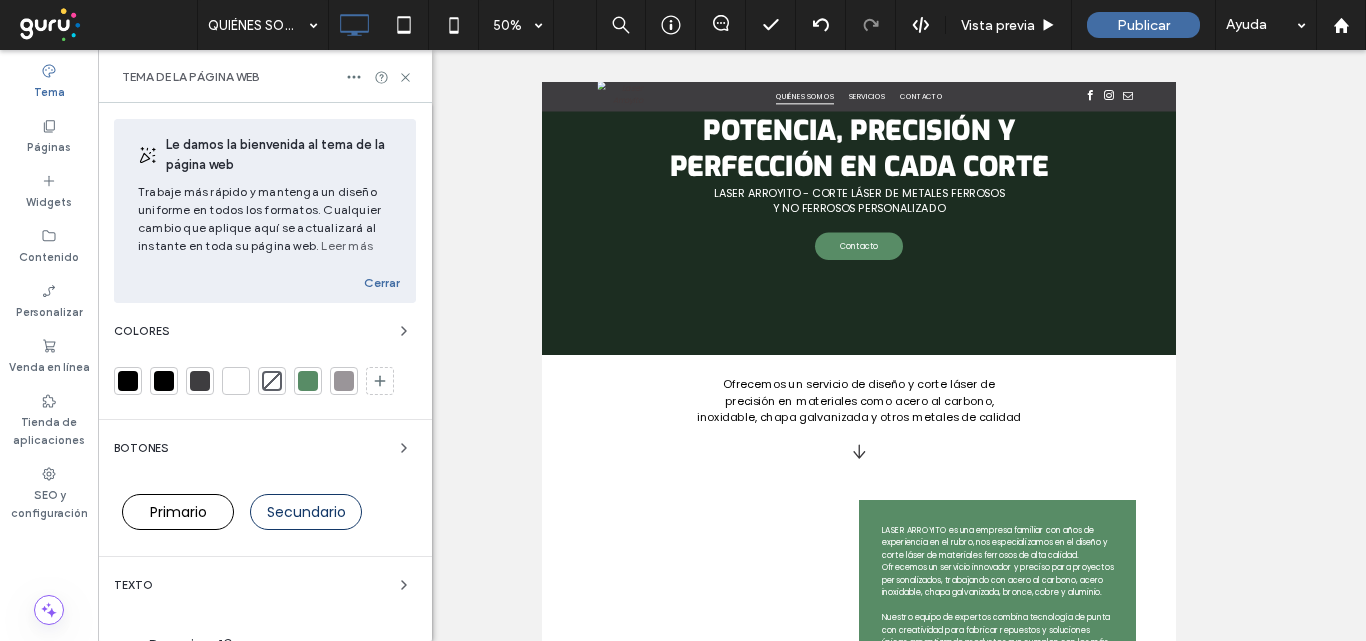 scroll, scrollTop: 352, scrollLeft: 0, axis: vertical 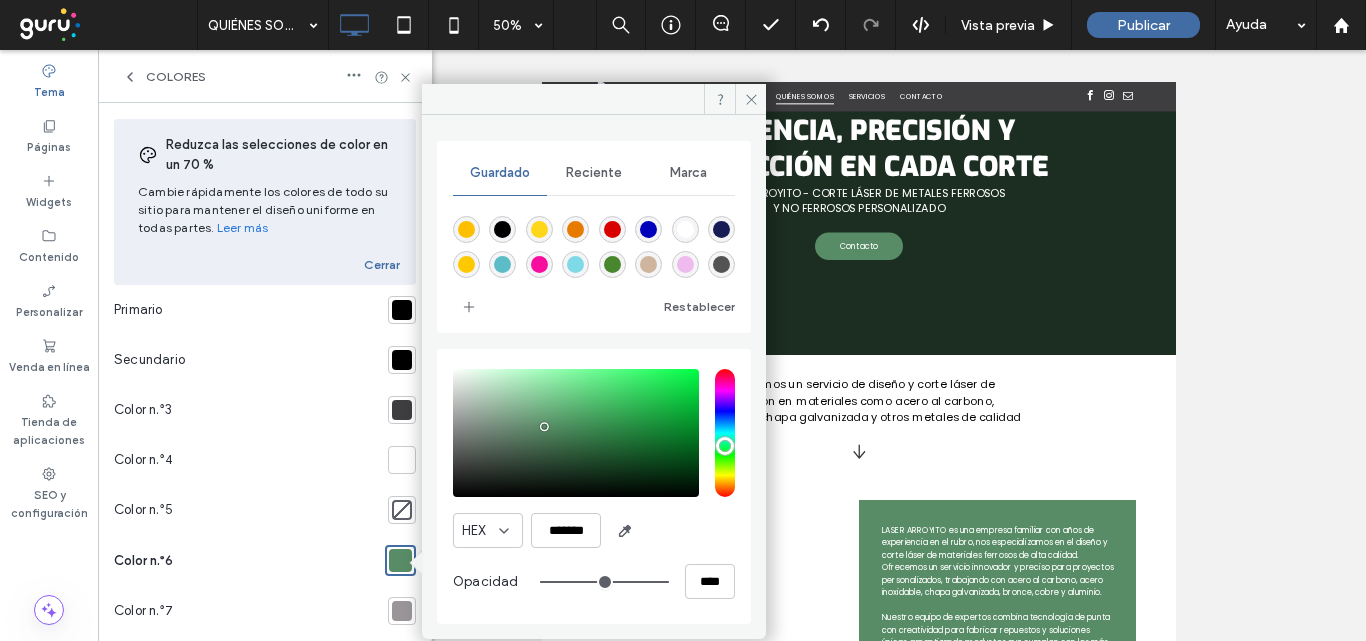 click at bounding box center (612, 229) 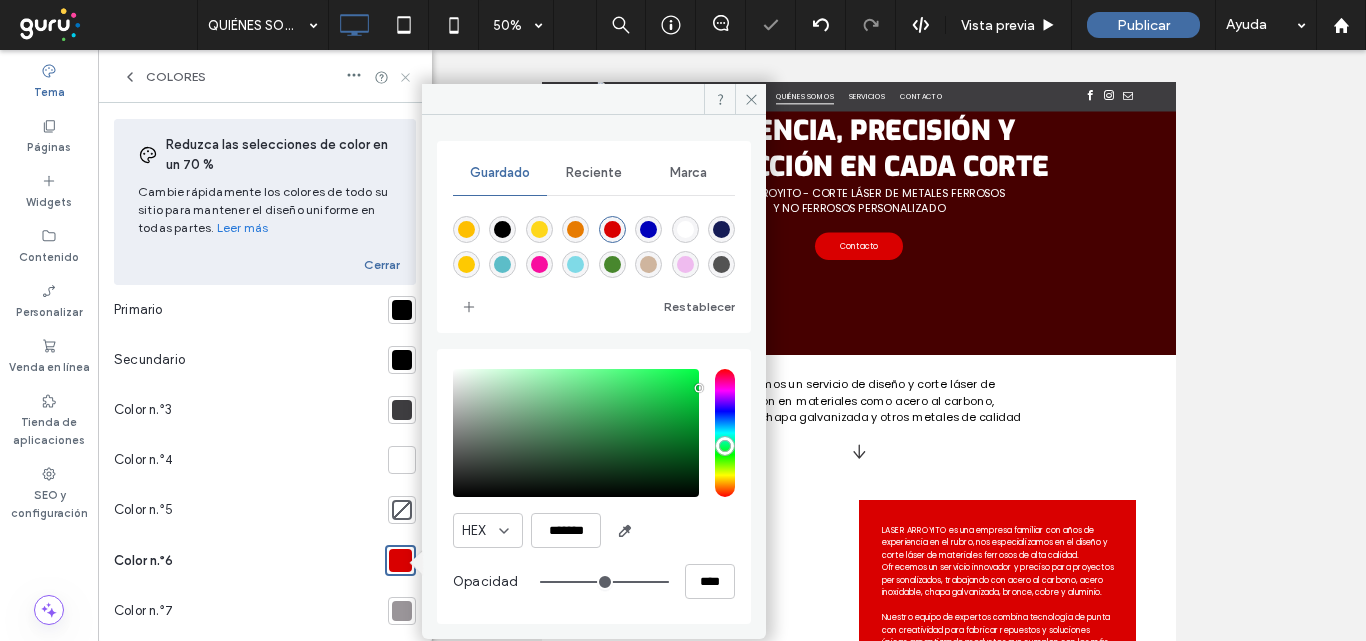 drag, startPoint x: 404, startPoint y: 77, endPoint x: 947, endPoint y: 282, distance: 580.40845 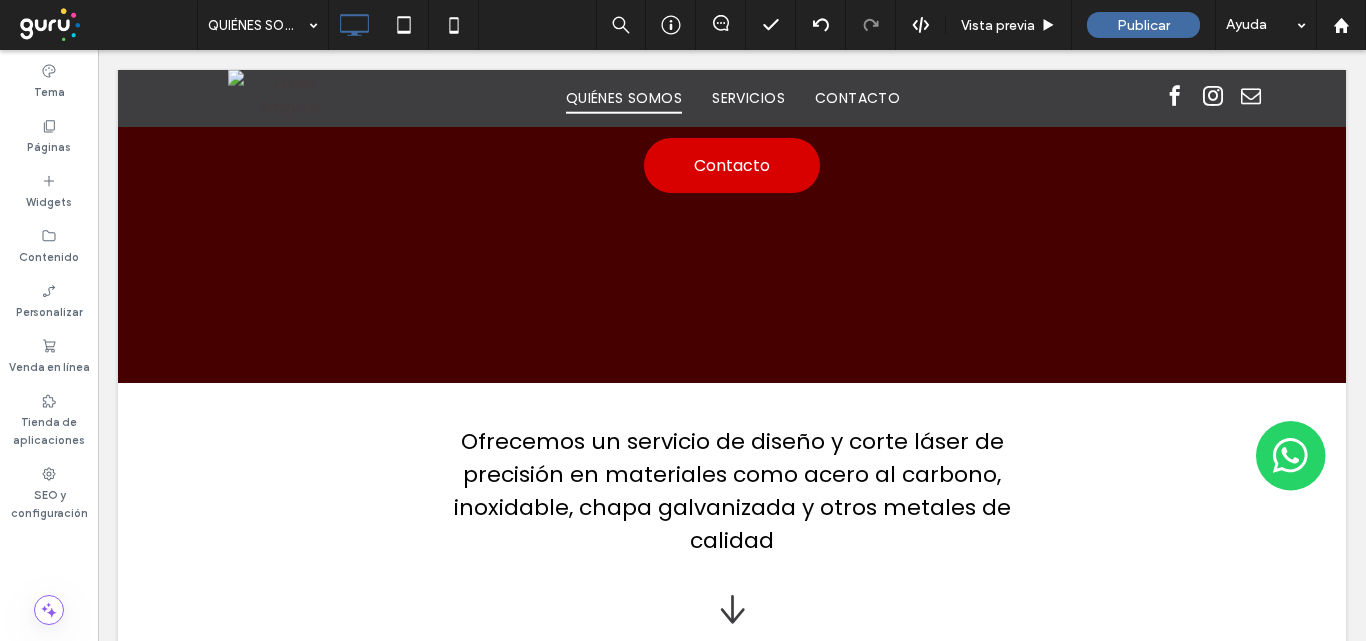 scroll, scrollTop: 500, scrollLeft: 0, axis: vertical 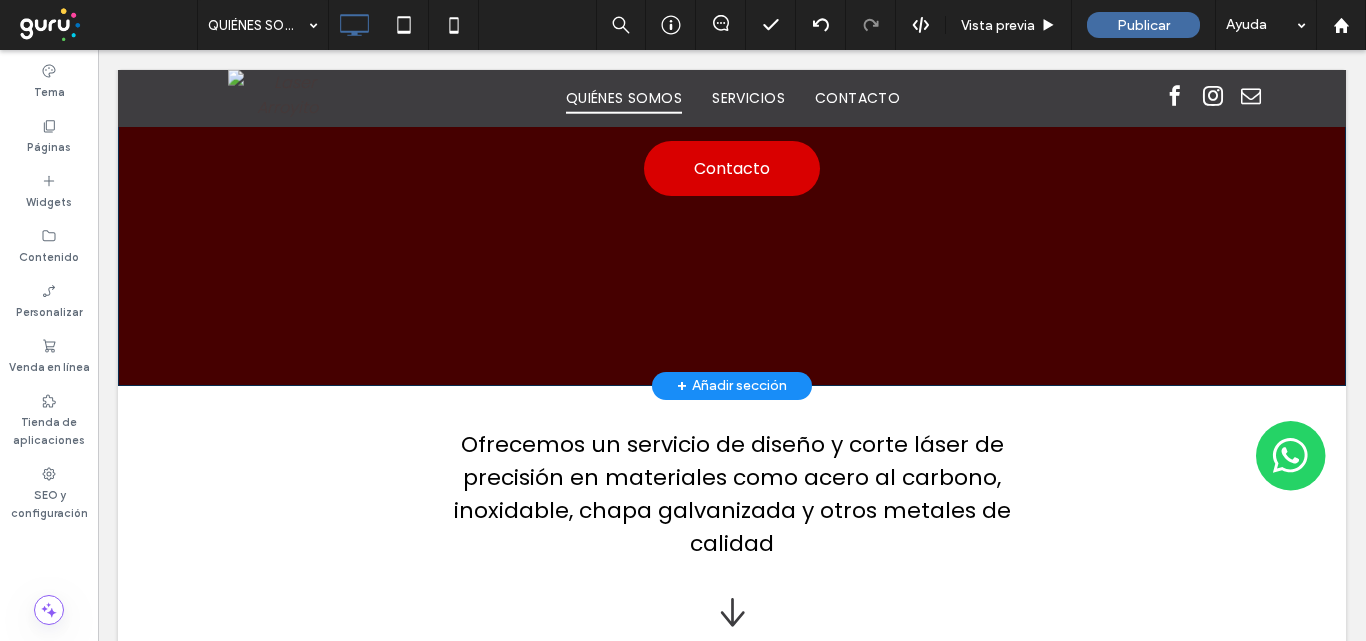 click on "+ Añadir sección" at bounding box center (732, 386) 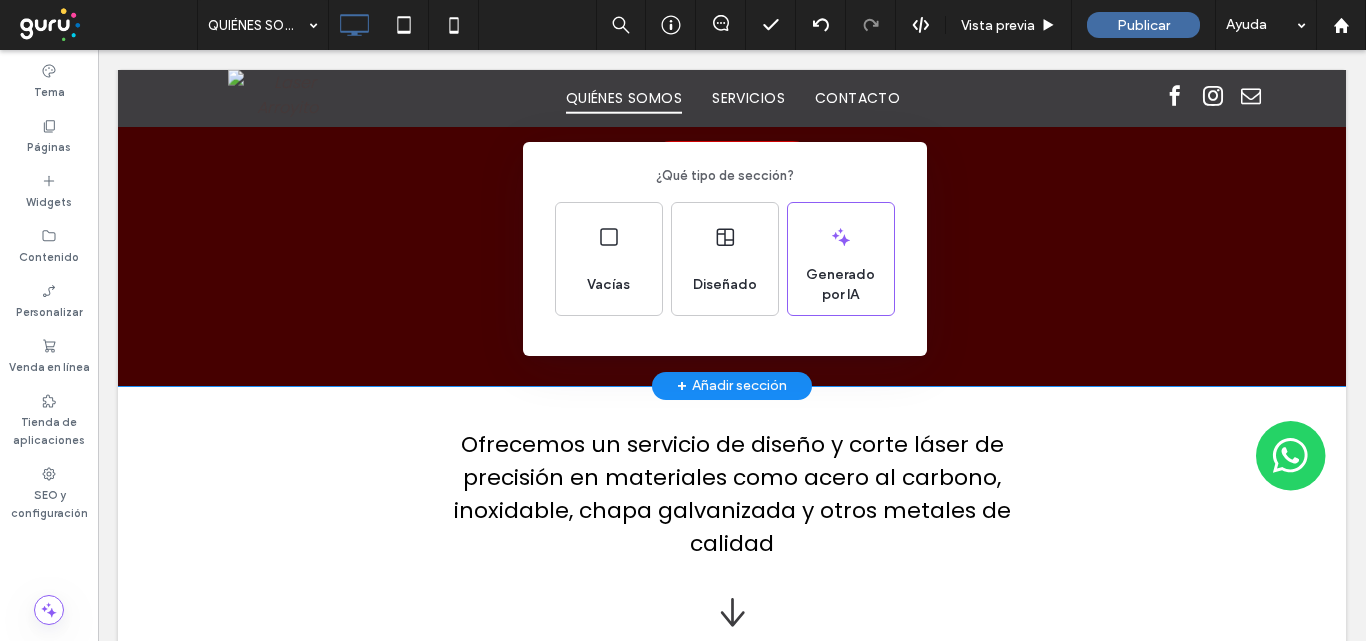 drag, startPoint x: 912, startPoint y: 417, endPoint x: 643, endPoint y: 357, distance: 275.61023 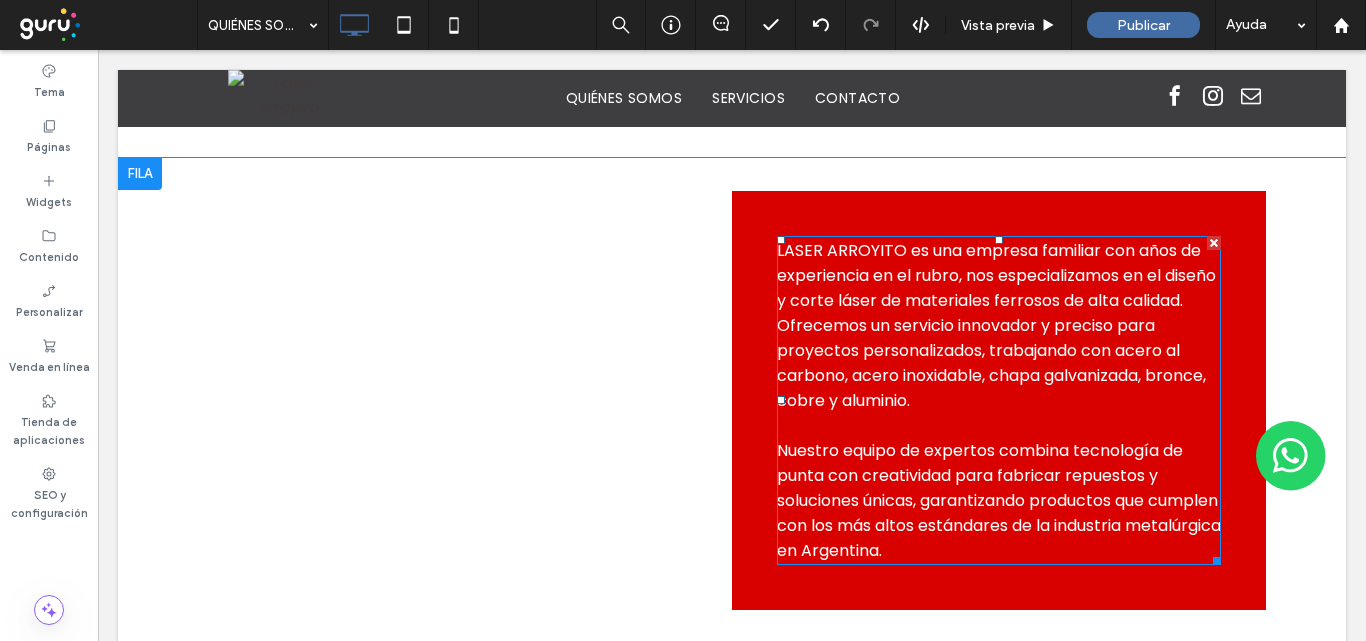 scroll, scrollTop: 1000, scrollLeft: 0, axis: vertical 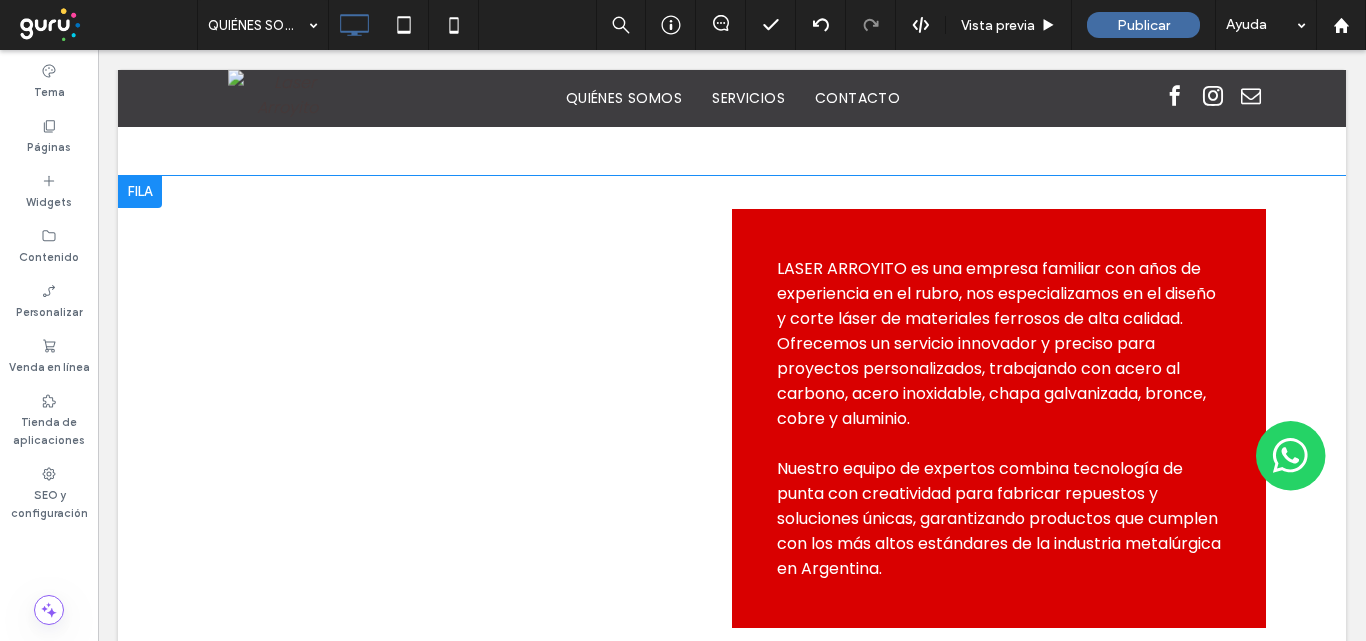 click at bounding box center [140, 192] 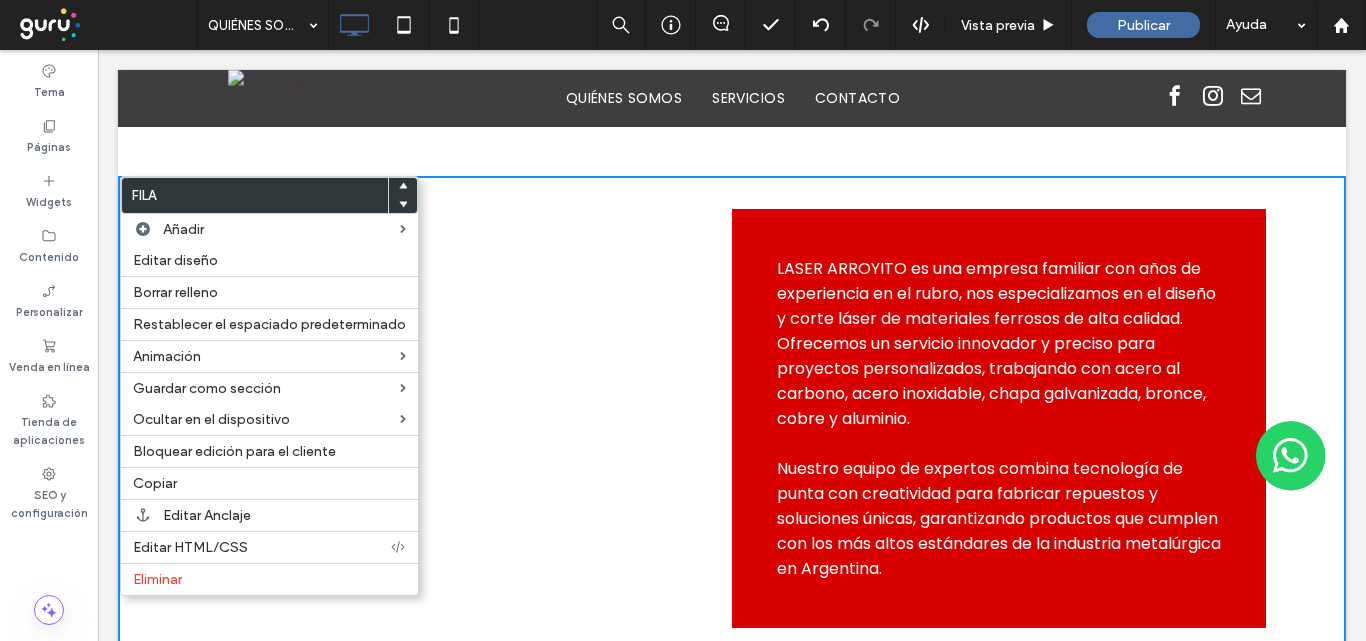 click on "Click To Paste
LASER ARROYITO es una empresa familiar con años de experiencia en el rubro, nos especializamos en el diseño y corte láser de materiales ferrosos de alta calidad.  Ofrecemos un servicio innovador y preciso para proyectos personalizados, trabajando con acero al carbono, acero inoxidable, chapa galvanizada, bronce, cobre y aluminio.  Nuestro equipo de expertos combina tecnología de punta con creatividad para fabricar repuestos y soluciones únicas, garantizando productos que cumplen con los más altos estándares de la industria metalúrgica en Argentina.
Click To Paste
Fila + Añadir sección" at bounding box center (732, 452) 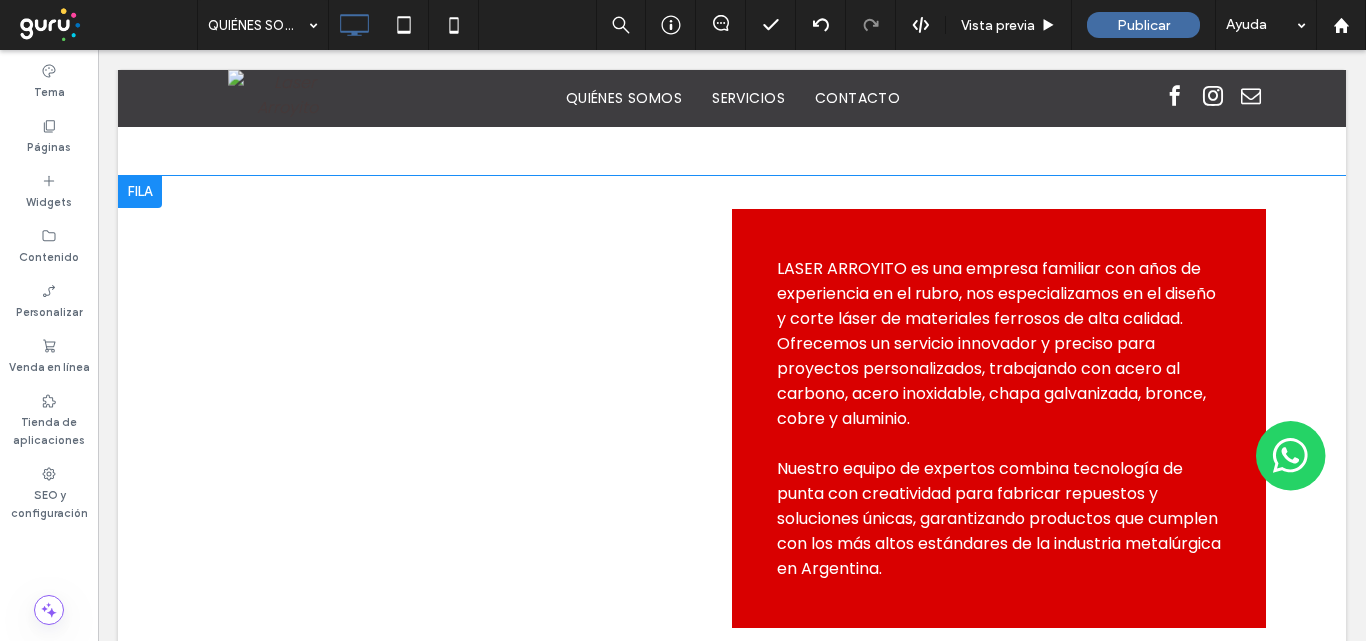 click at bounding box center (140, 192) 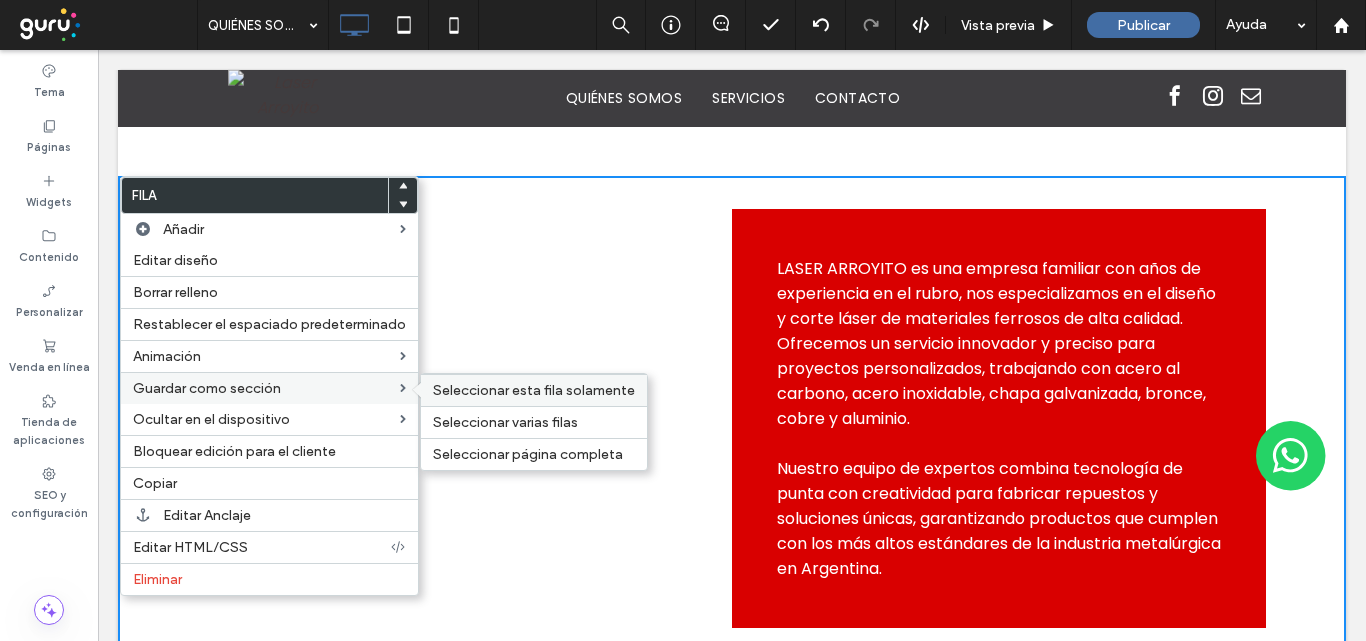 click on "Seleccionar esta fila solamente" at bounding box center (534, 390) 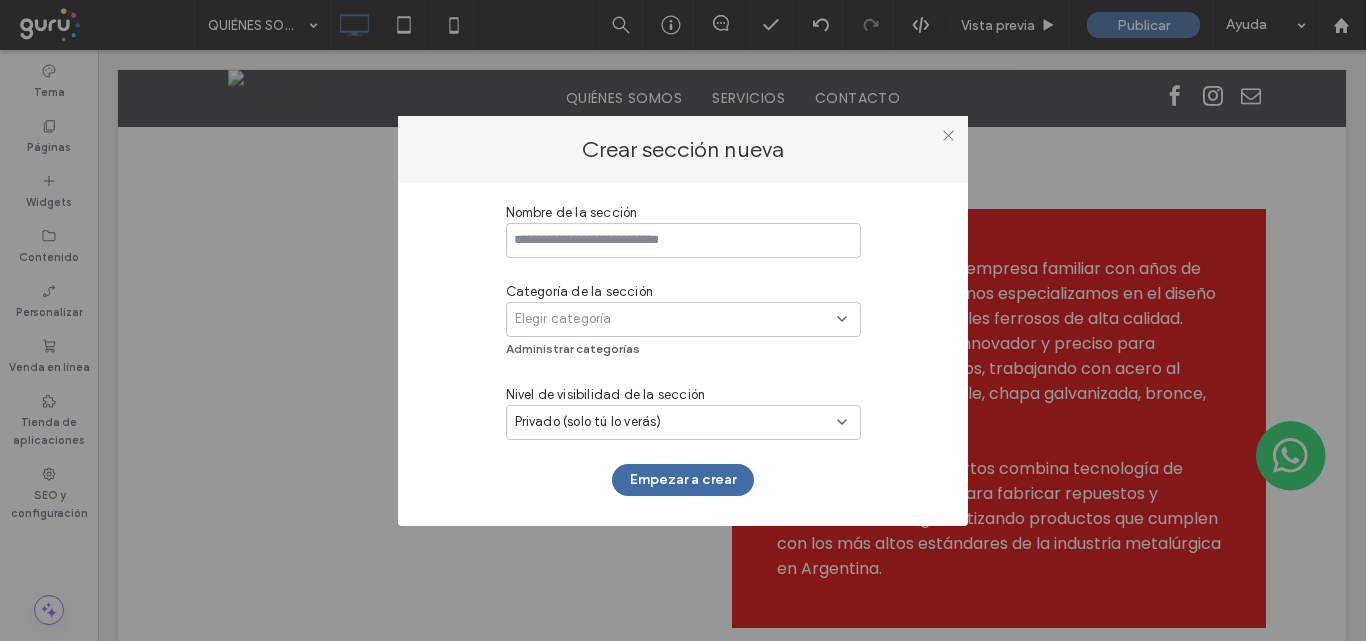 click at bounding box center (683, 240) 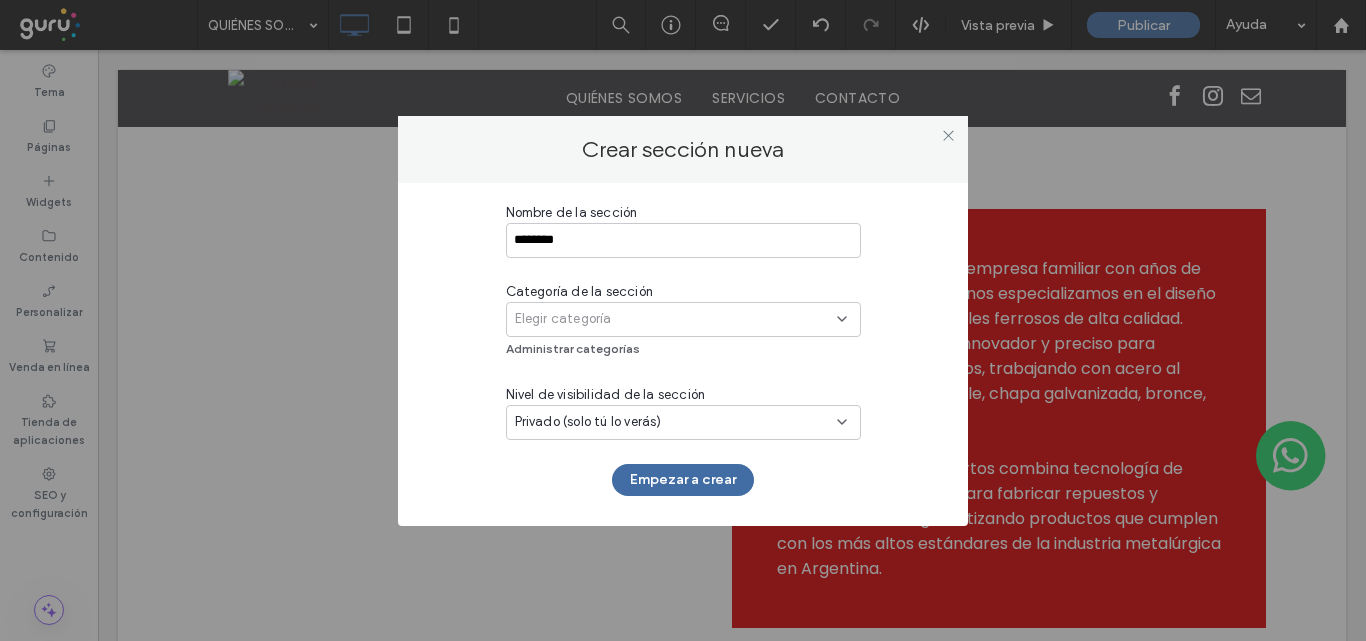 type on "********" 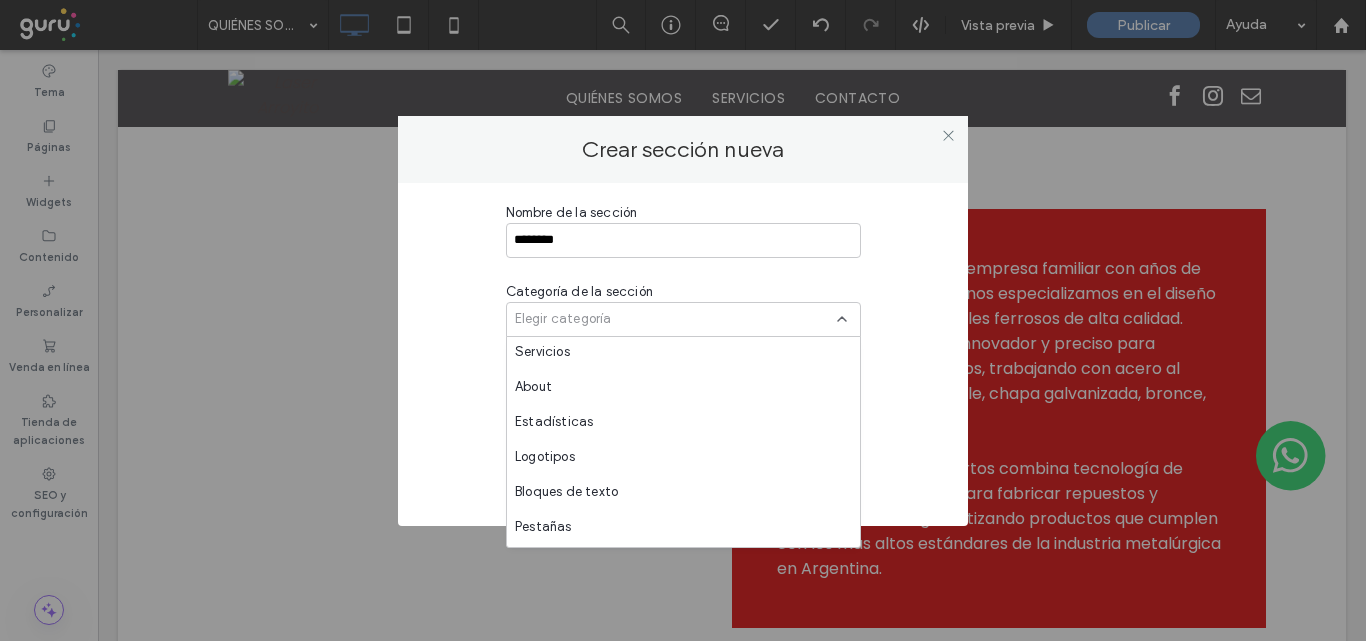 scroll, scrollTop: 200, scrollLeft: 0, axis: vertical 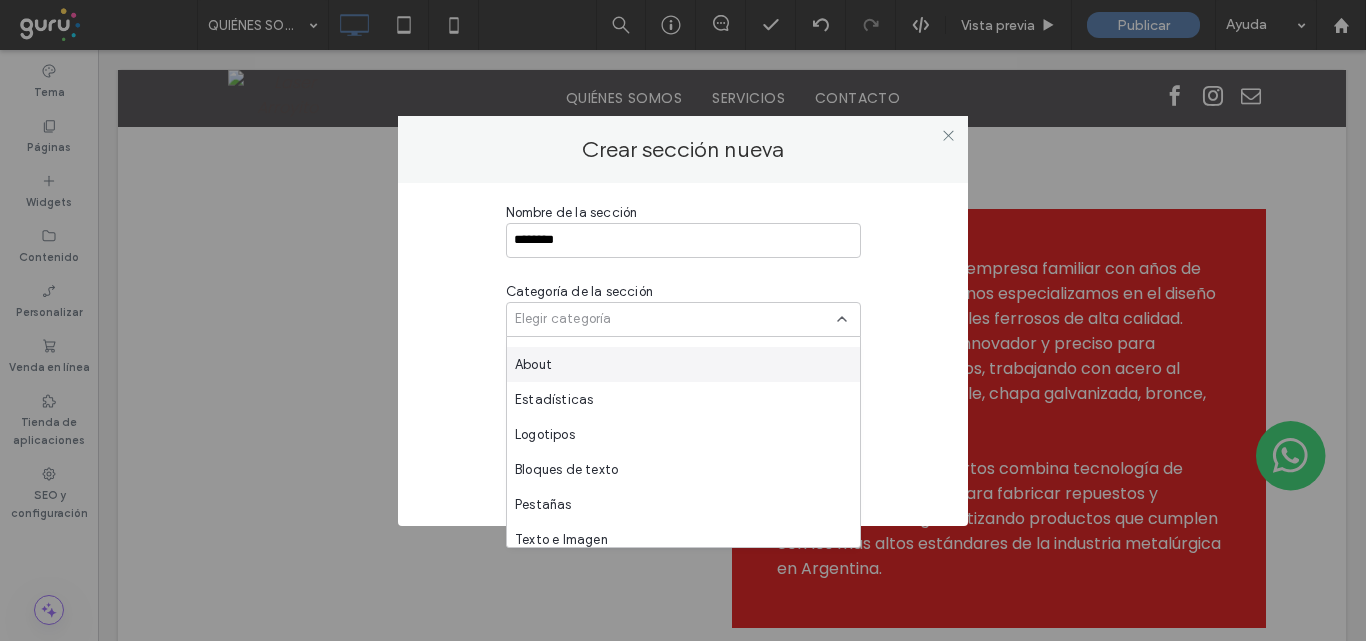 click on "About" at bounding box center [683, 364] 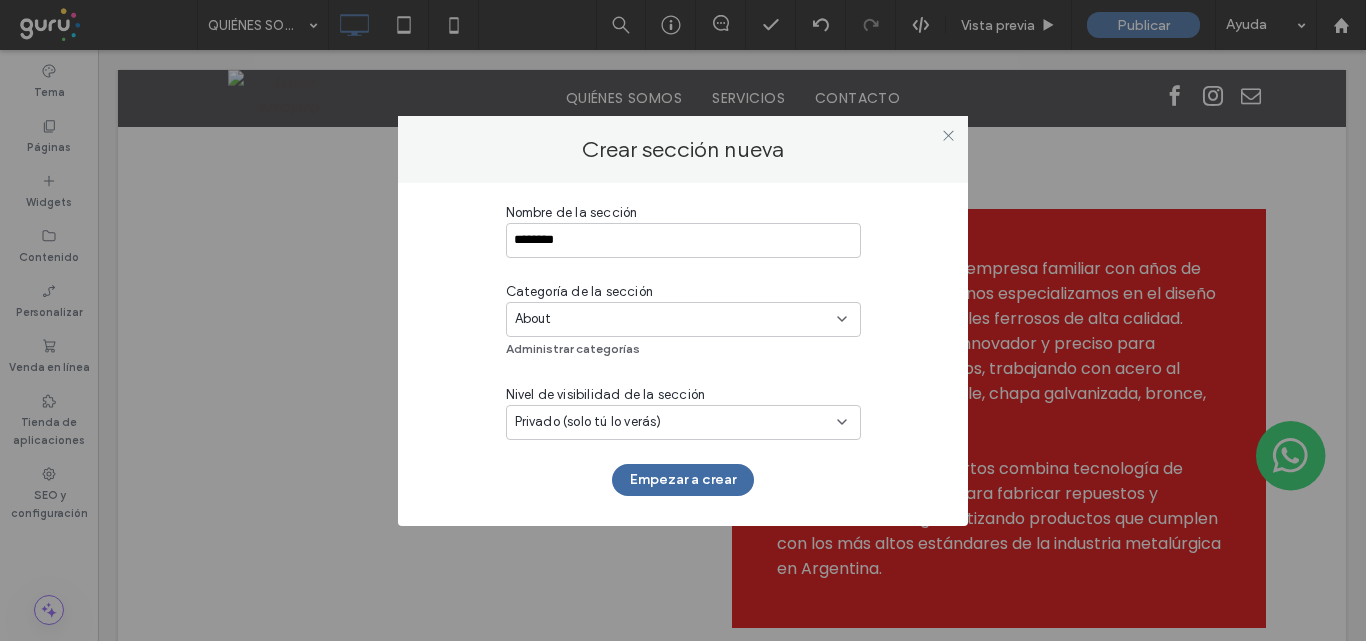 click on "About" at bounding box center [676, 319] 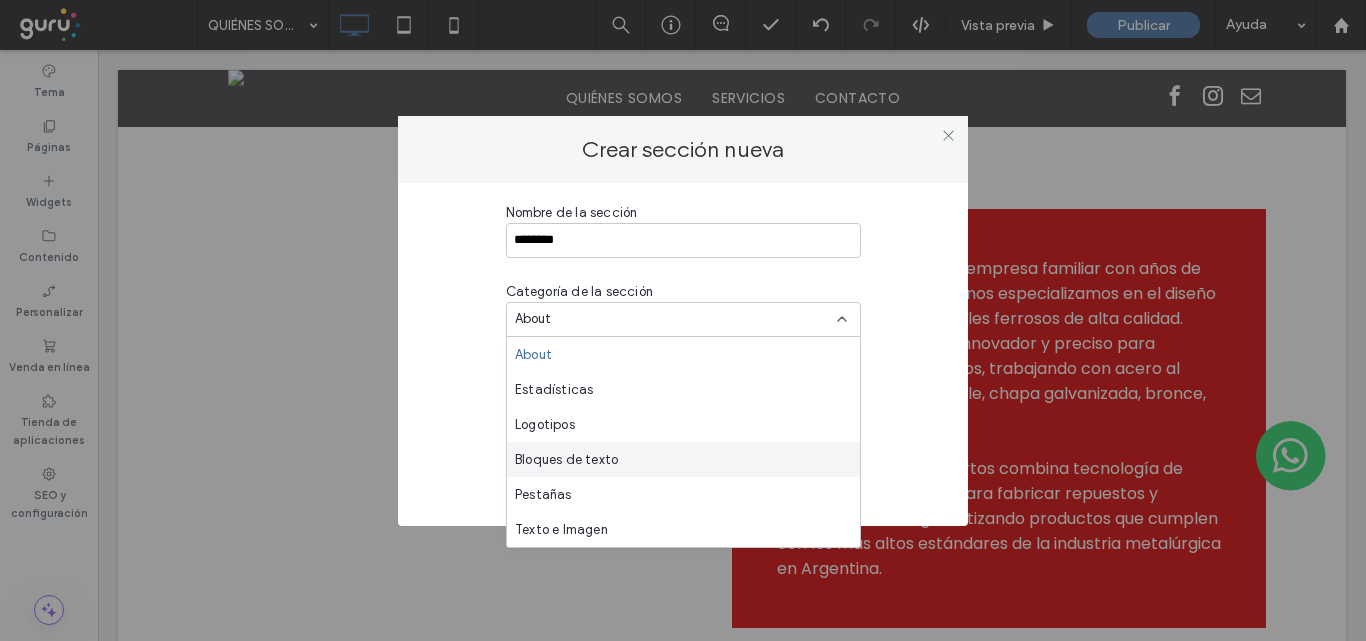 scroll, scrollTop: 110, scrollLeft: 0, axis: vertical 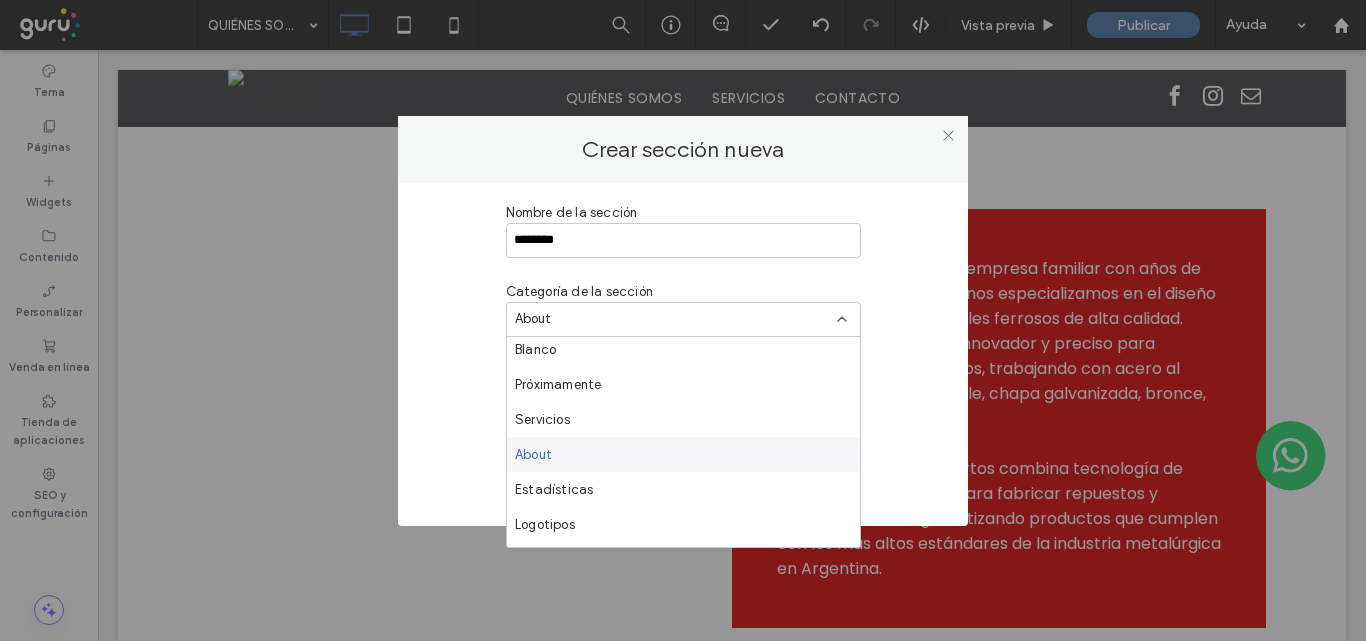 click on "About" at bounding box center (683, 454) 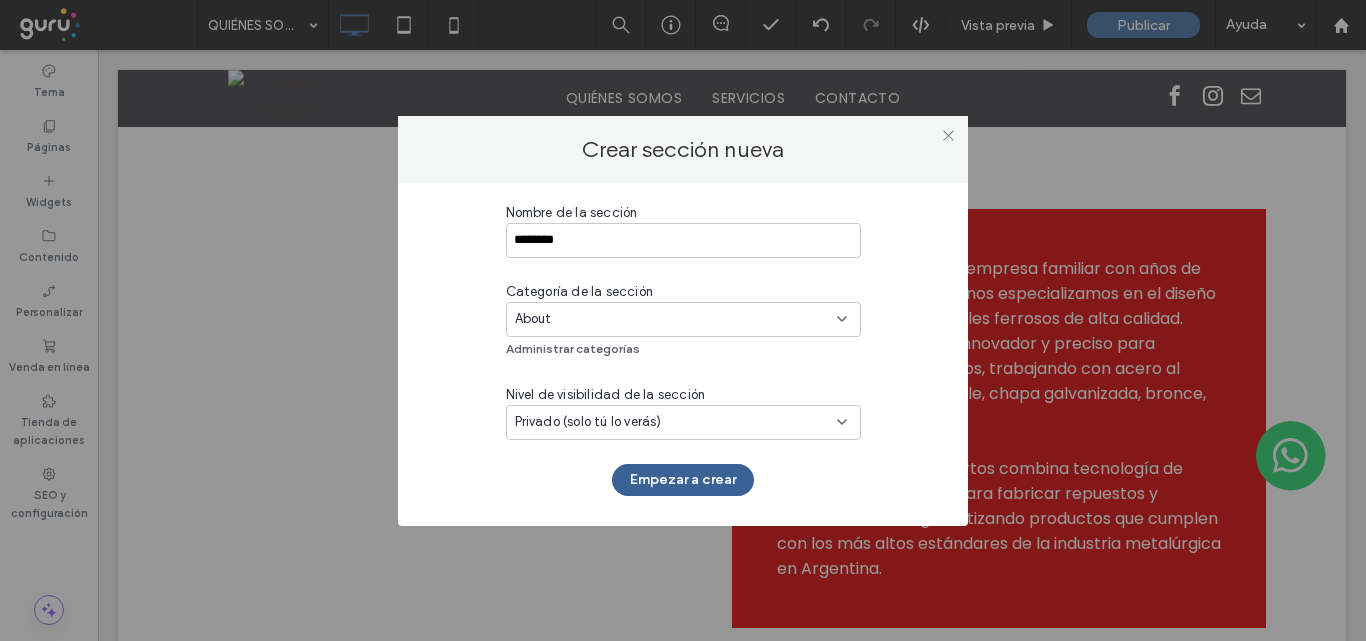 click on "Empezar a crear" at bounding box center (683, 480) 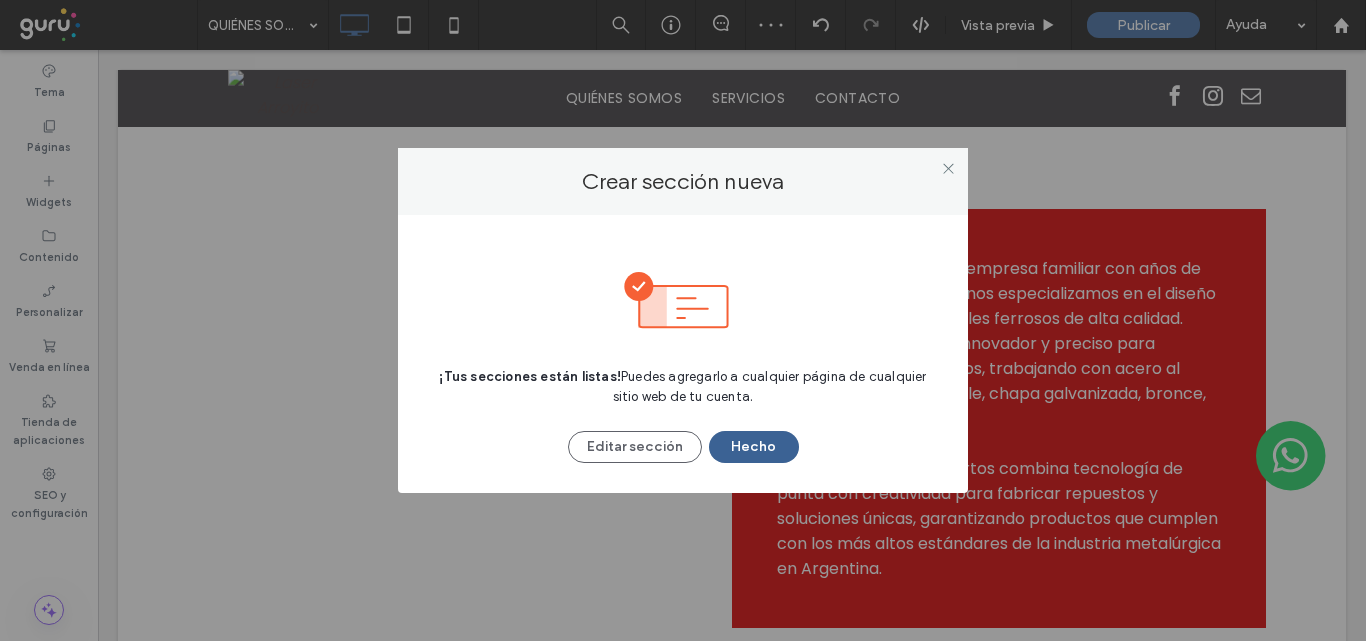 click on "Hecho" at bounding box center (754, 447) 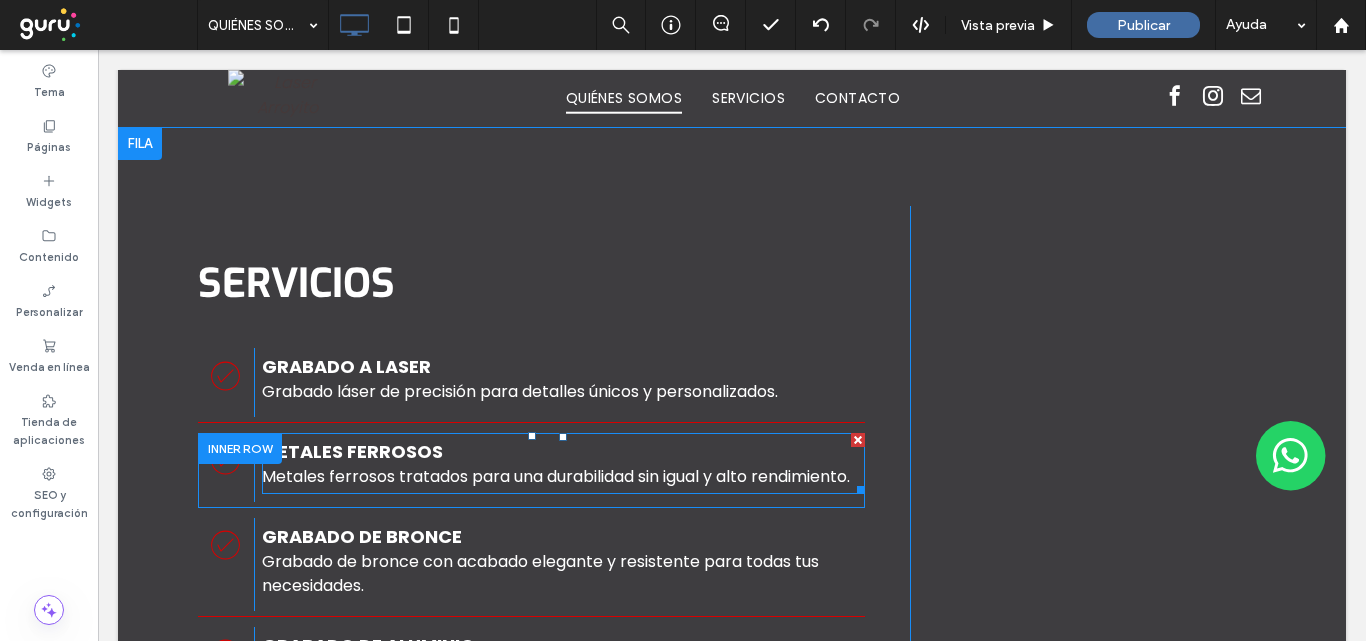 scroll, scrollTop: 1200, scrollLeft: 0, axis: vertical 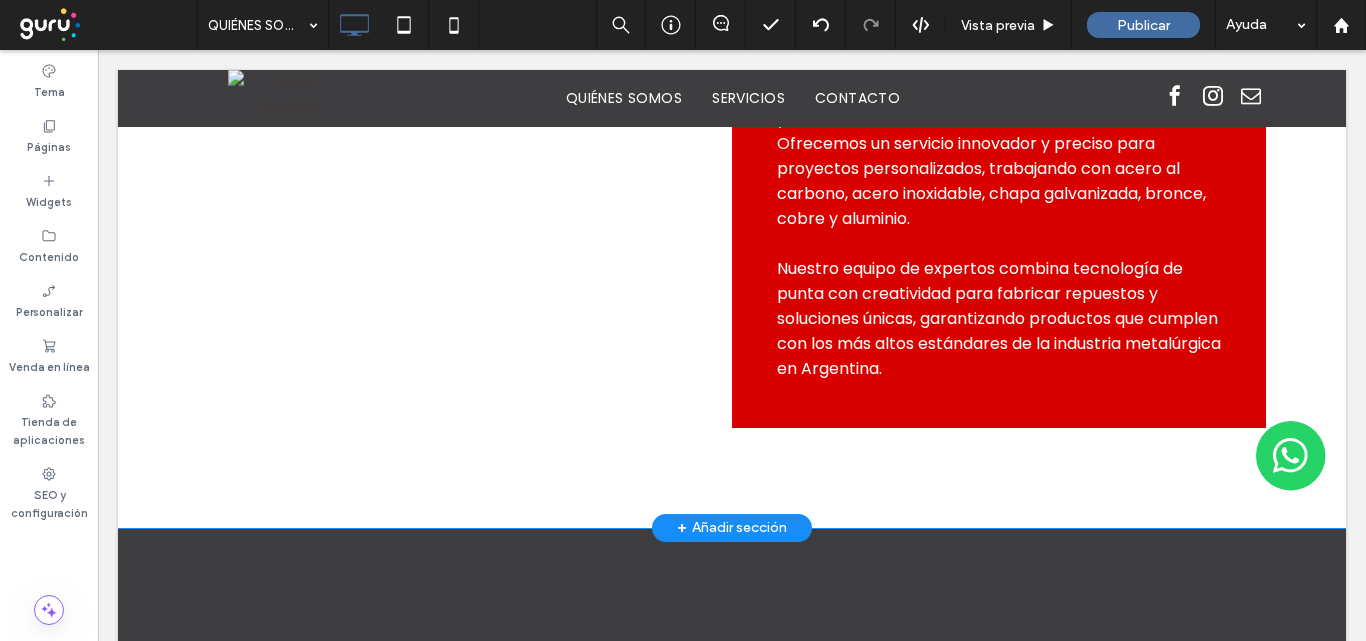 click on "+ Añadir sección" at bounding box center [732, 528] 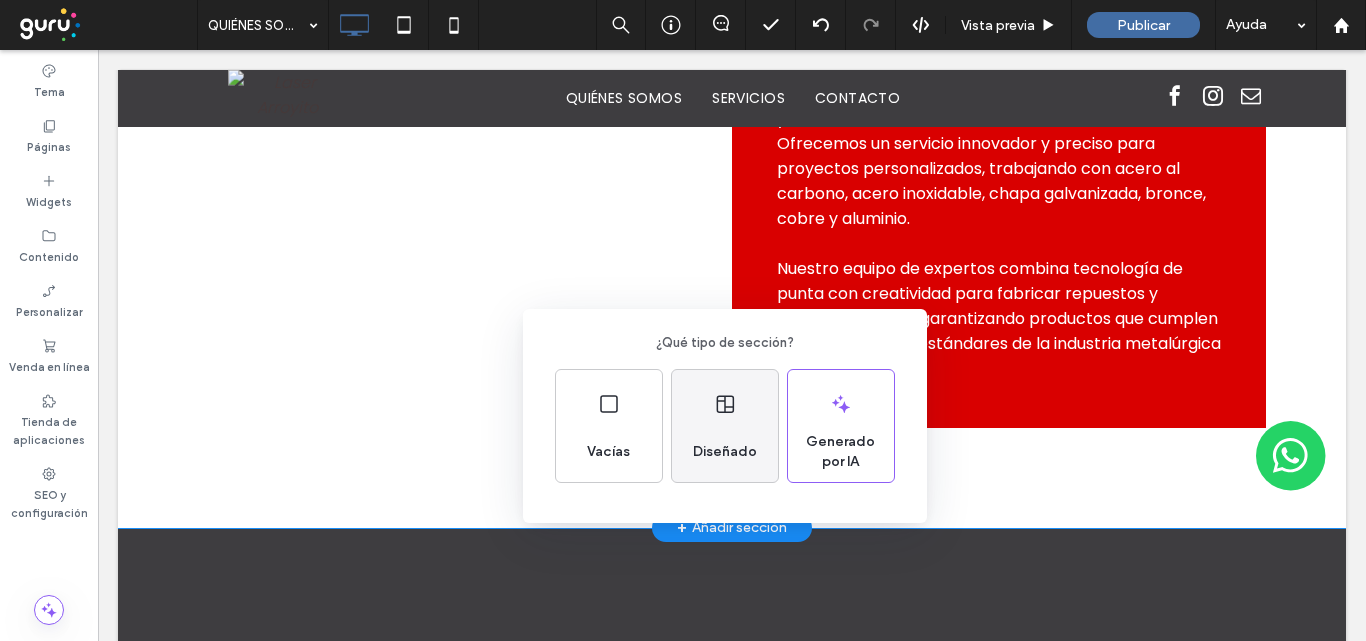 click on "Diseñado" at bounding box center (725, 452) 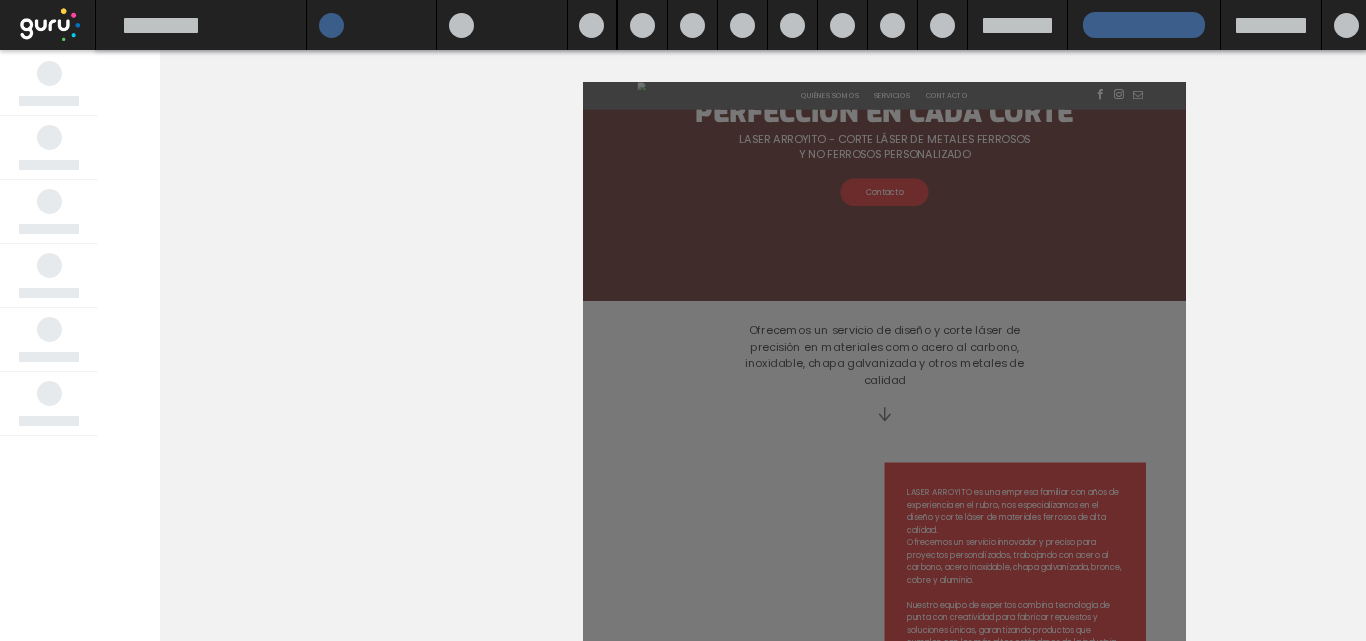 scroll, scrollTop: 352, scrollLeft: 0, axis: vertical 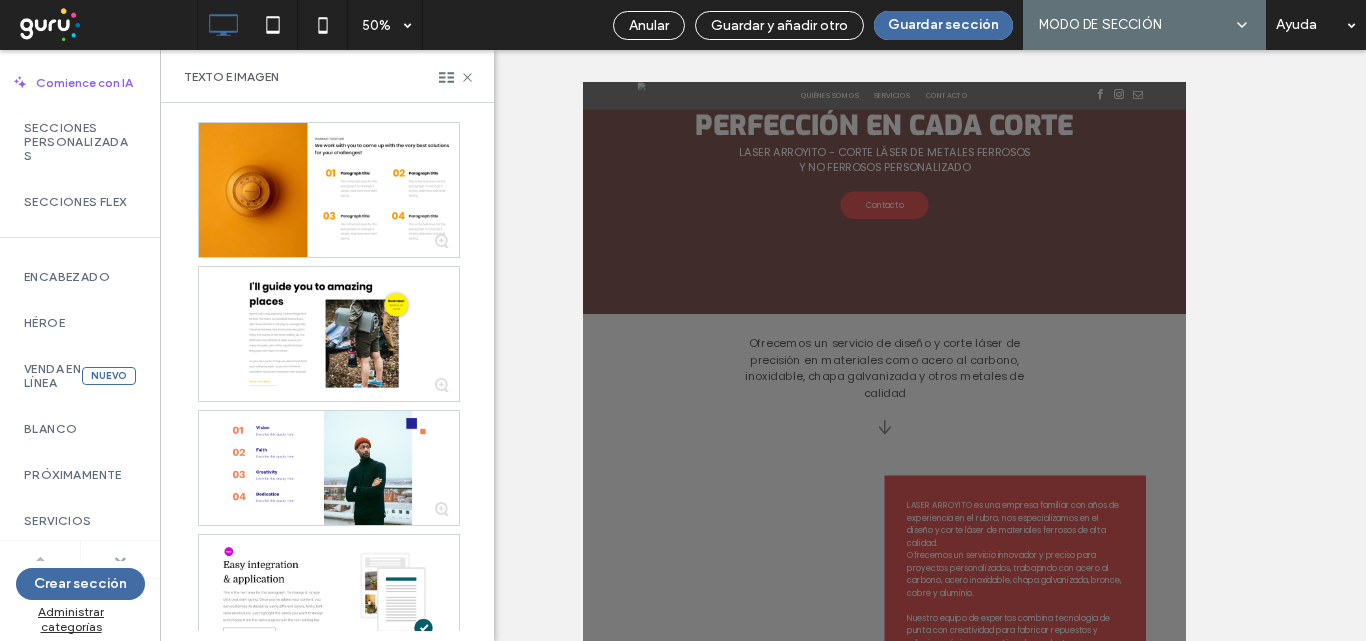click at bounding box center [120, 559] 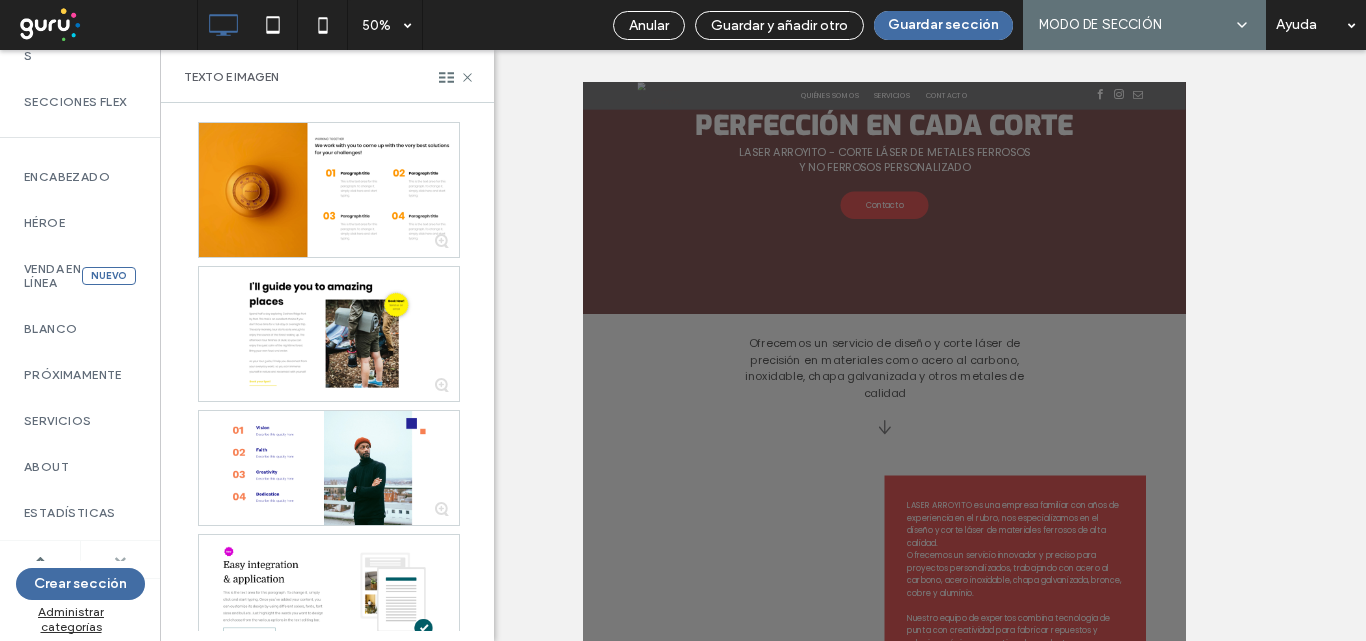 click at bounding box center [120, 559] 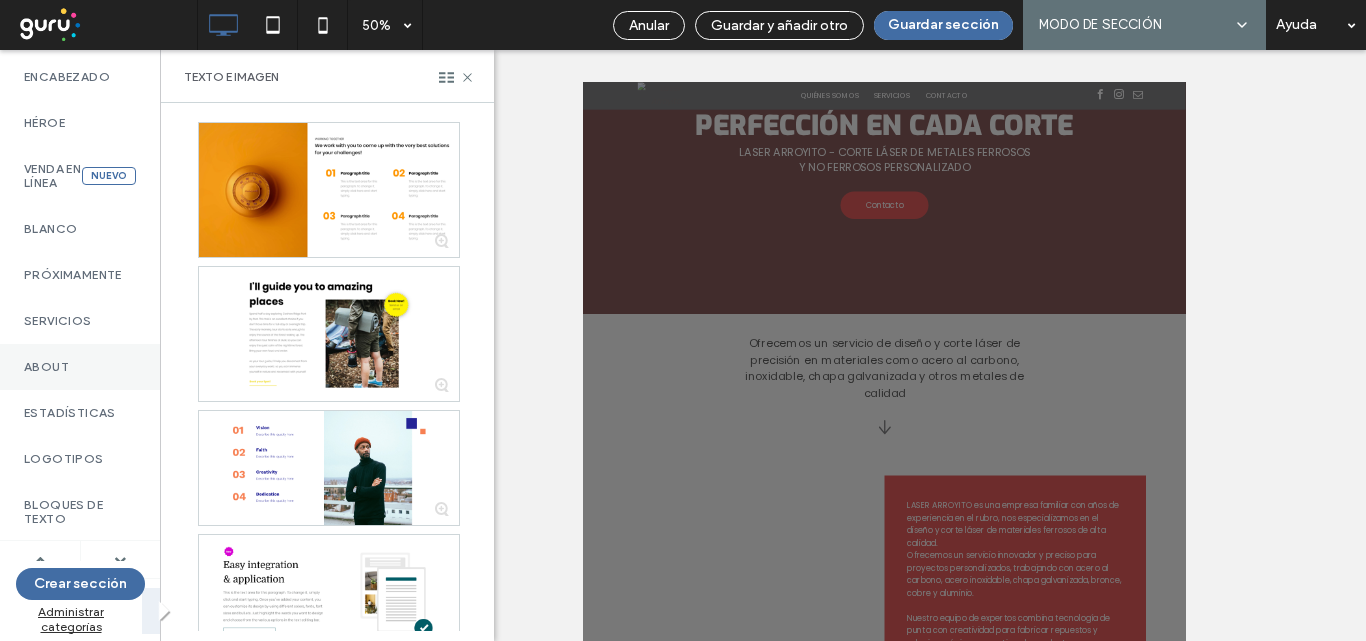 click on "About" at bounding box center (80, 367) 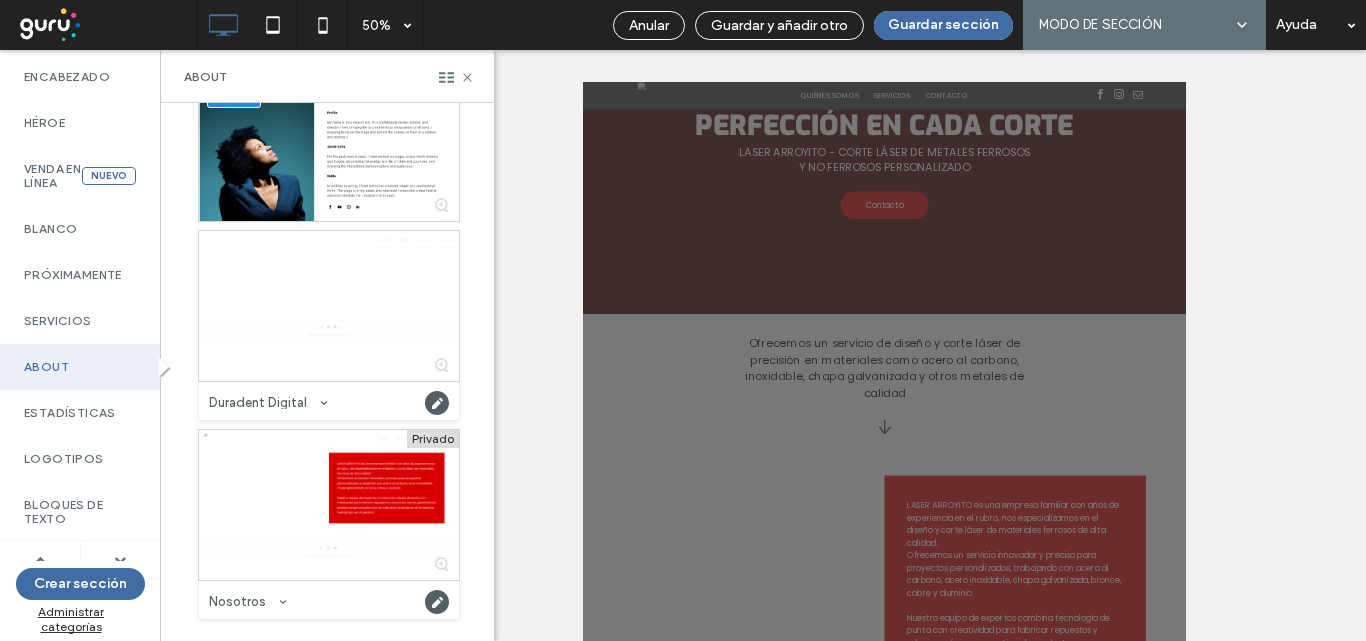 scroll, scrollTop: 2954, scrollLeft: 0, axis: vertical 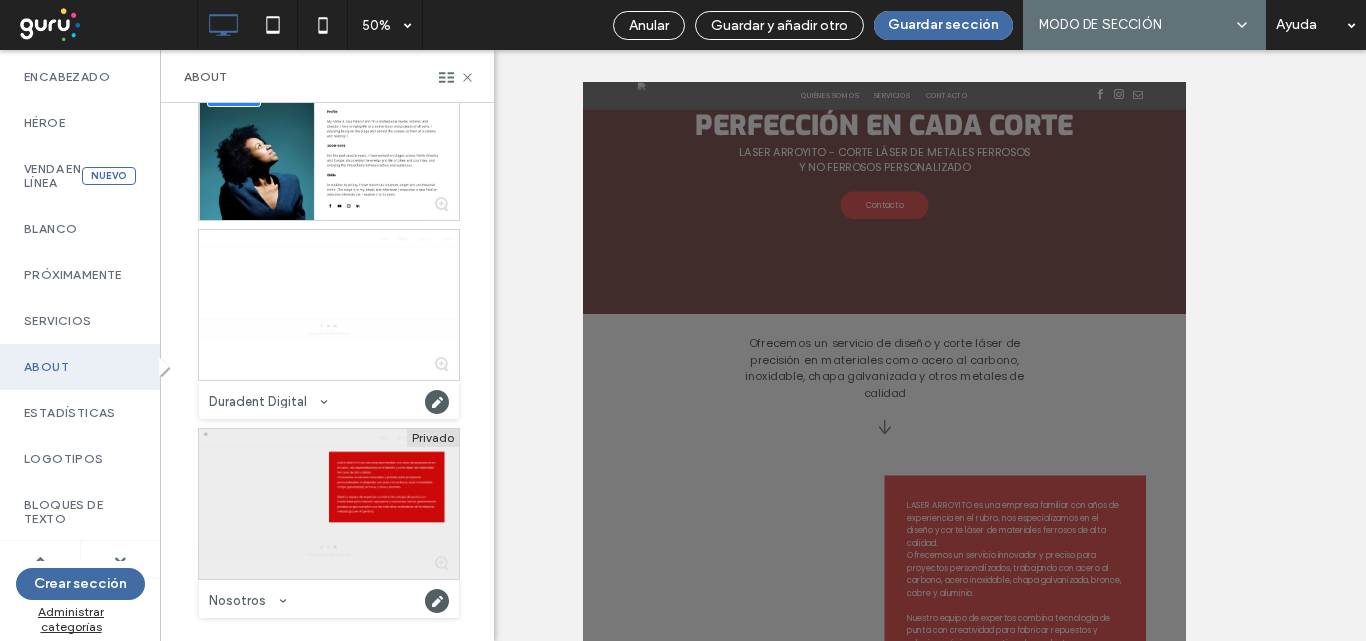 click at bounding box center (329, 504) 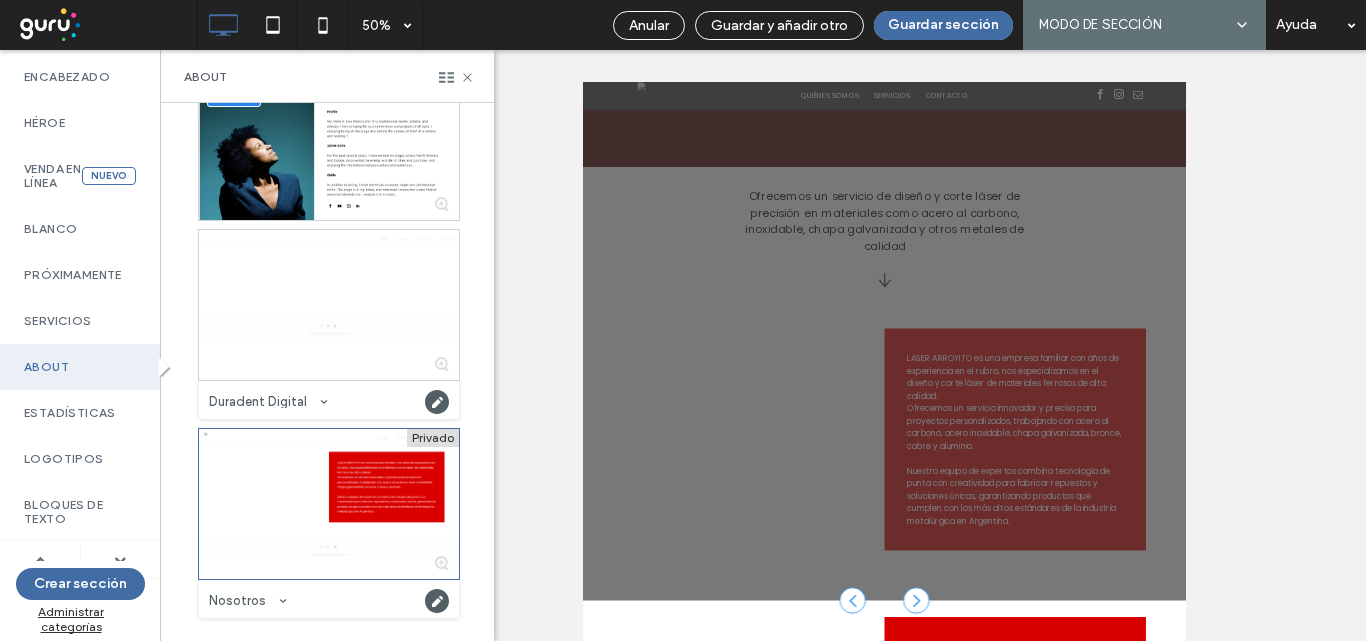 scroll, scrollTop: 1026, scrollLeft: 0, axis: vertical 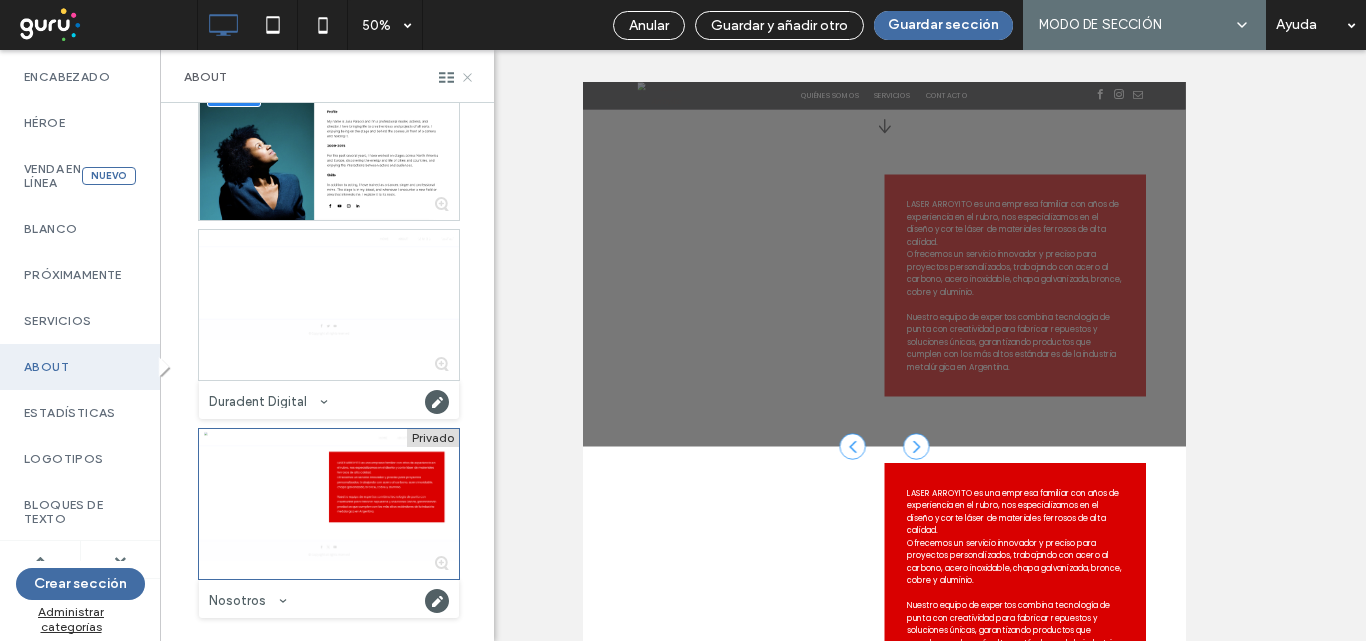 click 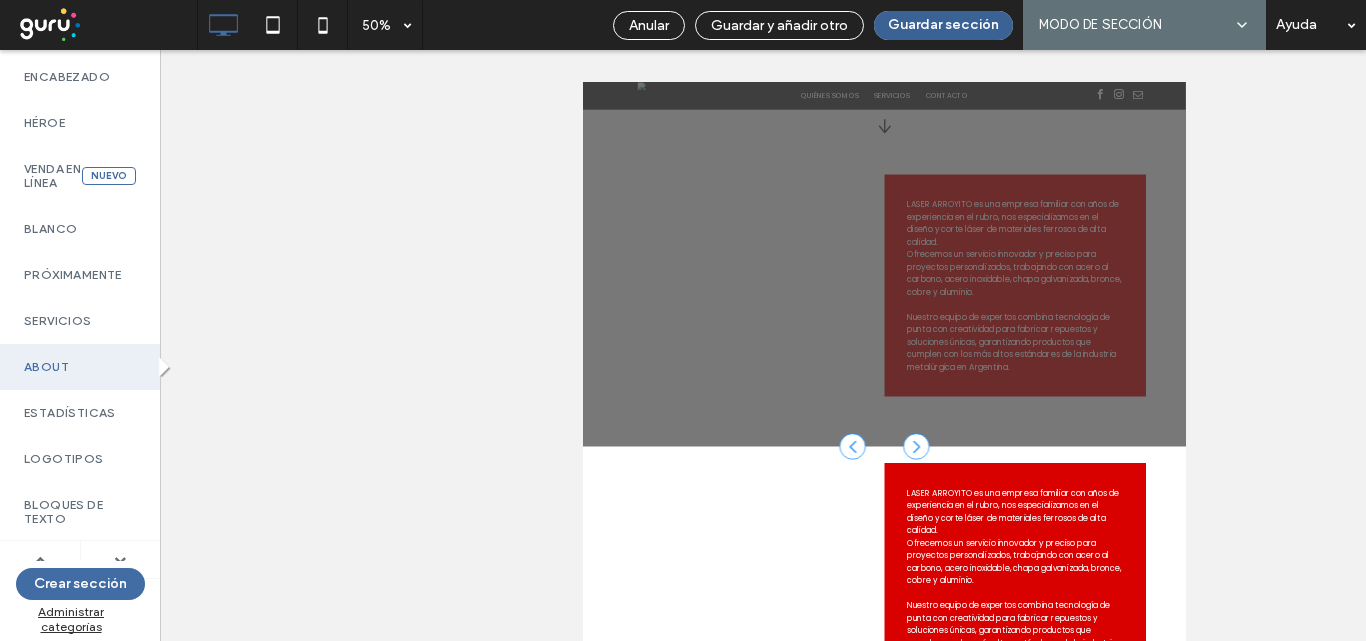 click on "Guardar sección" at bounding box center (943, 25) 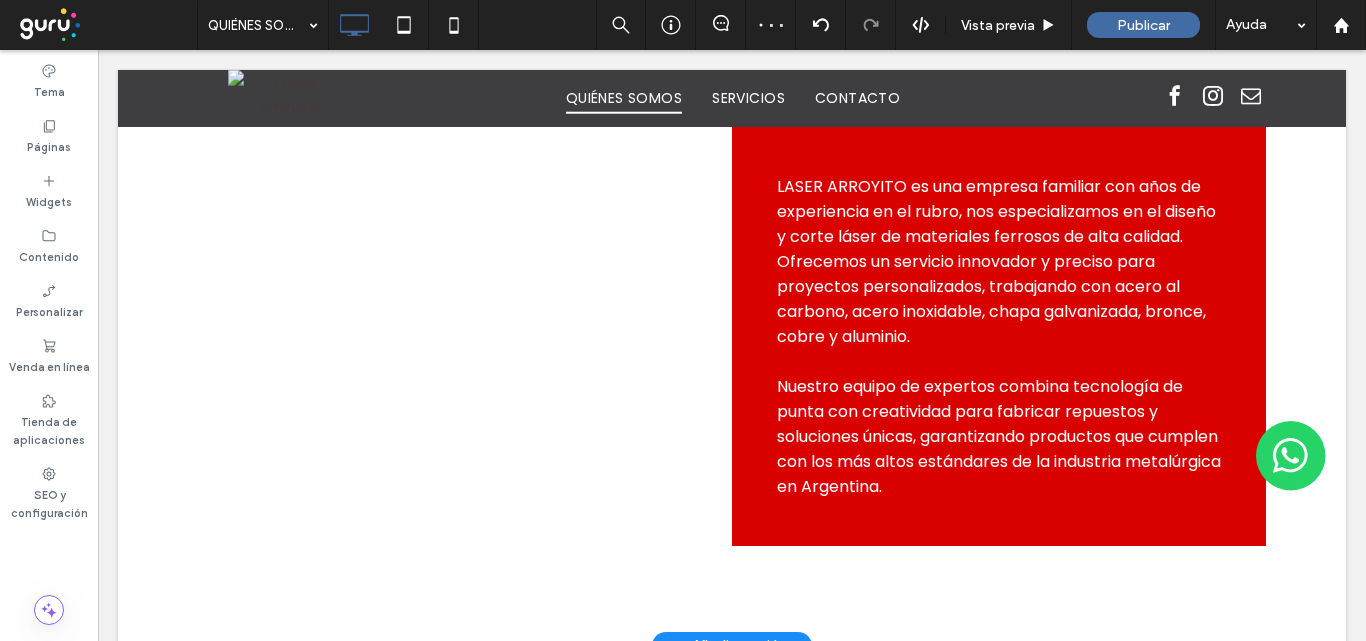 scroll, scrollTop: 1426, scrollLeft: 0, axis: vertical 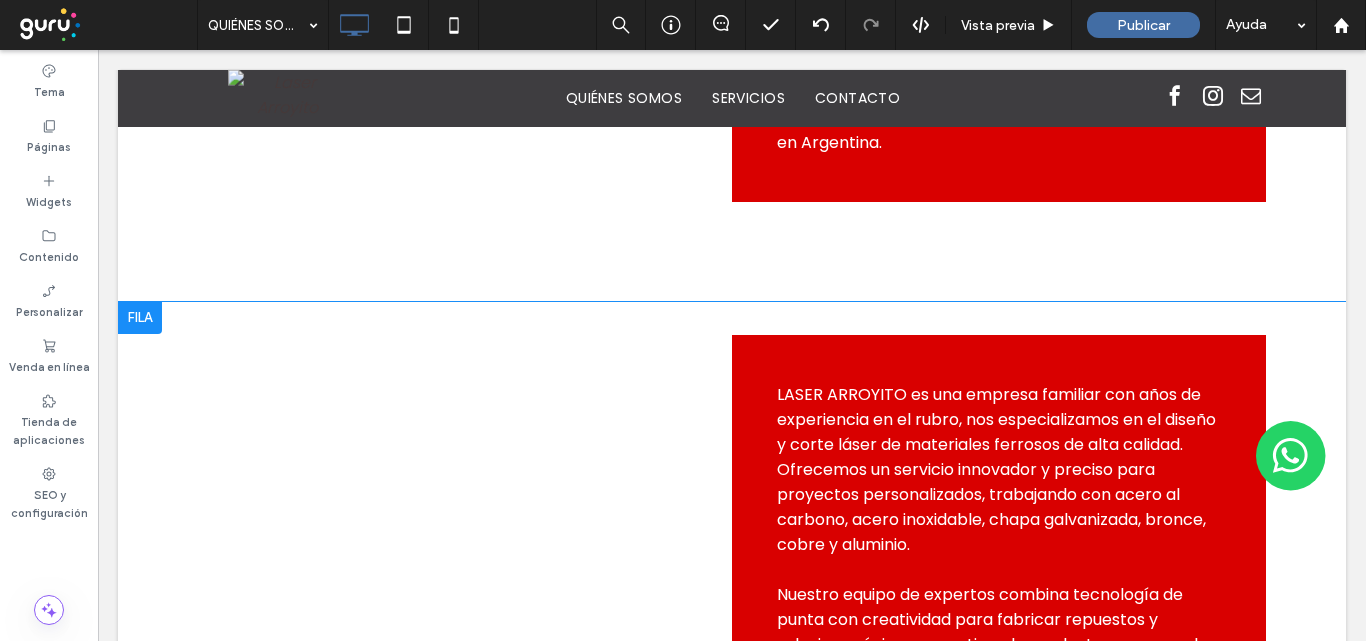 click at bounding box center (140, 318) 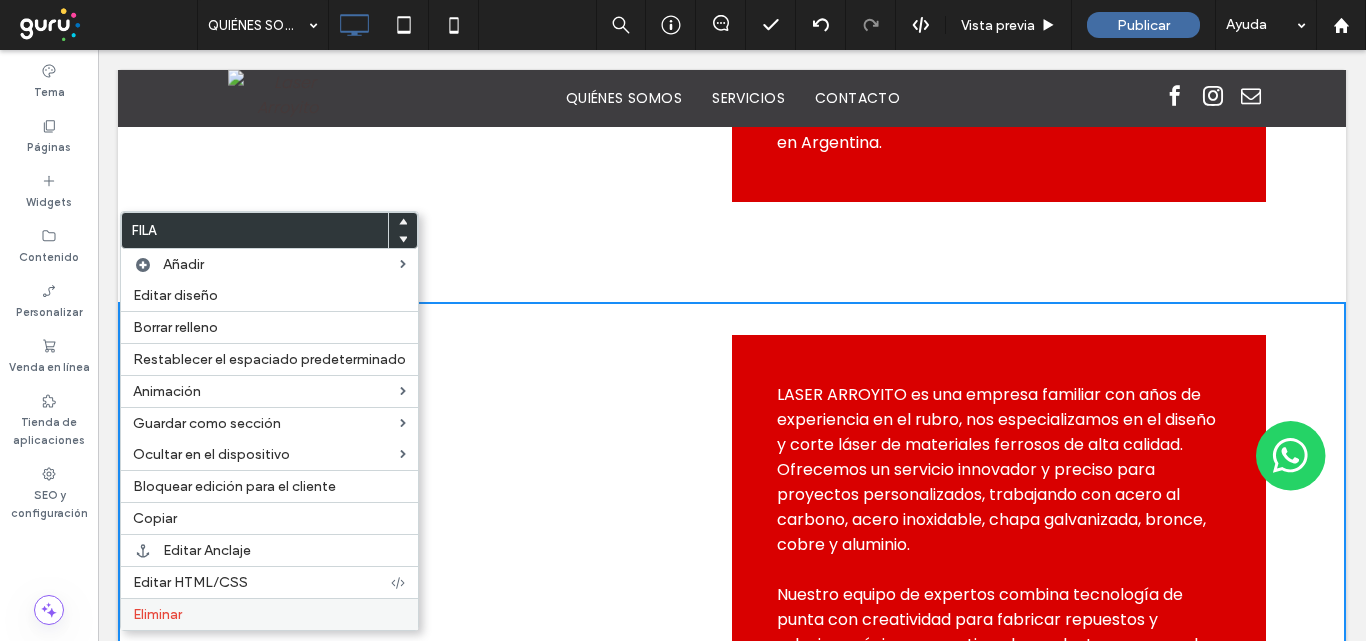 click on "Eliminar" at bounding box center (269, 614) 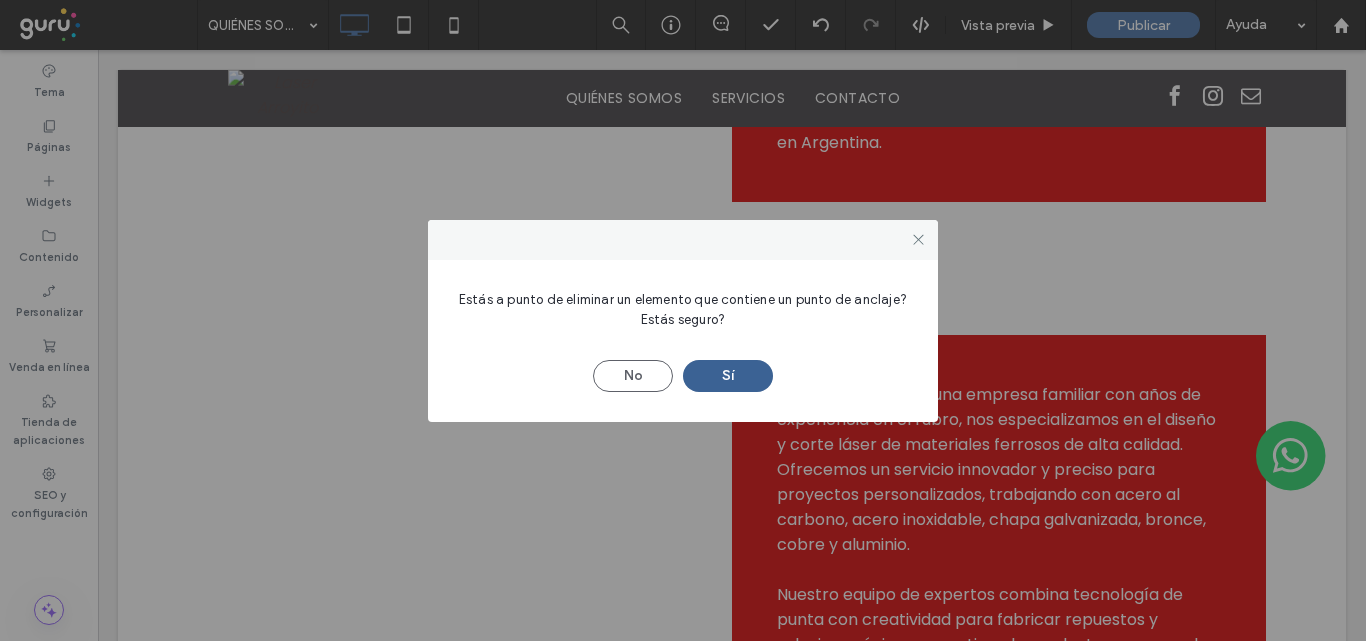 click on "Sí" at bounding box center (728, 376) 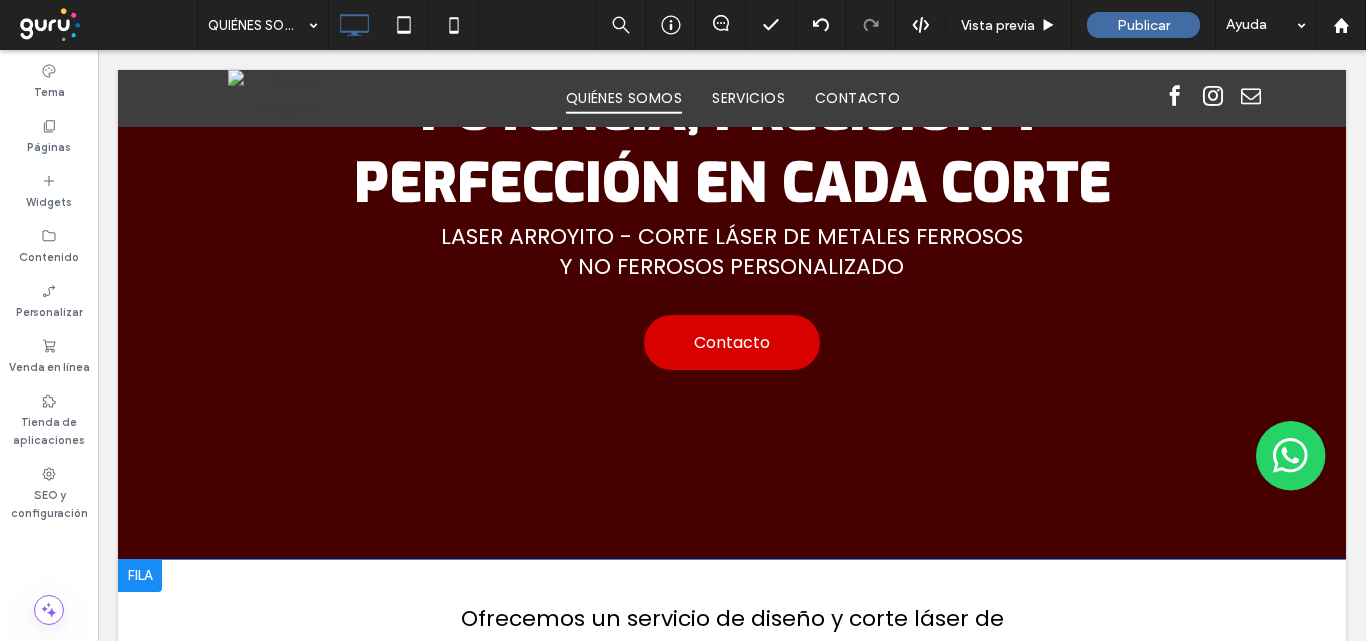 scroll, scrollTop: 0, scrollLeft: 0, axis: both 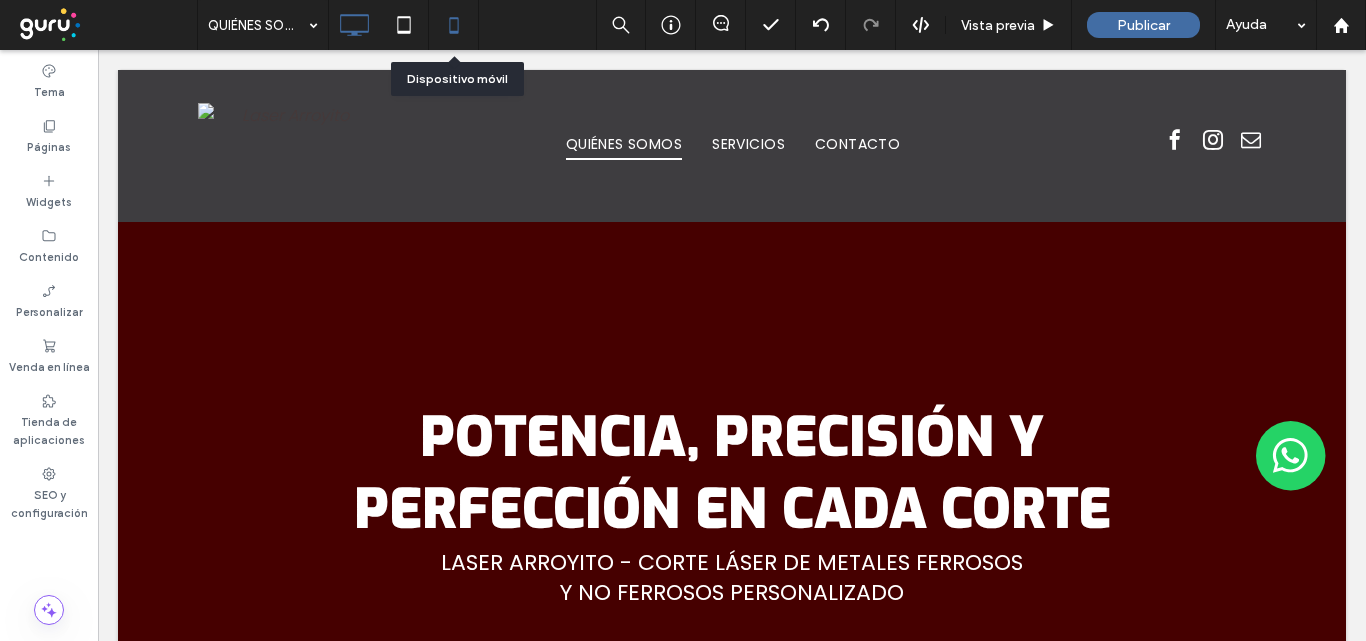 click 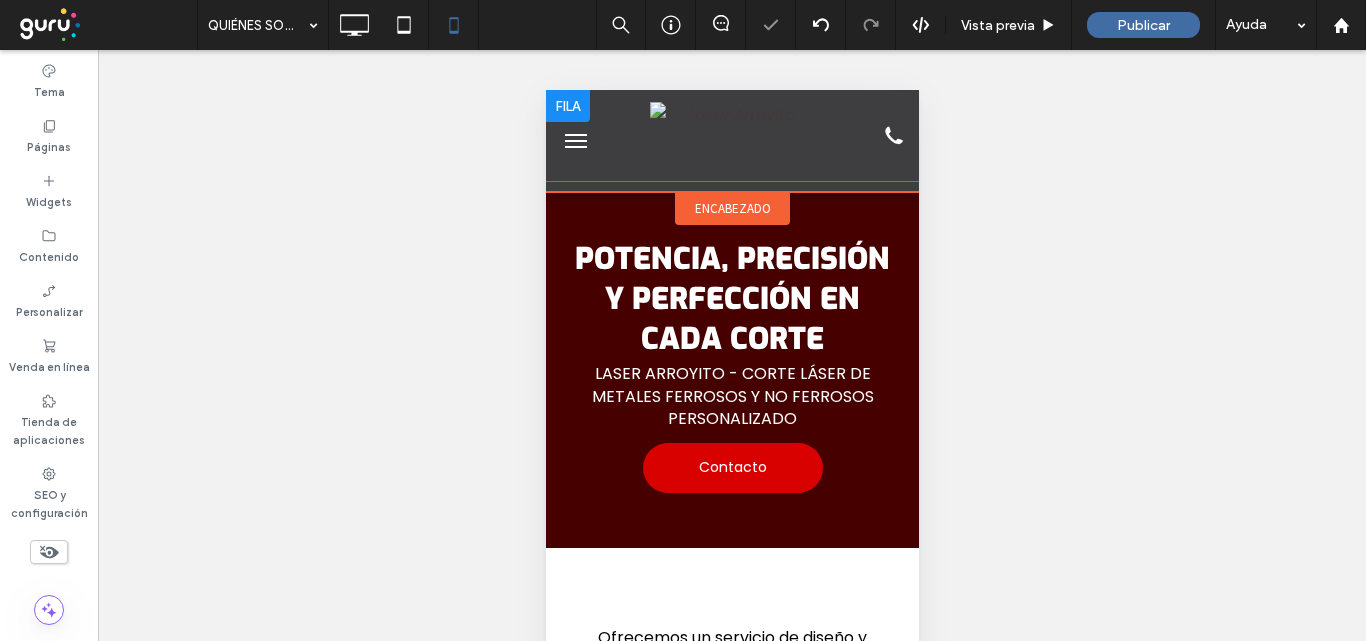 scroll, scrollTop: 0, scrollLeft: 0, axis: both 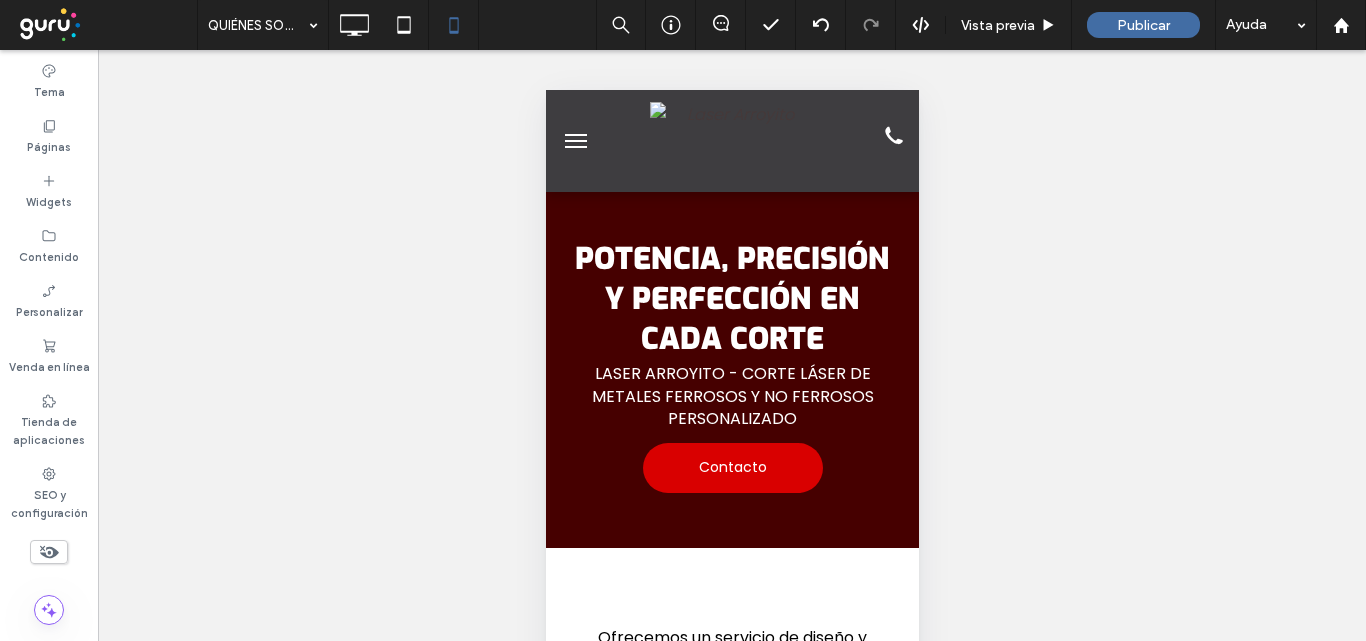 click at bounding box center (575, 141) 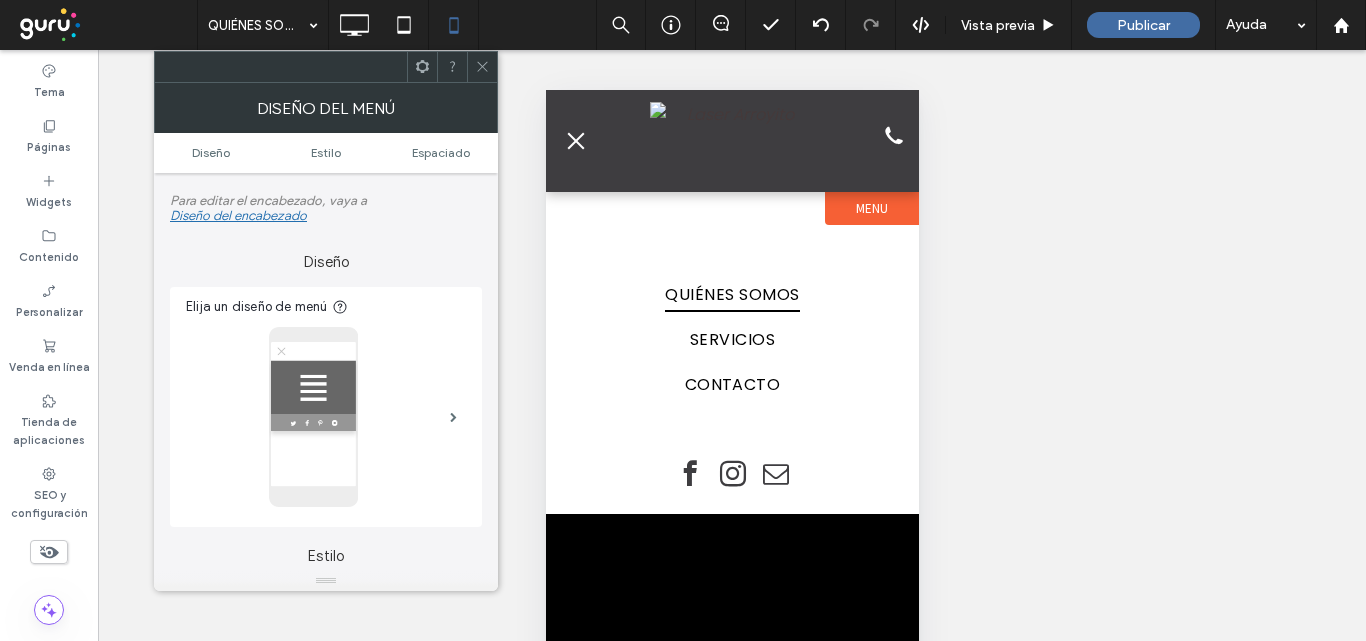 click at bounding box center [575, 141] 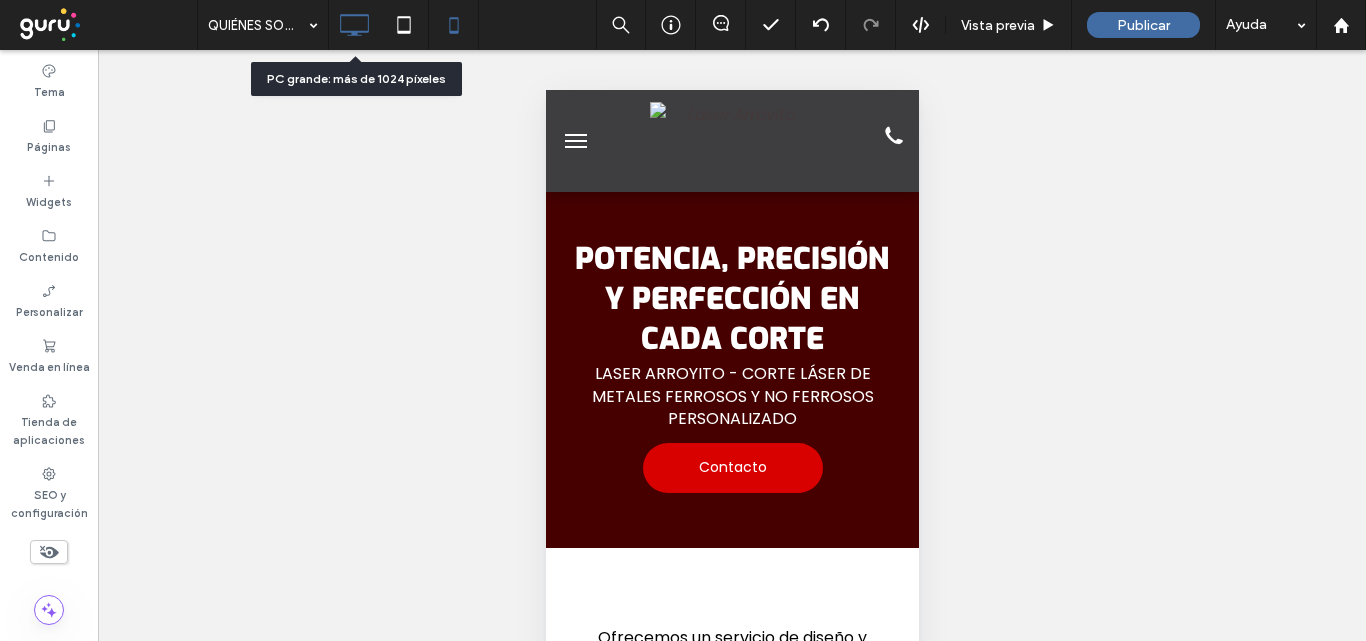 click 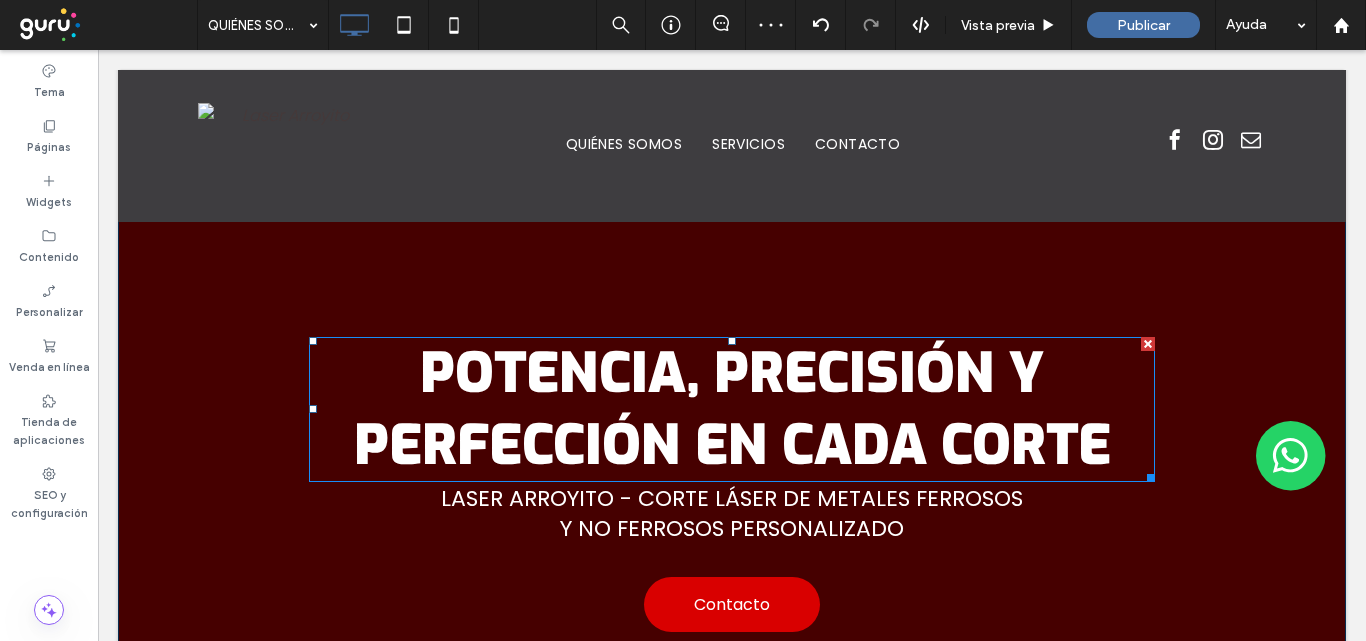 scroll, scrollTop: 100, scrollLeft: 0, axis: vertical 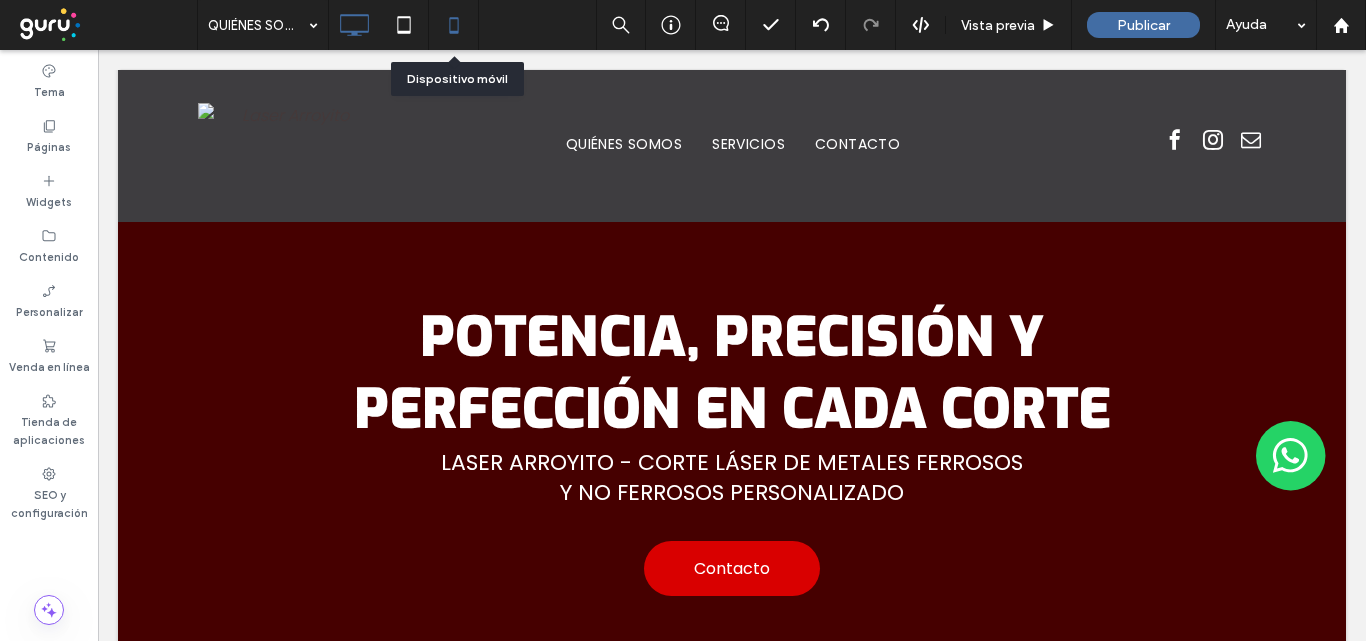 click 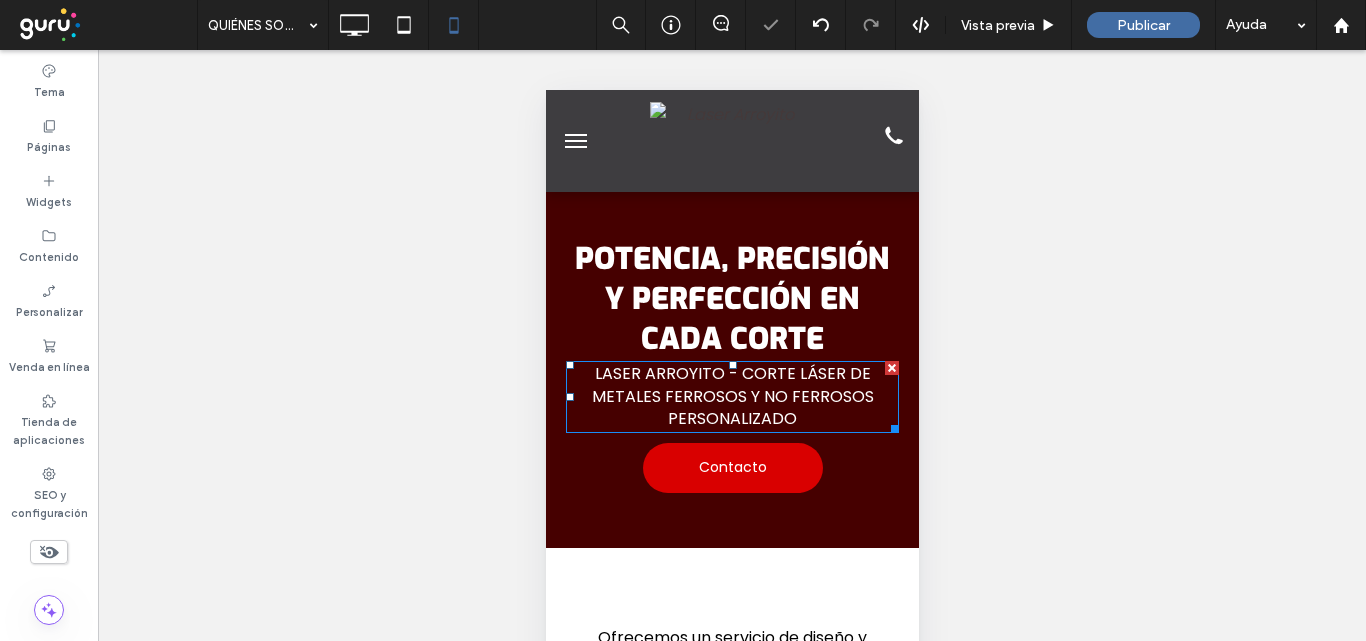 scroll, scrollTop: 0, scrollLeft: 0, axis: both 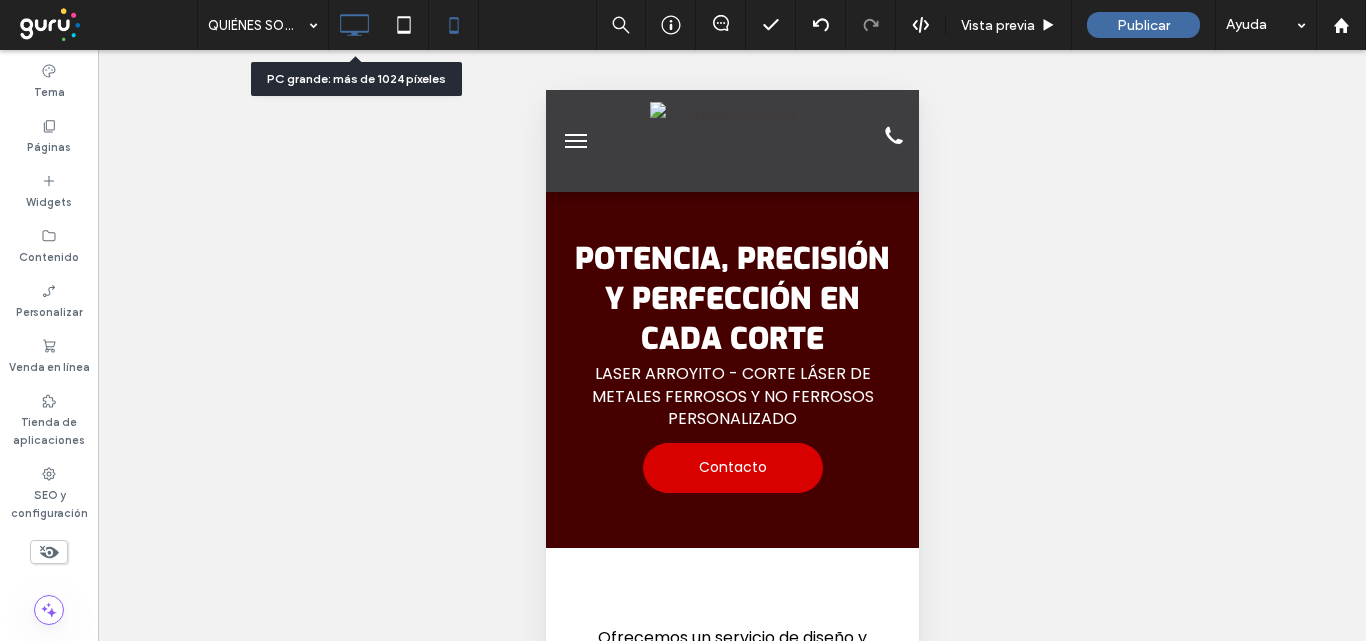 click 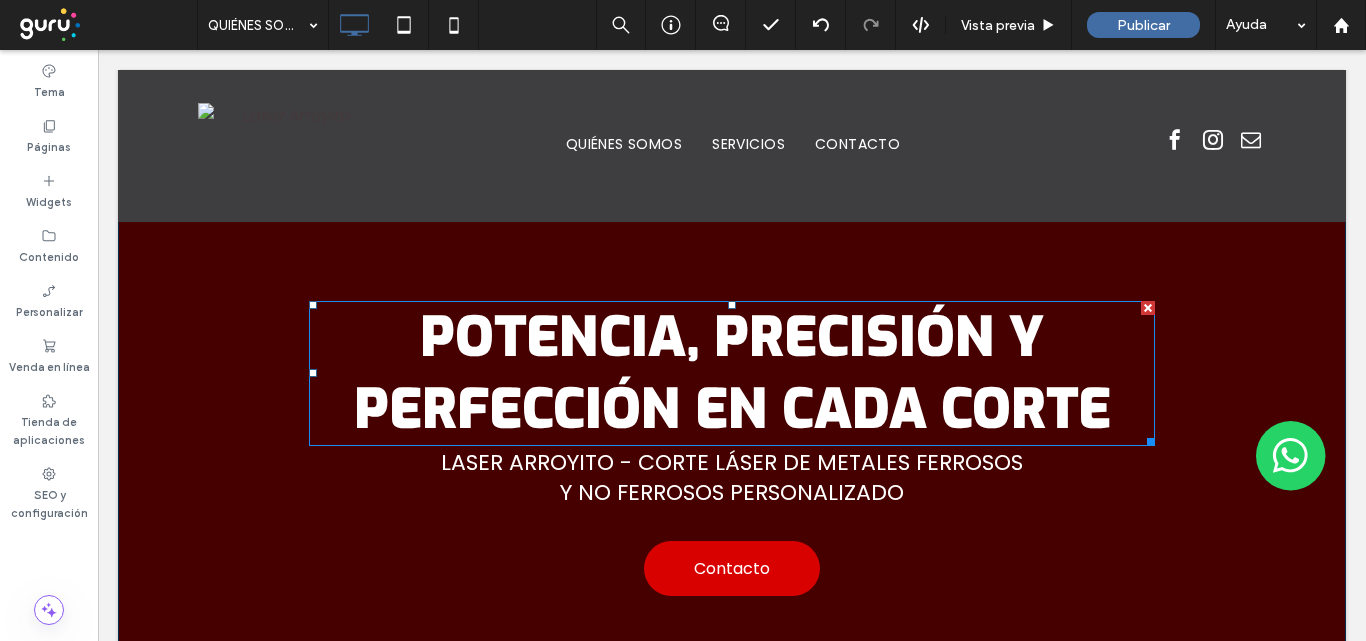 scroll, scrollTop: 0, scrollLeft: 0, axis: both 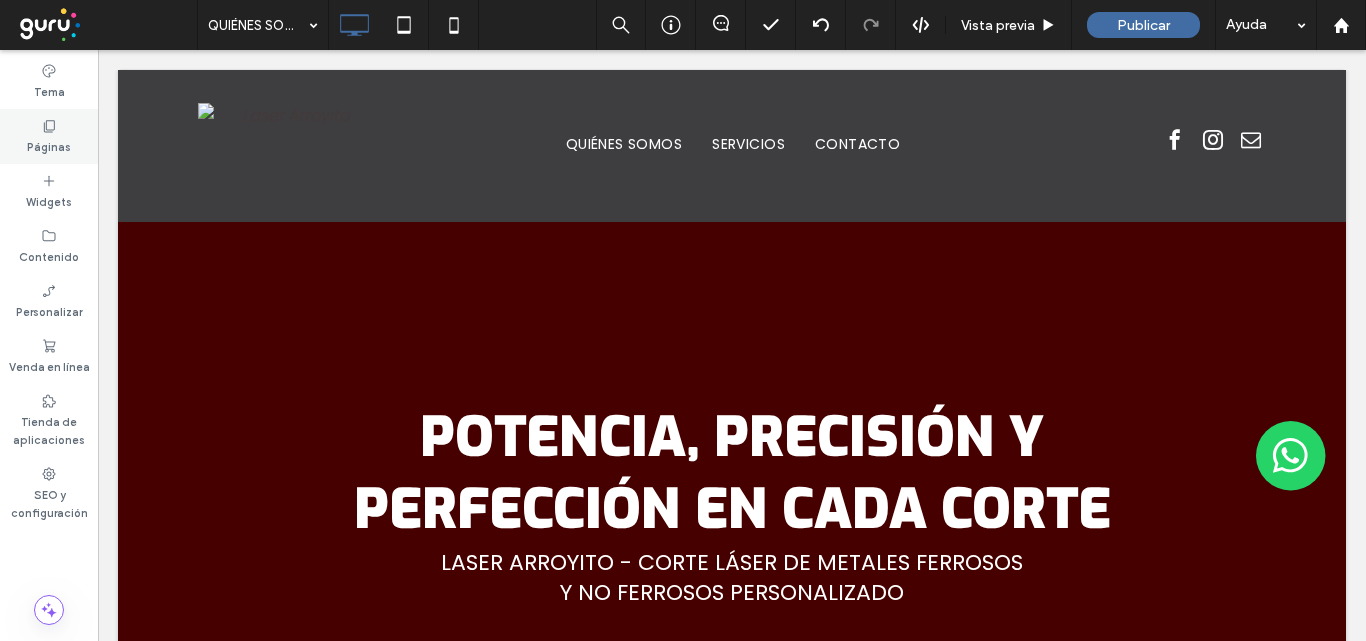 click on "Páginas" at bounding box center [49, 136] 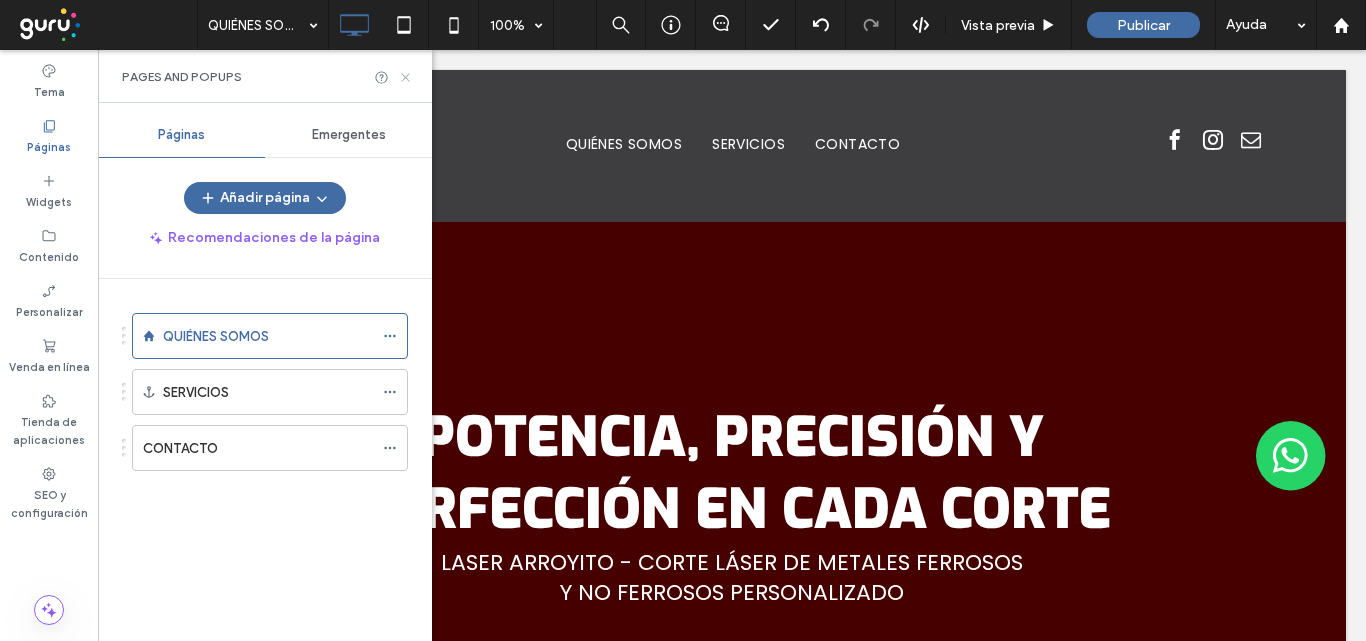 click 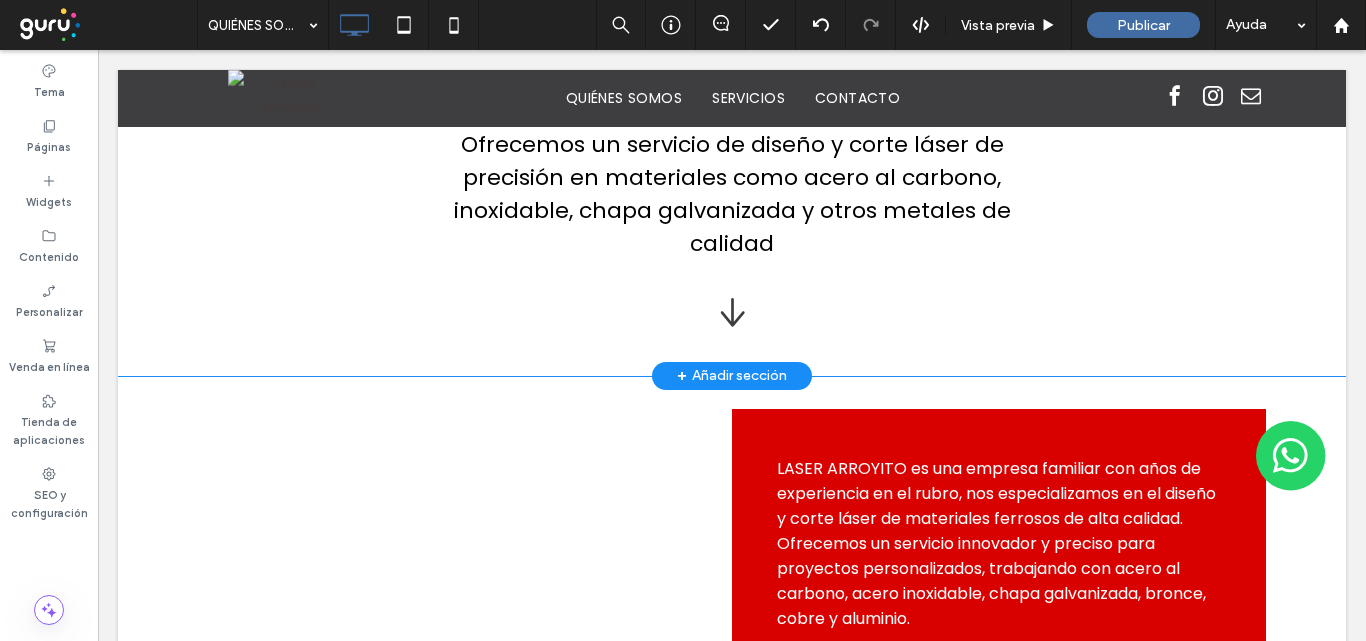 scroll, scrollTop: 1100, scrollLeft: 0, axis: vertical 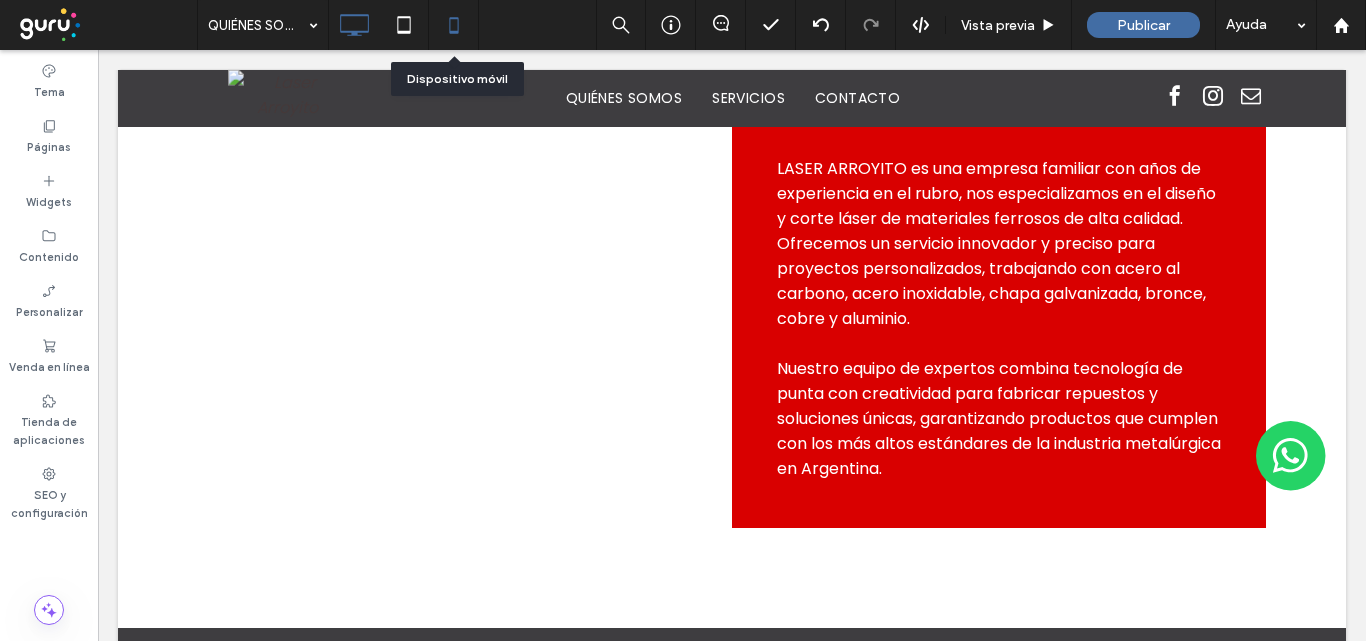 click 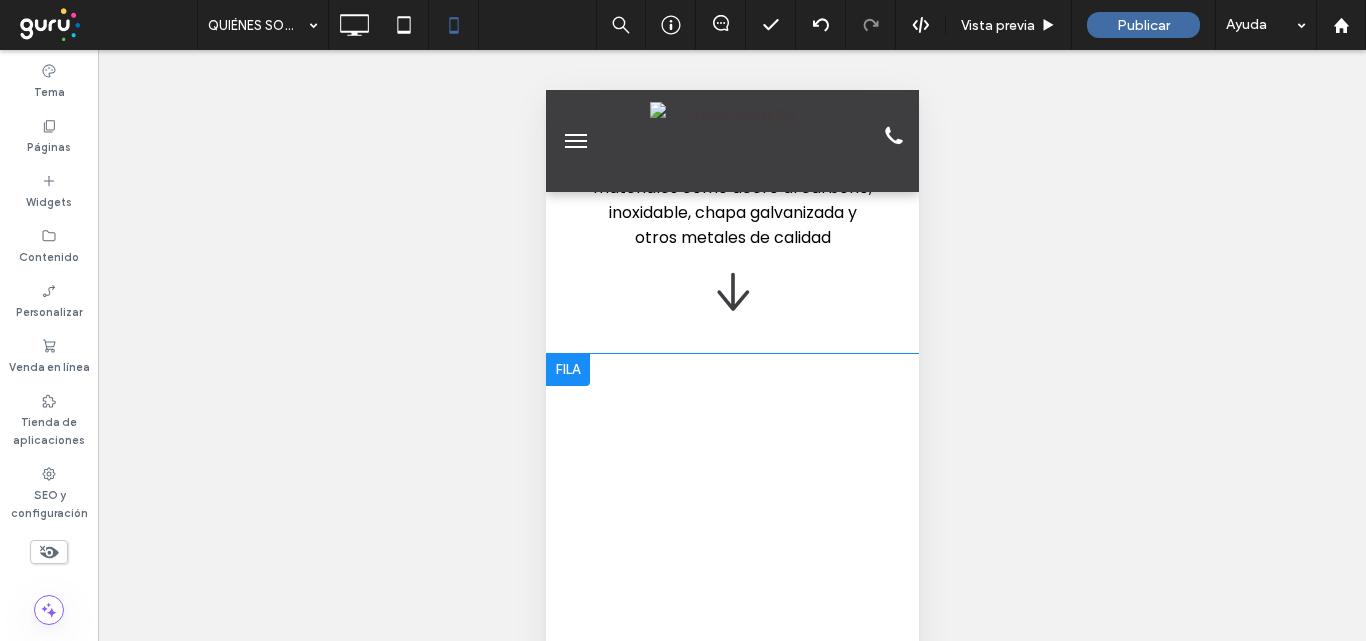 scroll, scrollTop: 0, scrollLeft: 0, axis: both 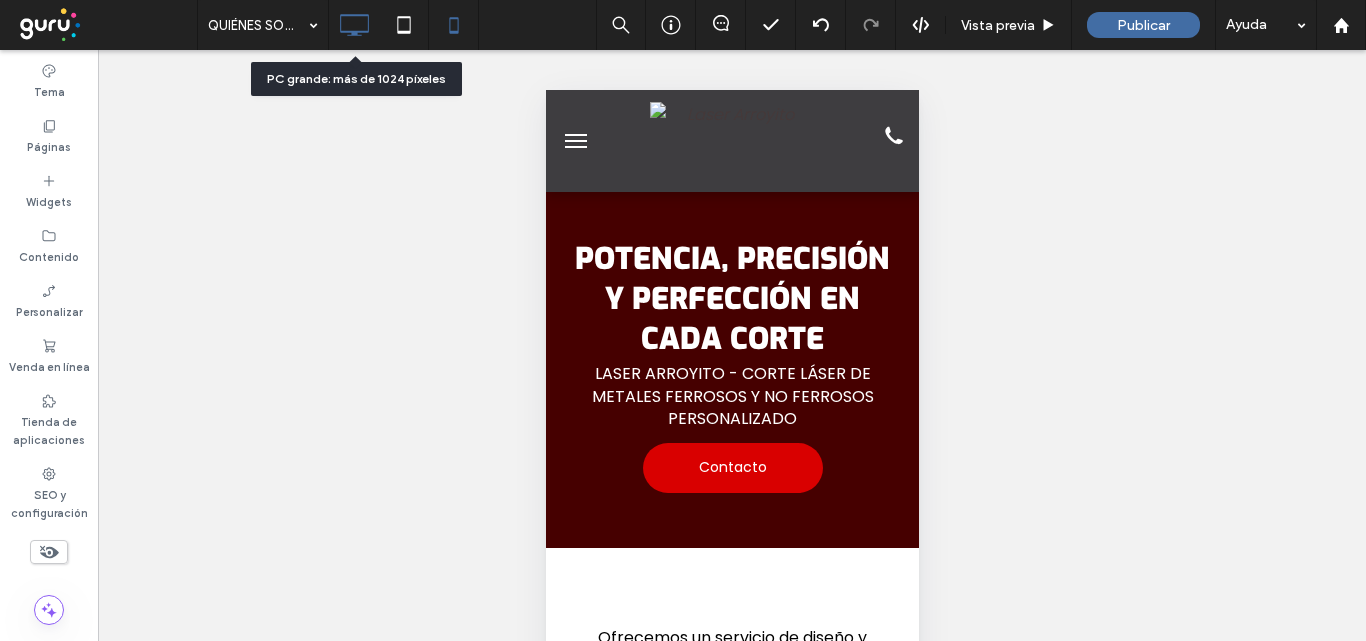 click 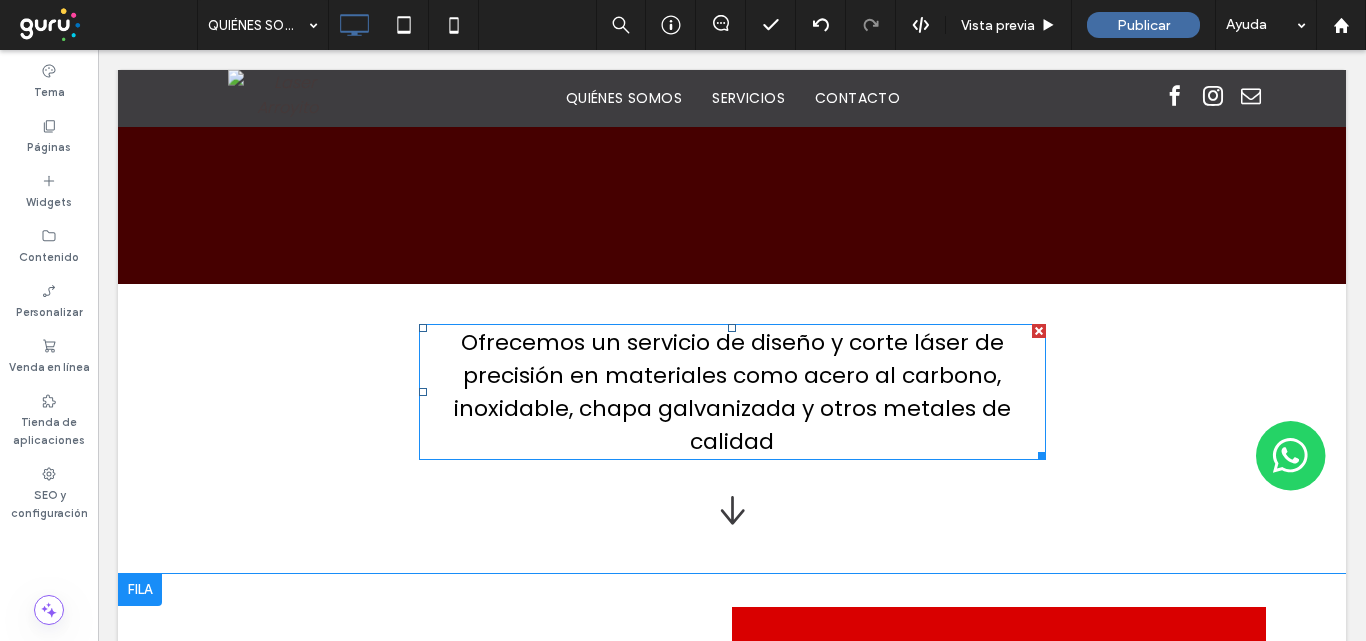 scroll, scrollTop: 600, scrollLeft: 0, axis: vertical 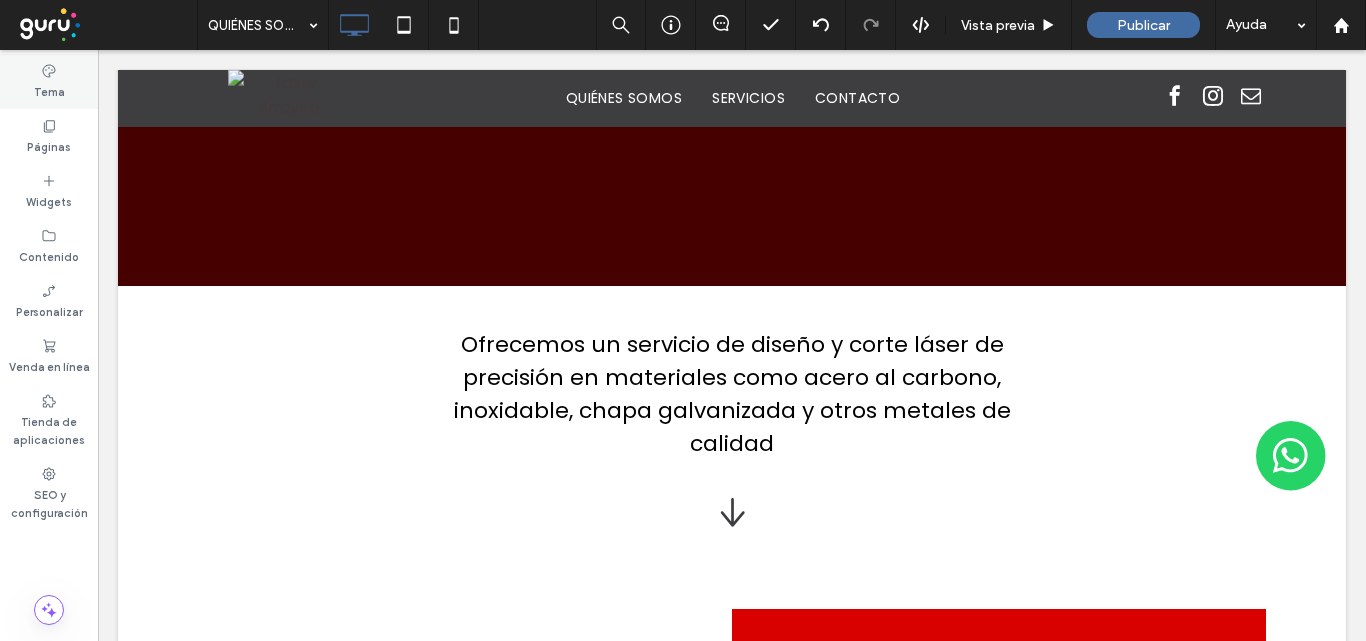 click on "Tema" at bounding box center (49, 81) 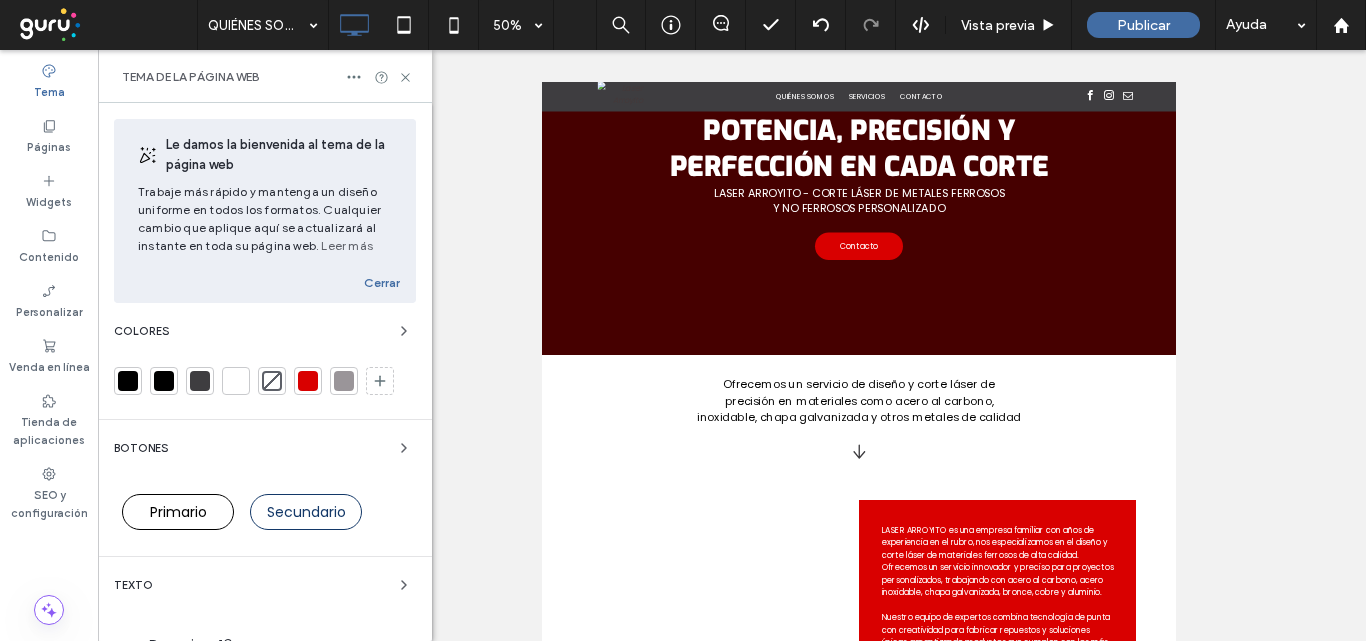 scroll, scrollTop: 352, scrollLeft: 0, axis: vertical 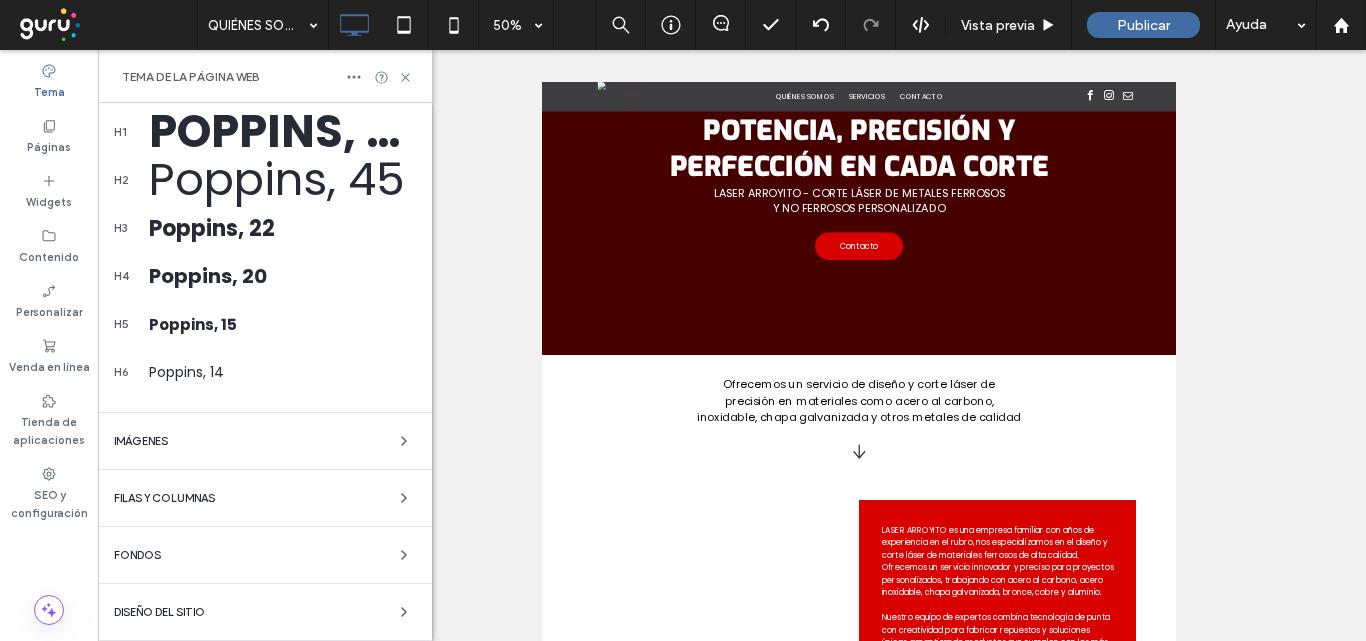 click on "Filas y columnas" at bounding box center [265, 498] 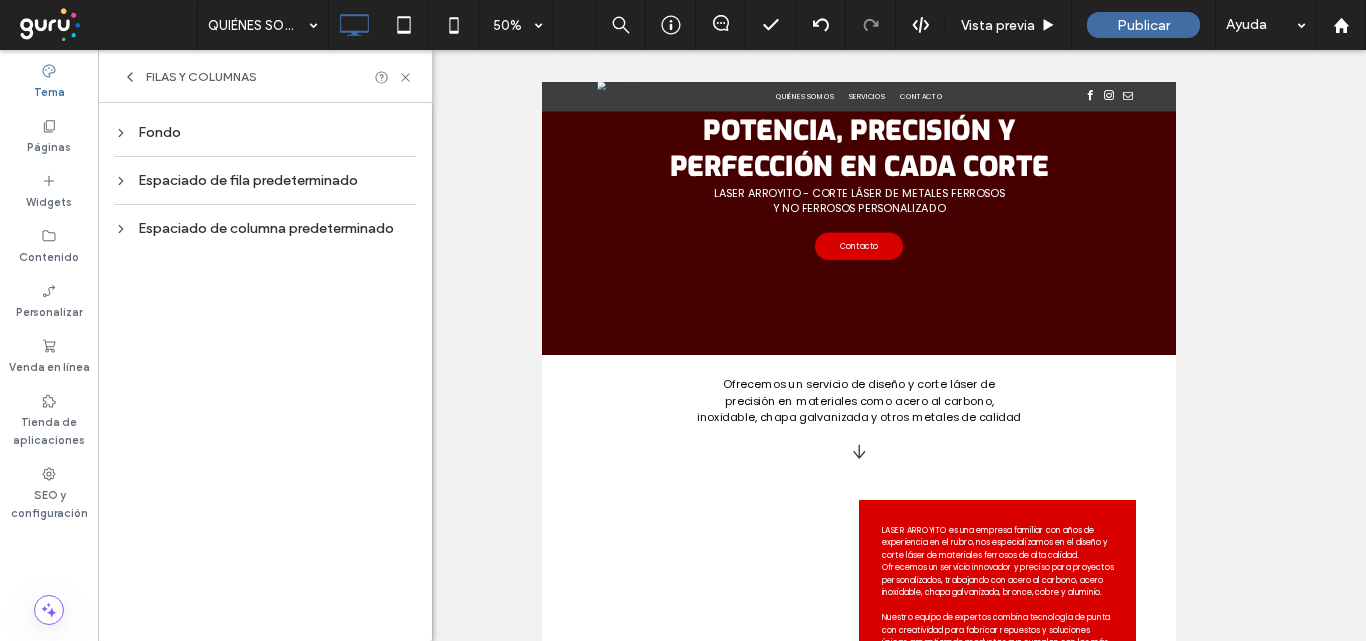 scroll, scrollTop: 0, scrollLeft: 0, axis: both 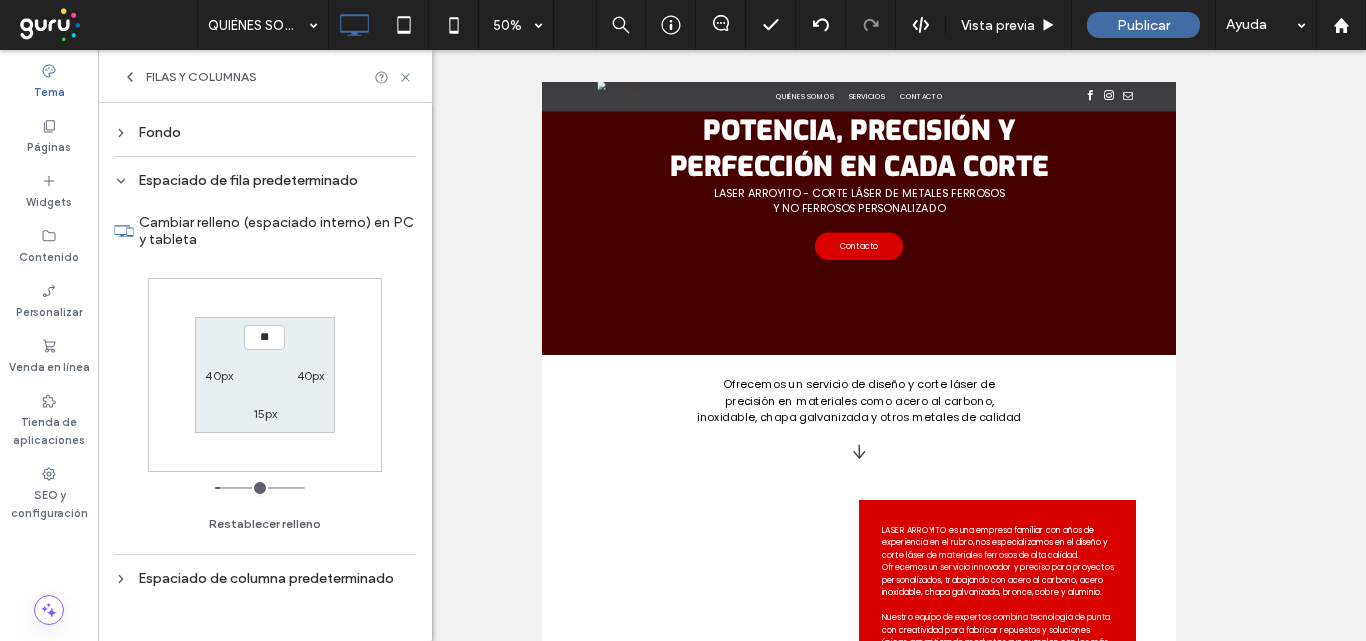 type on "****" 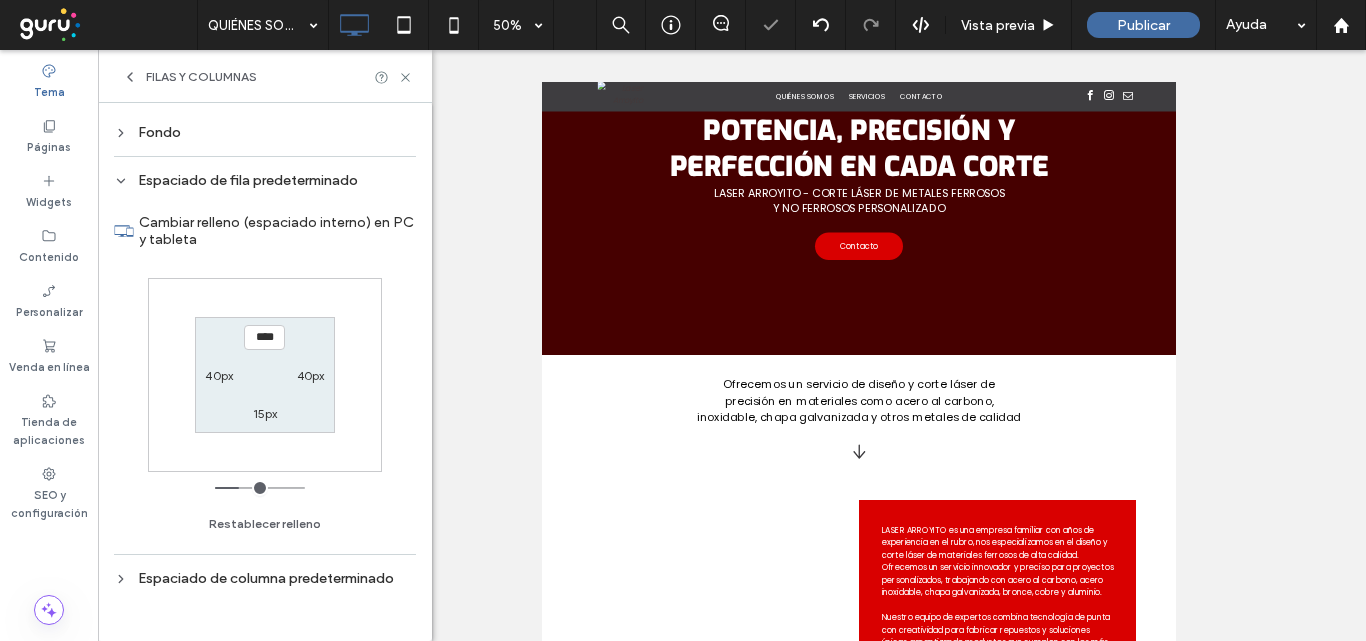click on "15px" at bounding box center (265, 413) 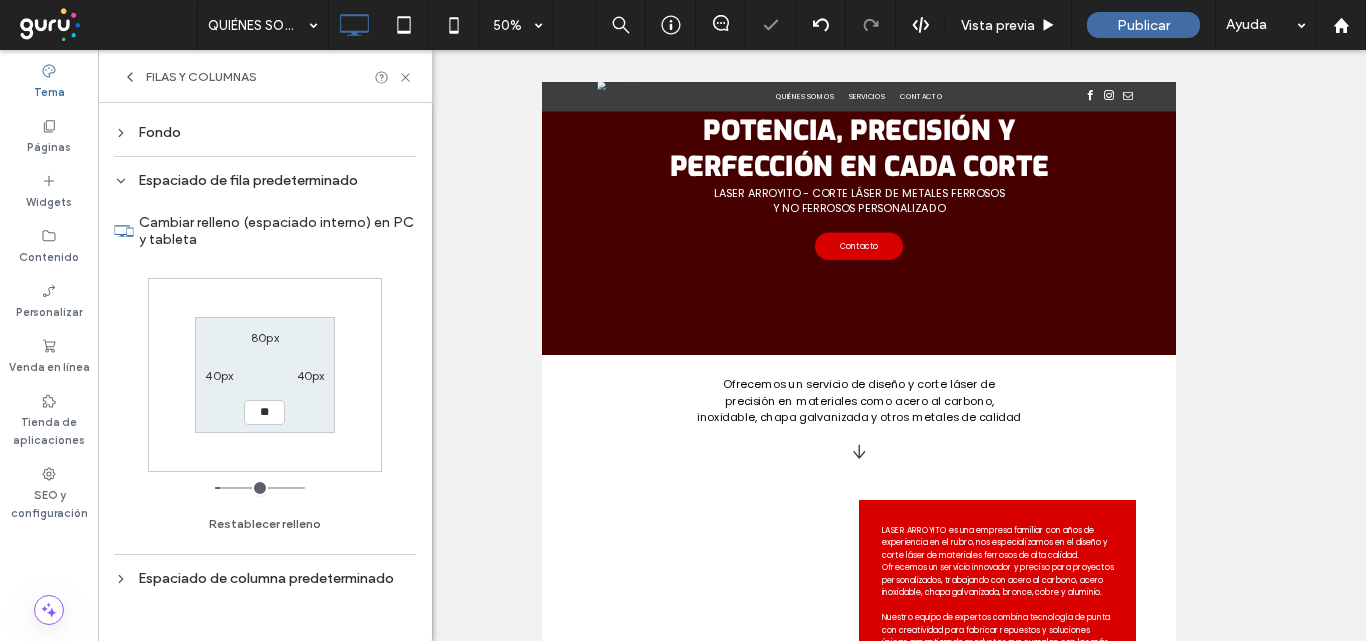 type on "**" 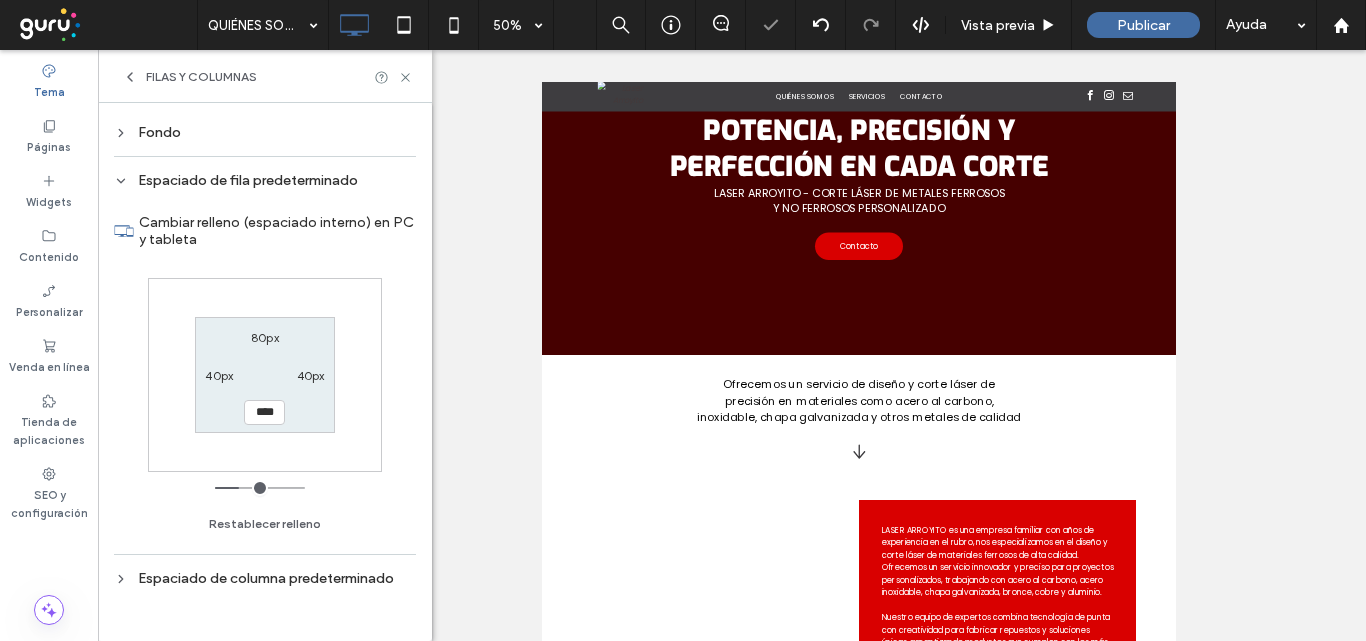 click on "80px 40px **** 40px" at bounding box center (264, 374) 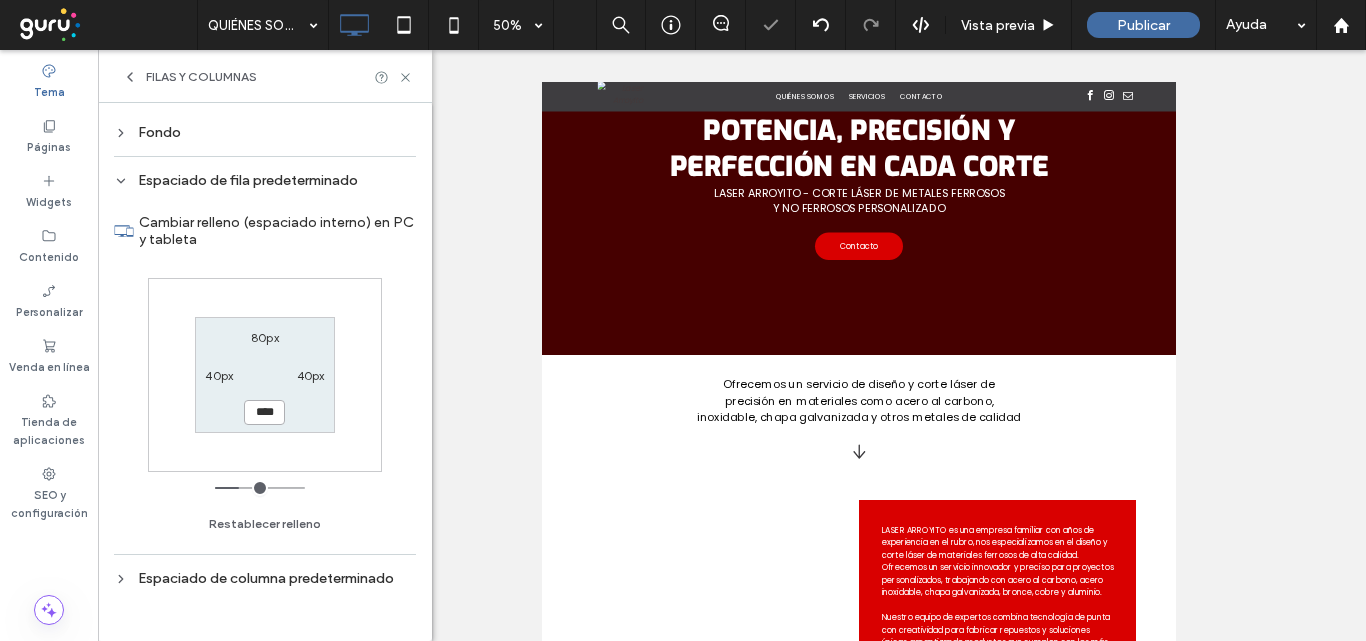 click on "****" at bounding box center (264, 412) 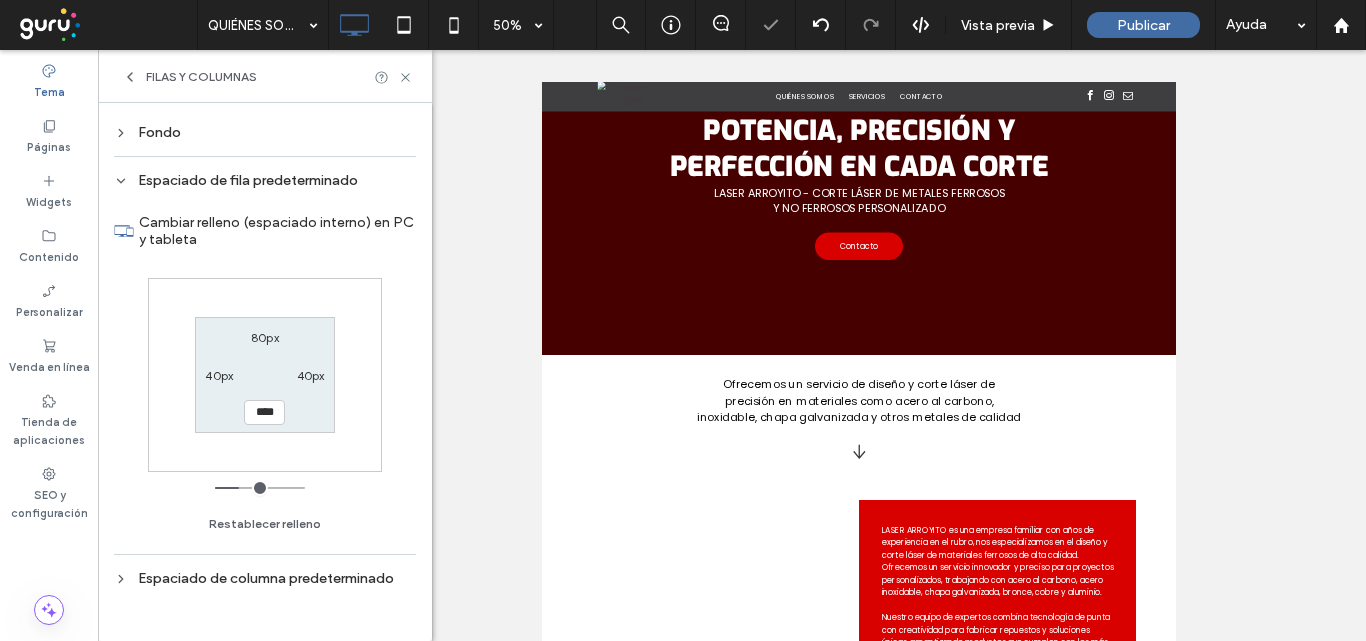 drag, startPoint x: 276, startPoint y: 338, endPoint x: 300, endPoint y: 330, distance: 25.298222 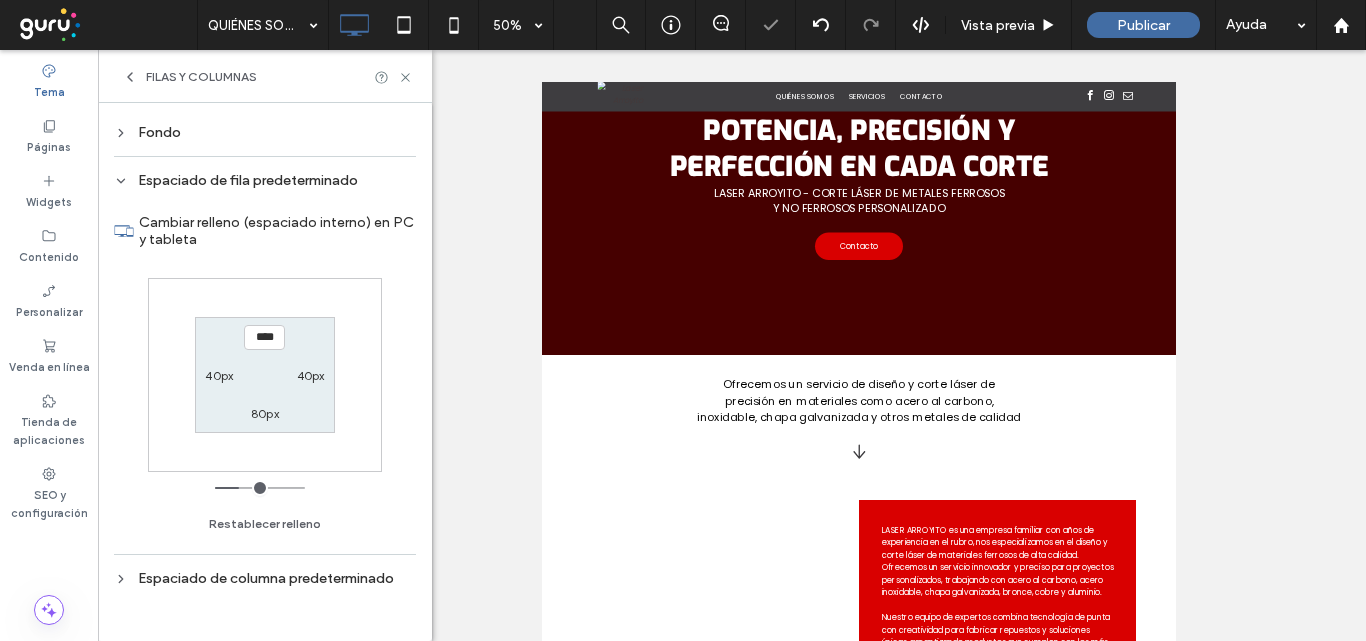 click on "**** 40px 80px 40px" at bounding box center [265, 375] 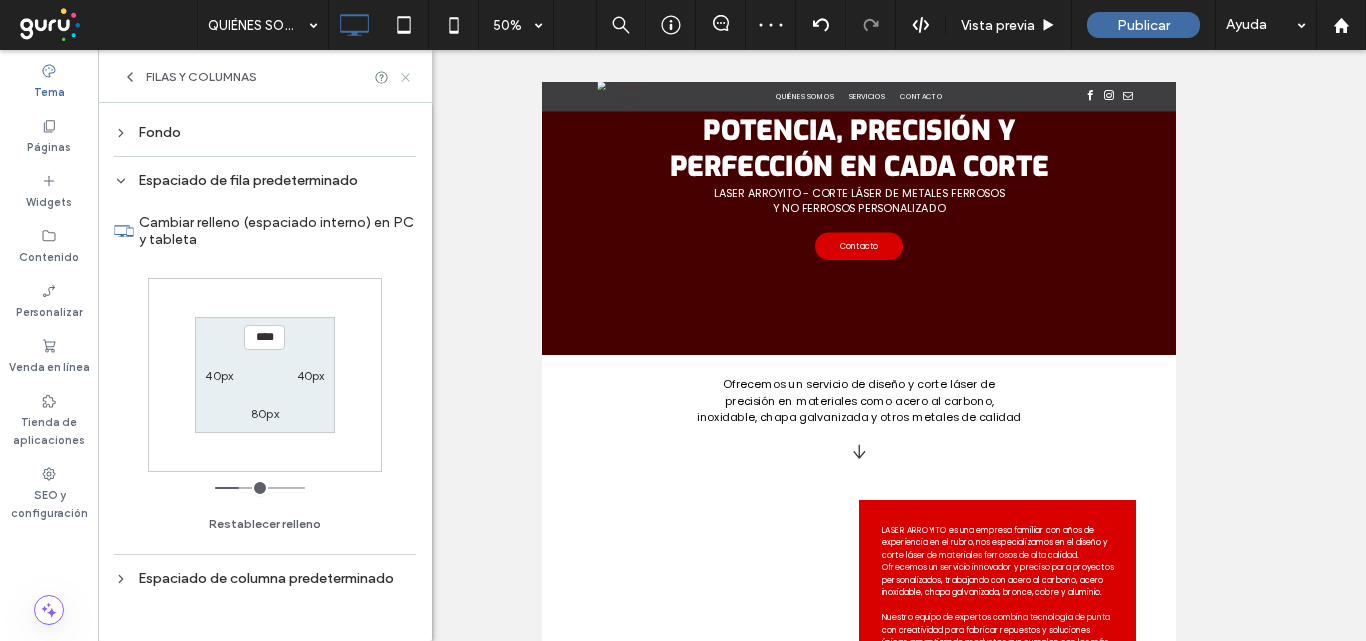 click 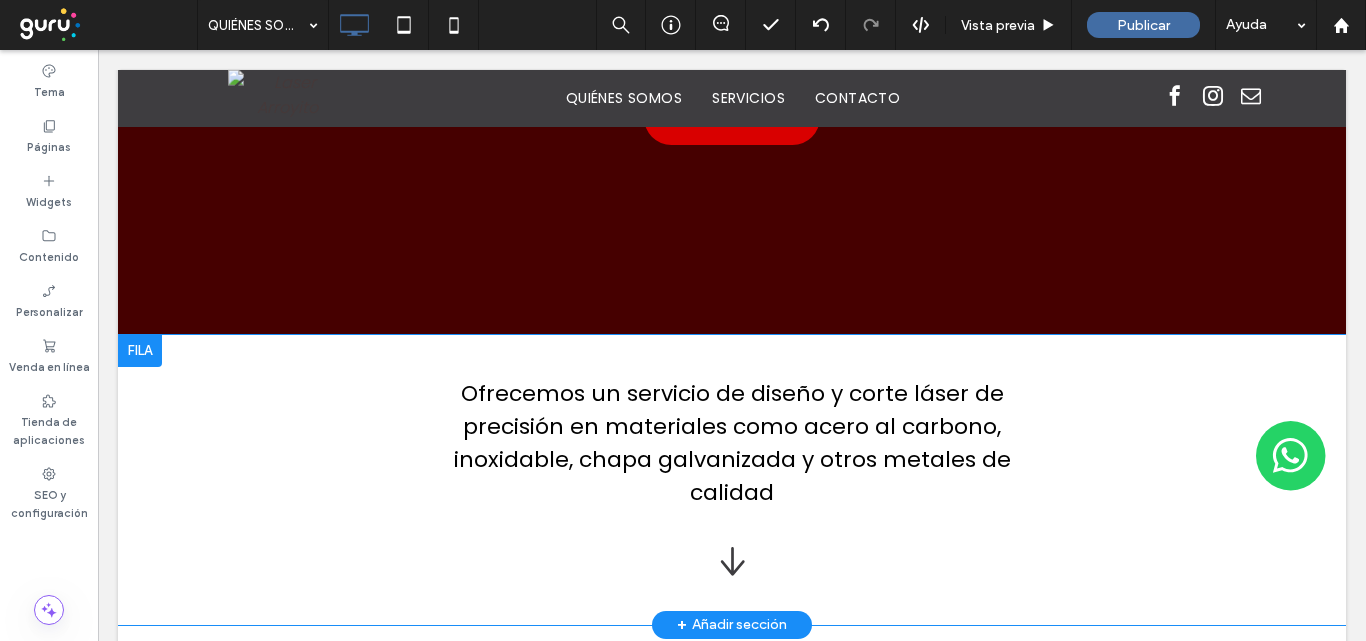 scroll, scrollTop: 552, scrollLeft: 0, axis: vertical 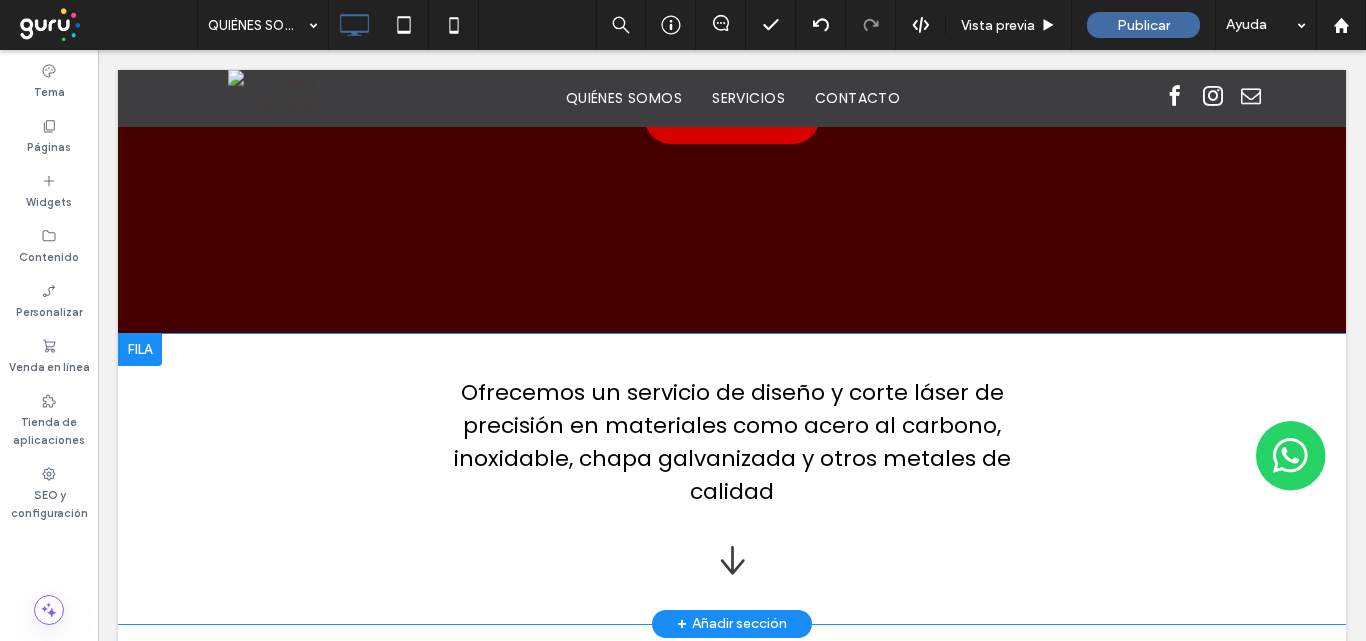 click at bounding box center [140, 350] 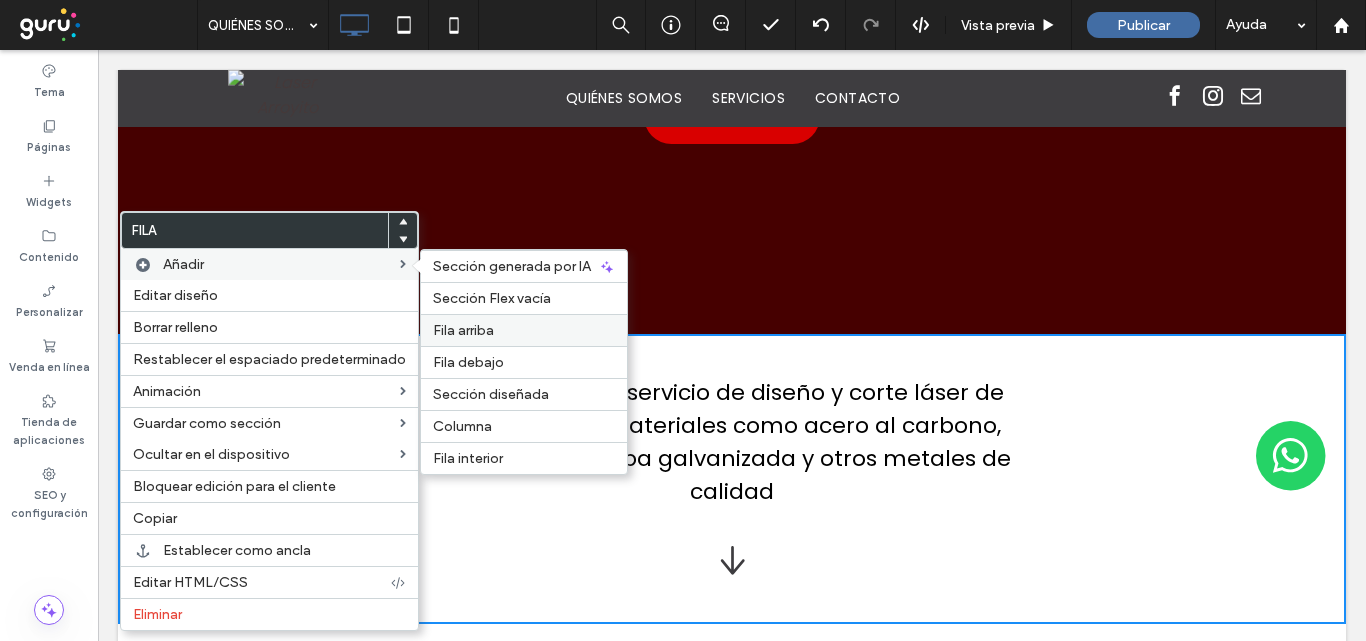 click on "Fila arriba" at bounding box center (524, 330) 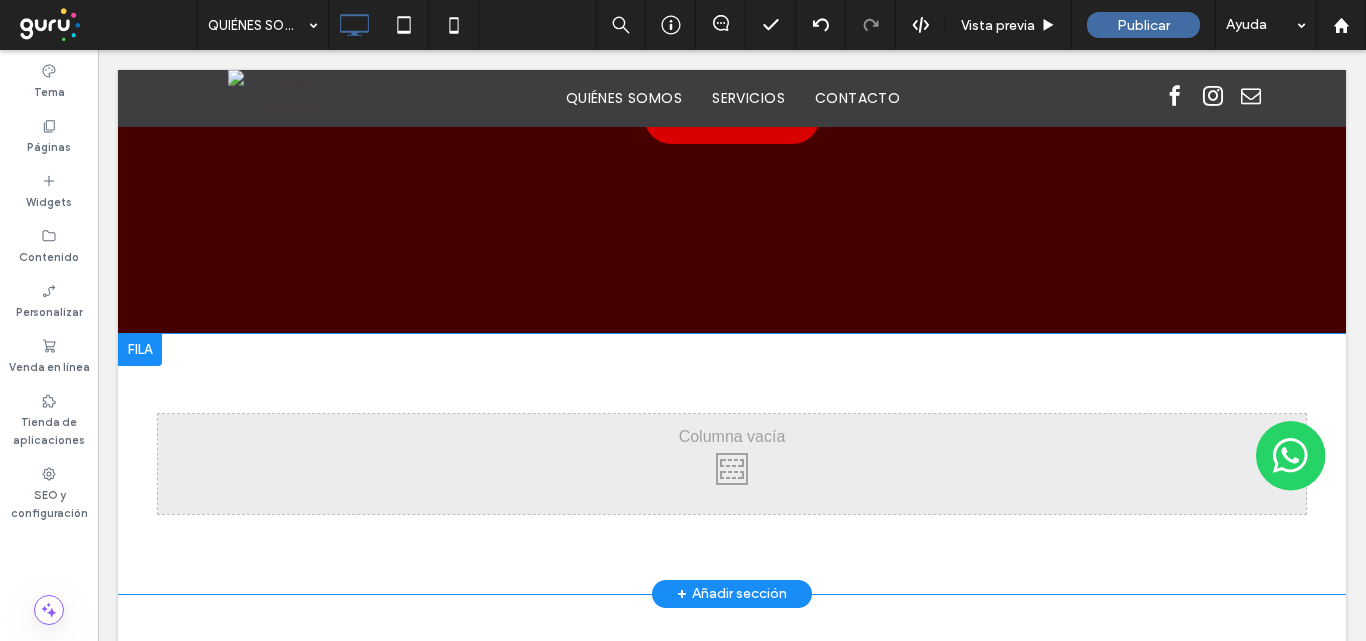 click at bounding box center [140, 350] 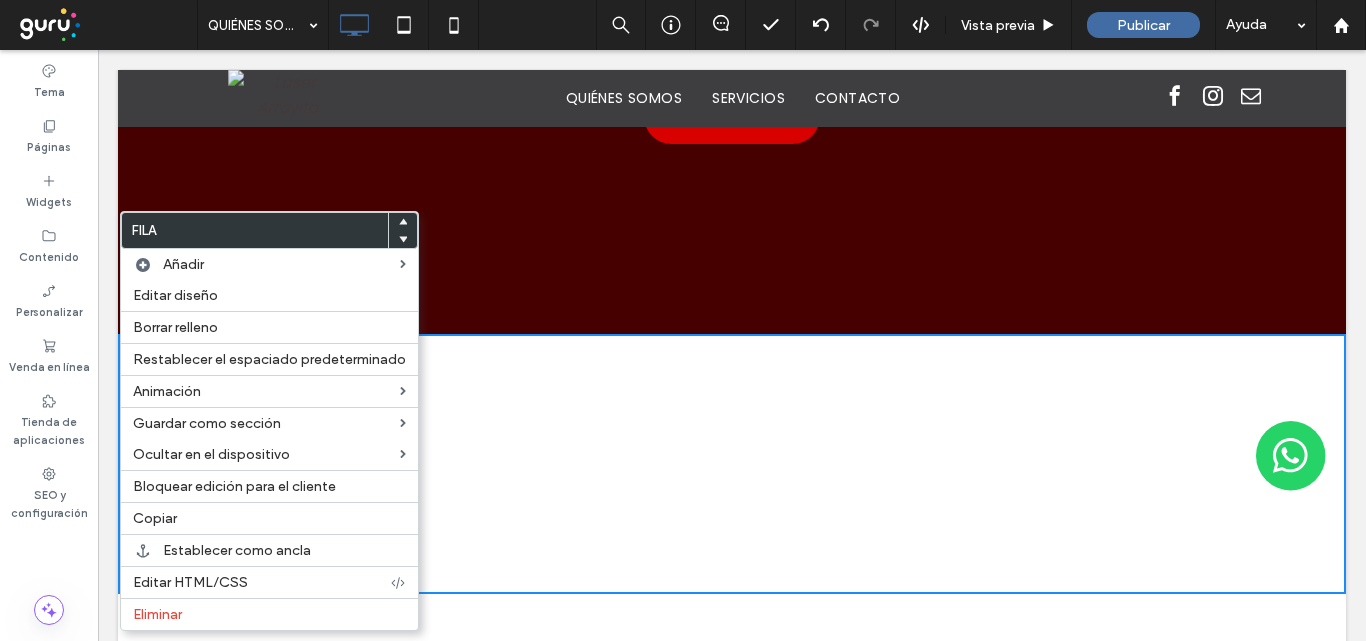 click on "Click To Paste     Click To Paste
Fila + Añadir sección" at bounding box center [732, 464] 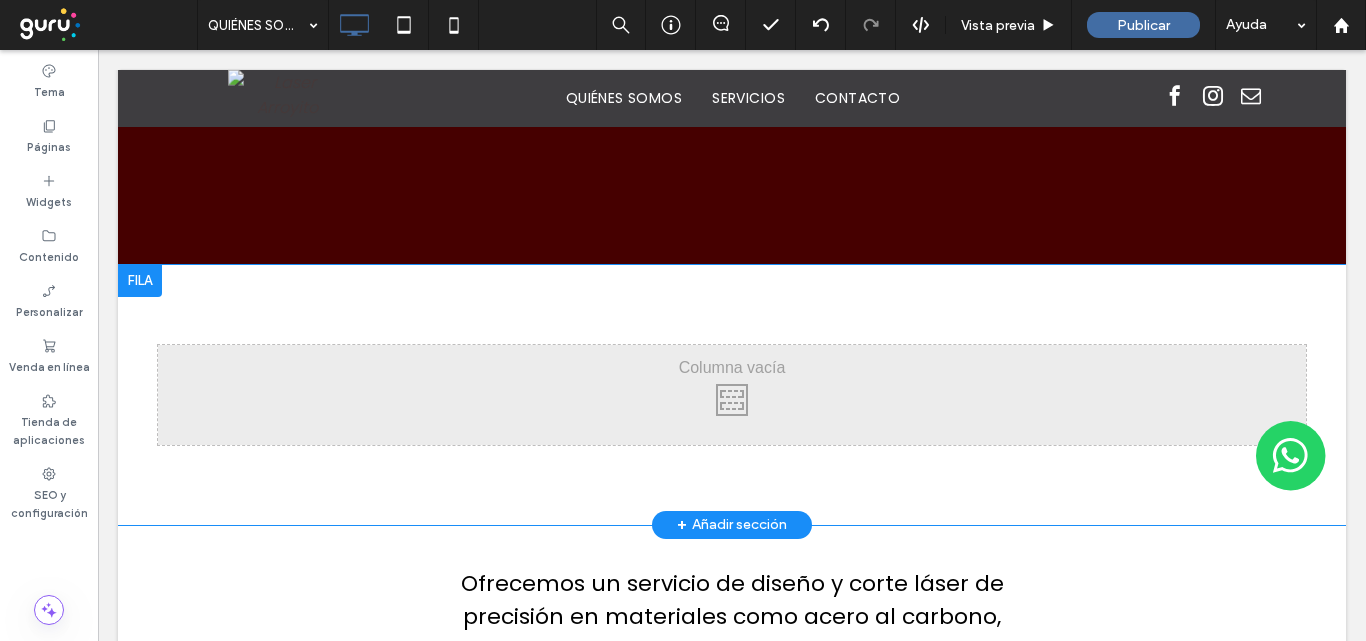 scroll, scrollTop: 652, scrollLeft: 0, axis: vertical 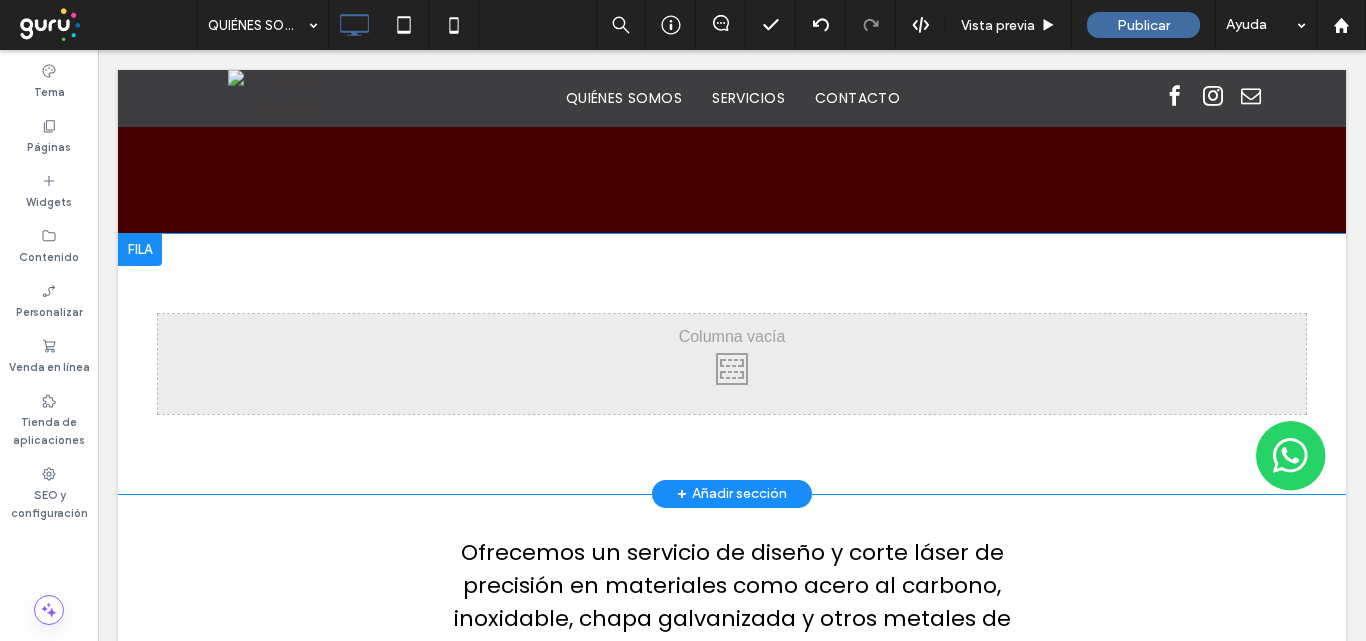 click at bounding box center (140, 250) 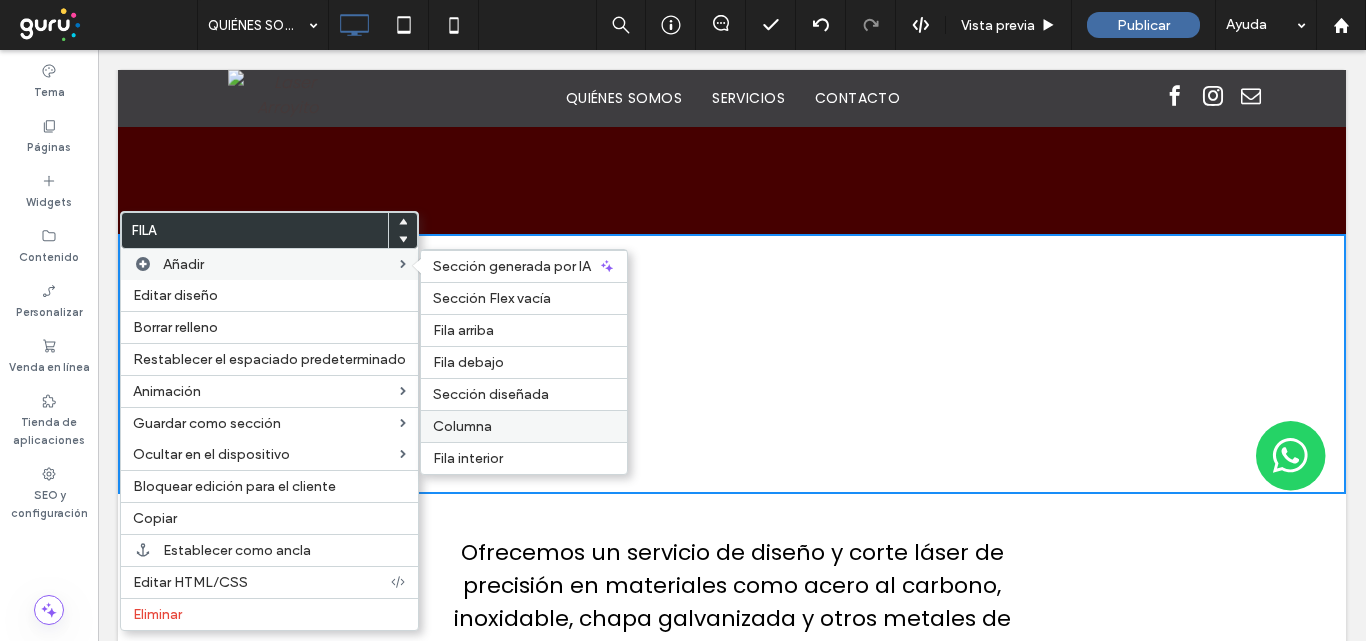 click on "Columna" at bounding box center (524, 426) 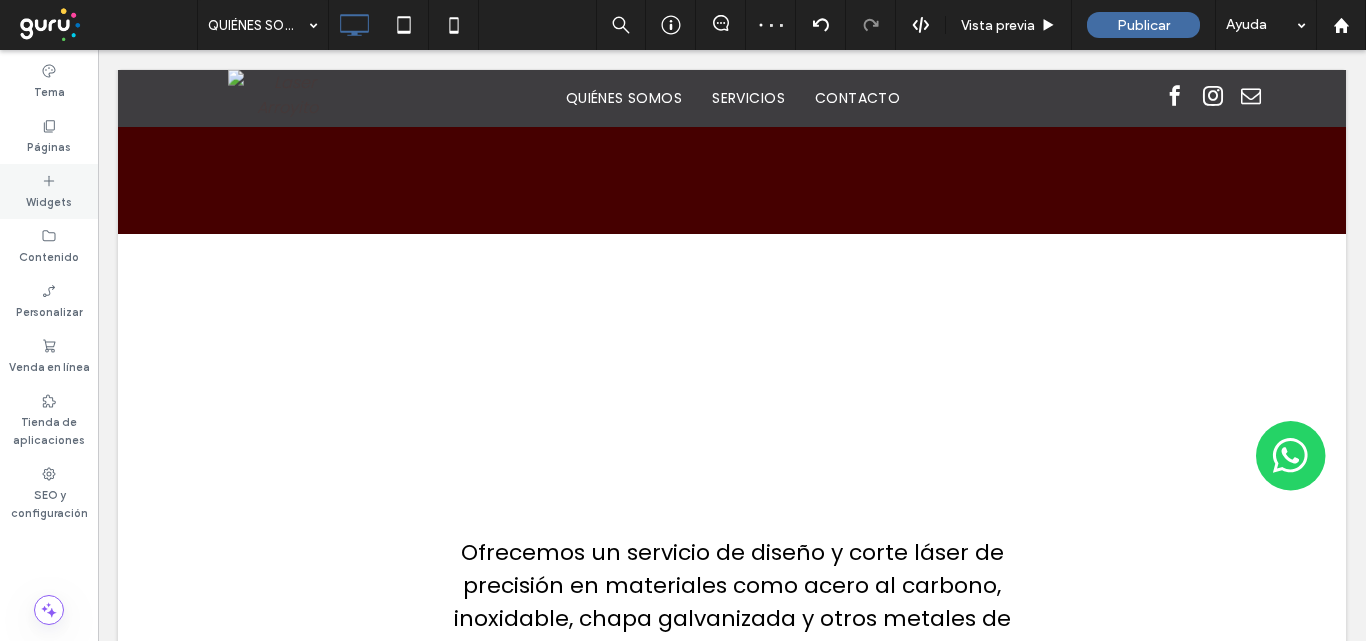 click on "Widgets" at bounding box center (49, 200) 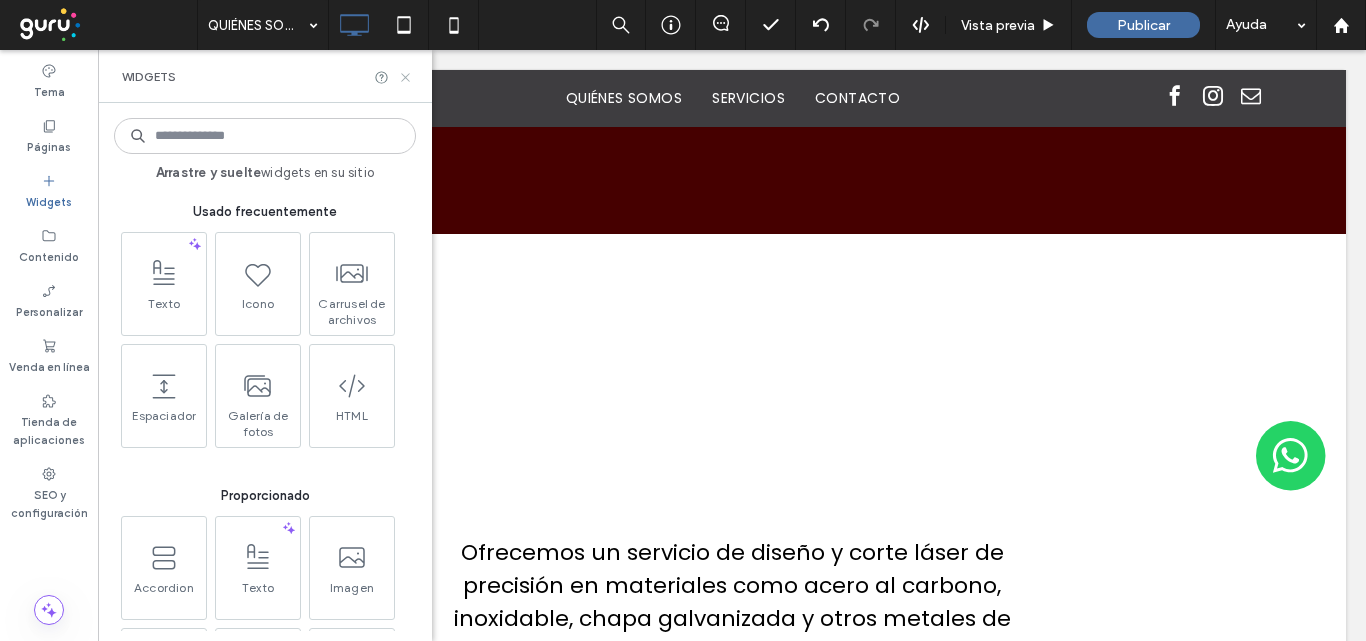 click 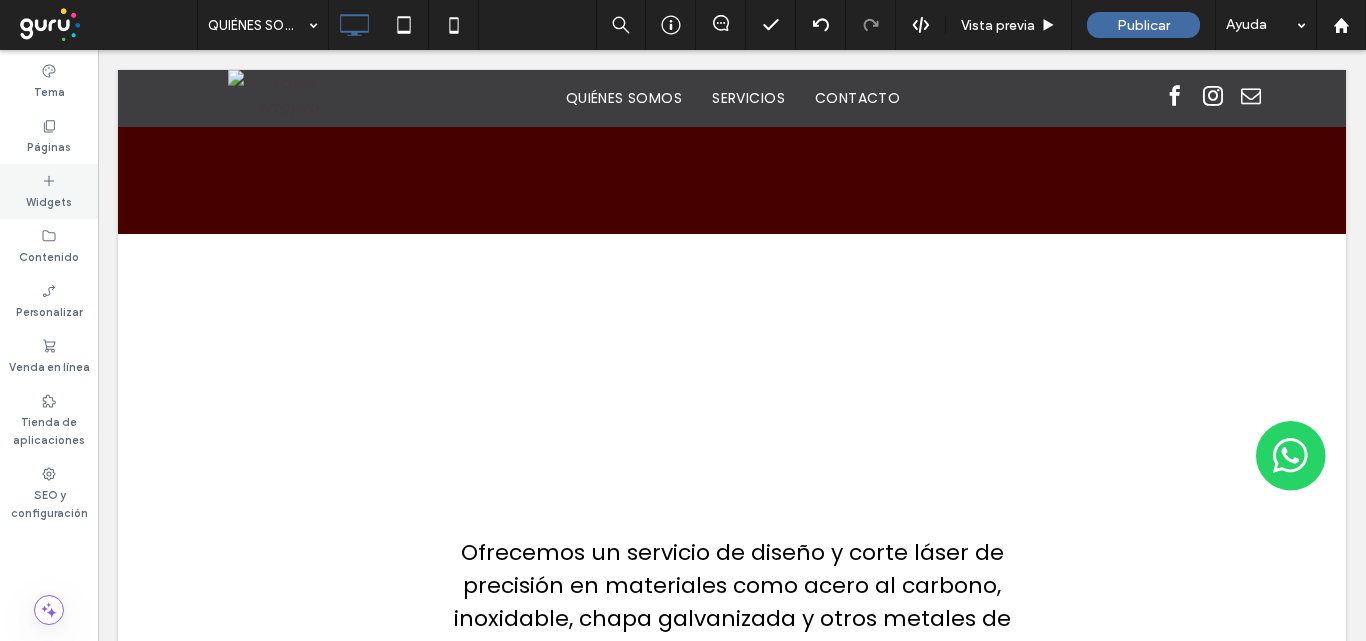 click on "Widgets" at bounding box center [49, 200] 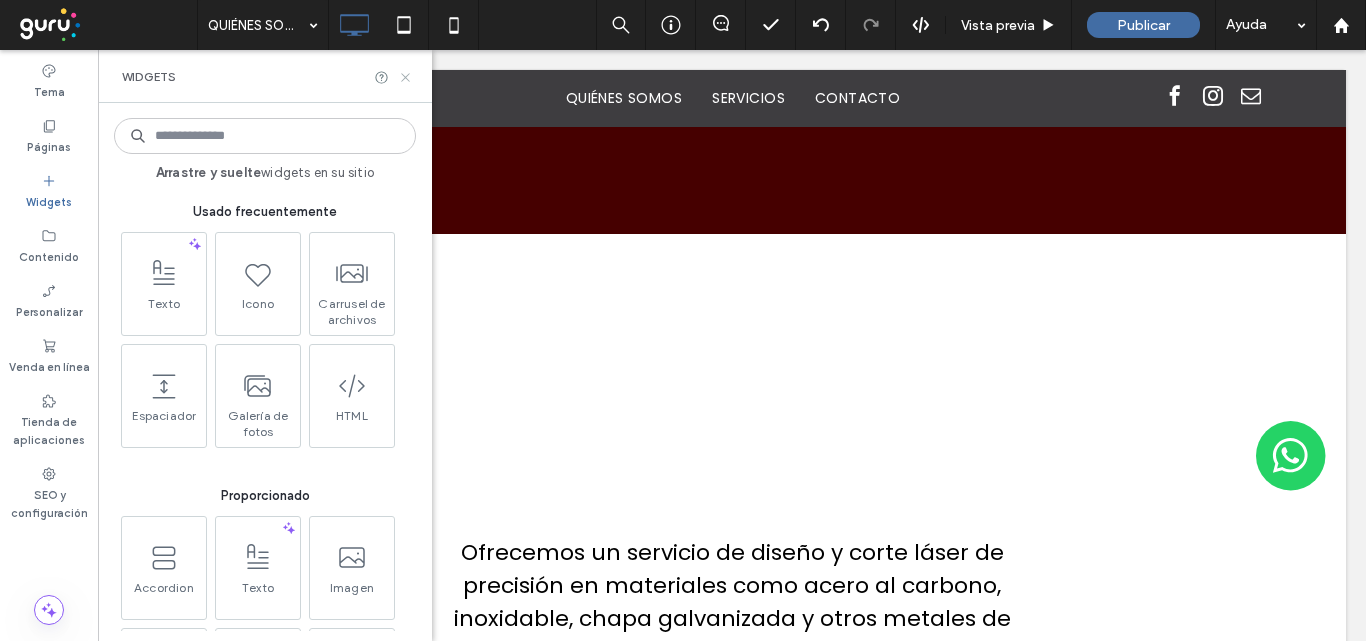 drag, startPoint x: 409, startPoint y: 80, endPoint x: 311, endPoint y: 31, distance: 109.56733 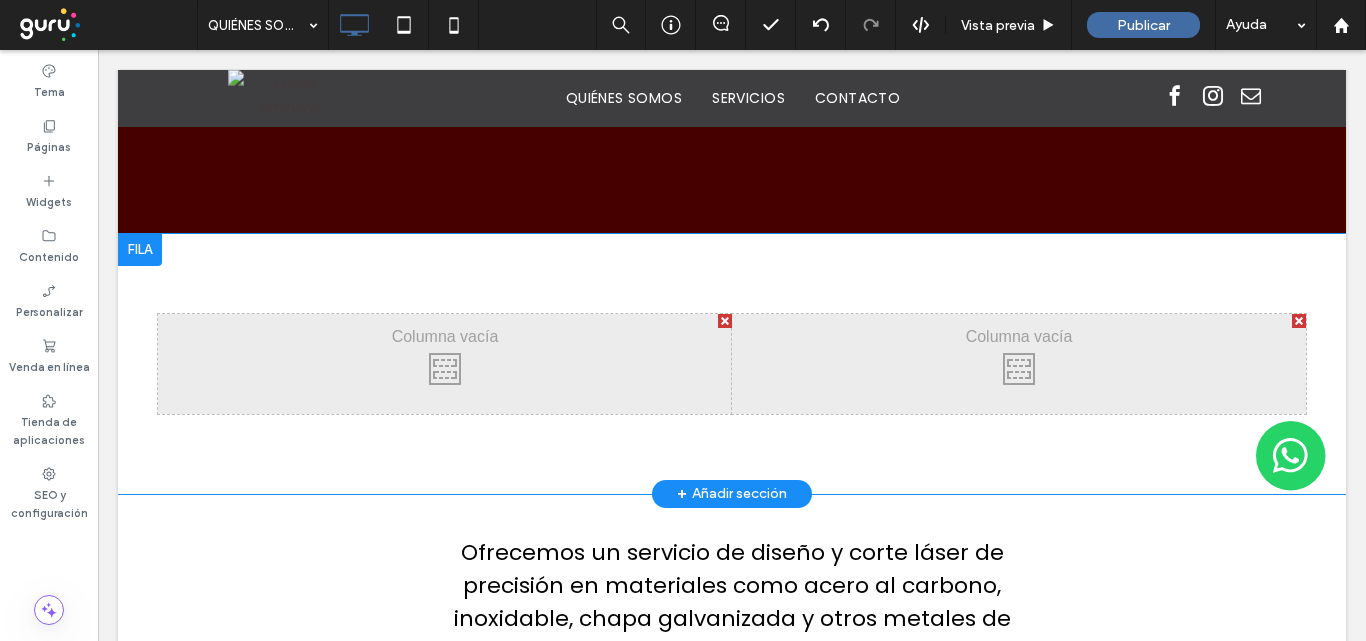 scroll, scrollTop: 752, scrollLeft: 0, axis: vertical 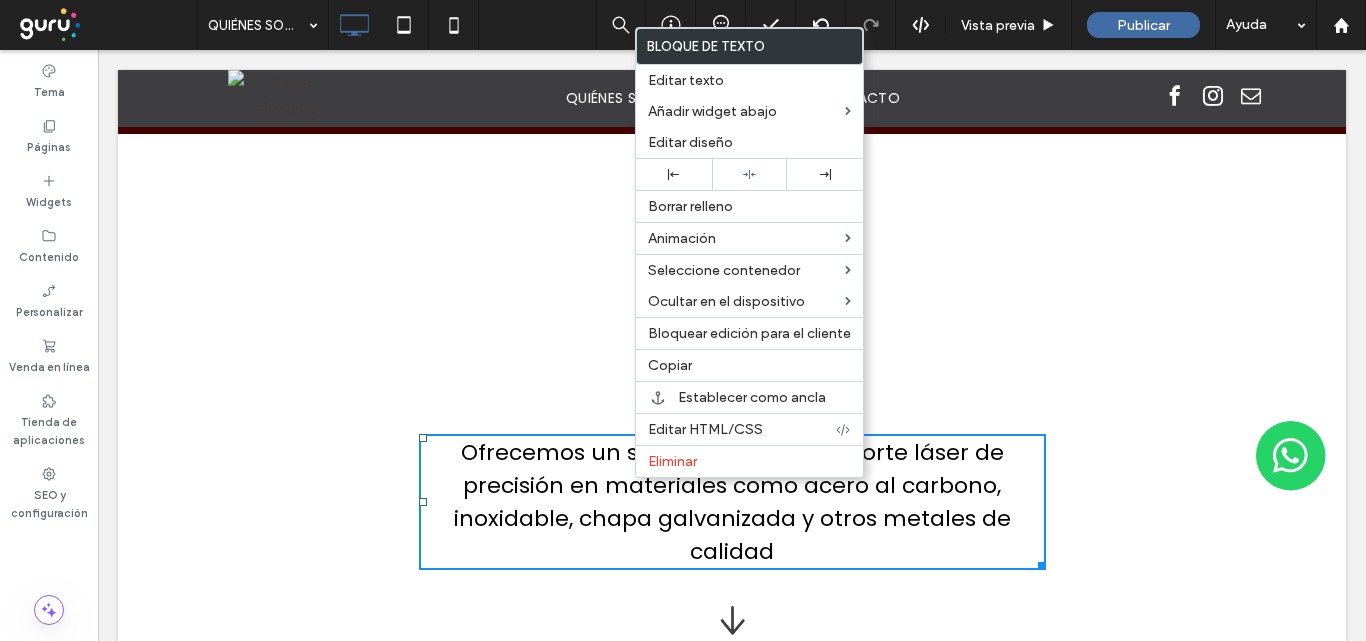 drag, startPoint x: 511, startPoint y: 382, endPoint x: 520, endPoint y: 405, distance: 24.698177 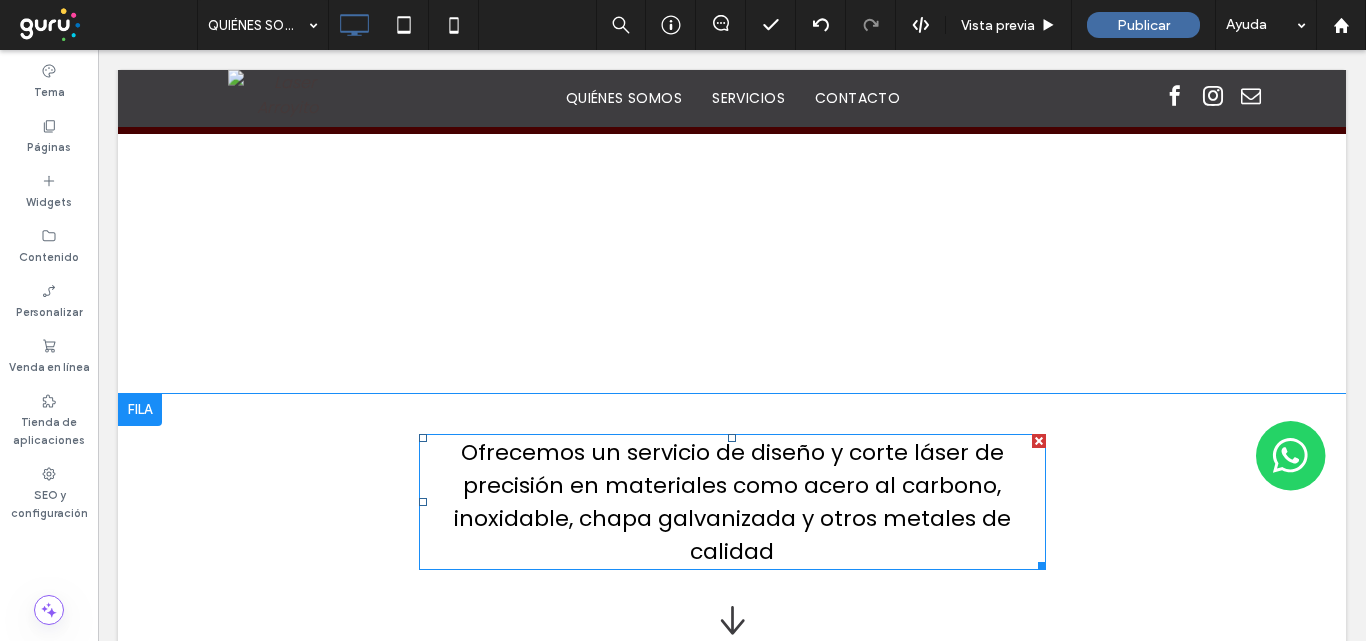 click on "Ofrecemos un servicio de diseño y corte láser de precisión en materiales como acero al carbono, inoxidable, chapa galvanizada y otros metales de calidad" at bounding box center [732, 502] 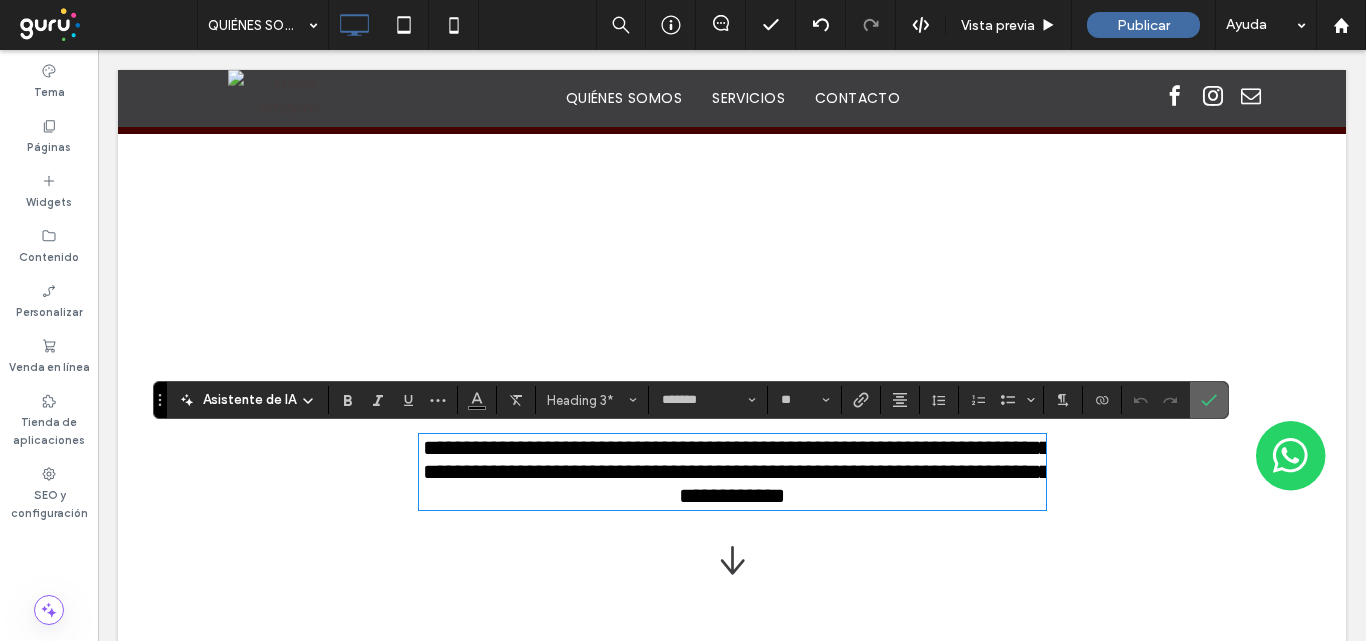 drag, startPoint x: 1212, startPoint y: 405, endPoint x: 1060, endPoint y: 359, distance: 158.80806 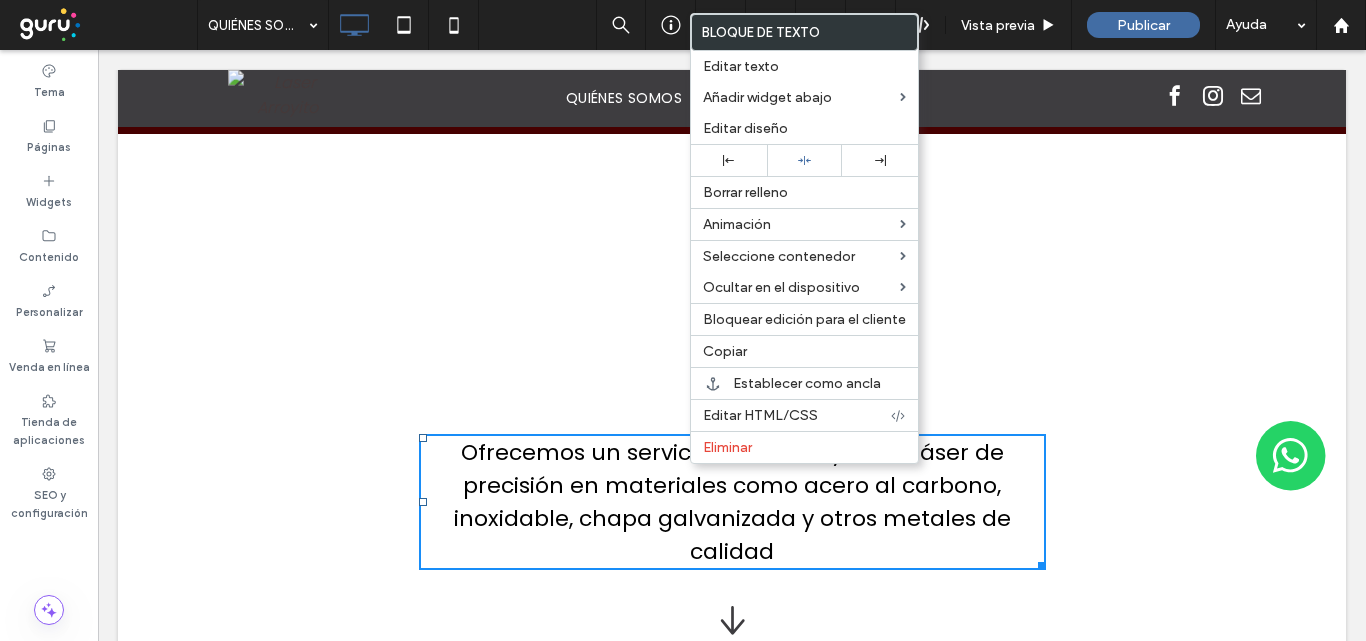 click on "Click To Paste     Click To Paste" at bounding box center [1019, 264] 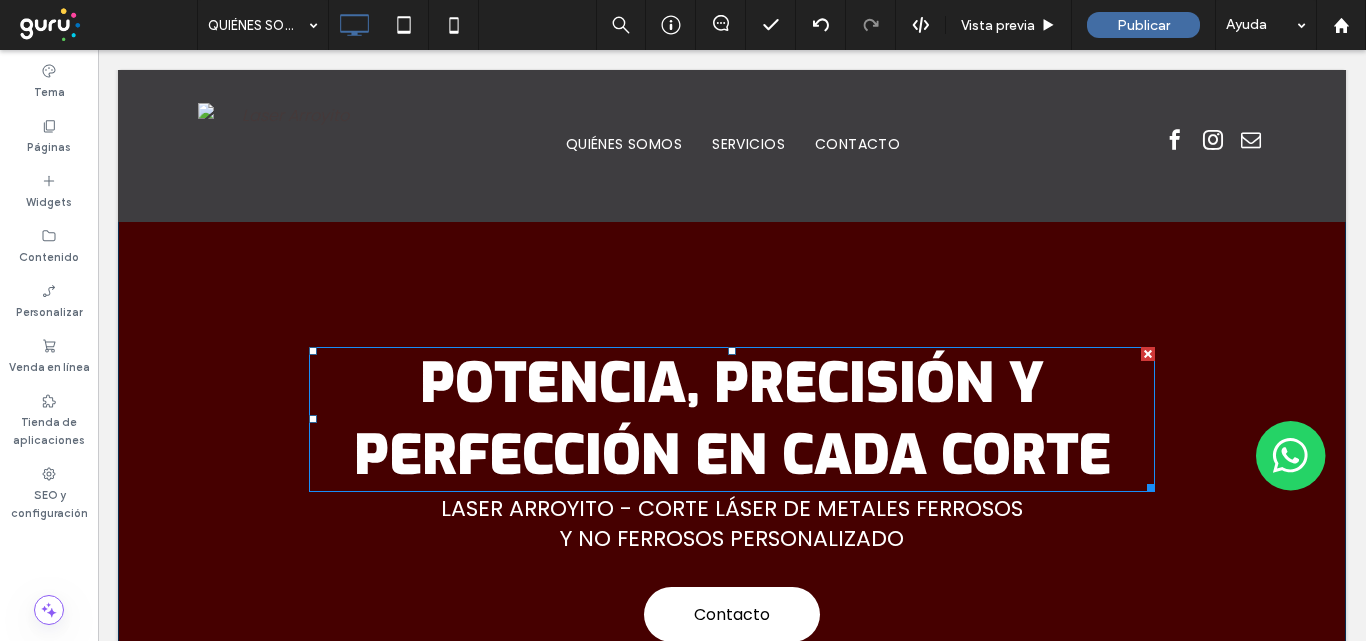 scroll, scrollTop: 52, scrollLeft: 0, axis: vertical 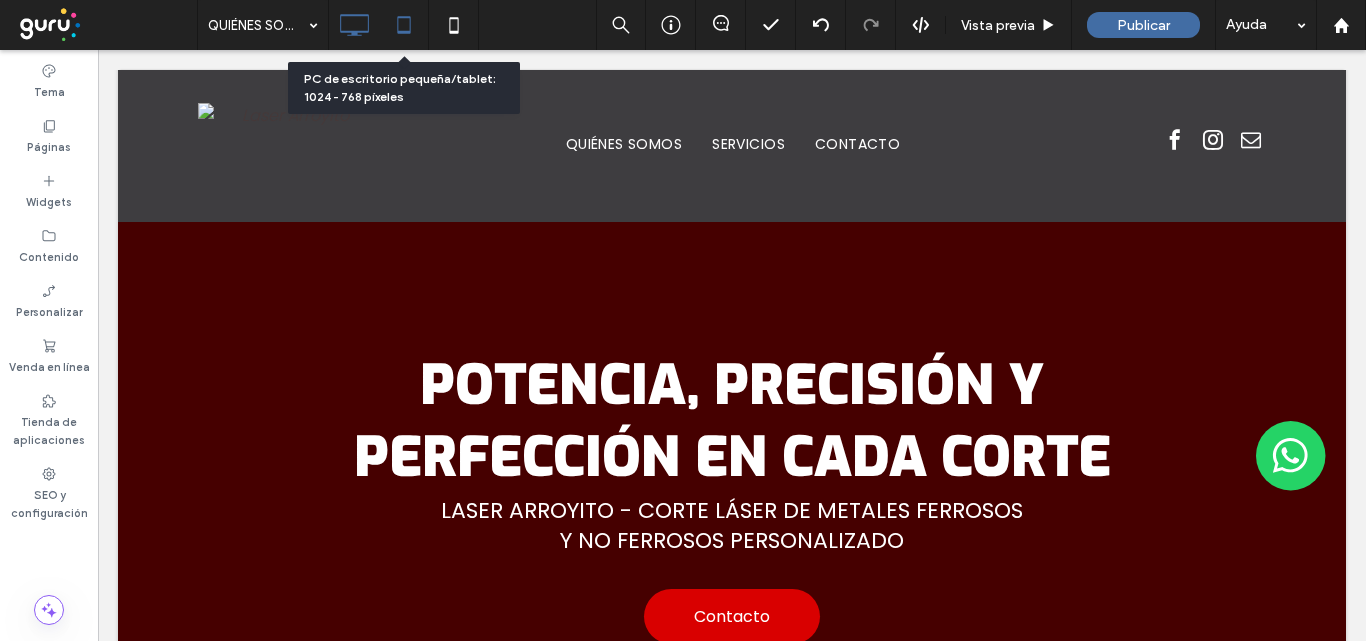 click 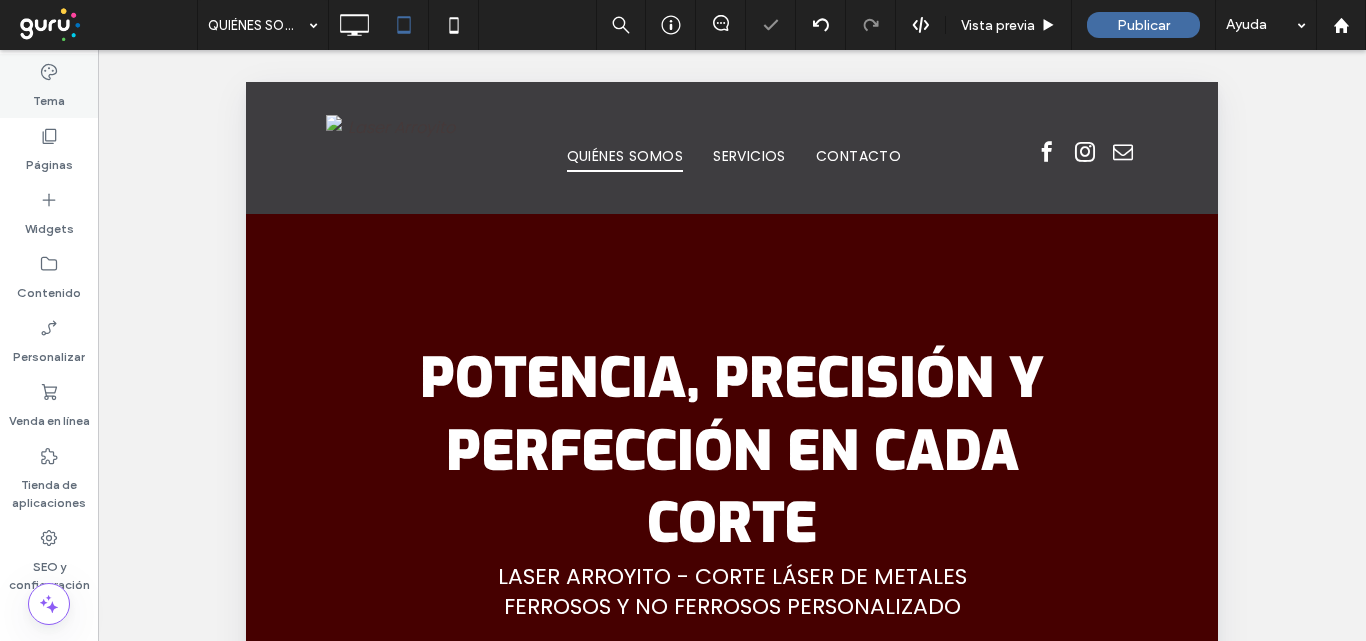click on "Tema" at bounding box center [49, 96] 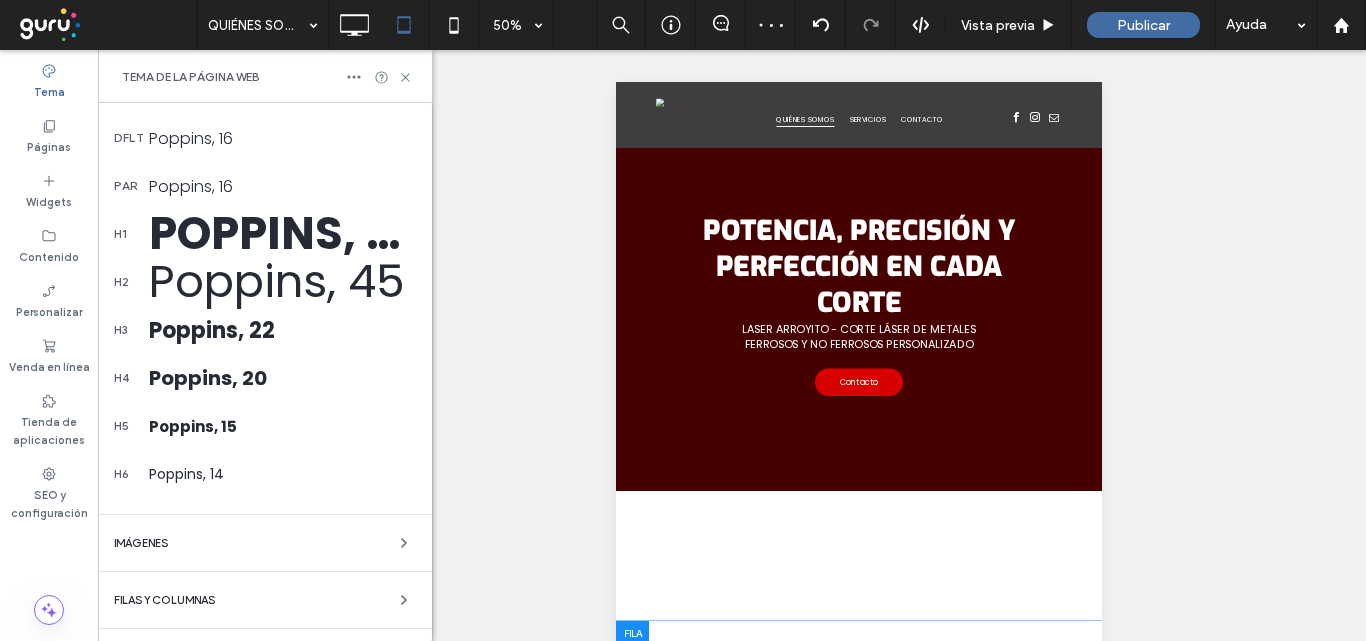 scroll, scrollTop: 609, scrollLeft: 0, axis: vertical 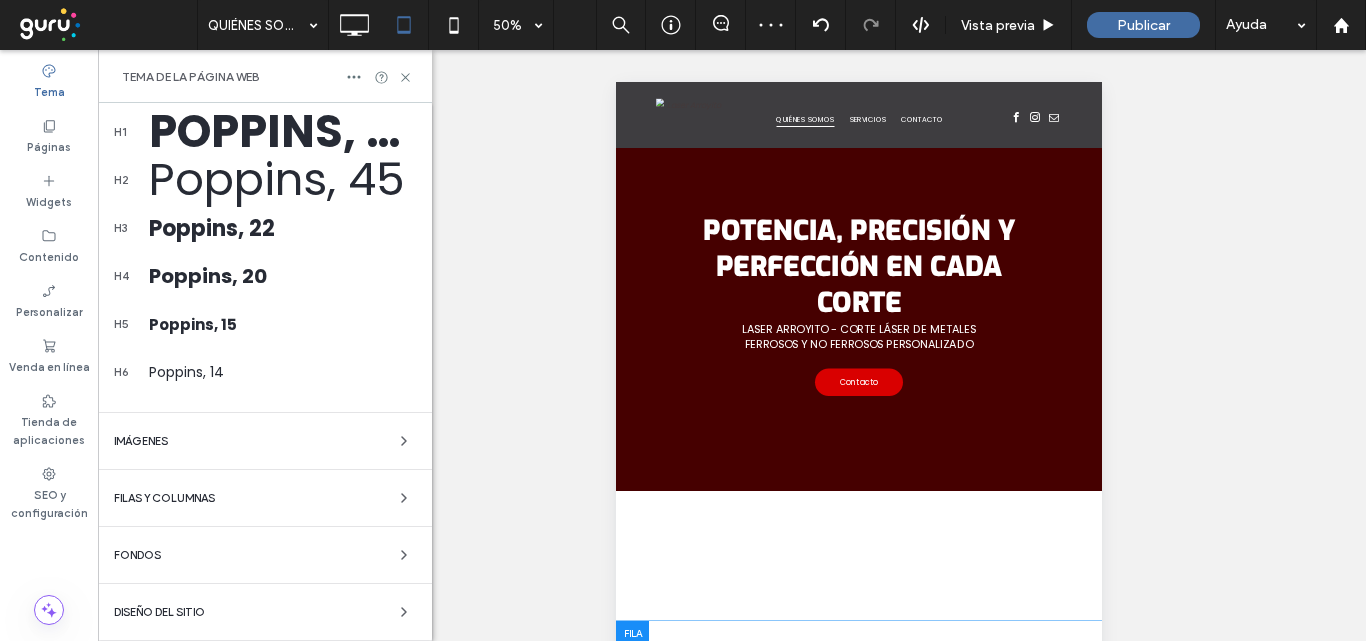 click on "Diseño del sitio" at bounding box center [159, 612] 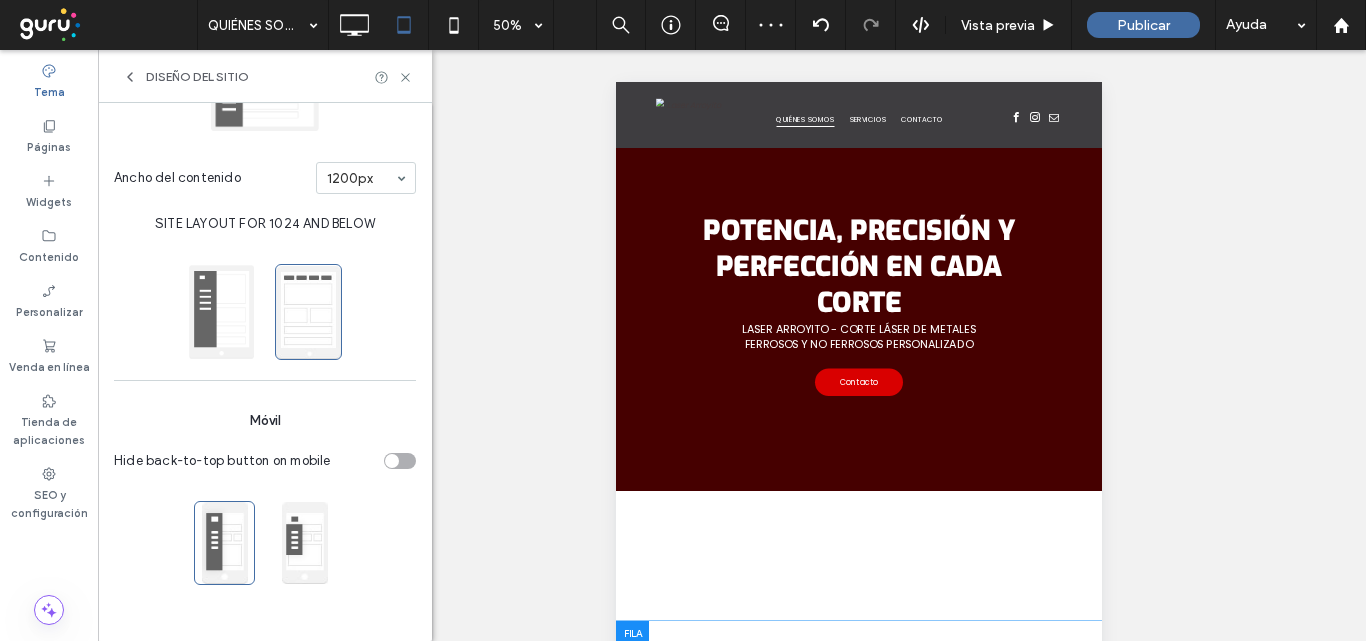 scroll, scrollTop: 351, scrollLeft: 0, axis: vertical 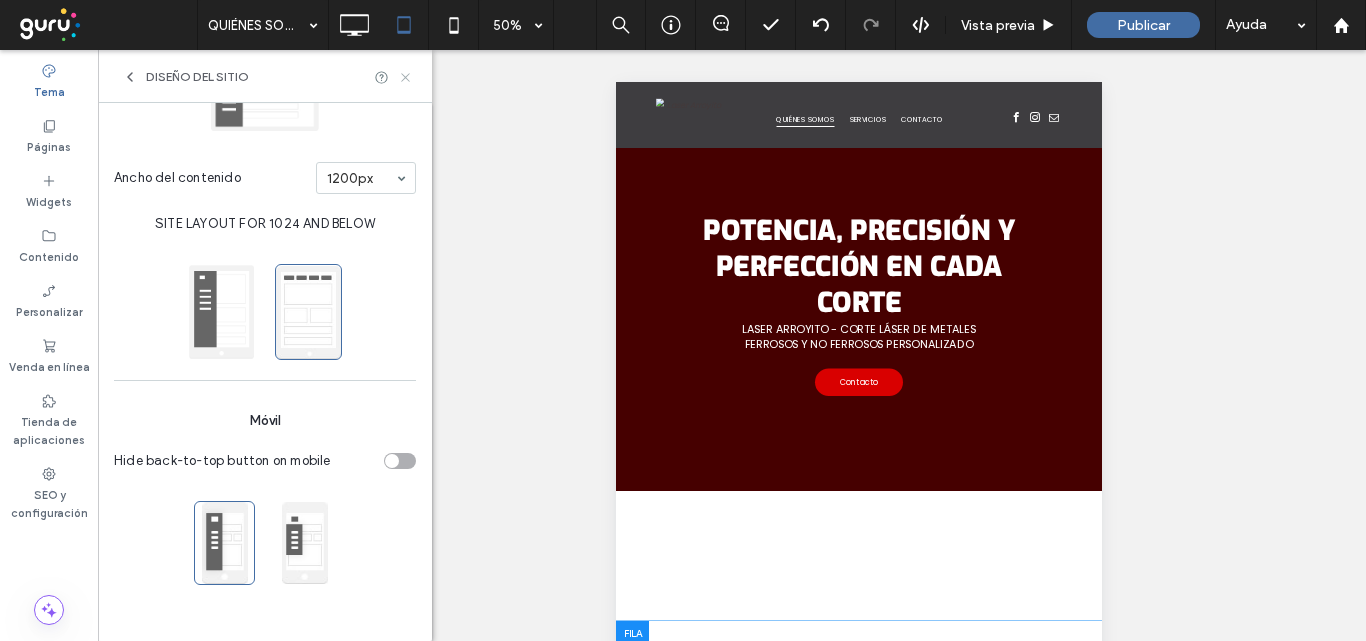 click 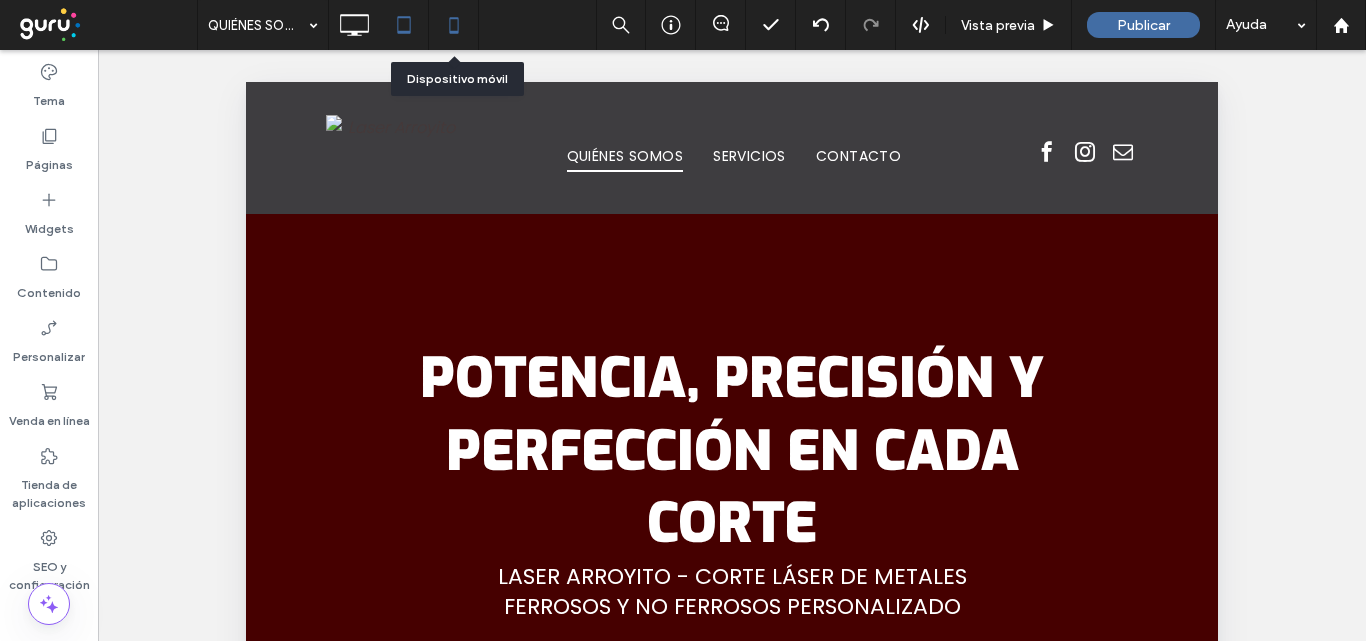 click 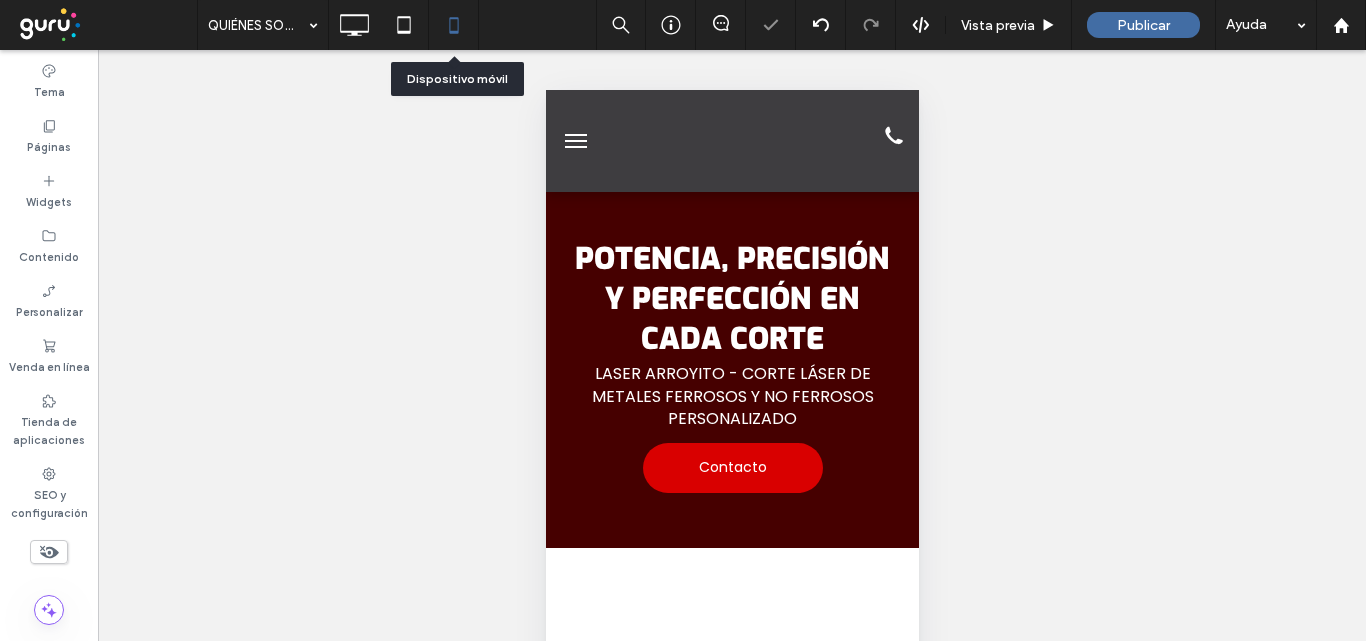 scroll, scrollTop: 0, scrollLeft: 0, axis: both 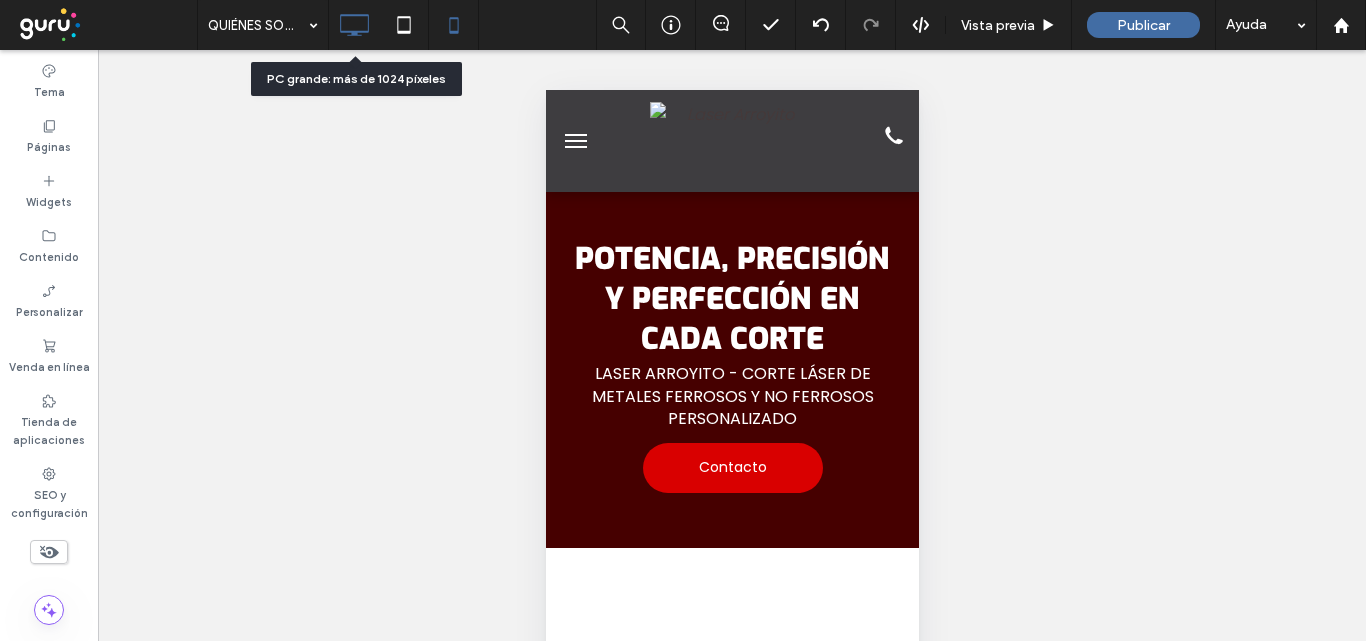click 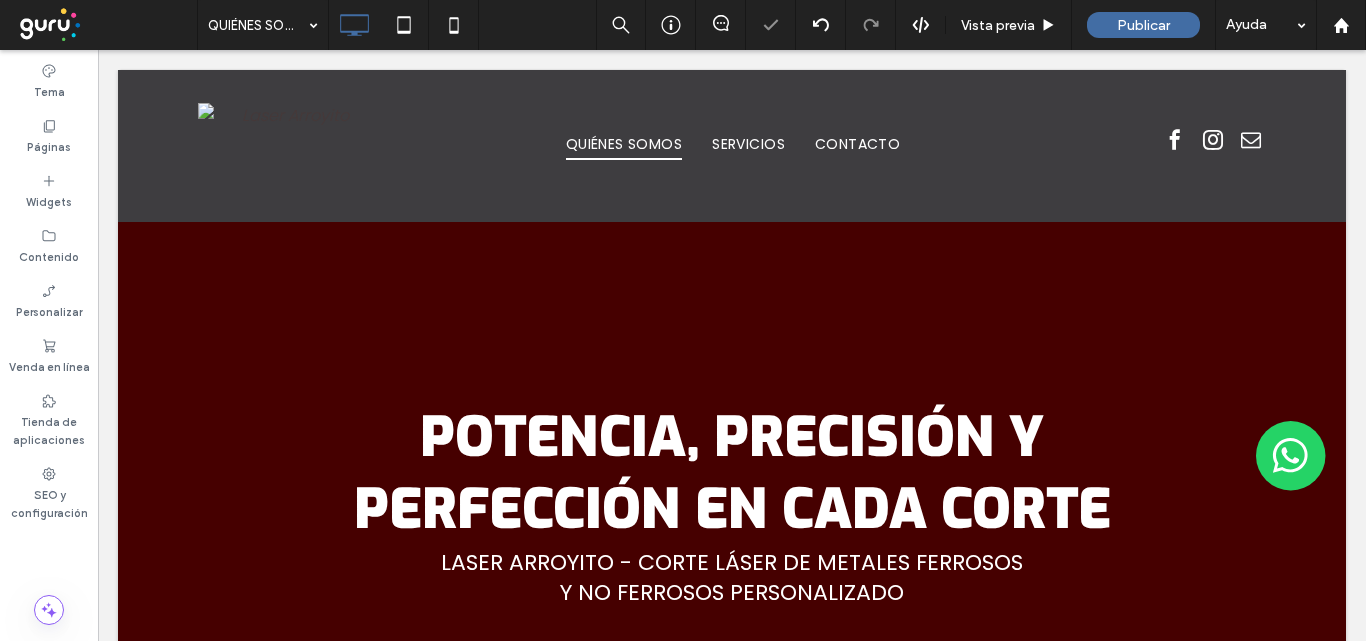 scroll, scrollTop: 0, scrollLeft: 0, axis: both 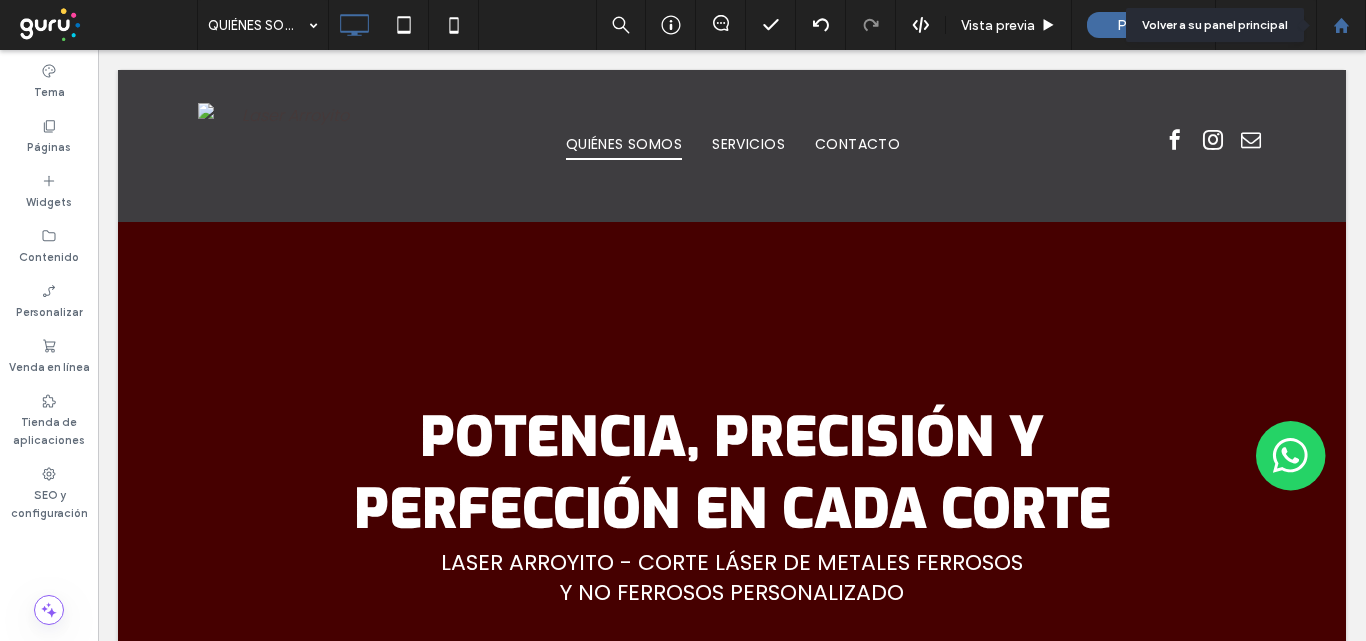 click 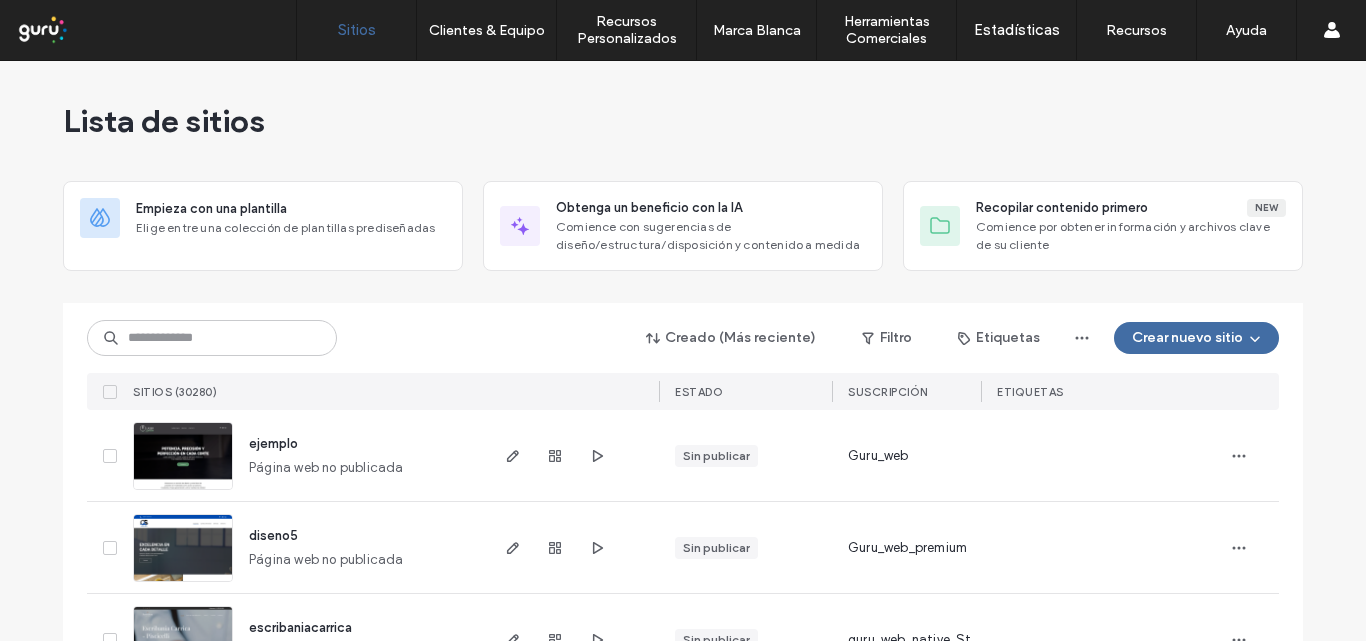 scroll, scrollTop: 0, scrollLeft: 0, axis: both 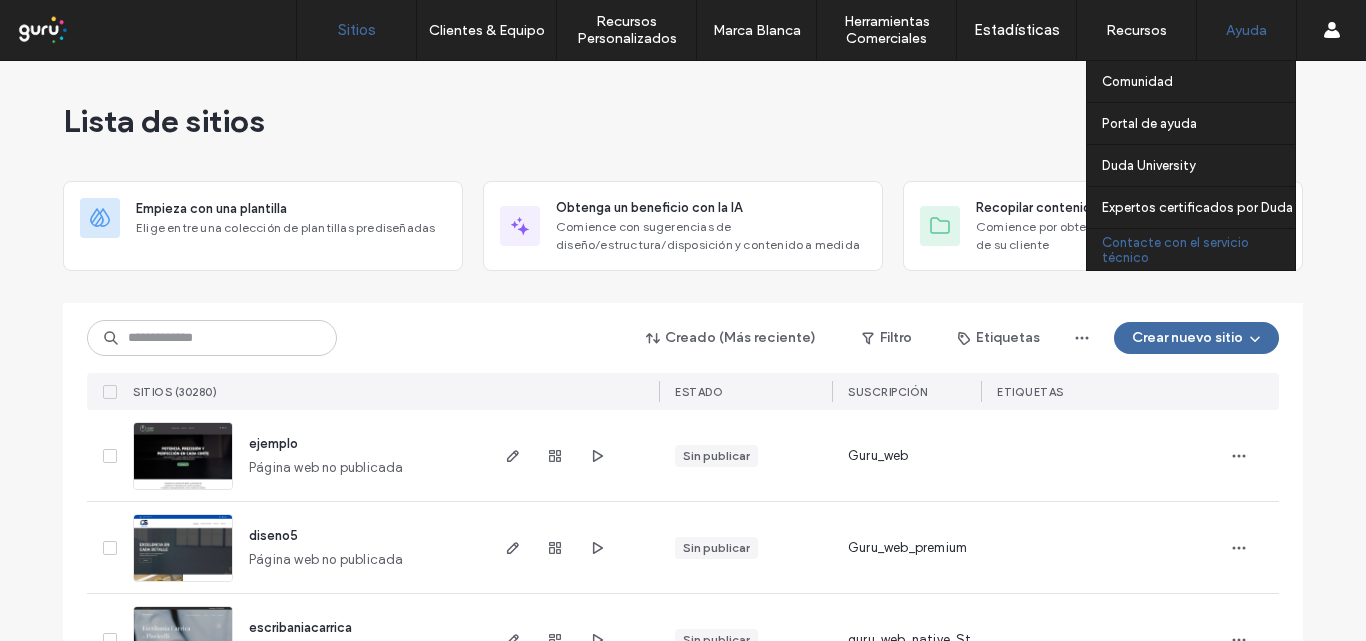 click on "Contacte con el servicio técnico" at bounding box center (1198, 250) 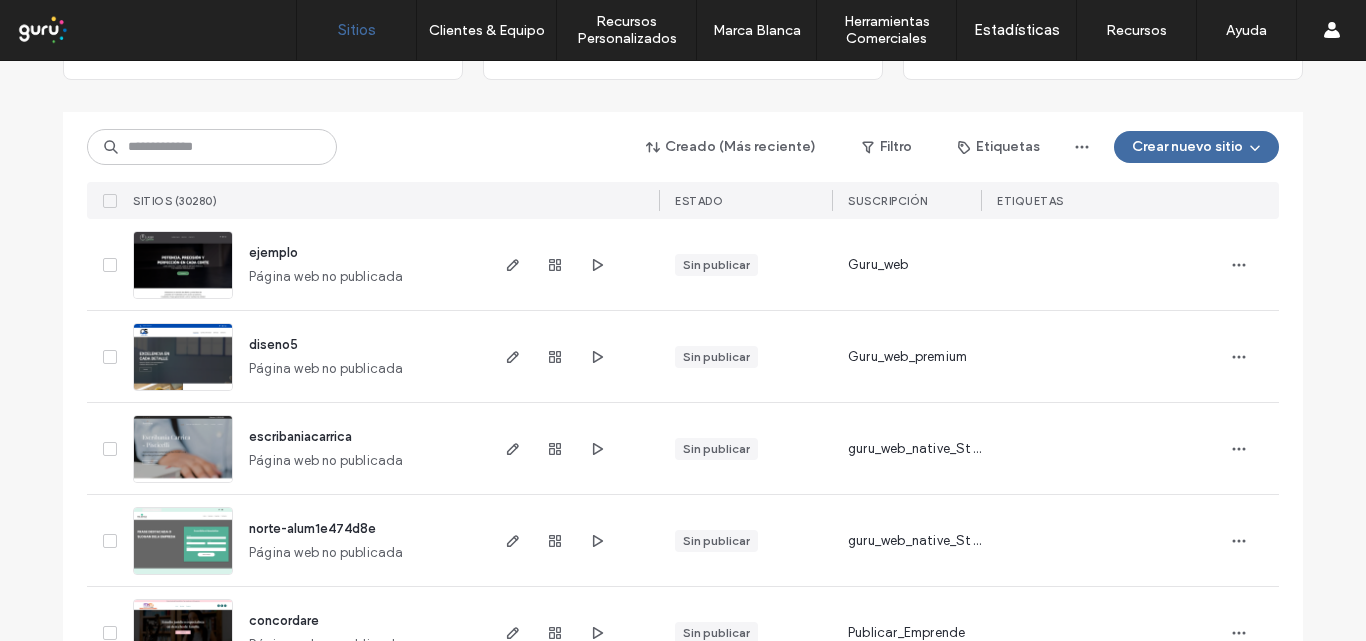 scroll, scrollTop: 200, scrollLeft: 0, axis: vertical 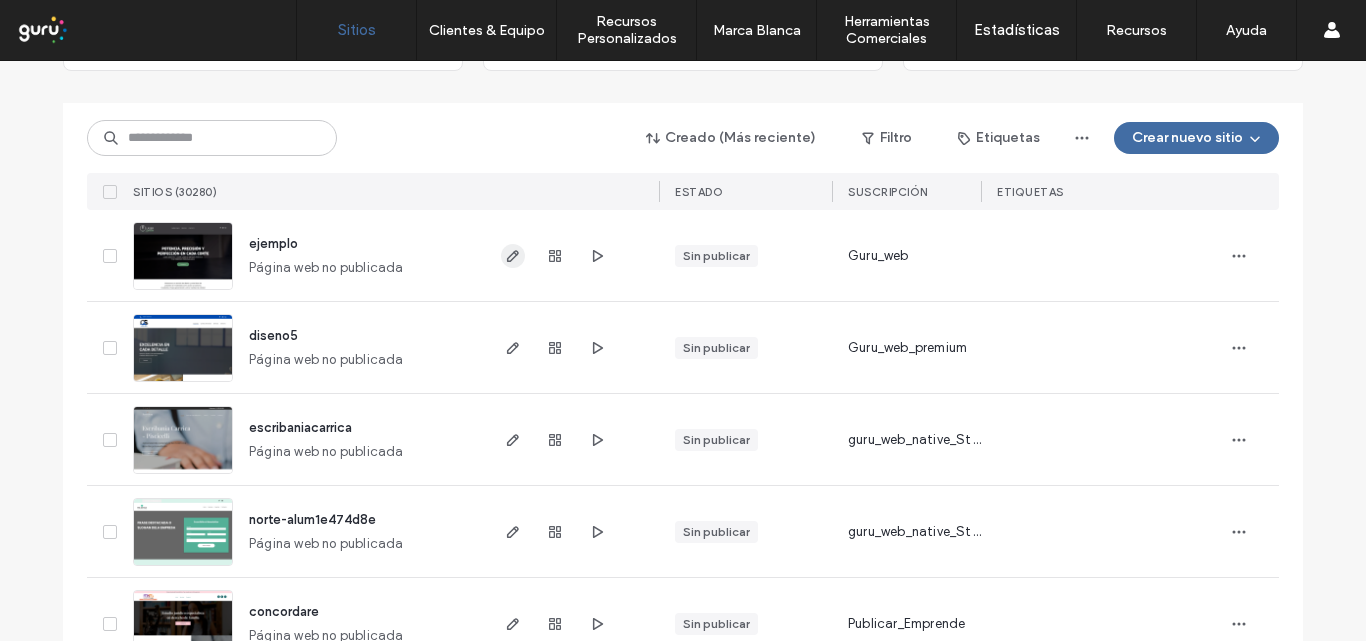 click at bounding box center [513, 256] 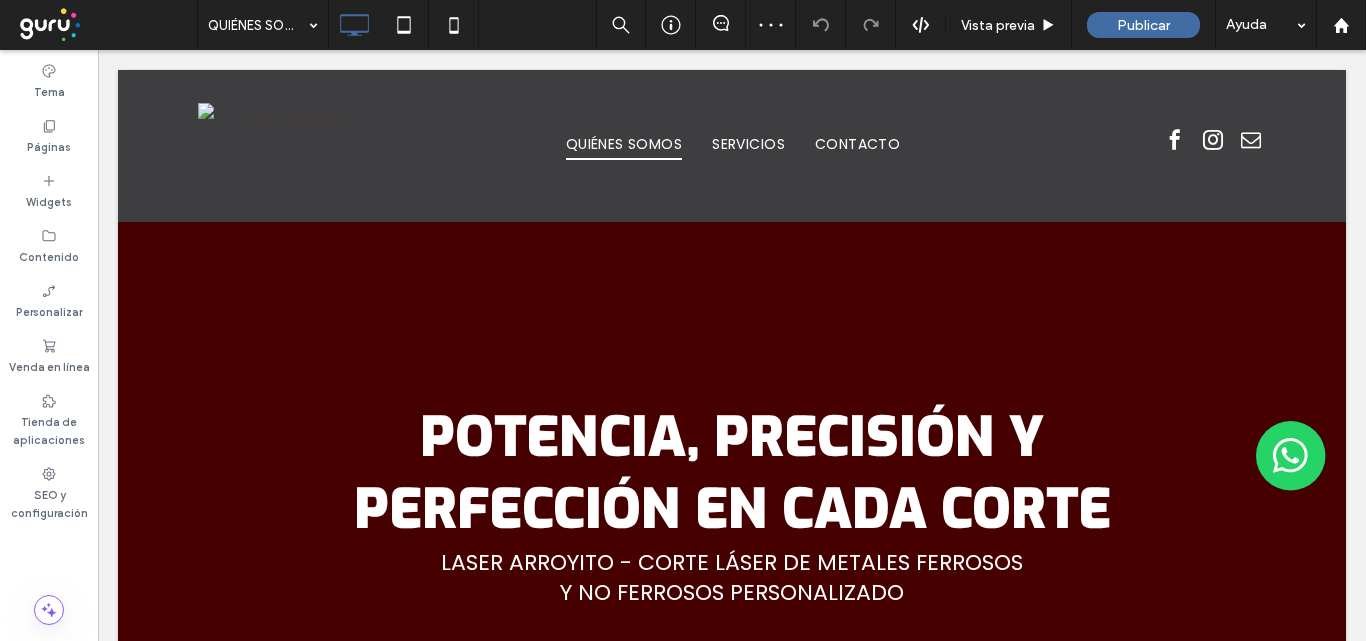 scroll, scrollTop: 0, scrollLeft: 0, axis: both 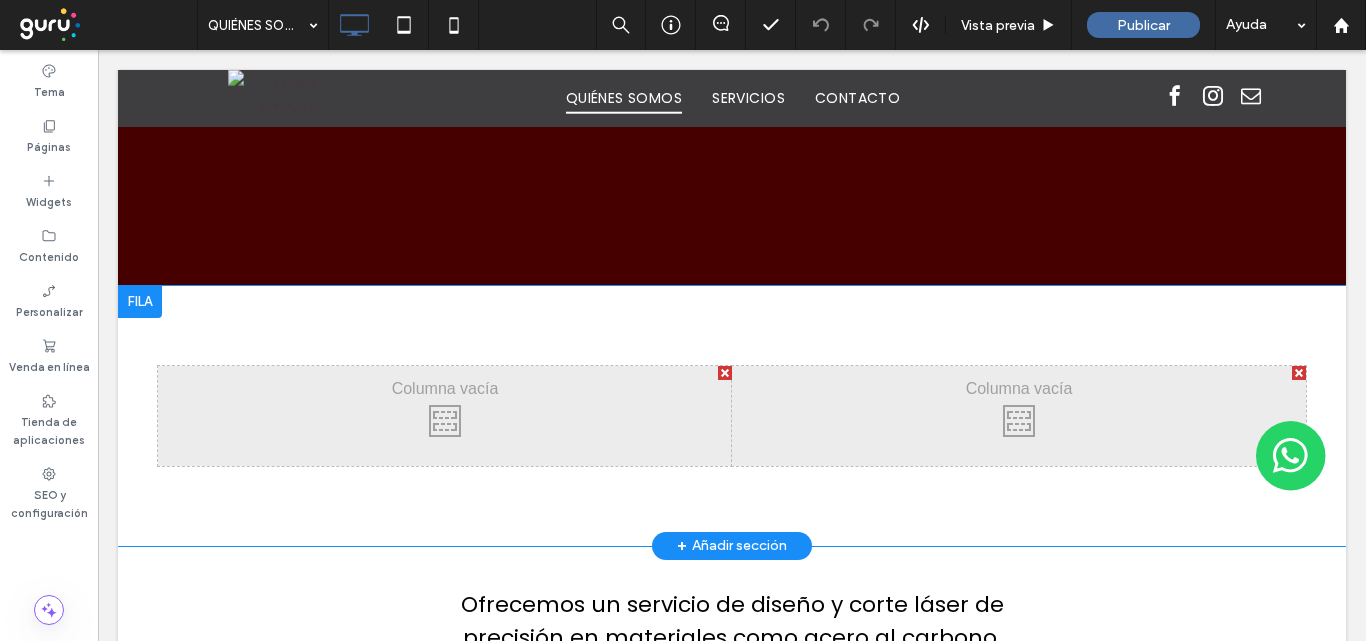 click at bounding box center (1299, 373) 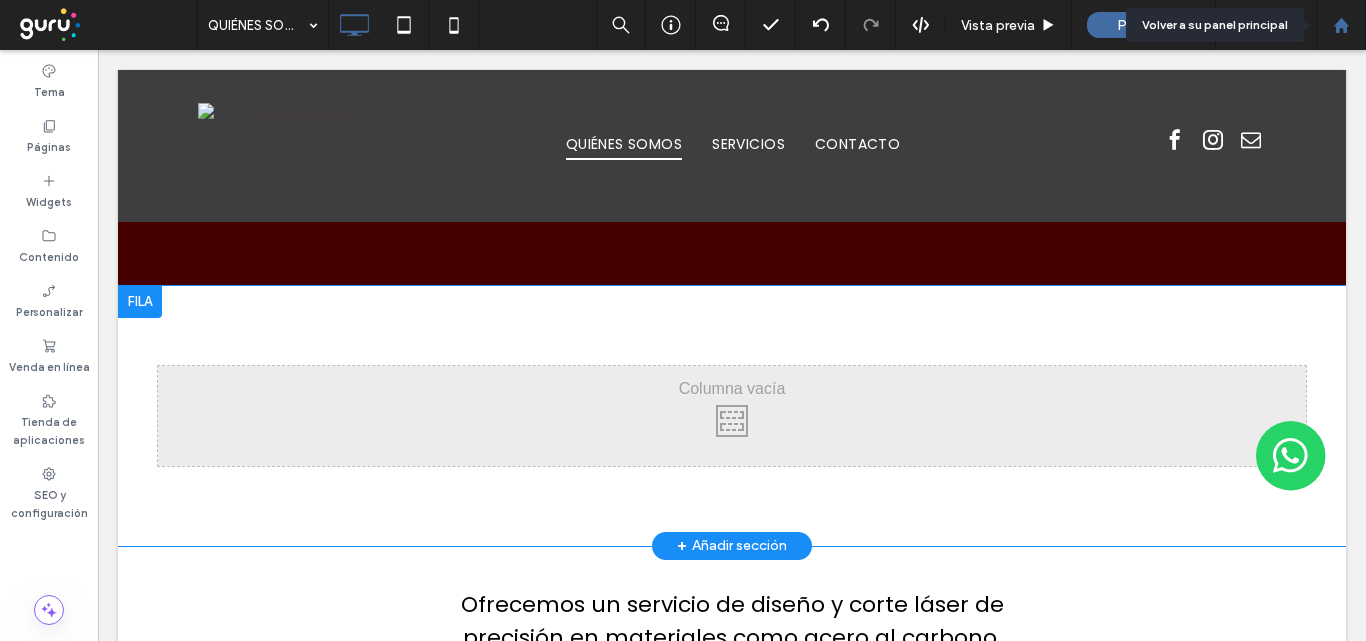click 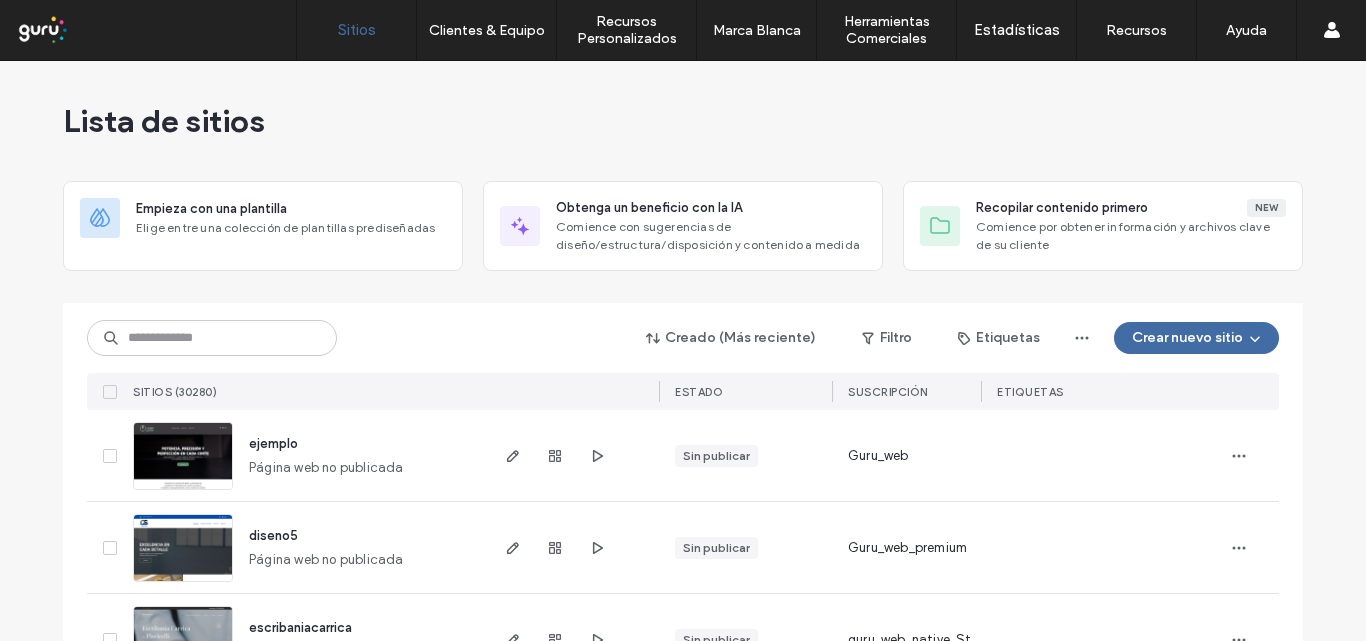 scroll, scrollTop: 0, scrollLeft: 0, axis: both 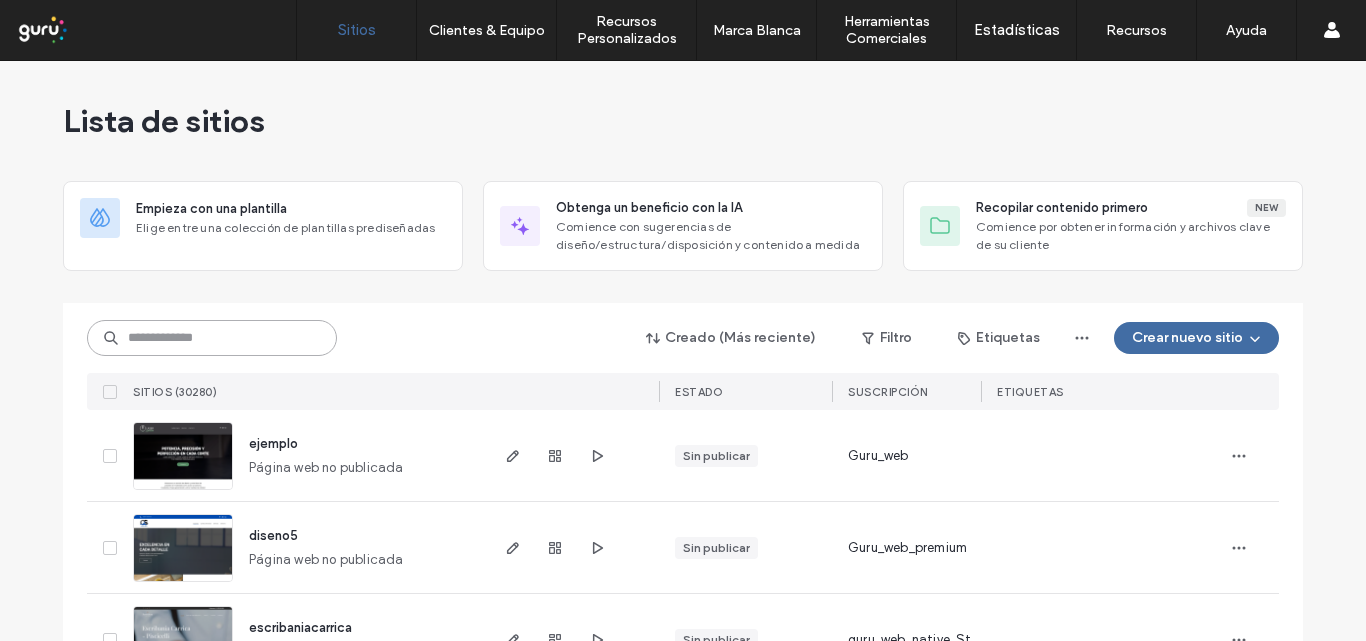 click at bounding box center [212, 338] 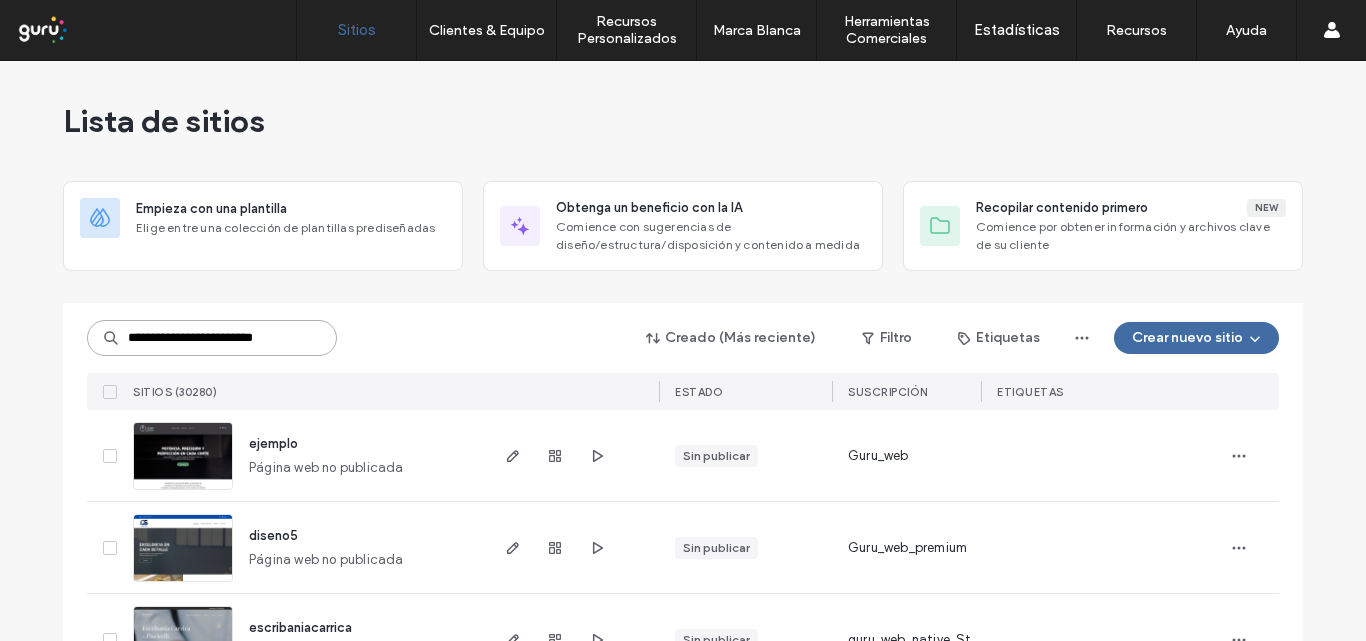 scroll, scrollTop: 0, scrollLeft: 19, axis: horizontal 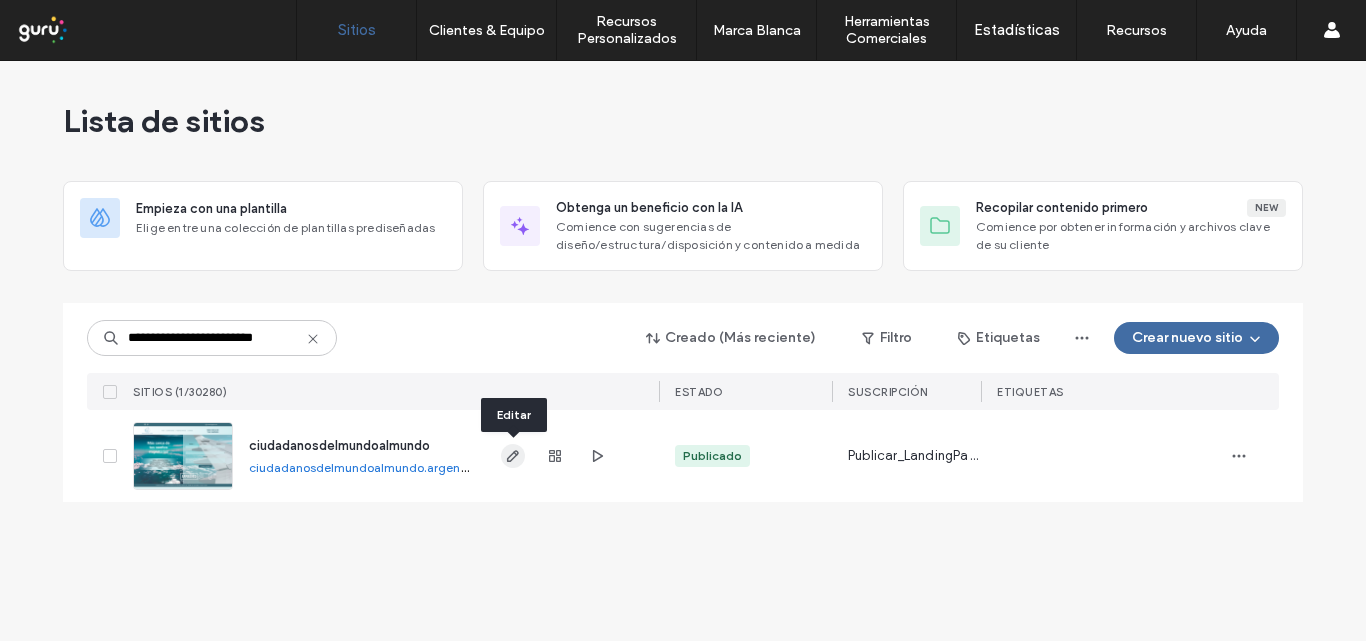click 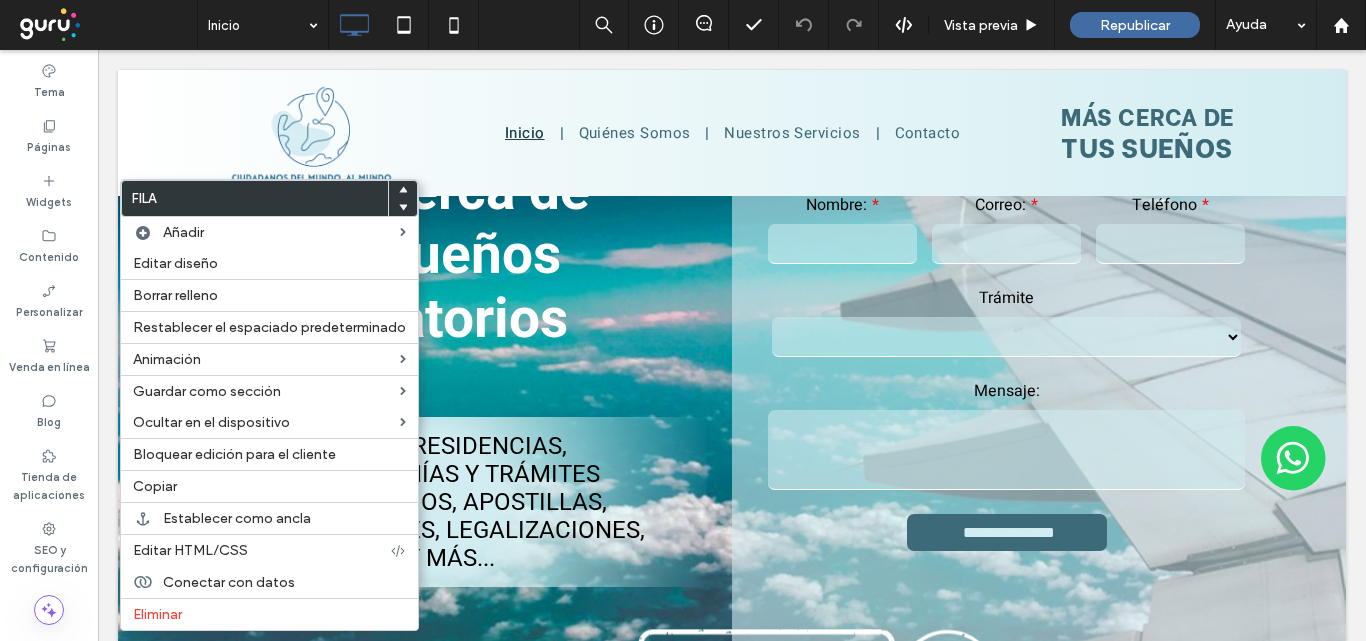 scroll, scrollTop: 2524, scrollLeft: 0, axis: vertical 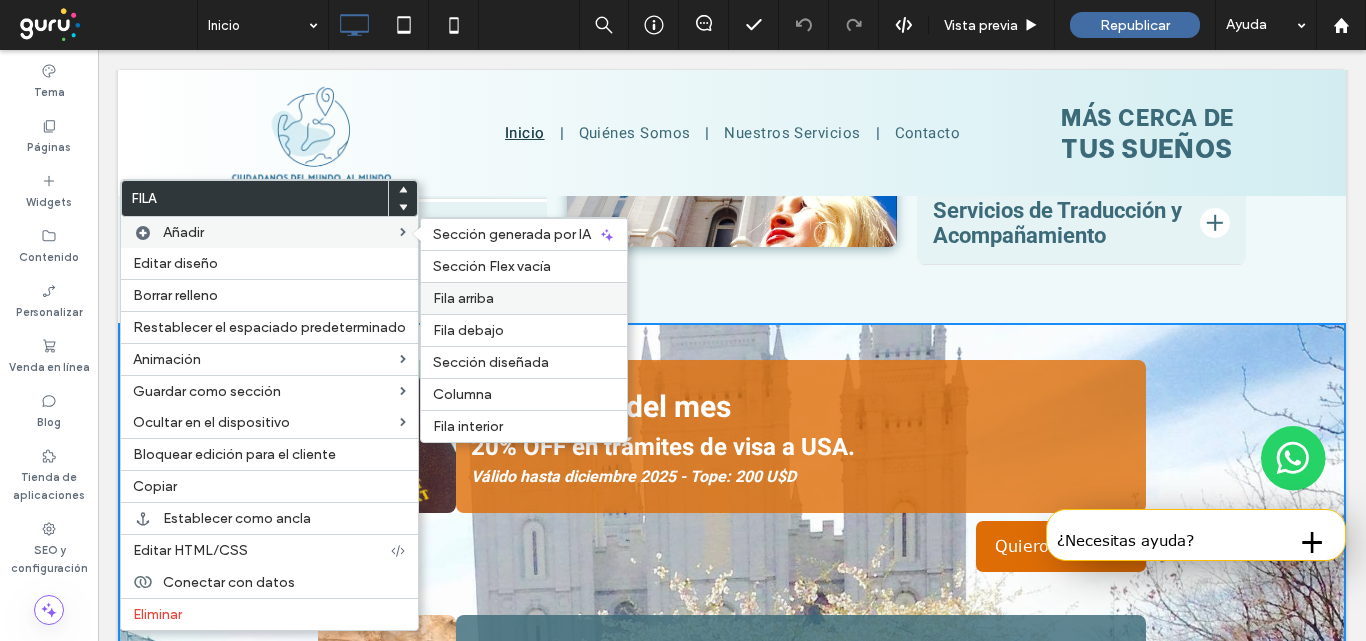 click on "Fila arriba" at bounding box center [463, 298] 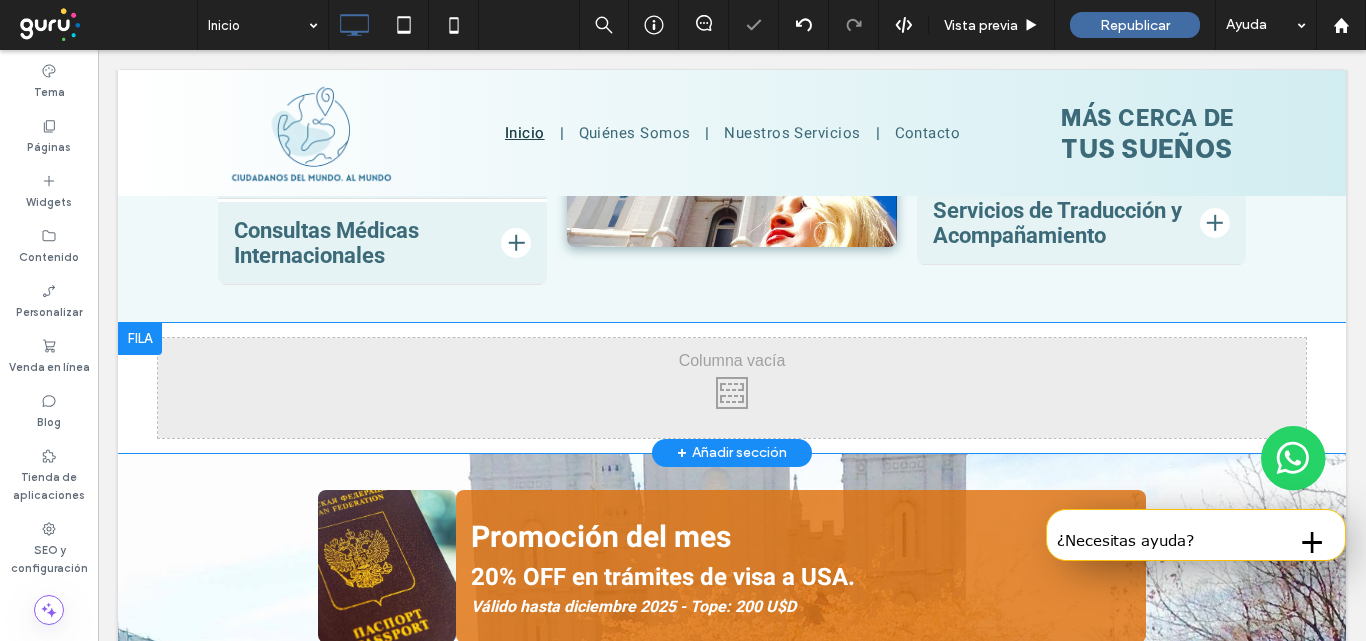 click on "Click To Paste     Click To Paste
Fila + Añadir sección" at bounding box center (732, 388) 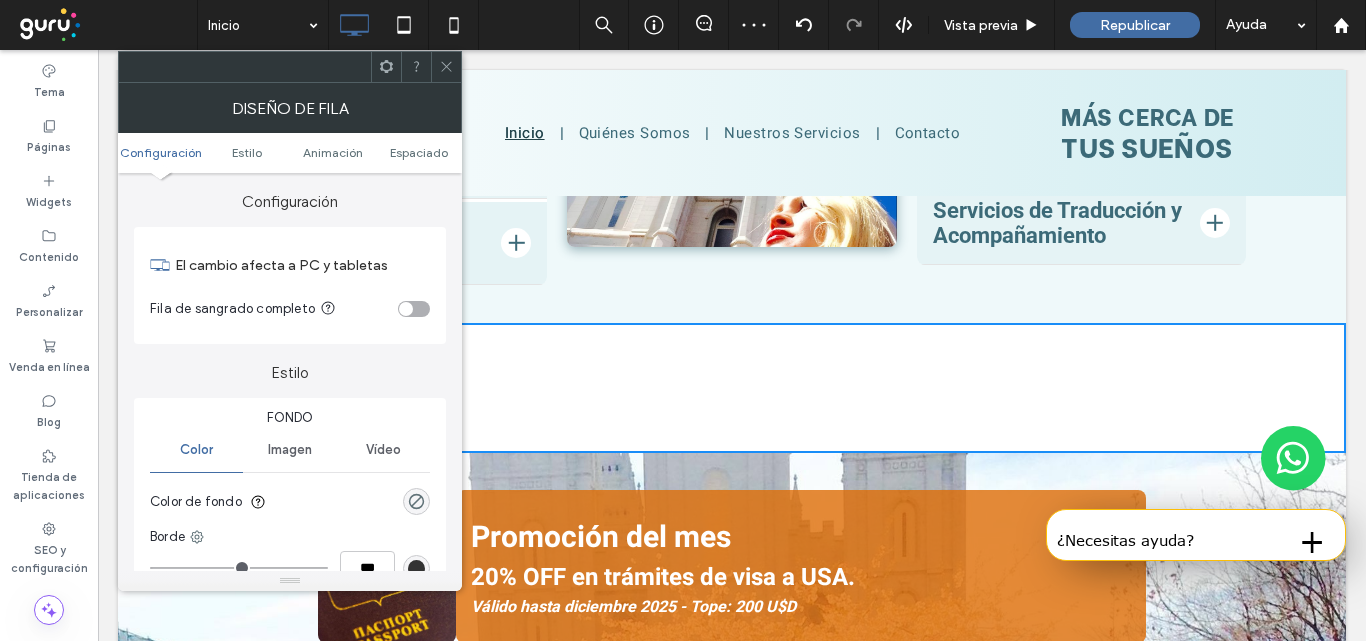 click at bounding box center [446, 67] 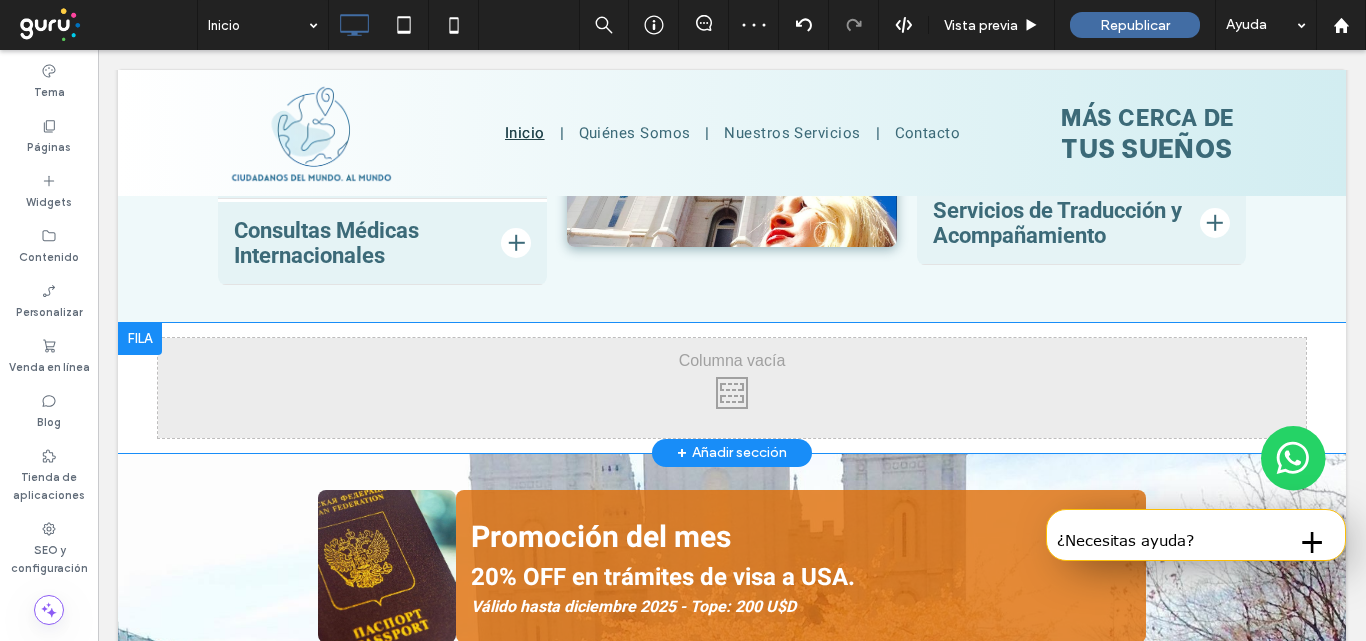 click on "Click To Paste     Click To Paste
Fila + Añadir sección" at bounding box center (732, 388) 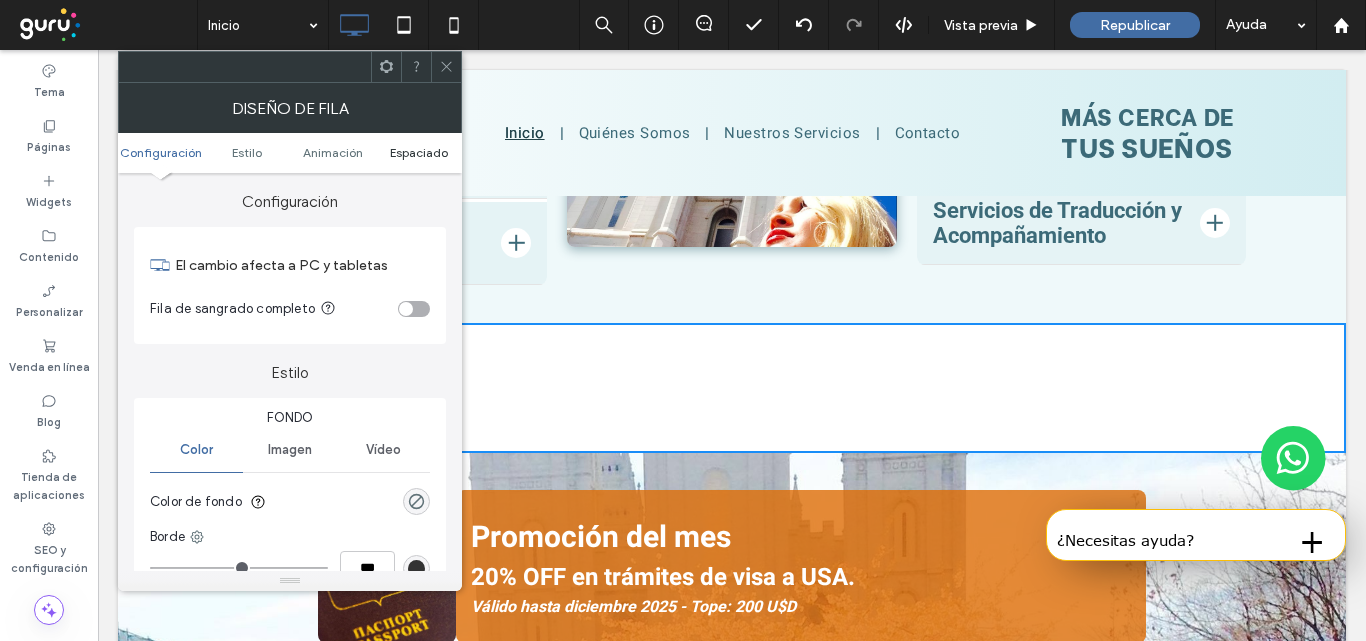 click on "Espaciado" at bounding box center [419, 152] 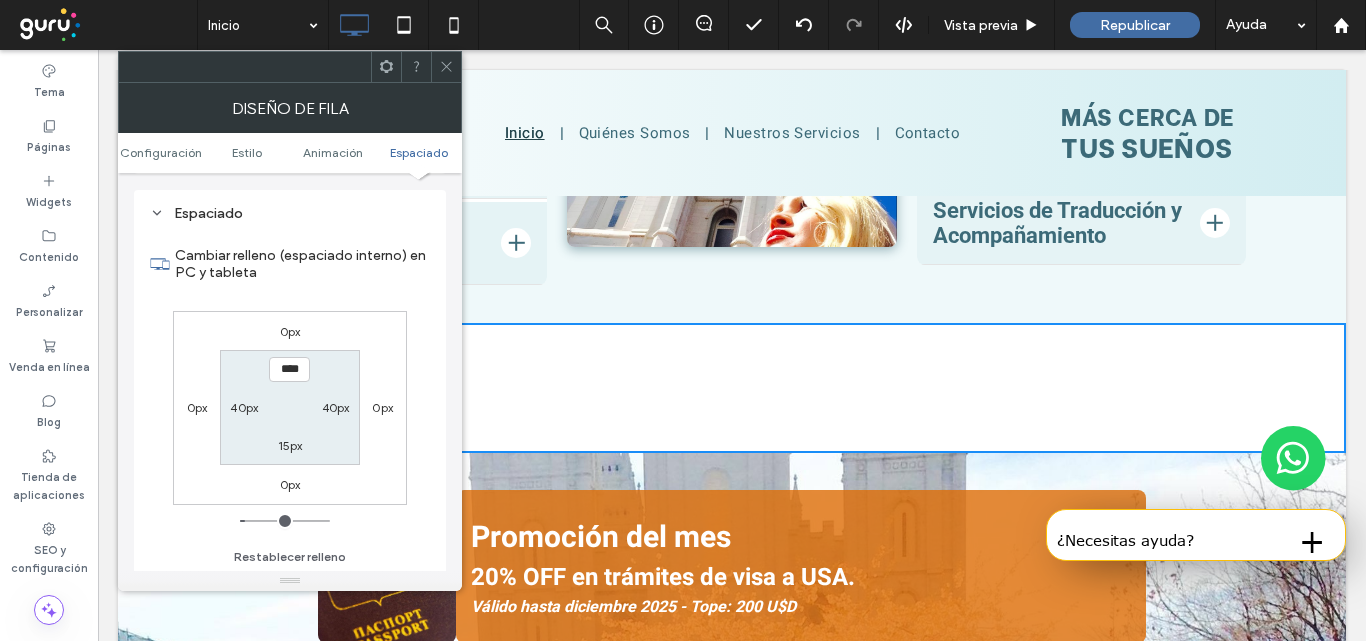 scroll, scrollTop: 565, scrollLeft: 0, axis: vertical 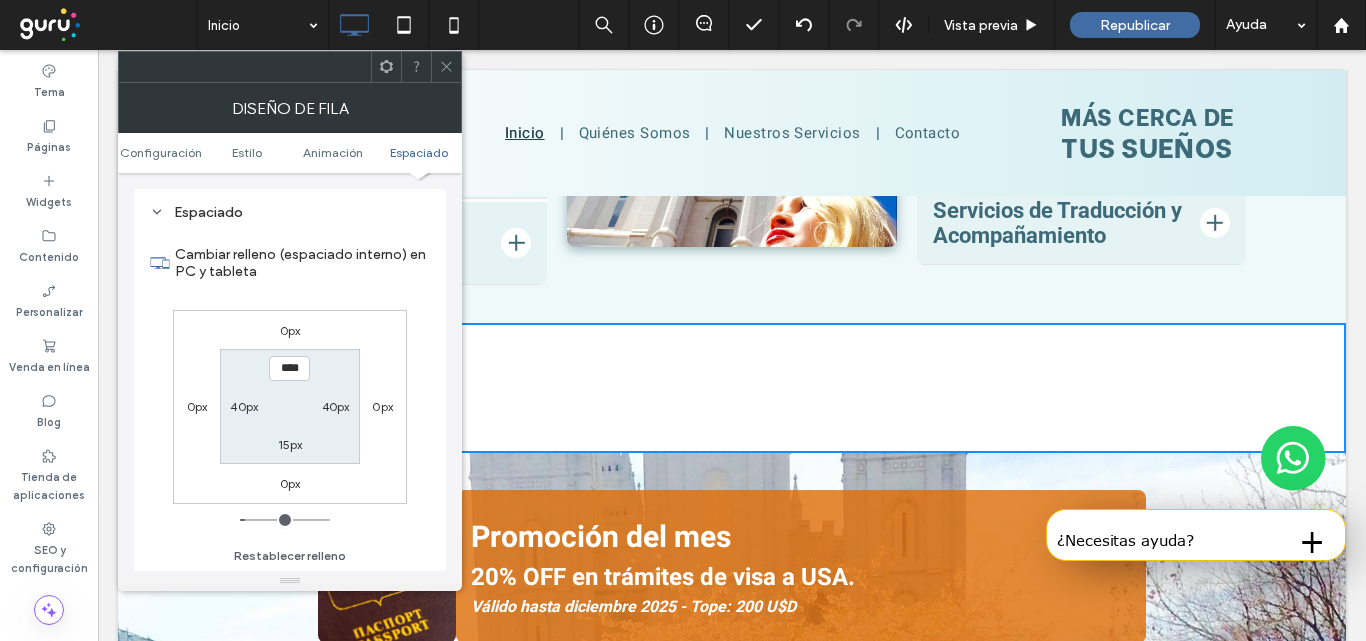 click 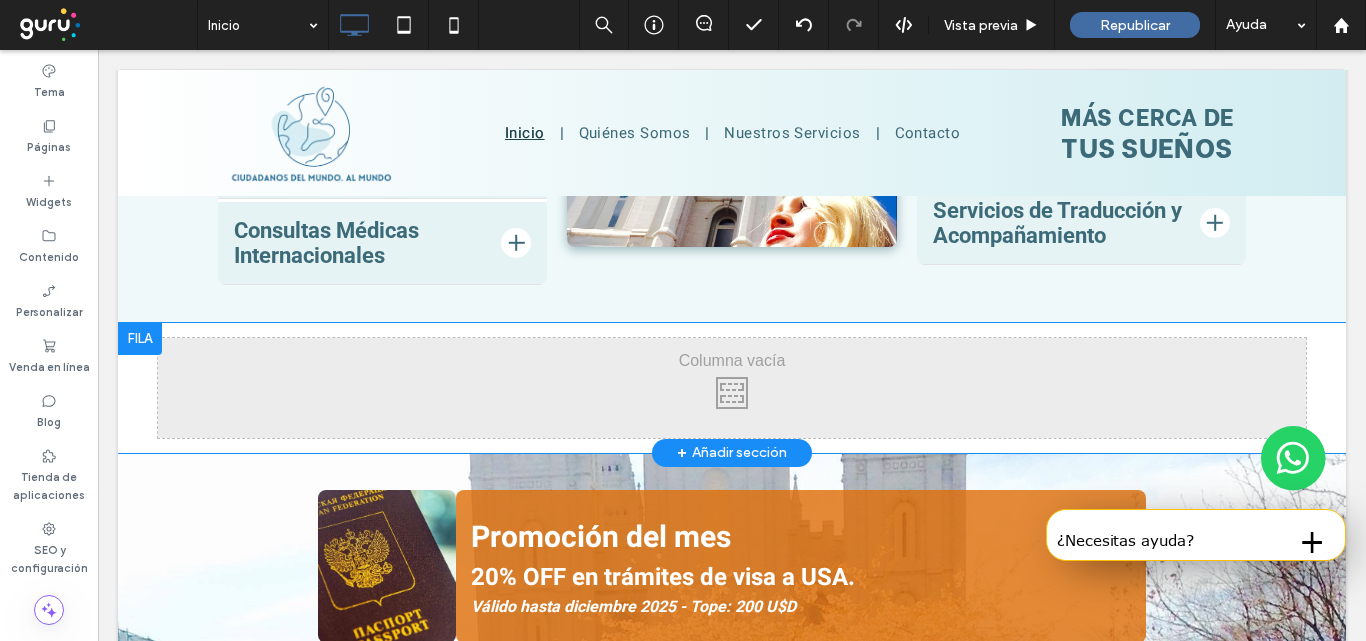 click on "Click To Paste     Click To Paste
Fila + Añadir sección" at bounding box center (732, 388) 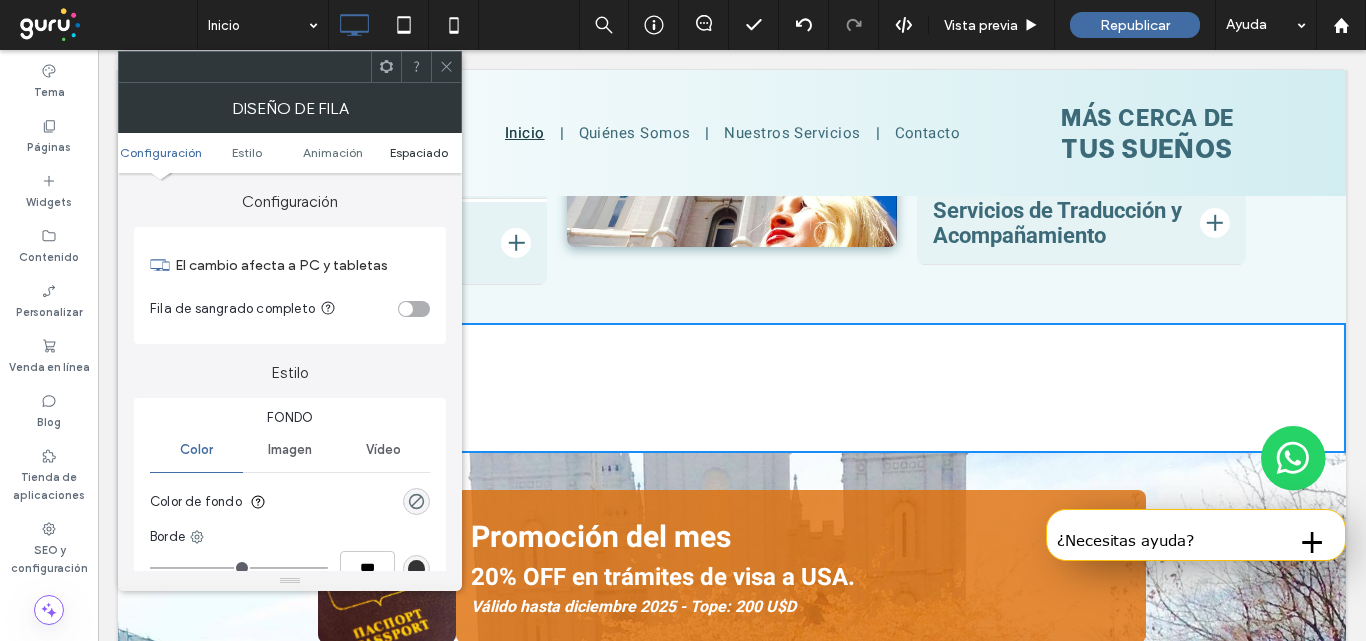 click on "Espaciado" at bounding box center (419, 152) 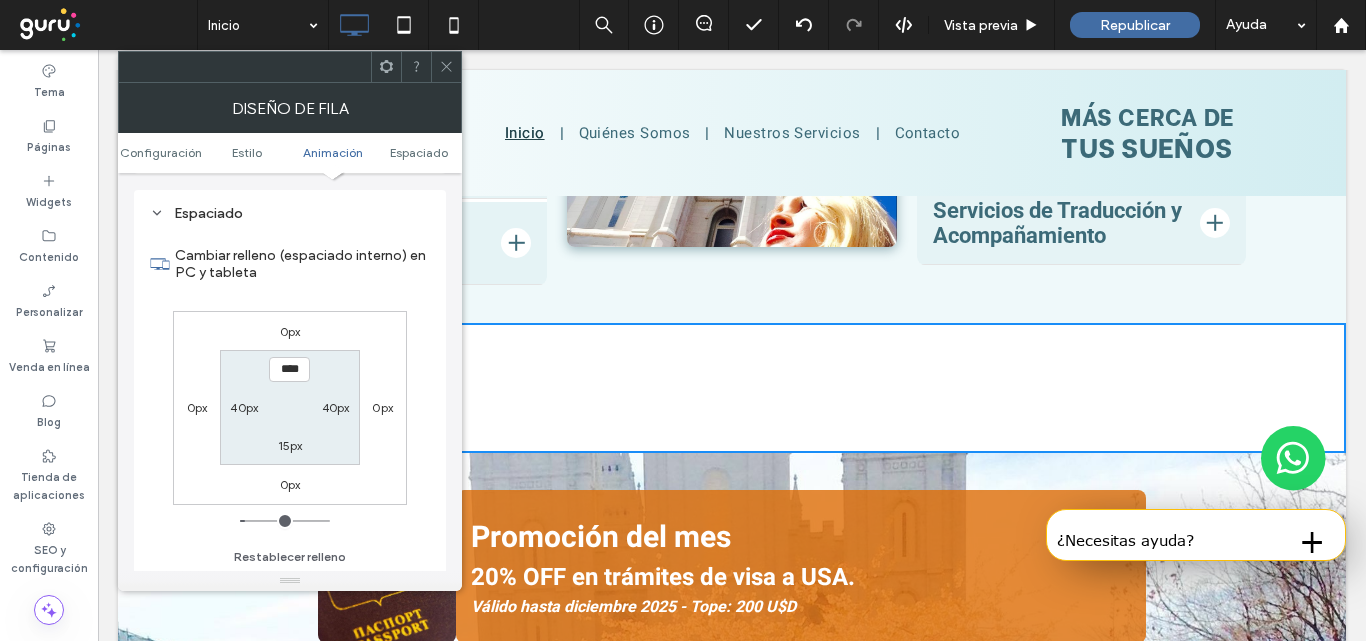 scroll, scrollTop: 565, scrollLeft: 0, axis: vertical 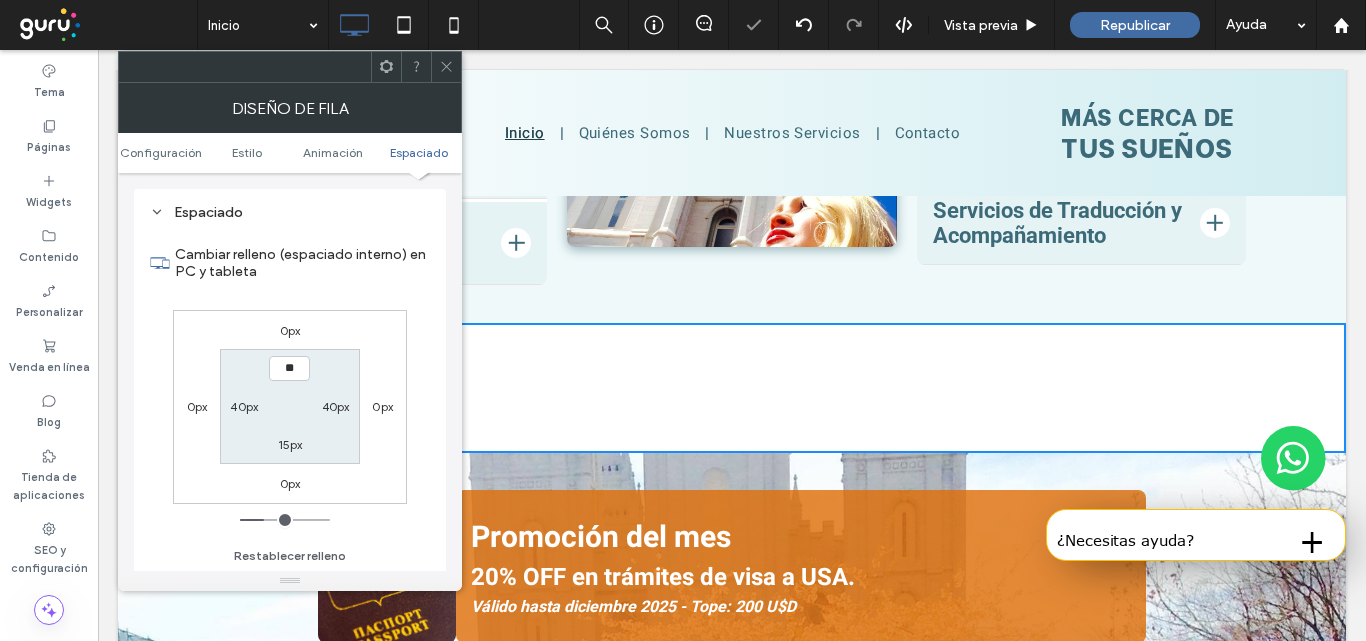 type on "****" 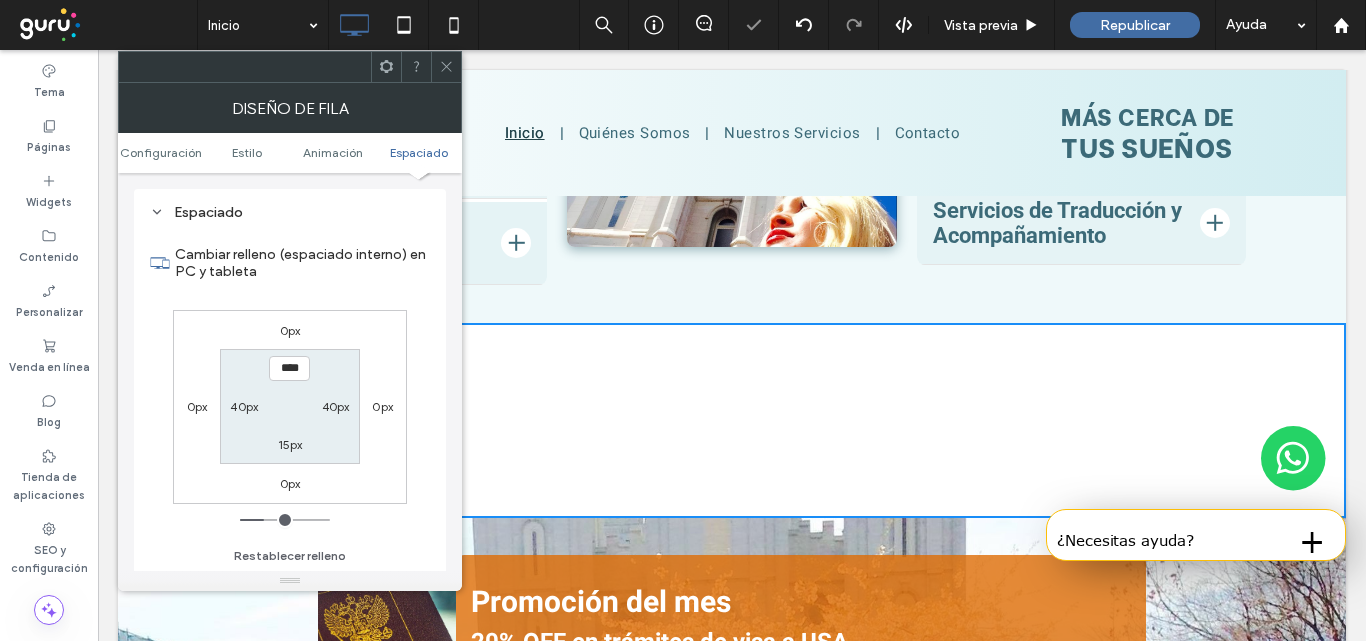 click on "15px" at bounding box center [290, 444] 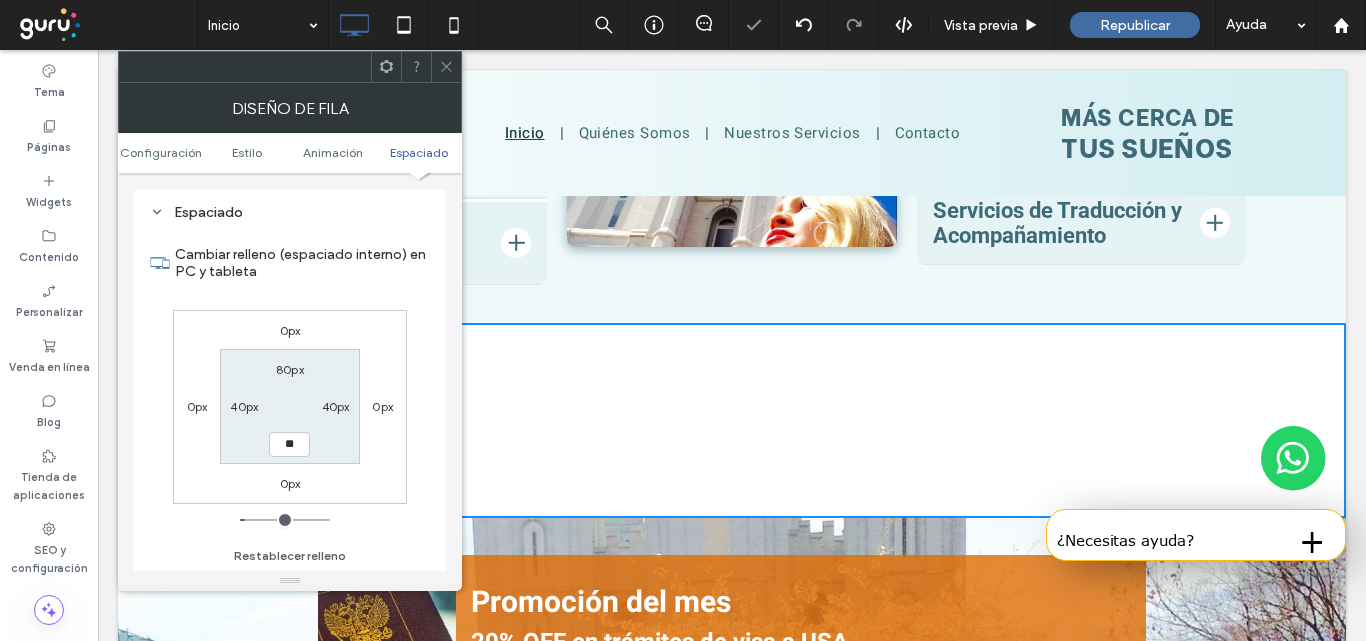 type on "**" 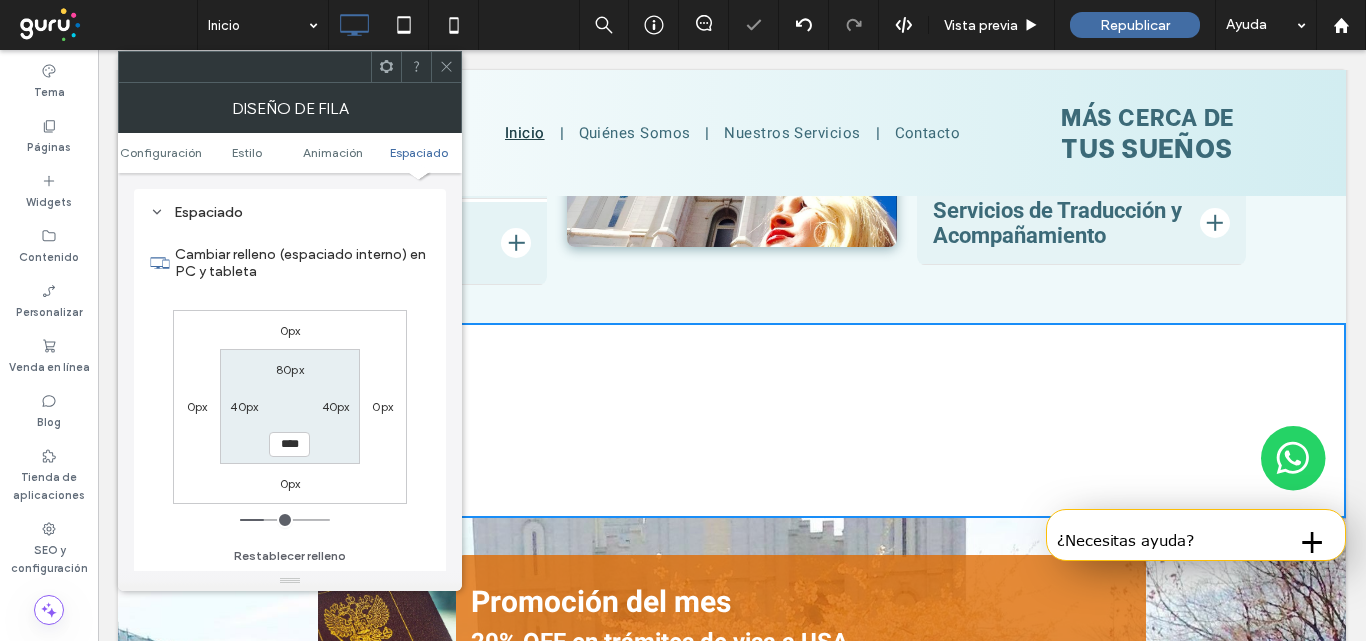 click on "0px 0px 0px 0px 80px 40px **** 40px" at bounding box center (290, 407) 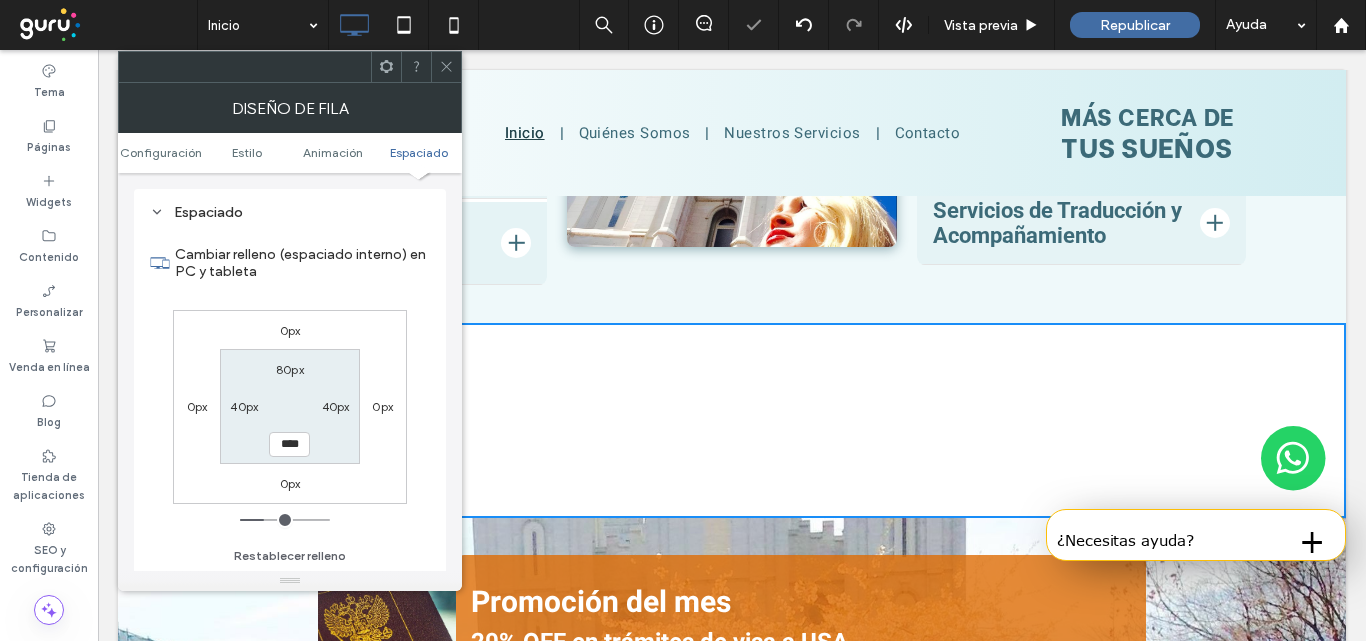 click on "0px" at bounding box center (382, 406) 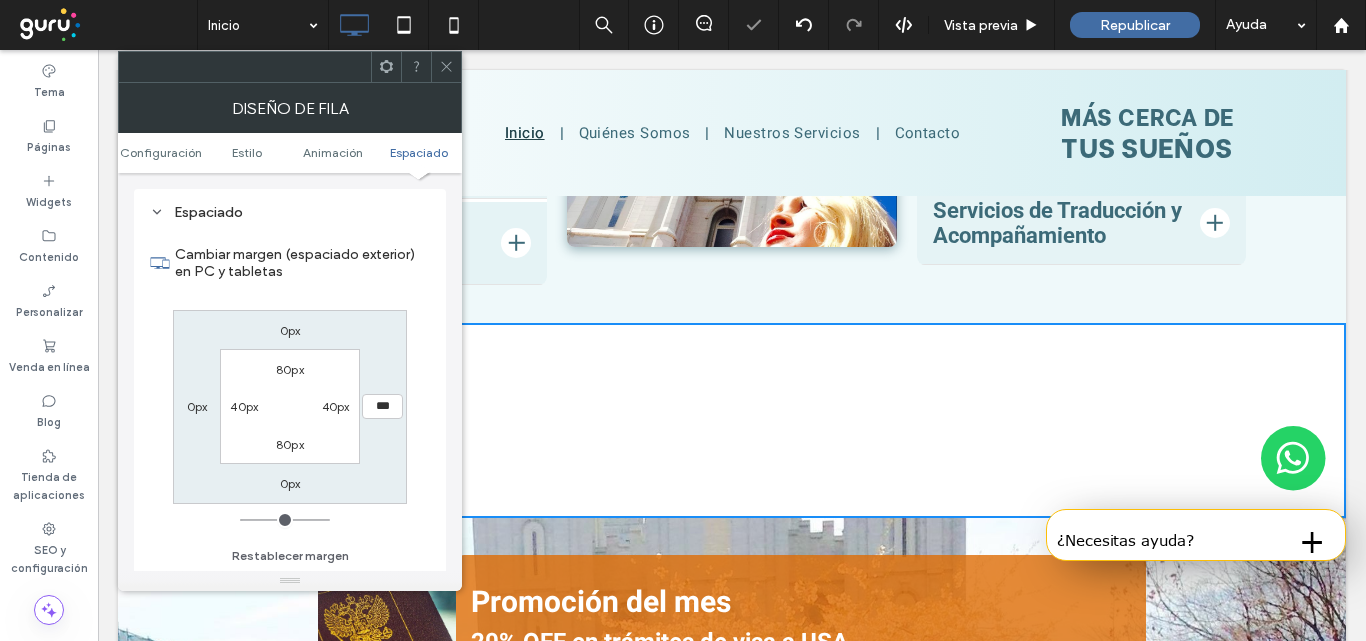 click on "0px *** 0px 0px 80px 40px 80px 40px" at bounding box center [290, 407] 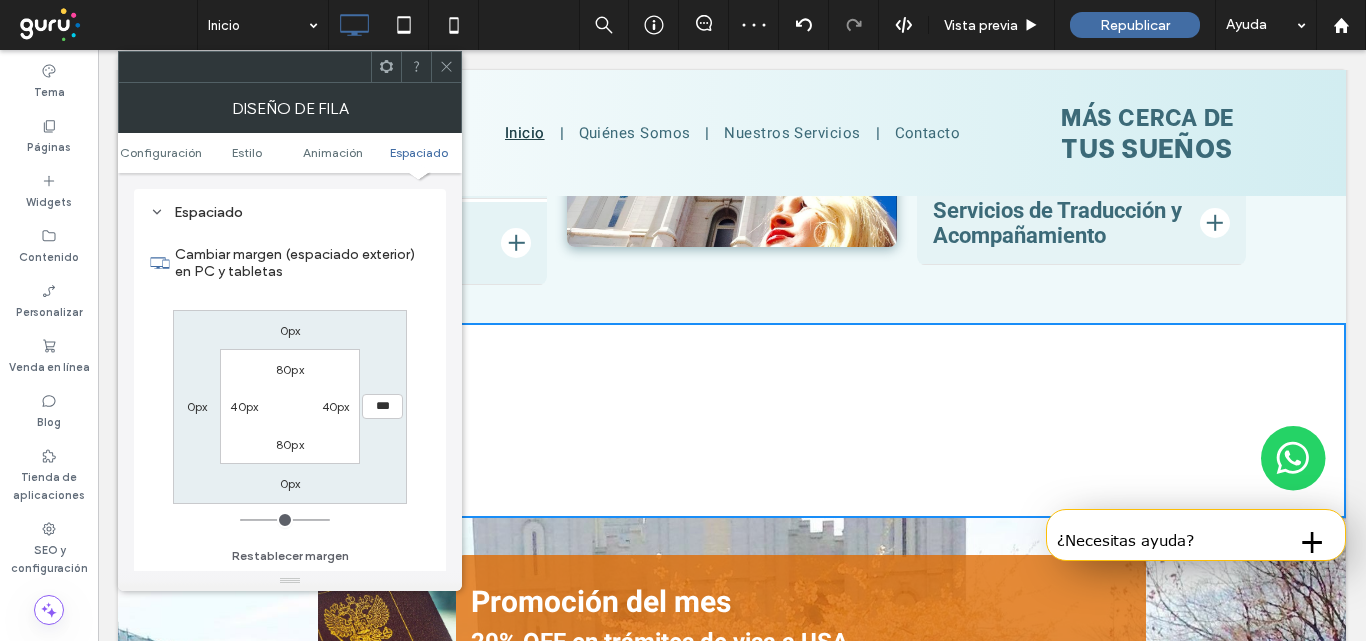 click at bounding box center (446, 67) 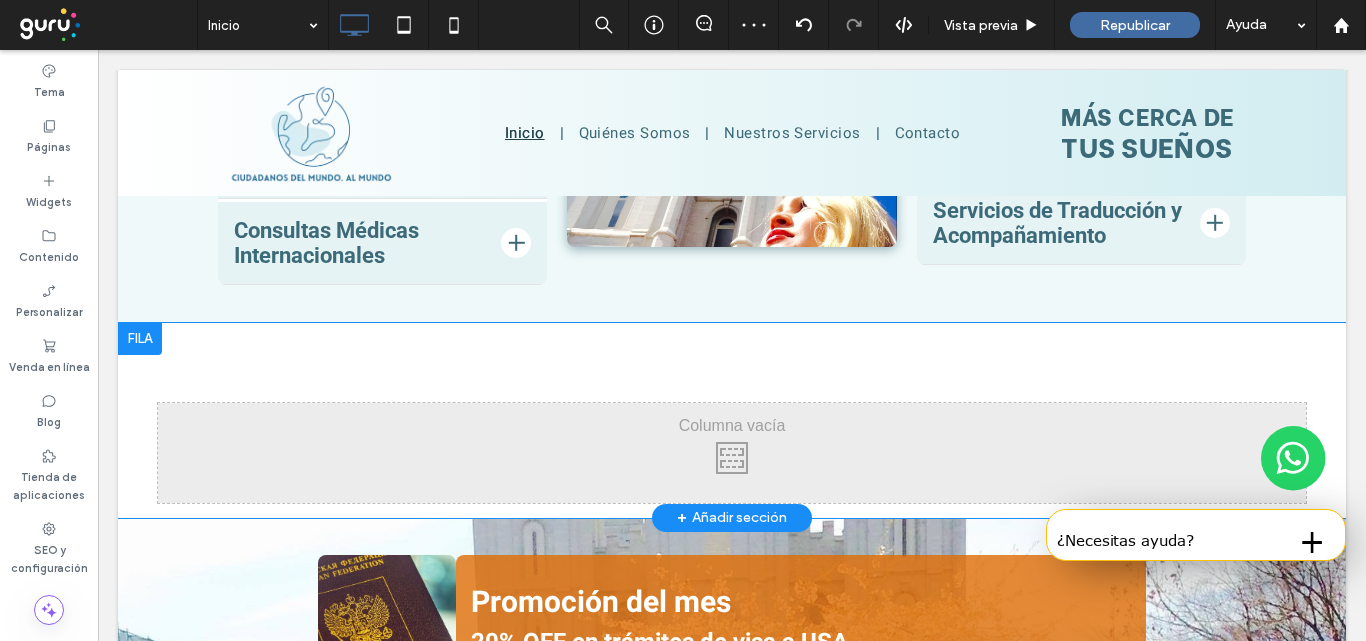 click on "Click To Paste     Click To Paste
Fila + Añadir sección" at bounding box center [732, 420] 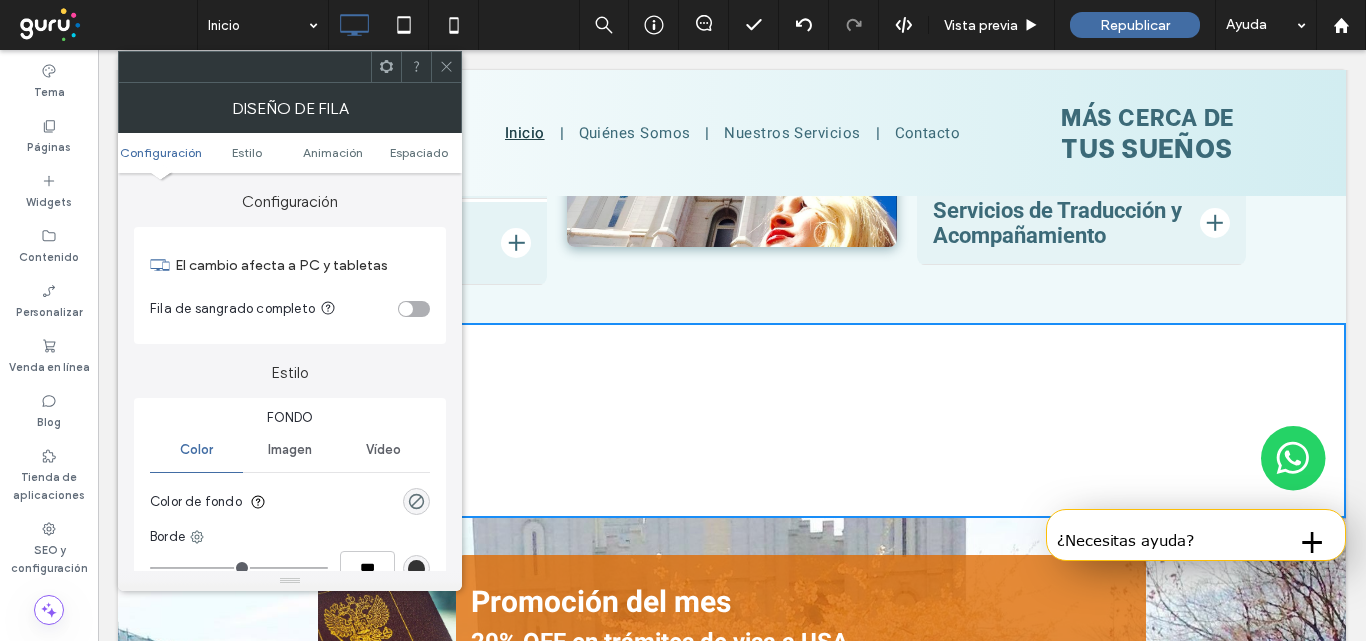 click on "Configuración Estilo Animación Espaciado" at bounding box center [290, 153] 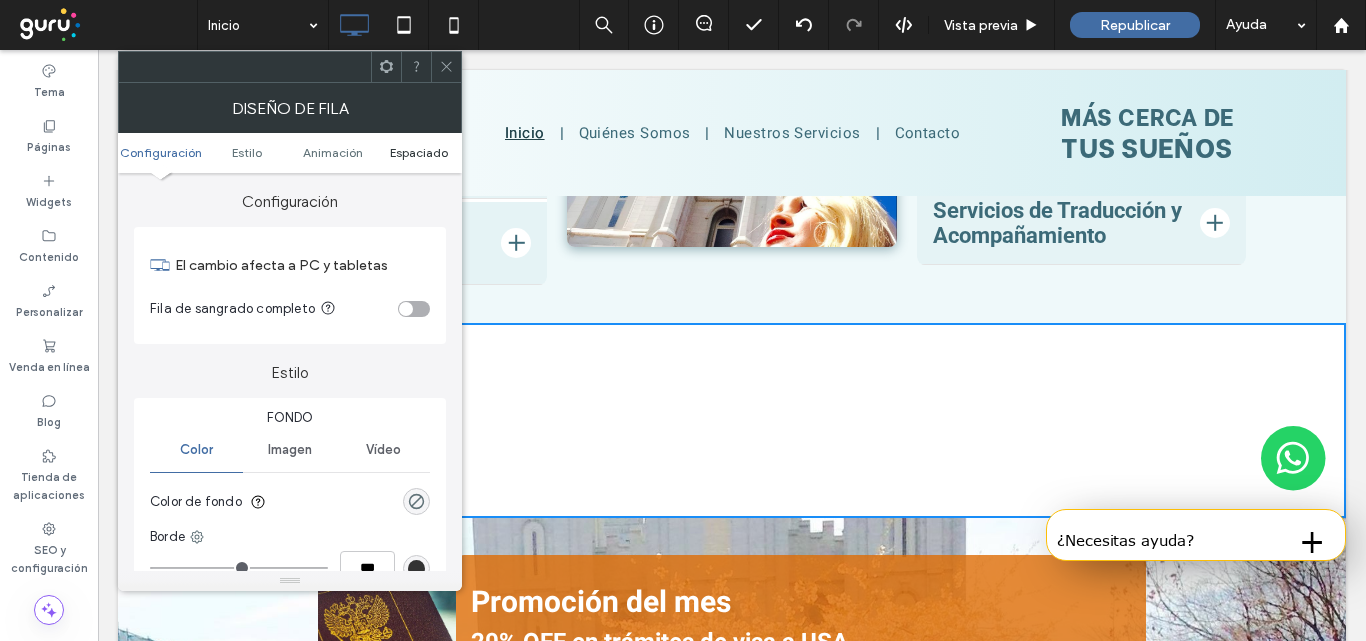 click on "Espaciado" at bounding box center [419, 152] 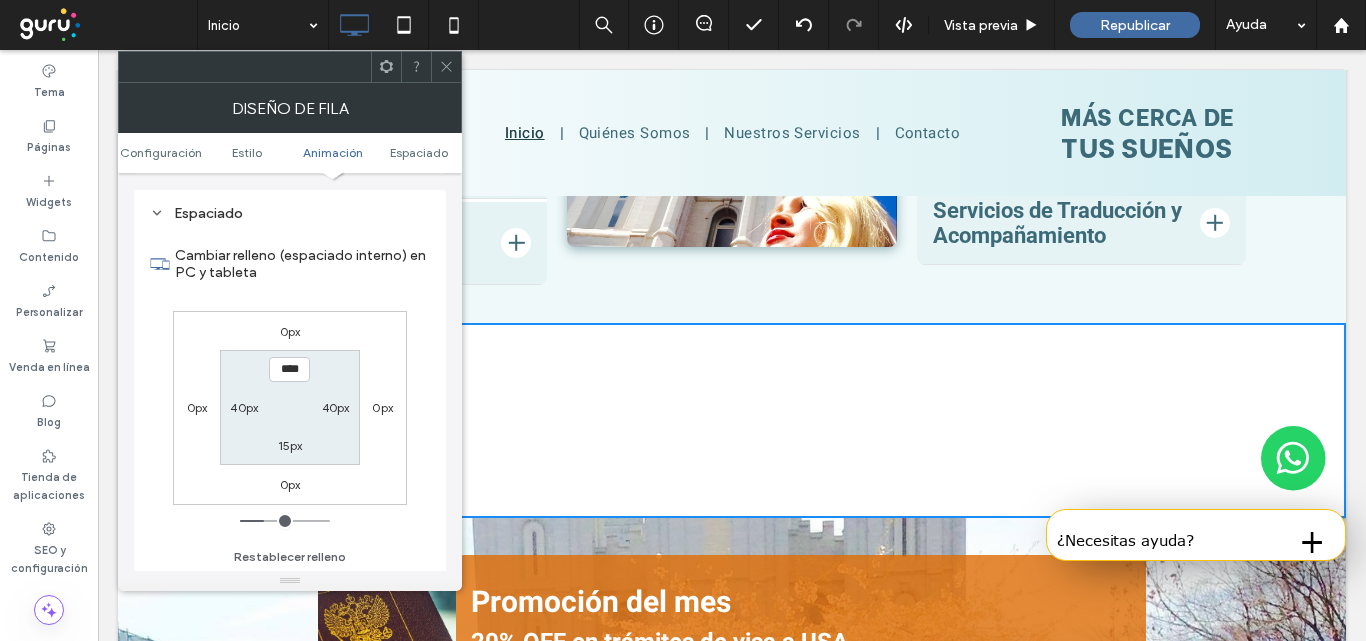 scroll, scrollTop: 565, scrollLeft: 0, axis: vertical 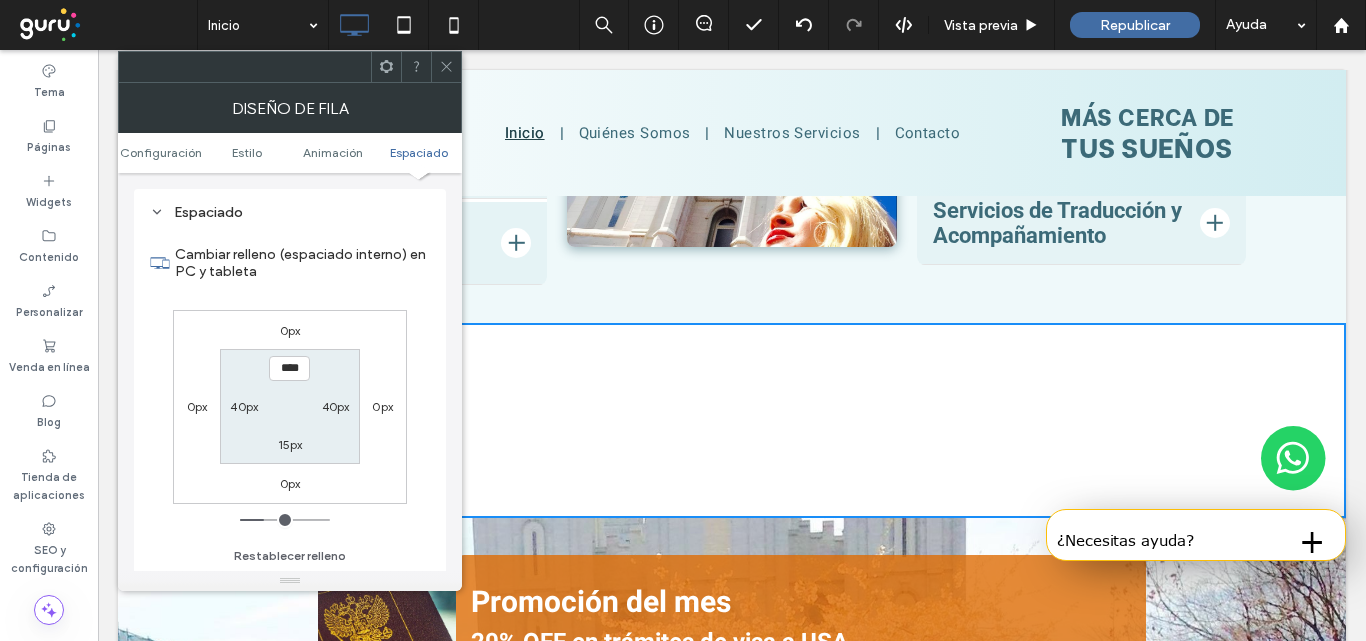 click on "15px" at bounding box center (290, 444) 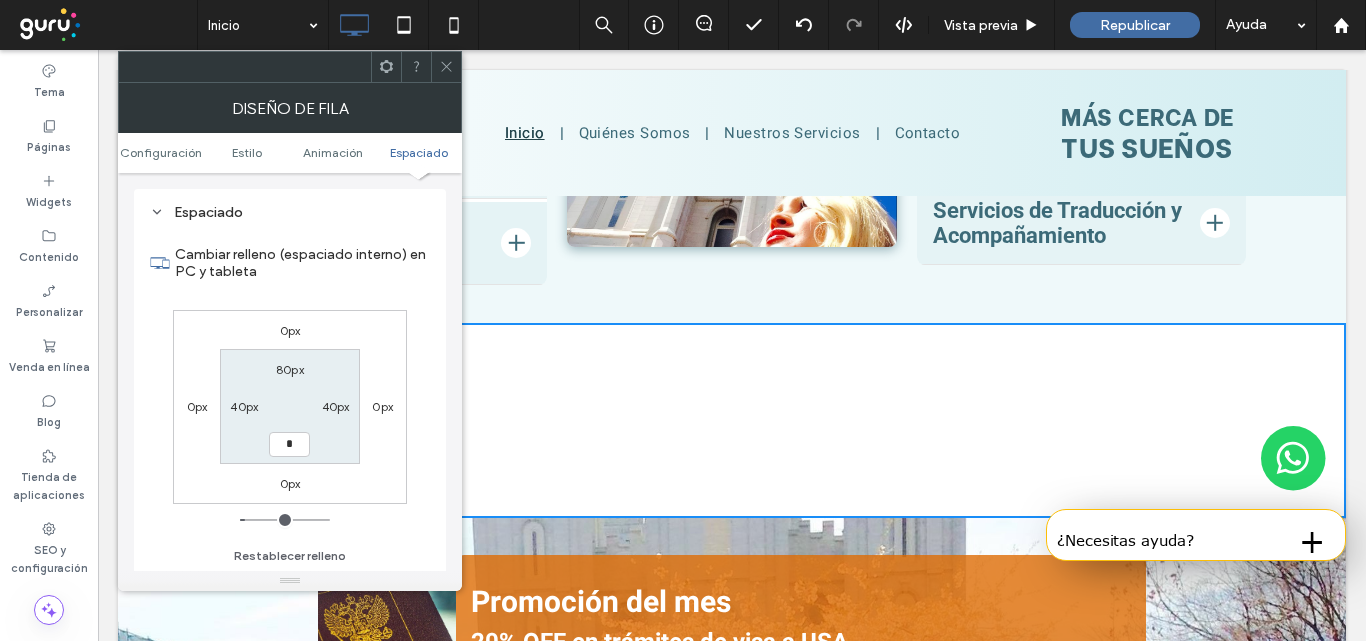 type on "*" 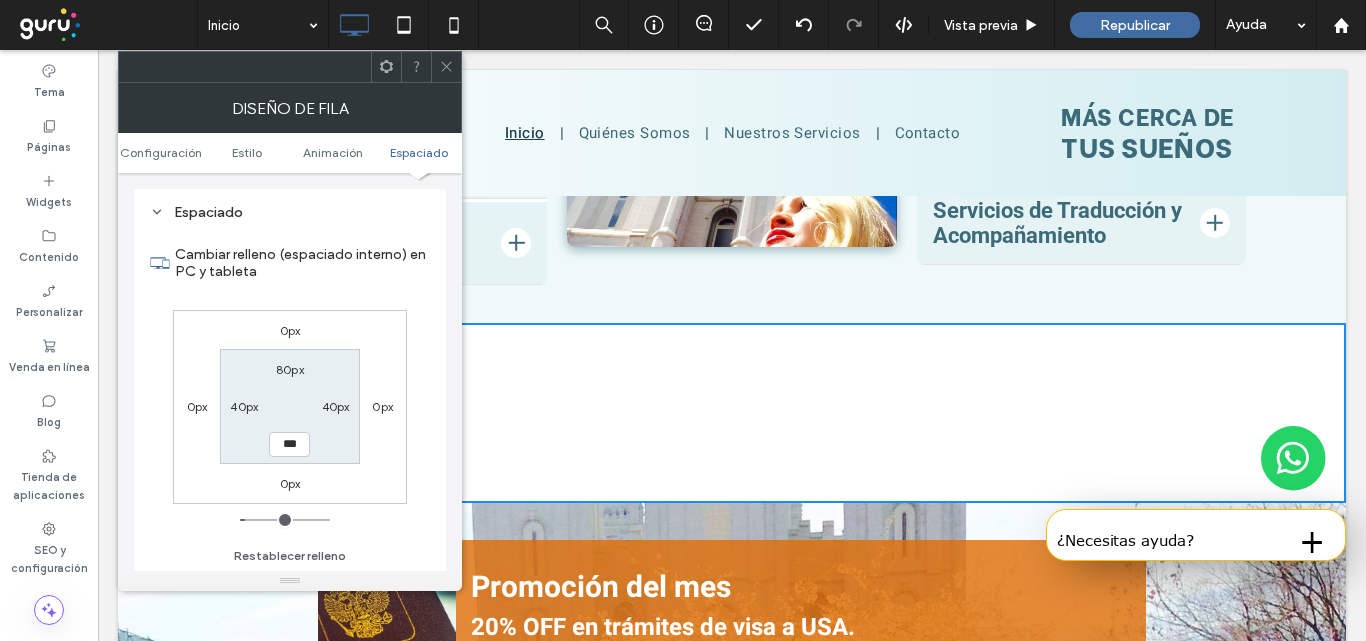 click on "0px 0px 0px 0px 80px 40px *** 40px" at bounding box center [290, 407] 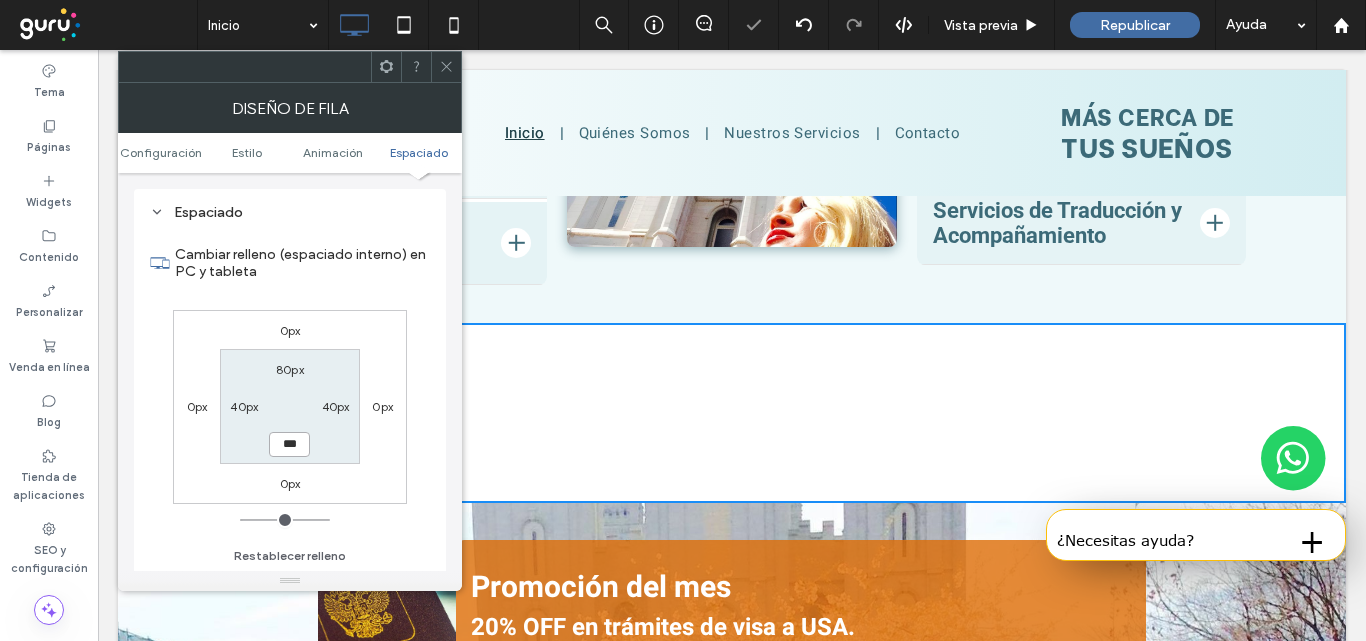 click on "***" at bounding box center [289, 444] 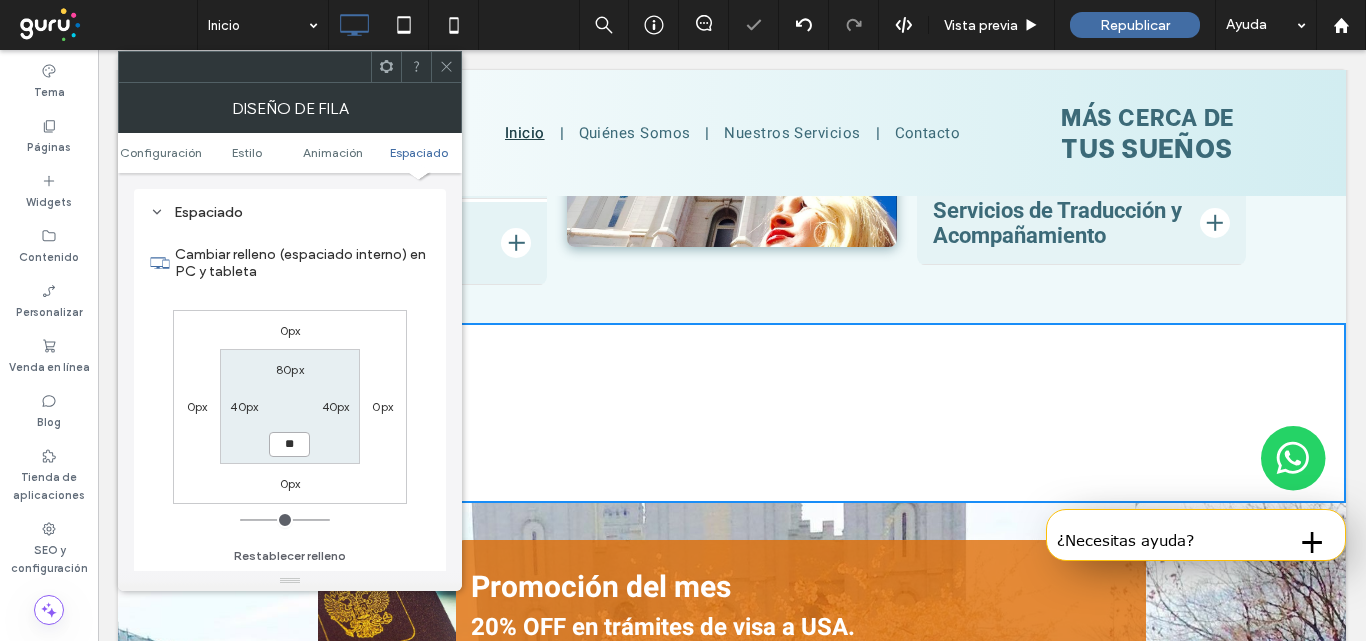 type on "**" 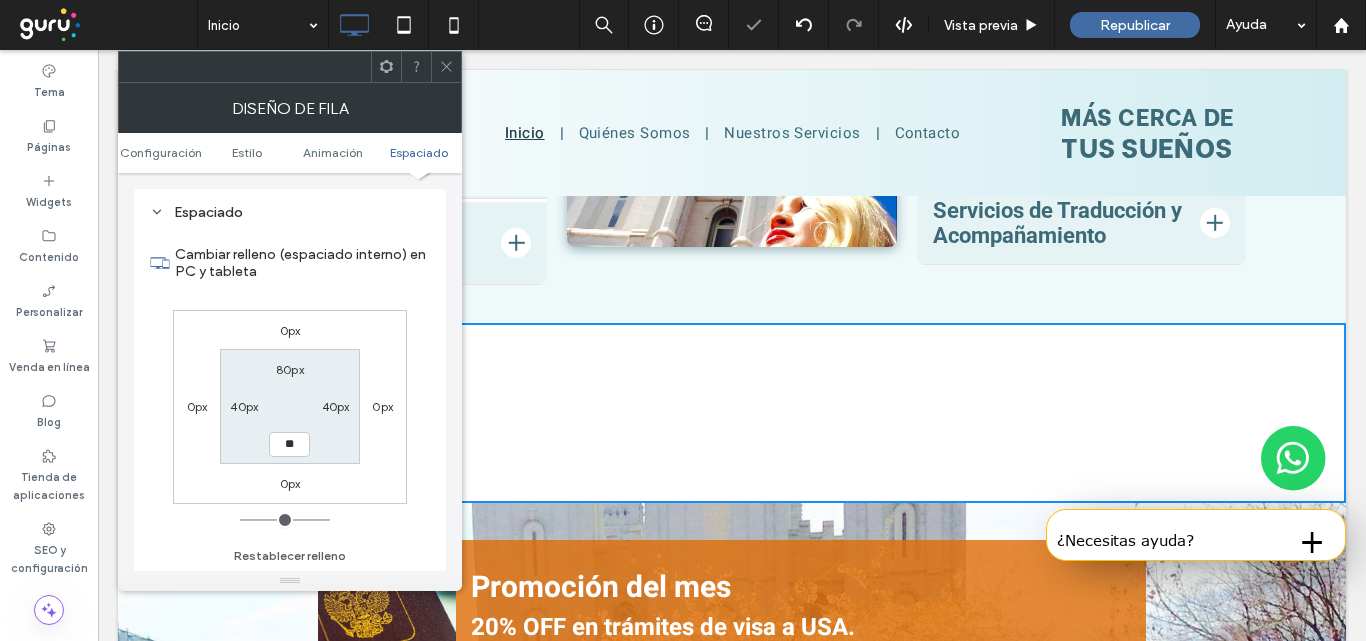 type on "**" 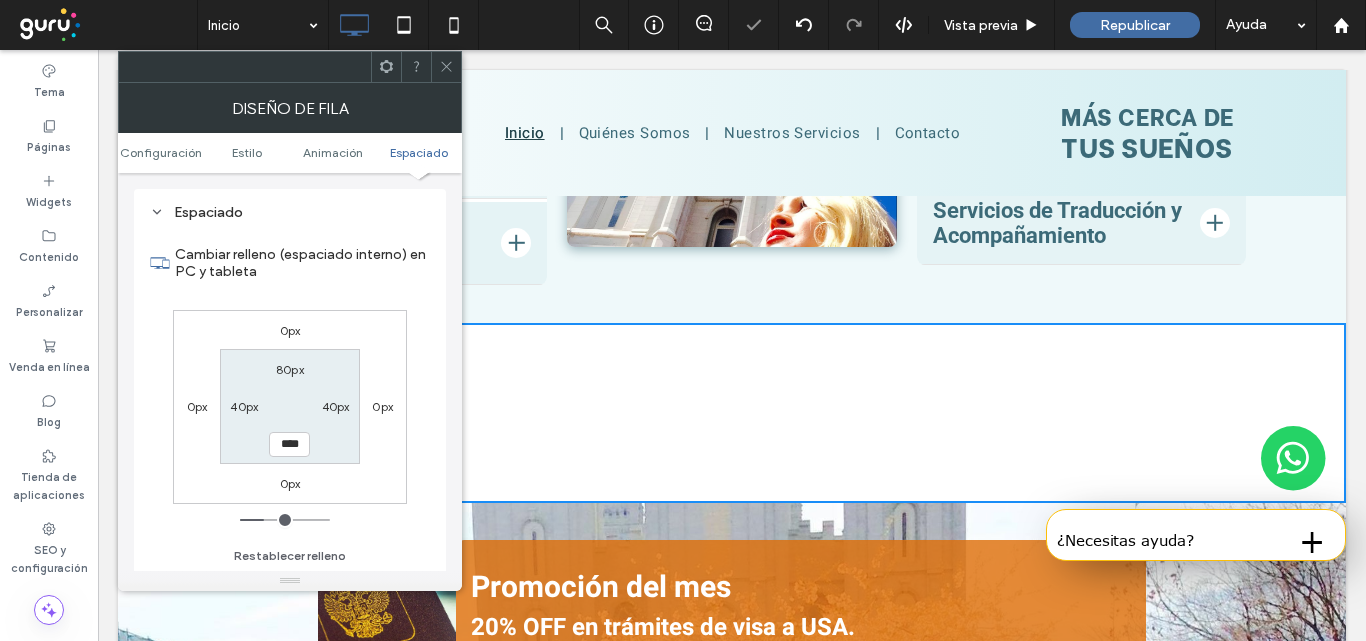 click on "0px 0px 0px 0px 80px 40px **** 40px" at bounding box center [290, 407] 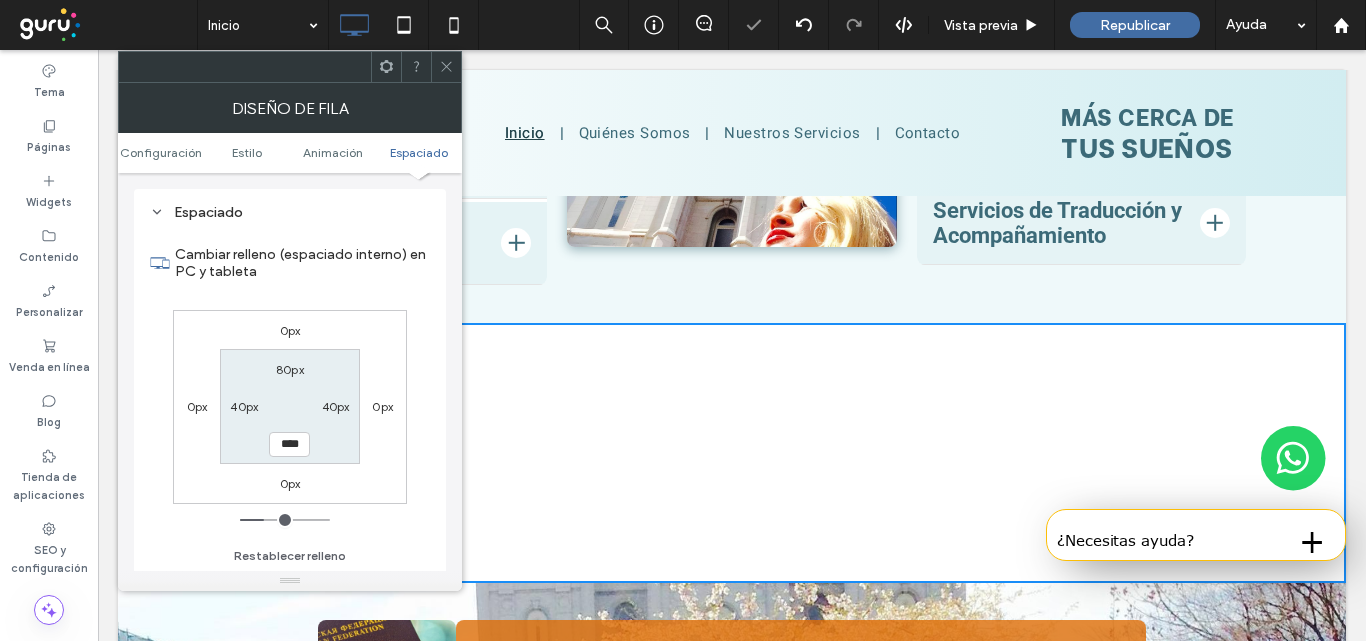 click 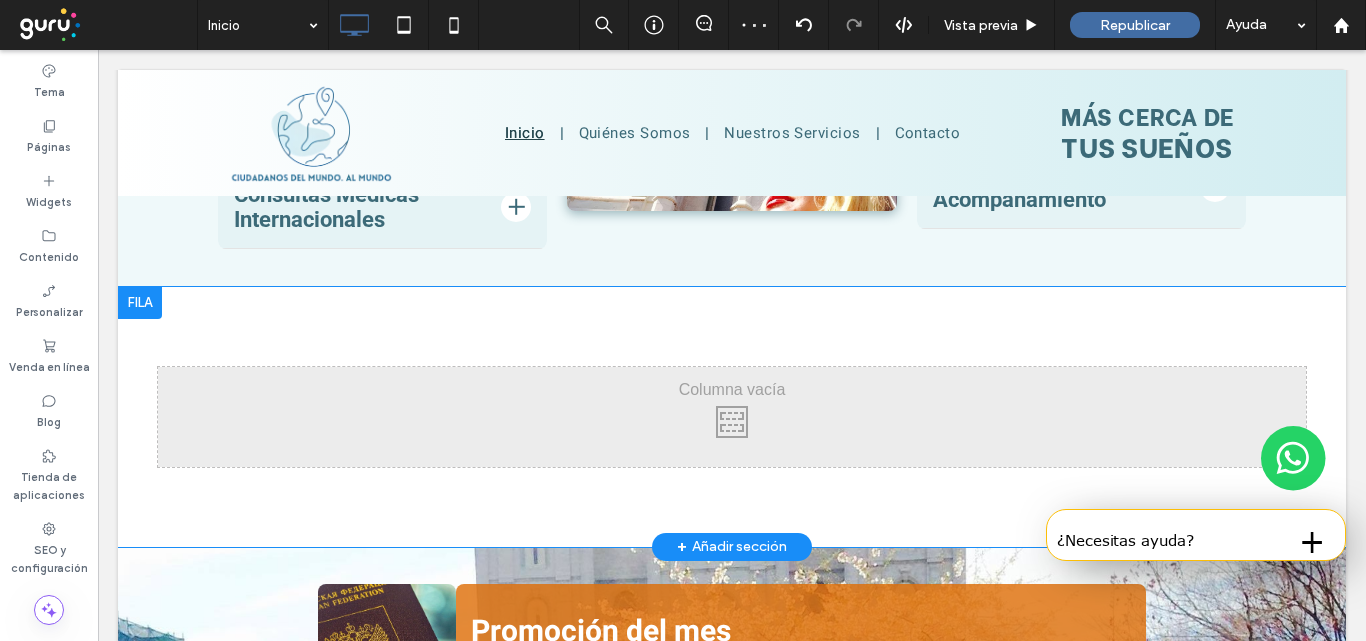 scroll, scrollTop: 2524, scrollLeft: 0, axis: vertical 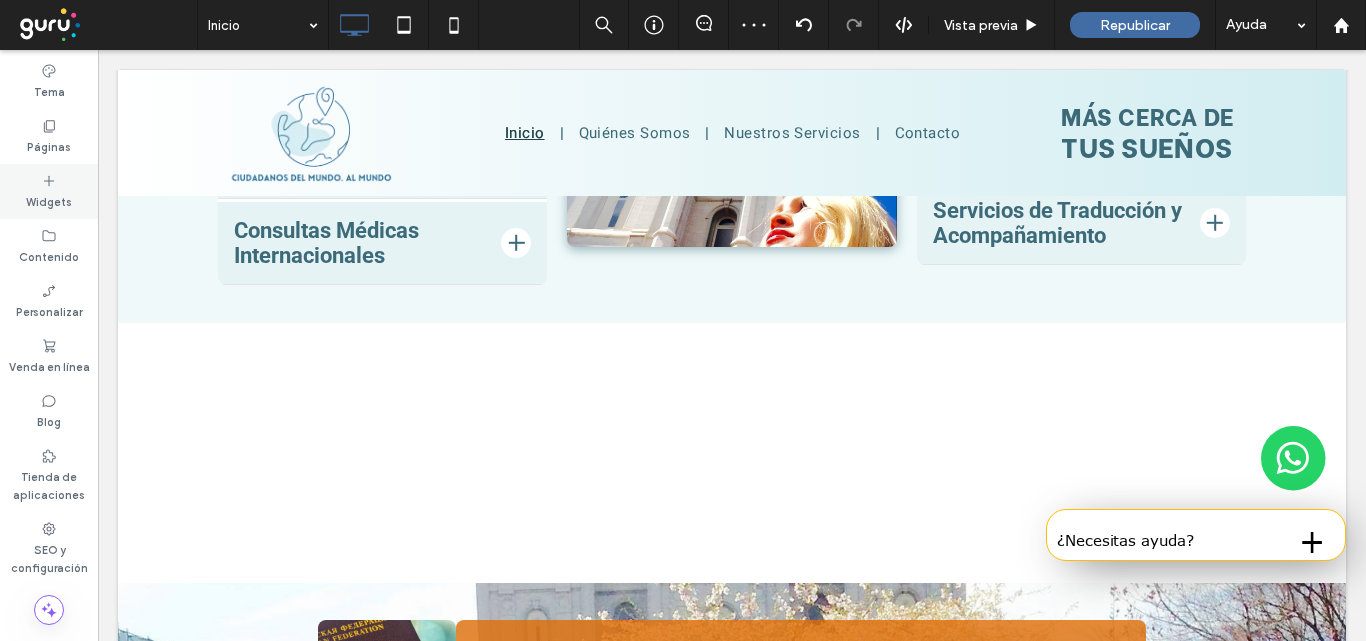 click on "Widgets" at bounding box center (49, 200) 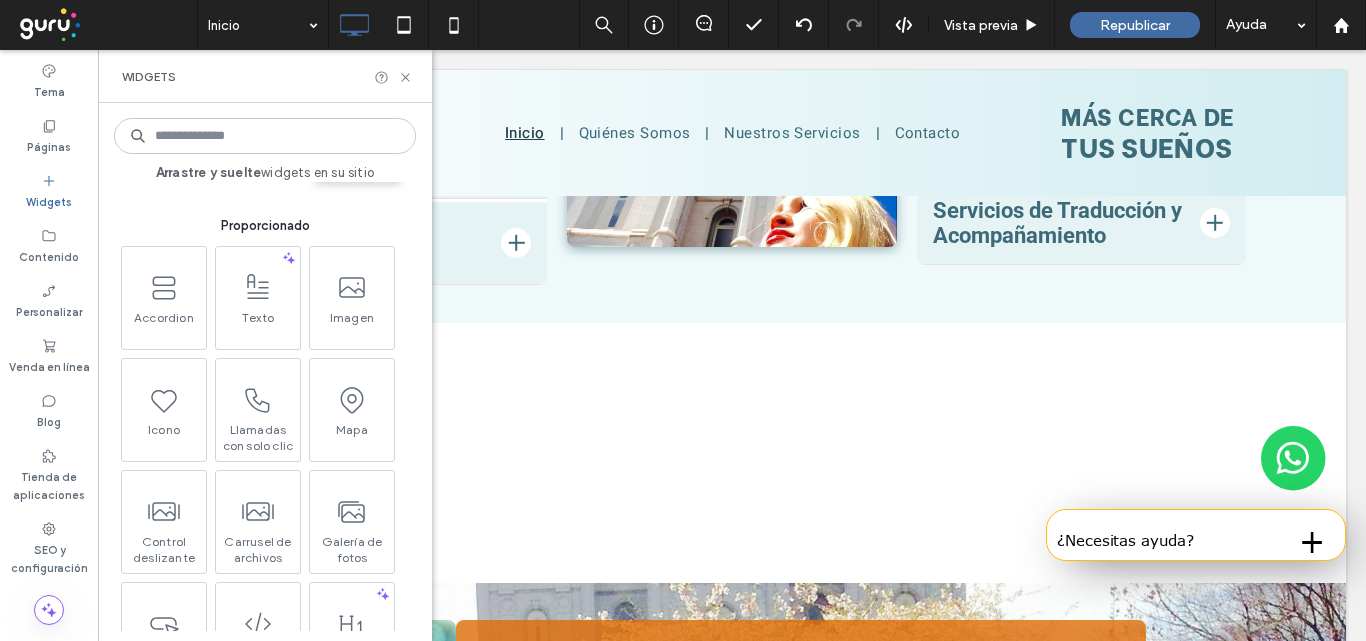 scroll, scrollTop: 300, scrollLeft: 0, axis: vertical 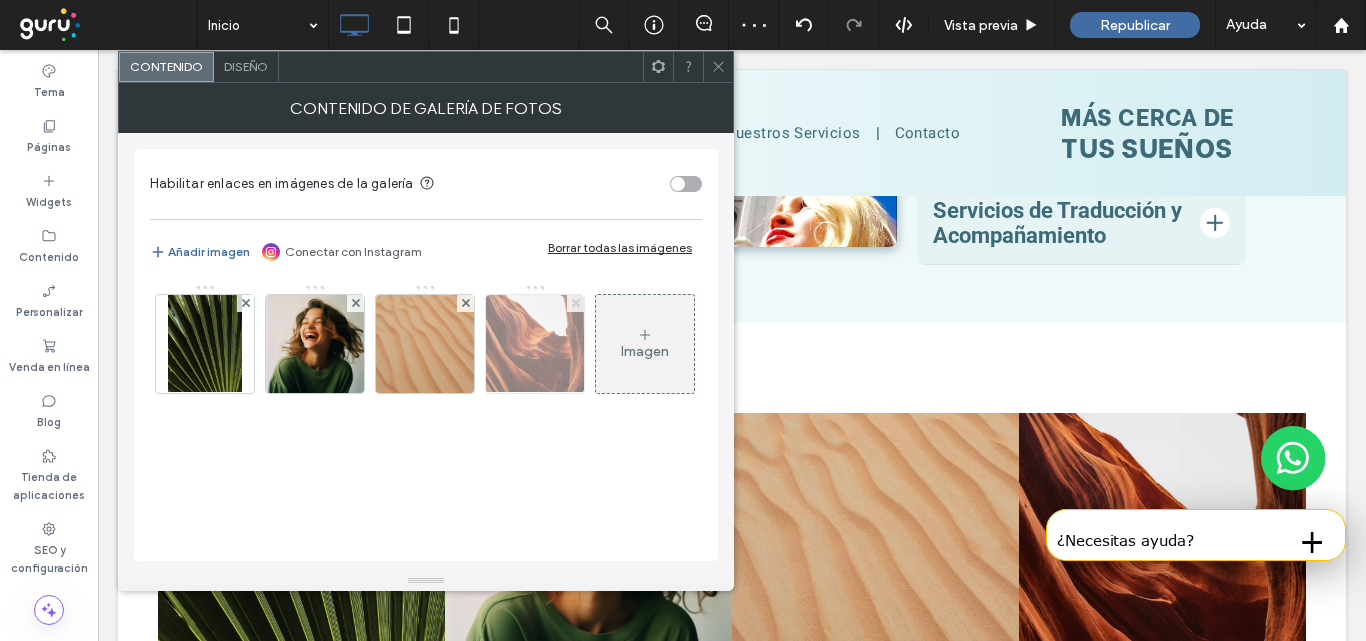 click 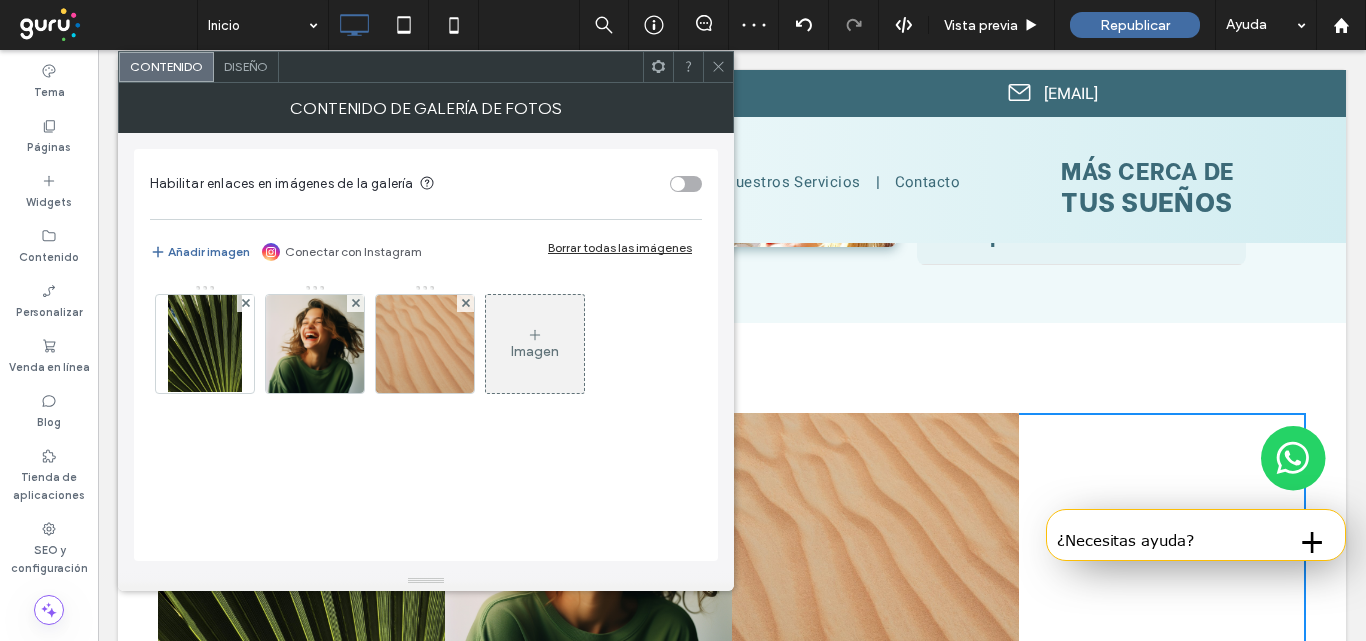 click on "Borrar todas las imágenes" at bounding box center [620, 247] 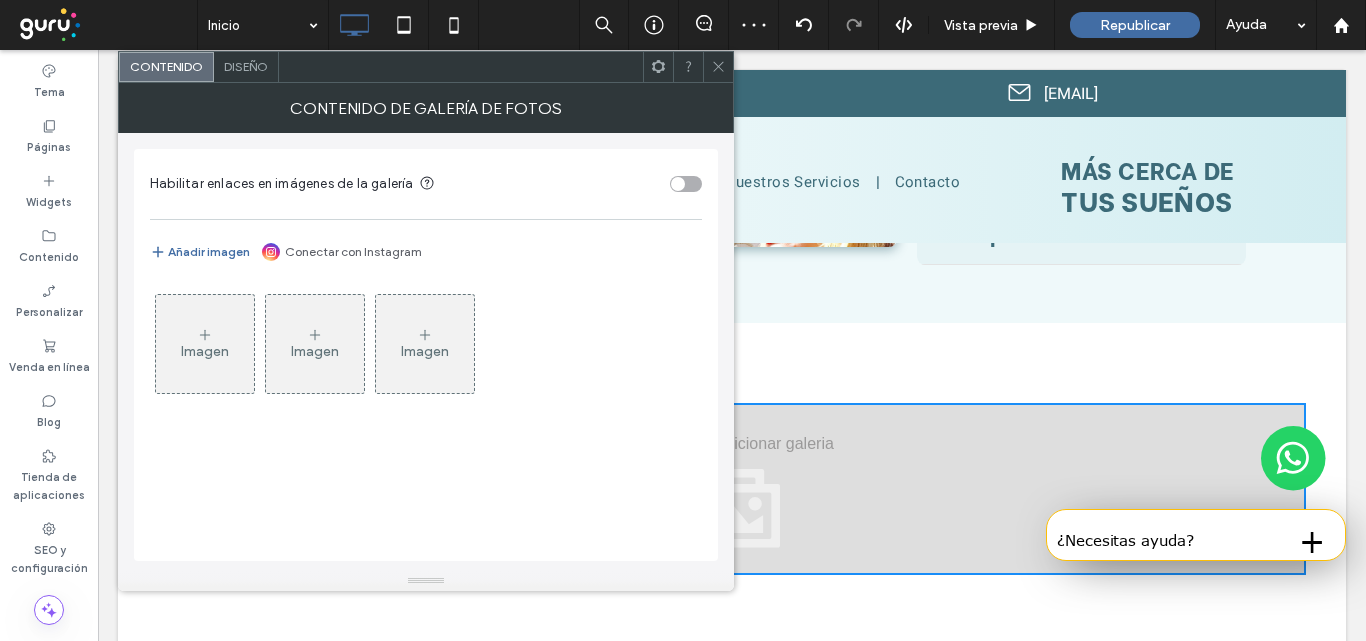 click 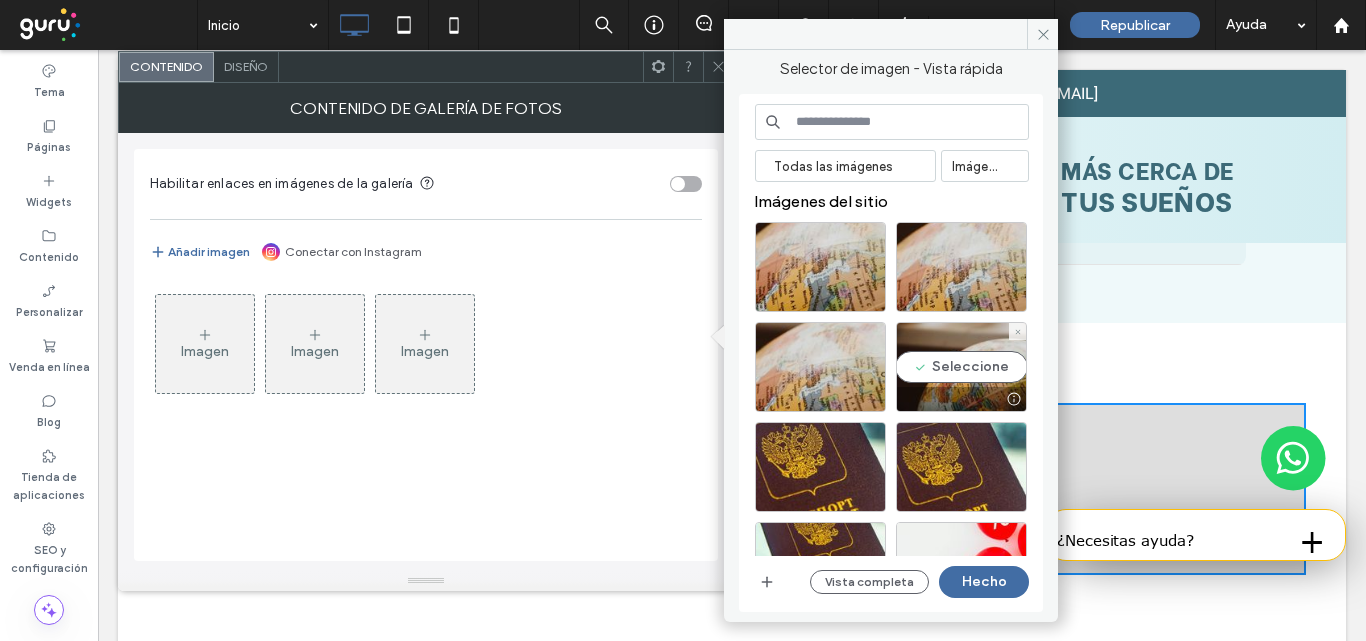 scroll, scrollTop: 2697, scrollLeft: 0, axis: vertical 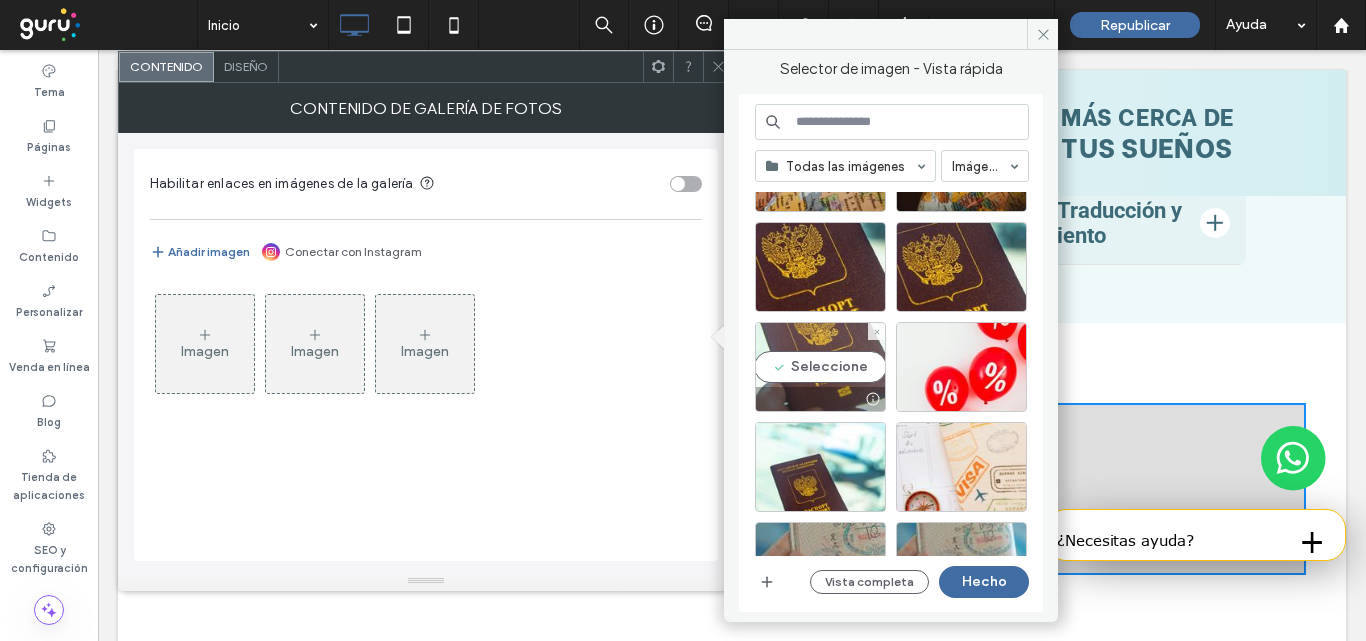 click on "Seleccione" at bounding box center [820, 367] 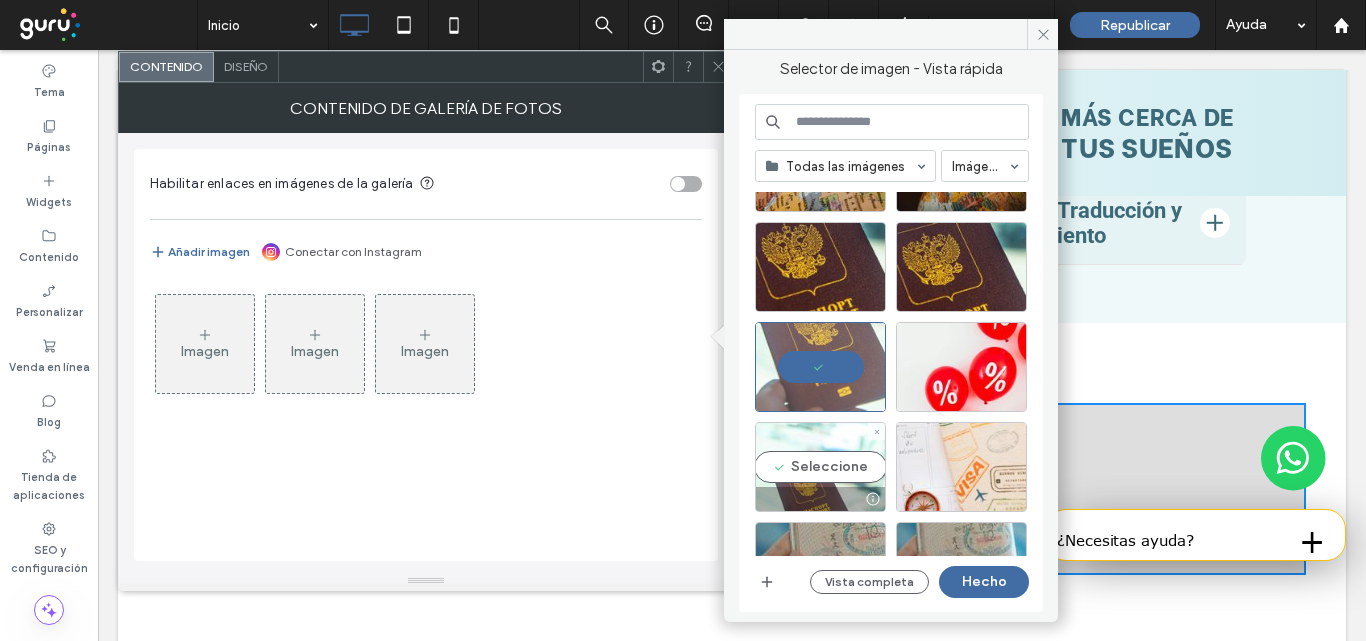 click on "Seleccione" at bounding box center [820, 467] 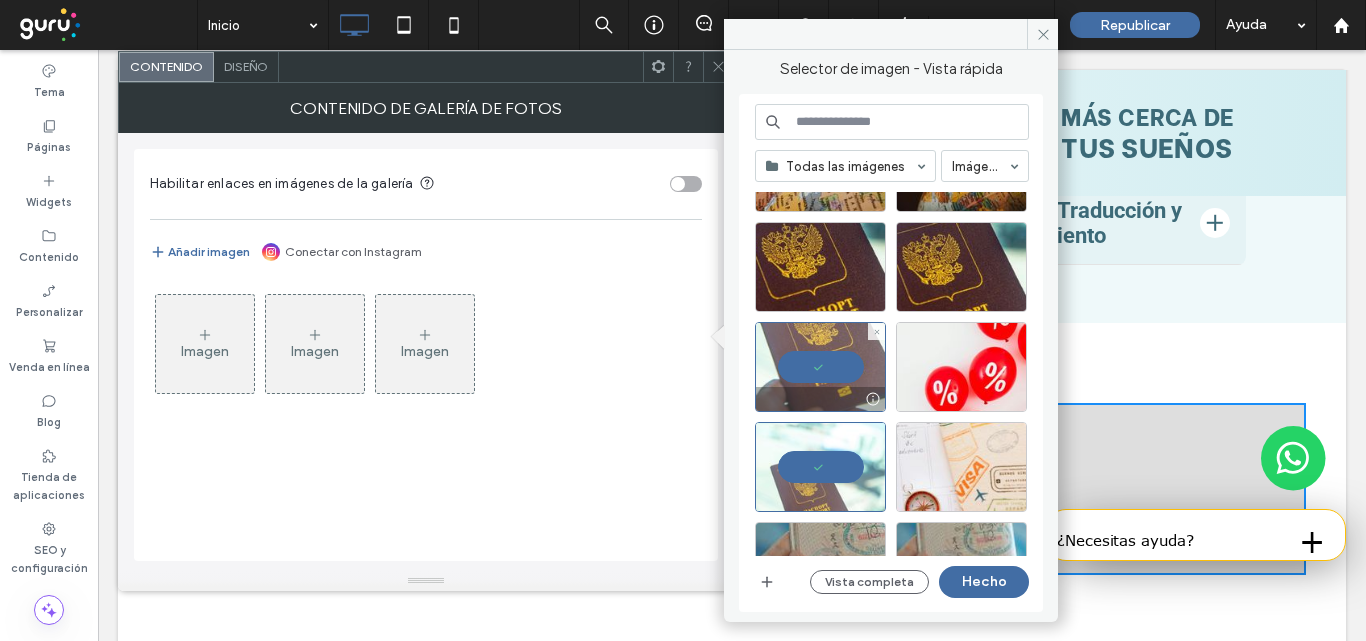 click at bounding box center (820, 367) 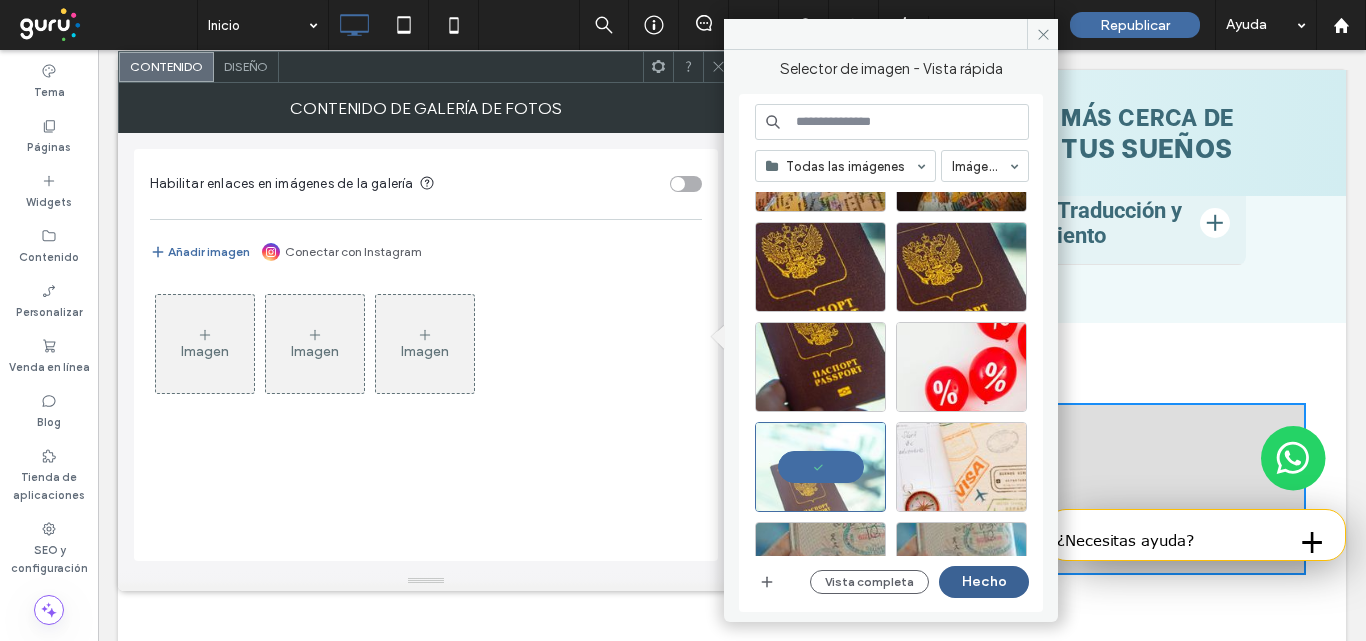 drag, startPoint x: 980, startPoint y: 568, endPoint x: 147, endPoint y: 324, distance: 868.00055 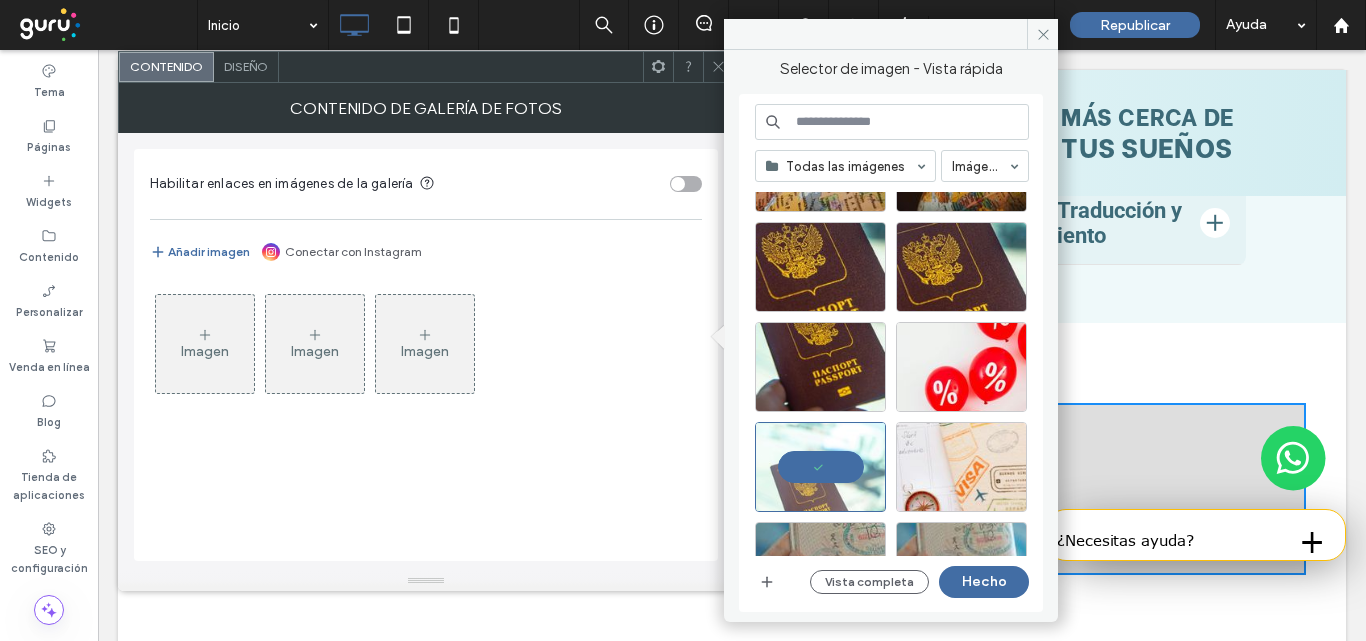 click on "Hecho" at bounding box center (984, 582) 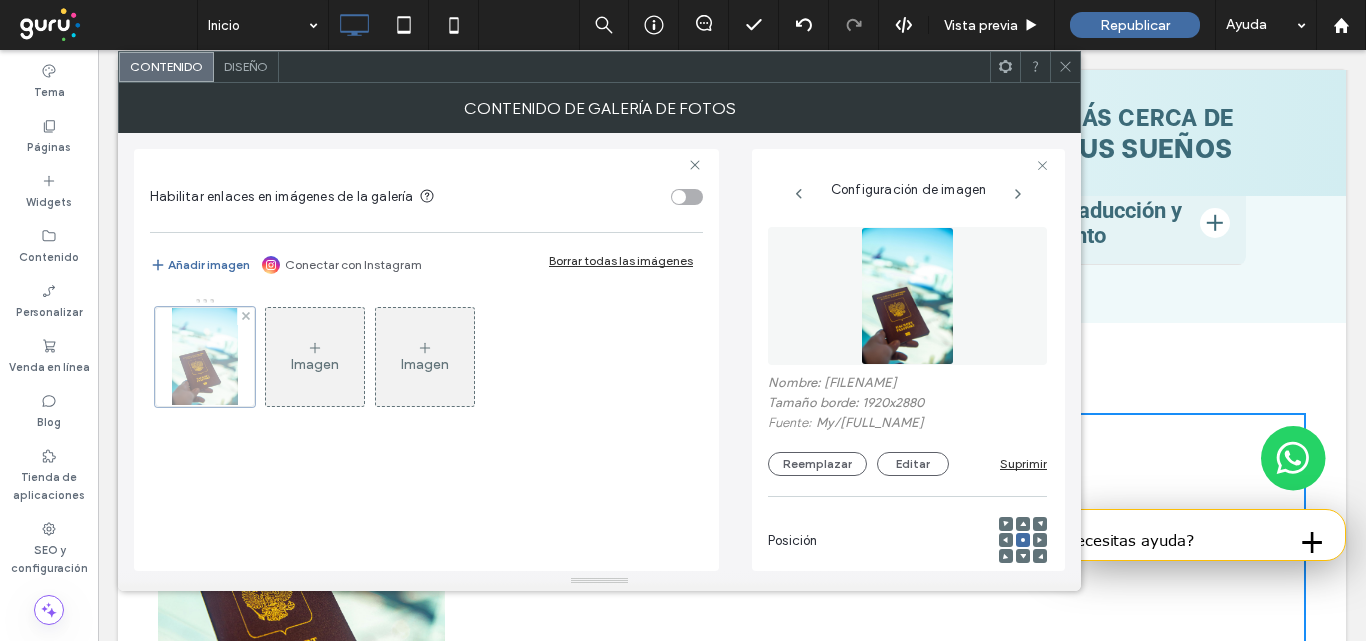click at bounding box center (205, 357) 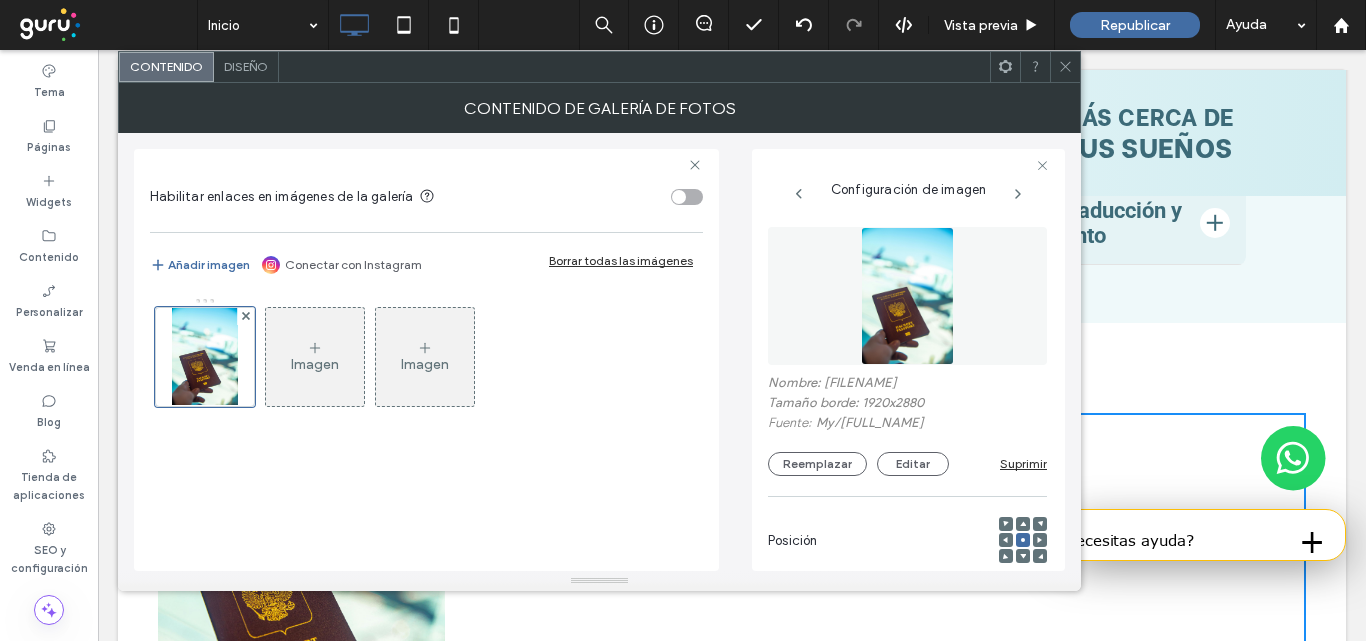 scroll, scrollTop: 200, scrollLeft: 0, axis: vertical 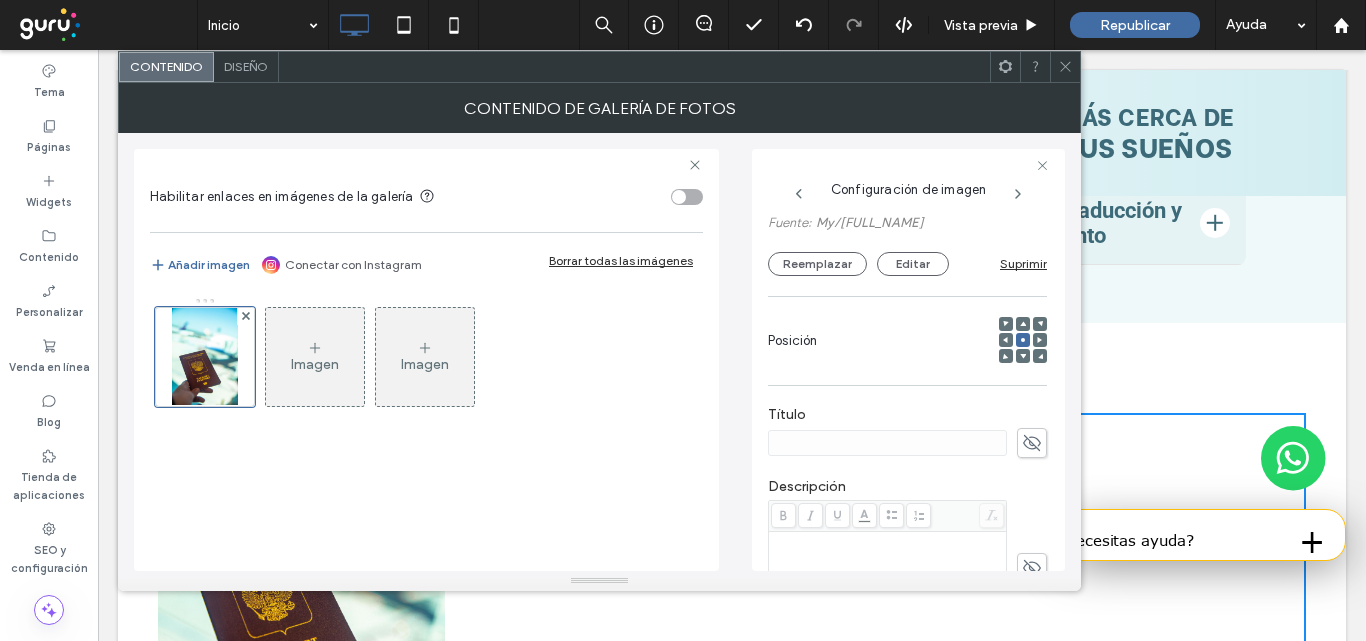 click 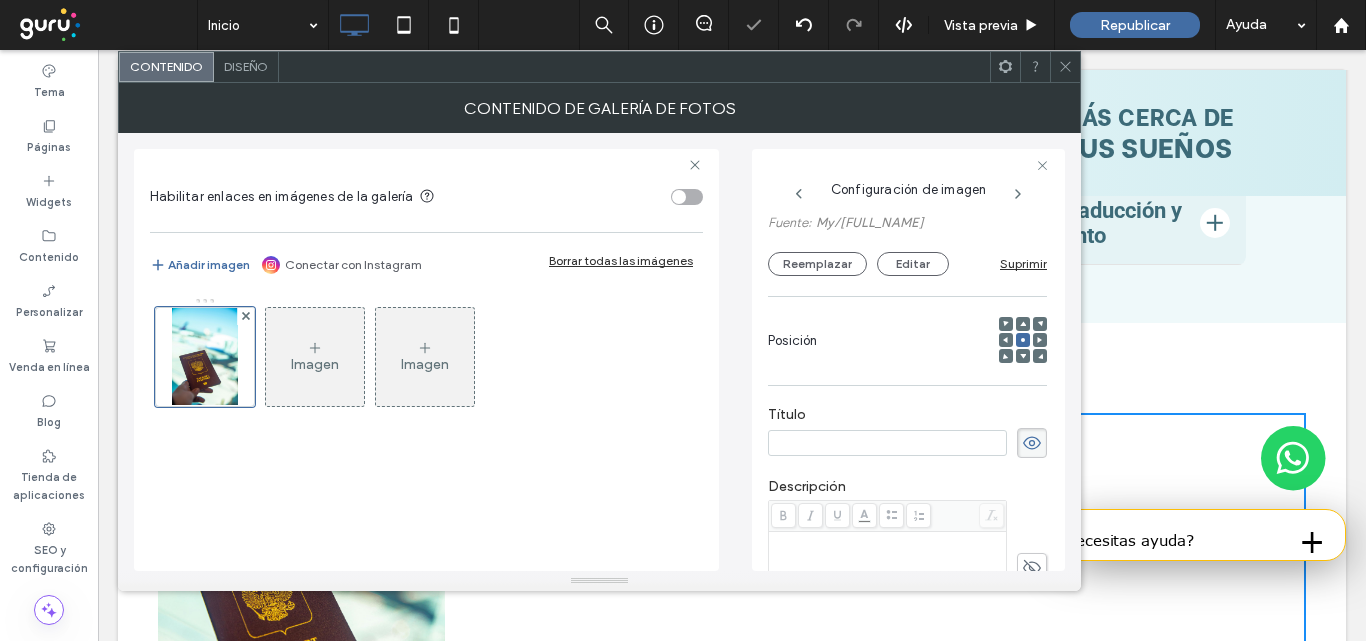 click at bounding box center [887, 443] 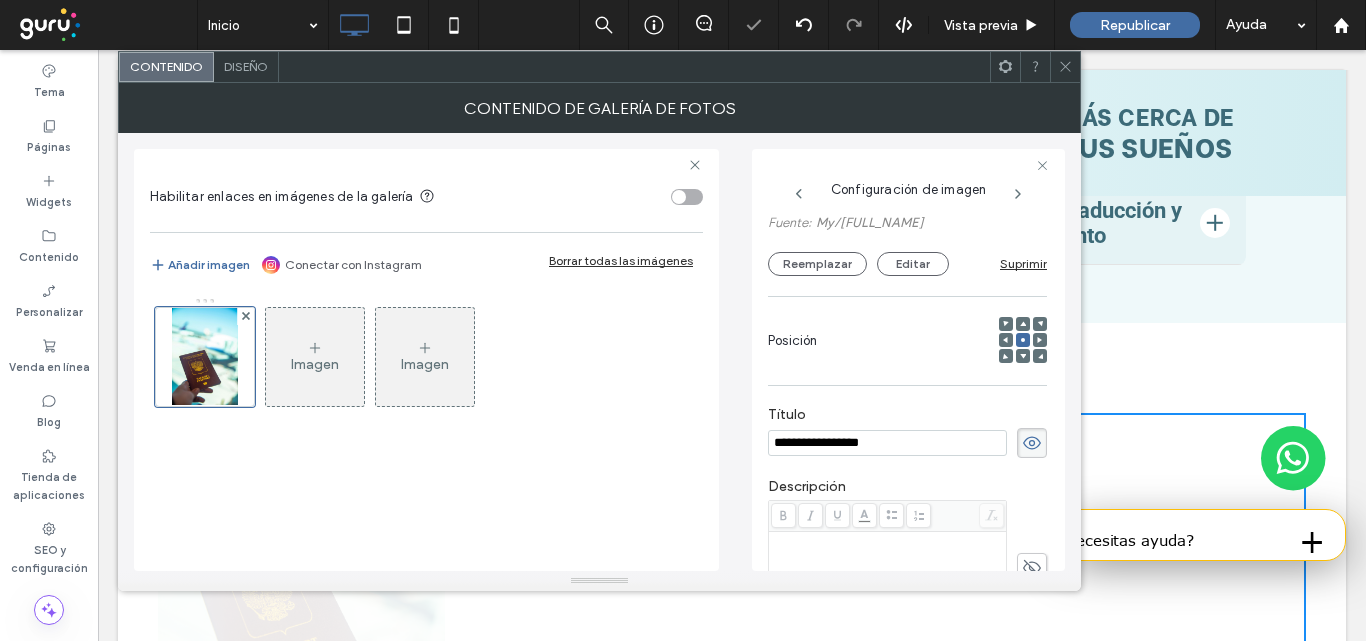 drag, startPoint x: 968, startPoint y: 440, endPoint x: 950, endPoint y: 411, distance: 34.132095 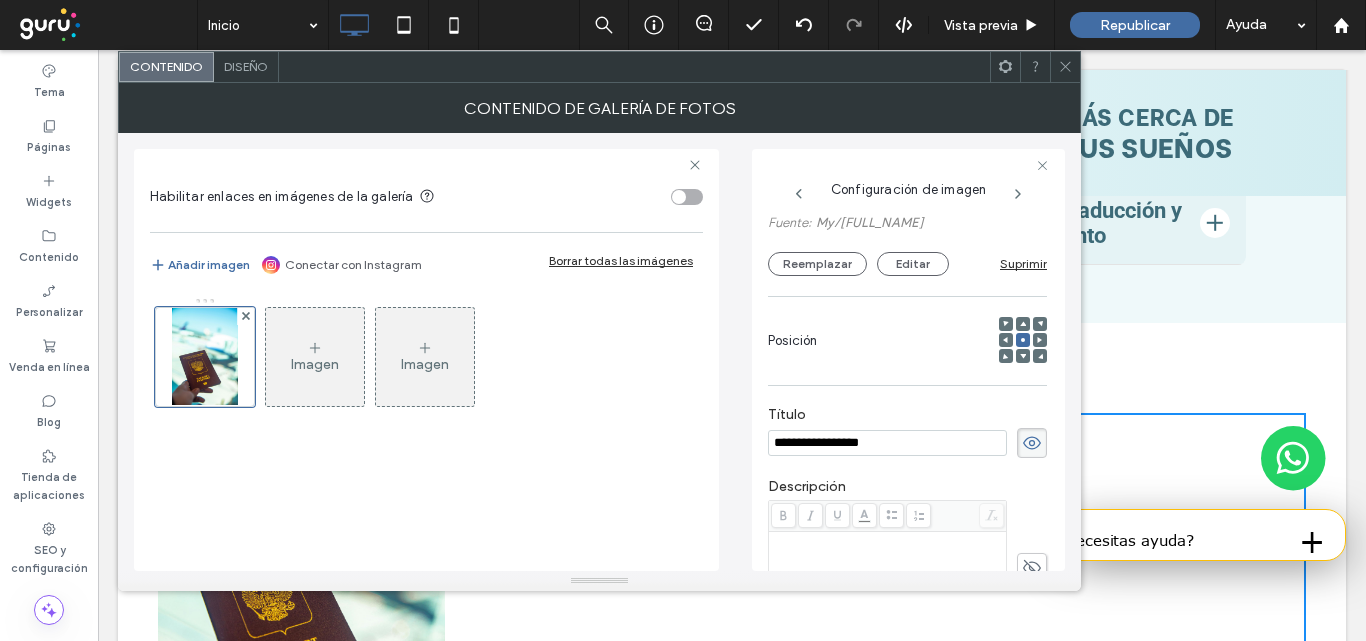 scroll, scrollTop: 300, scrollLeft: 0, axis: vertical 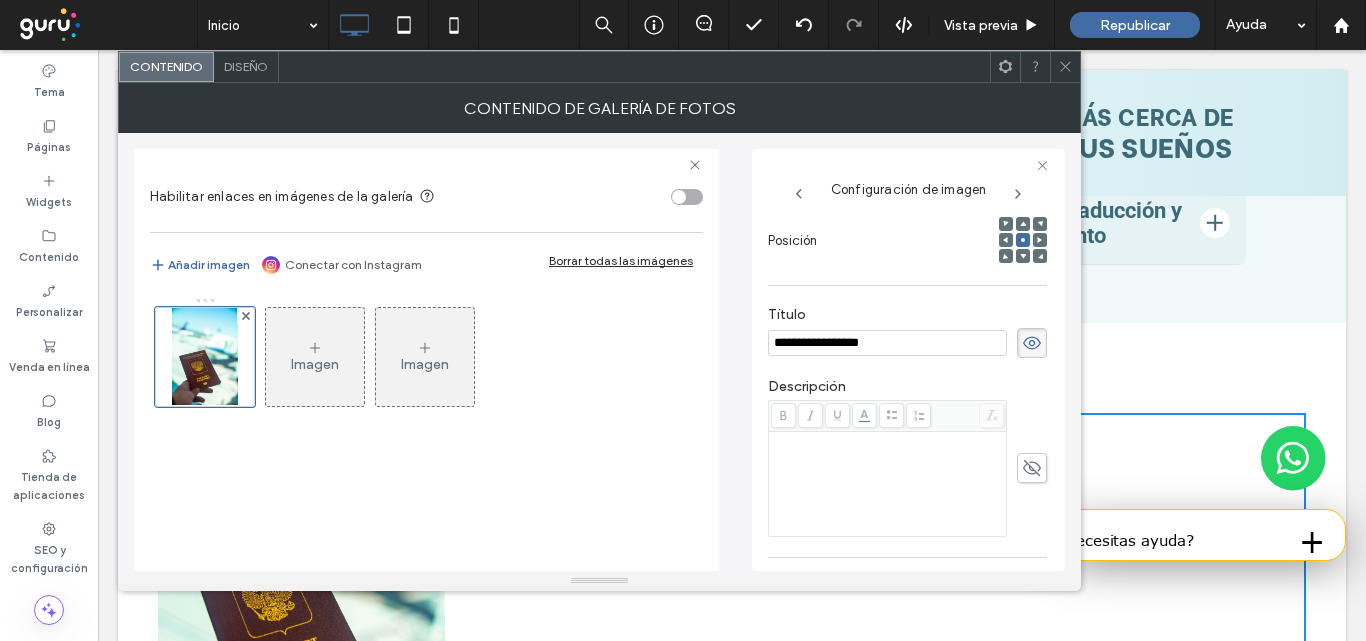click 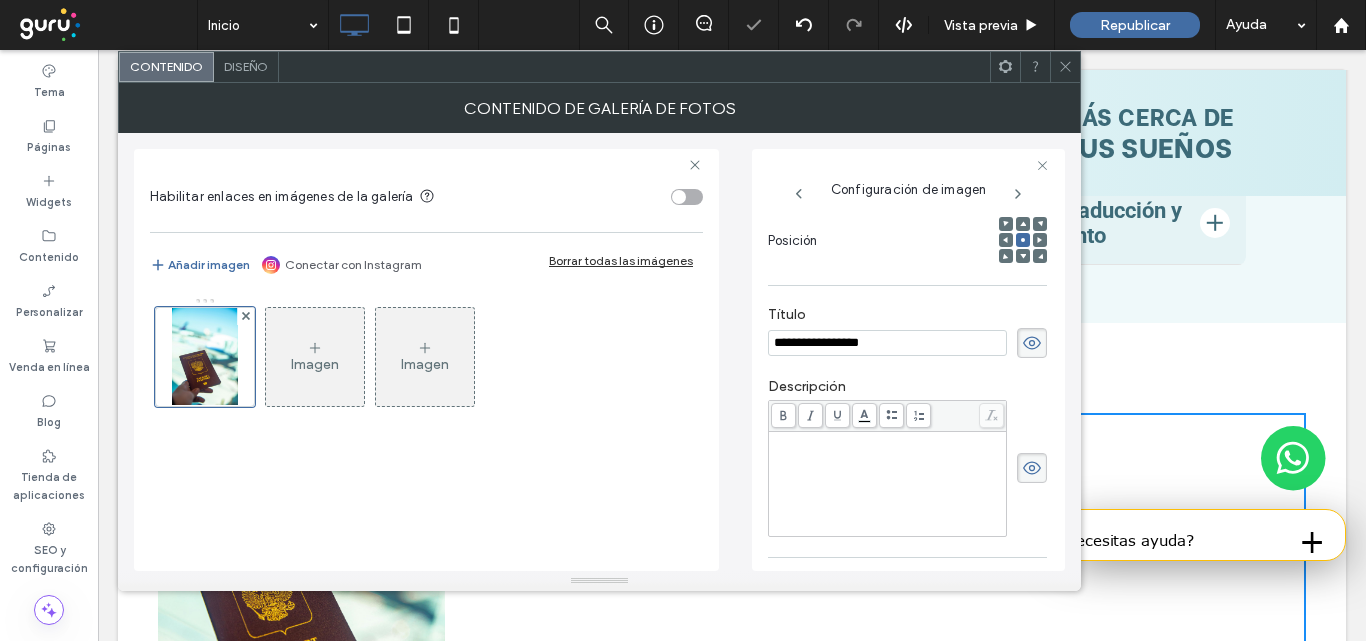 click at bounding box center (888, 484) 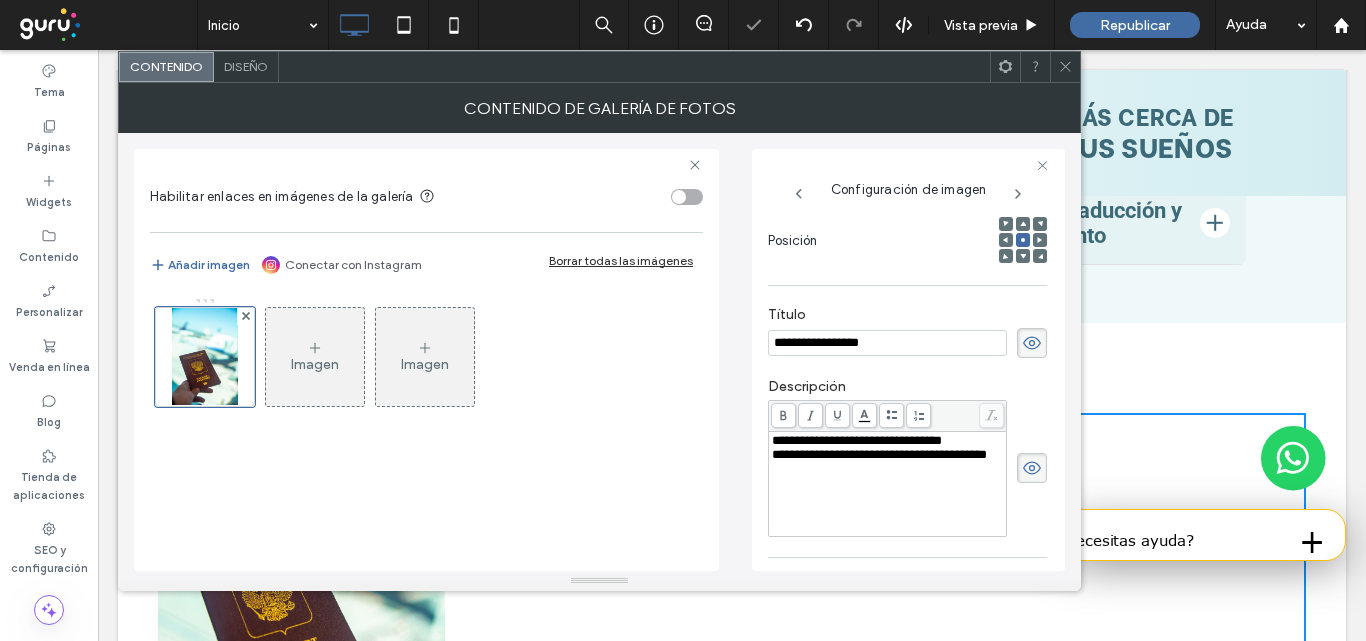 click on "**********" at bounding box center [888, 455] 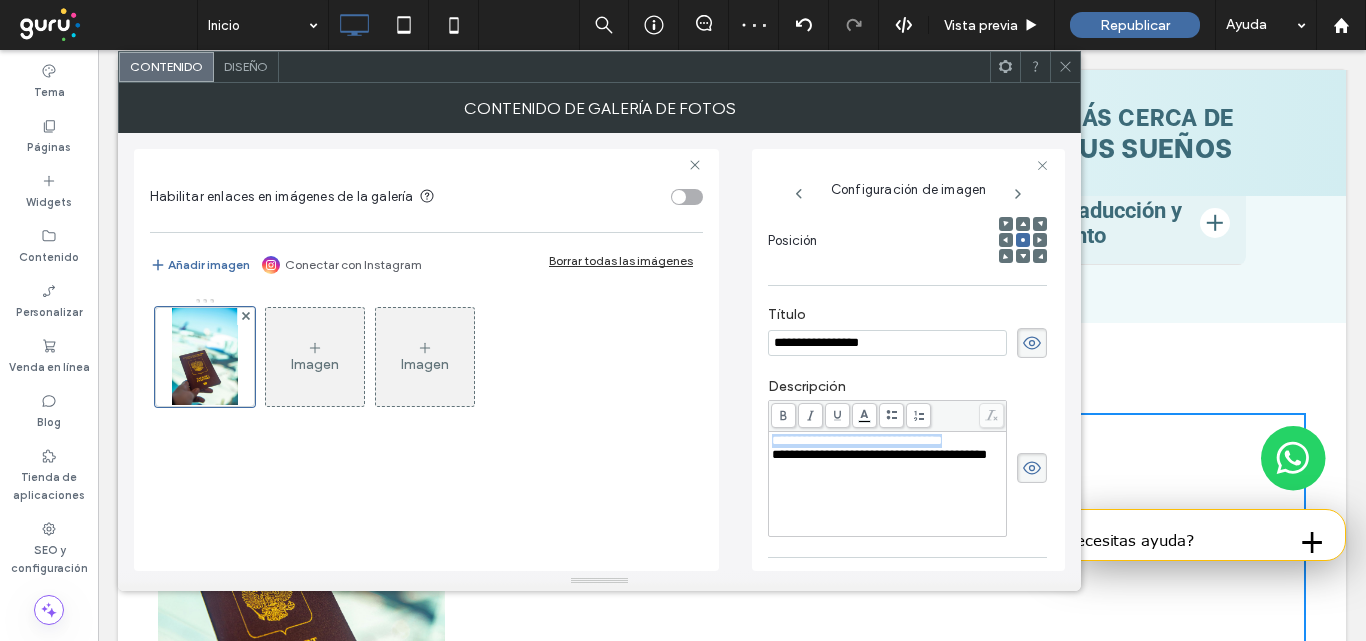 drag, startPoint x: 984, startPoint y: 445, endPoint x: 727, endPoint y: 419, distance: 258.31183 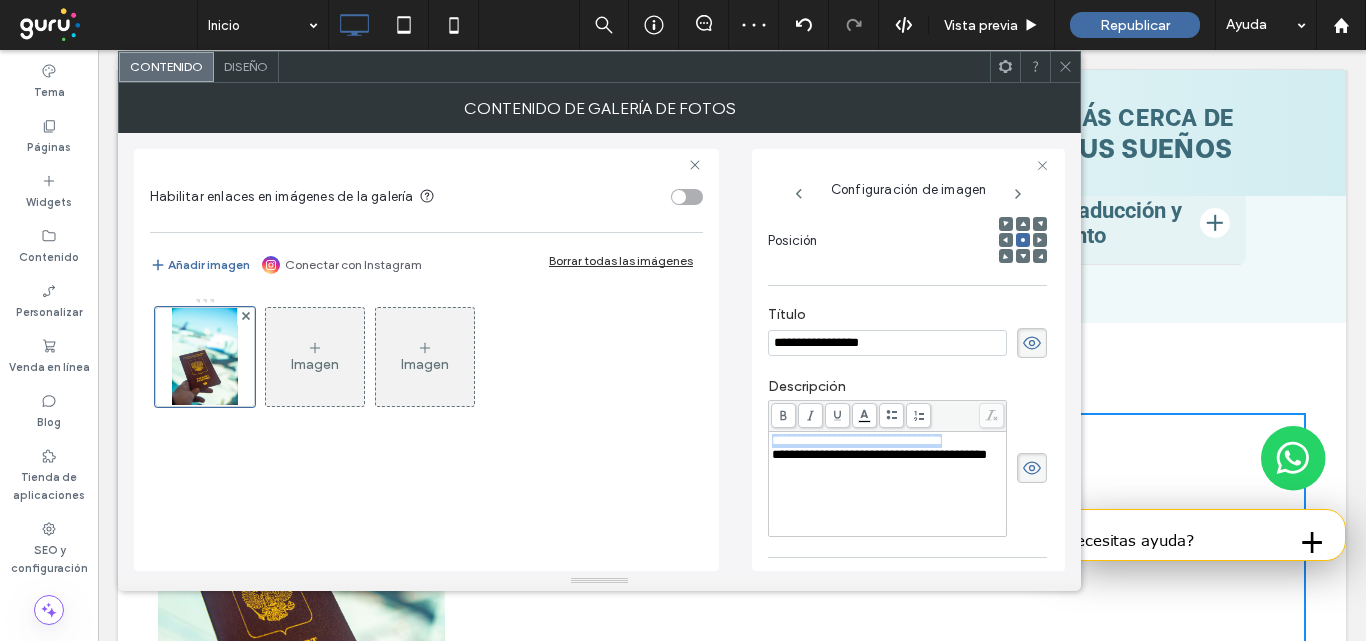 click on "**********" at bounding box center (599, 352) 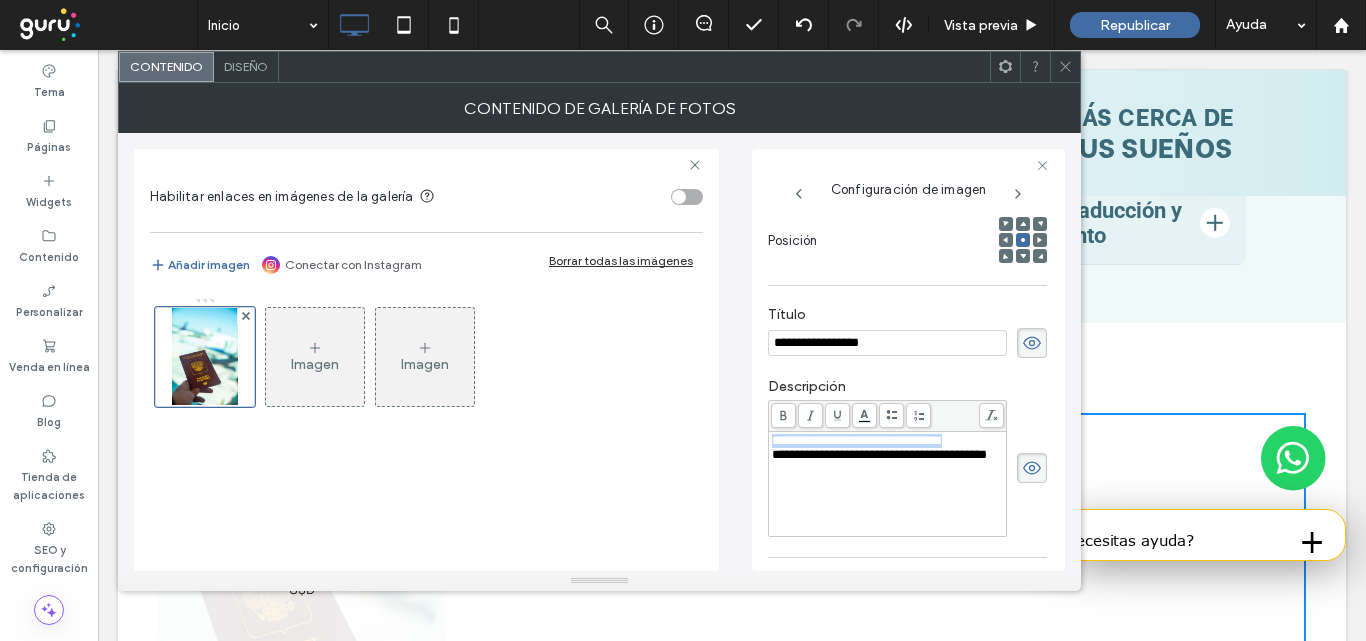 click 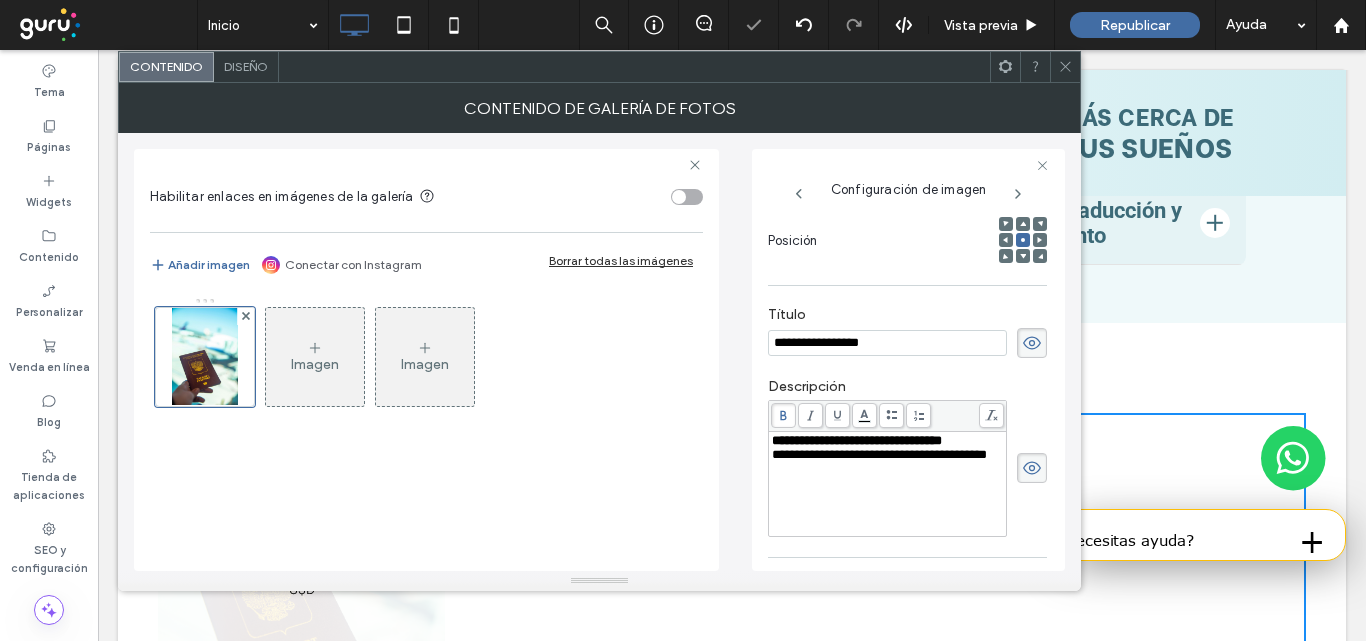 click on "**********" at bounding box center (888, 455) 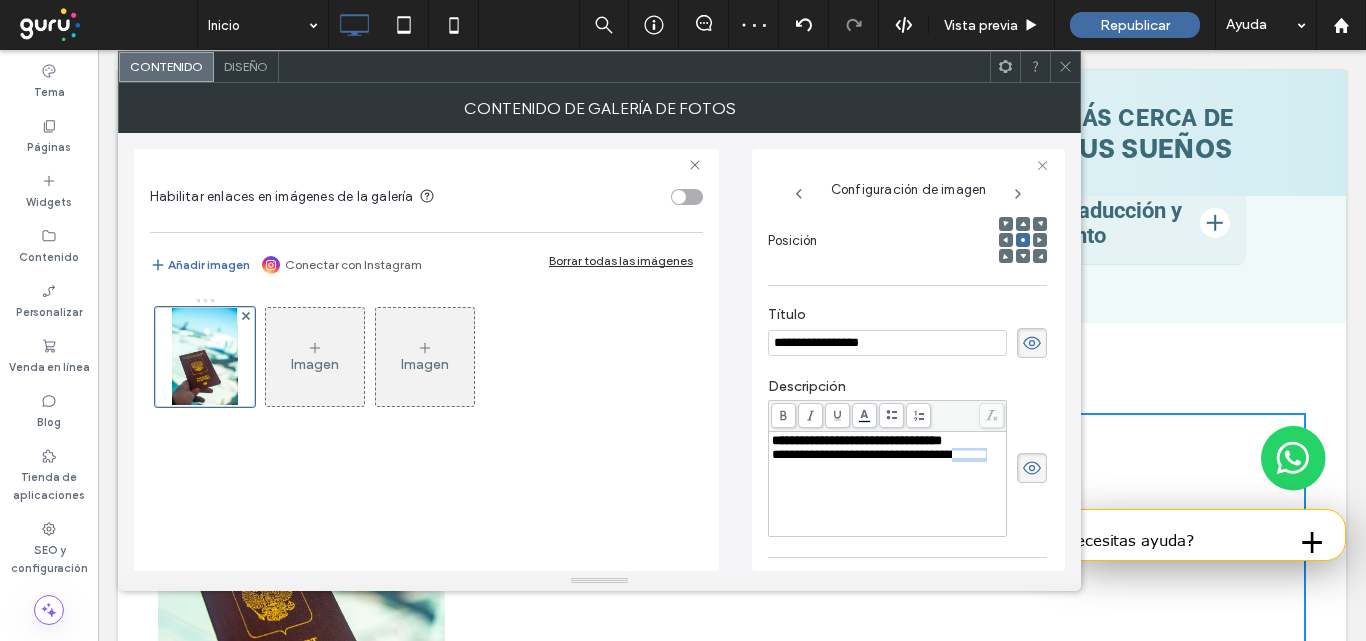 drag, startPoint x: 847, startPoint y: 477, endPoint x: 766, endPoint y: 481, distance: 81.09871 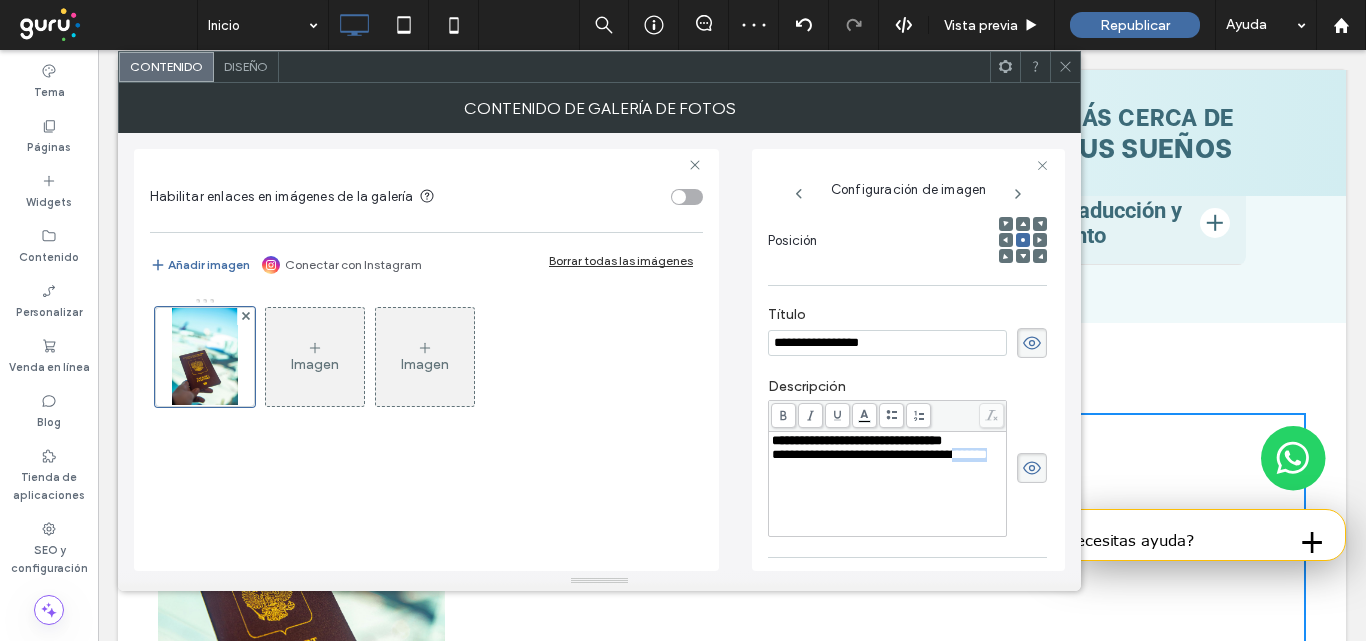 click on "**********" at bounding box center [908, 360] 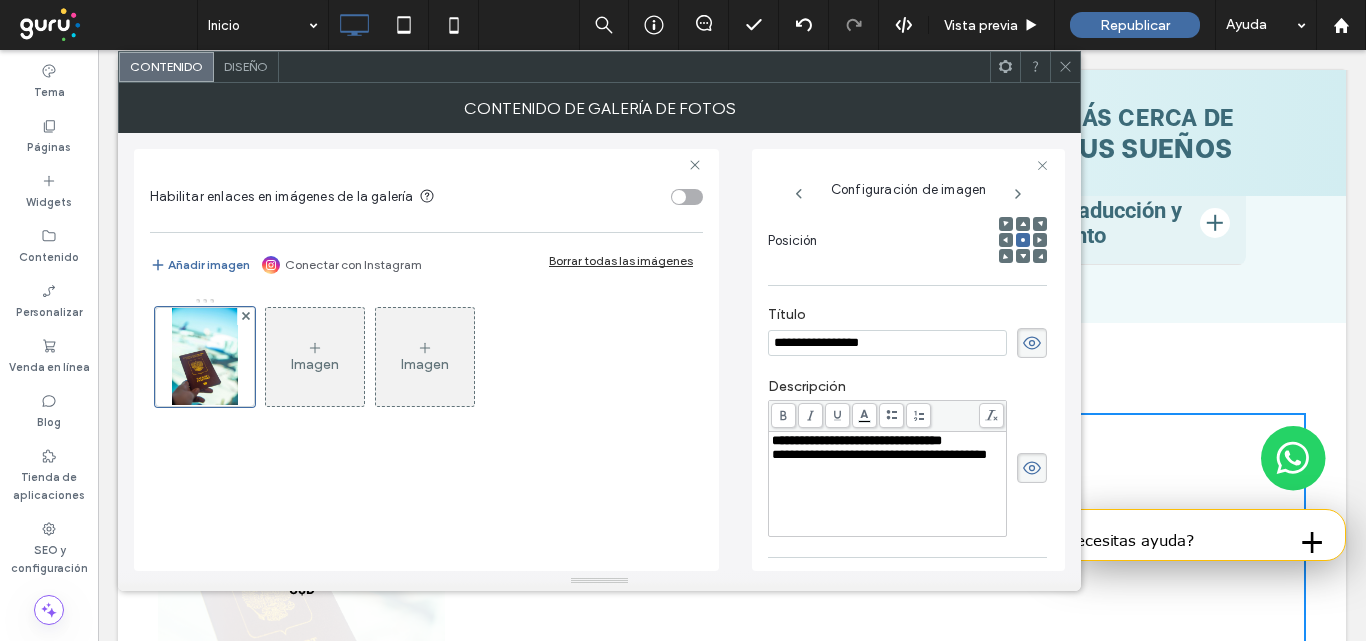 click at bounding box center [783, 415] 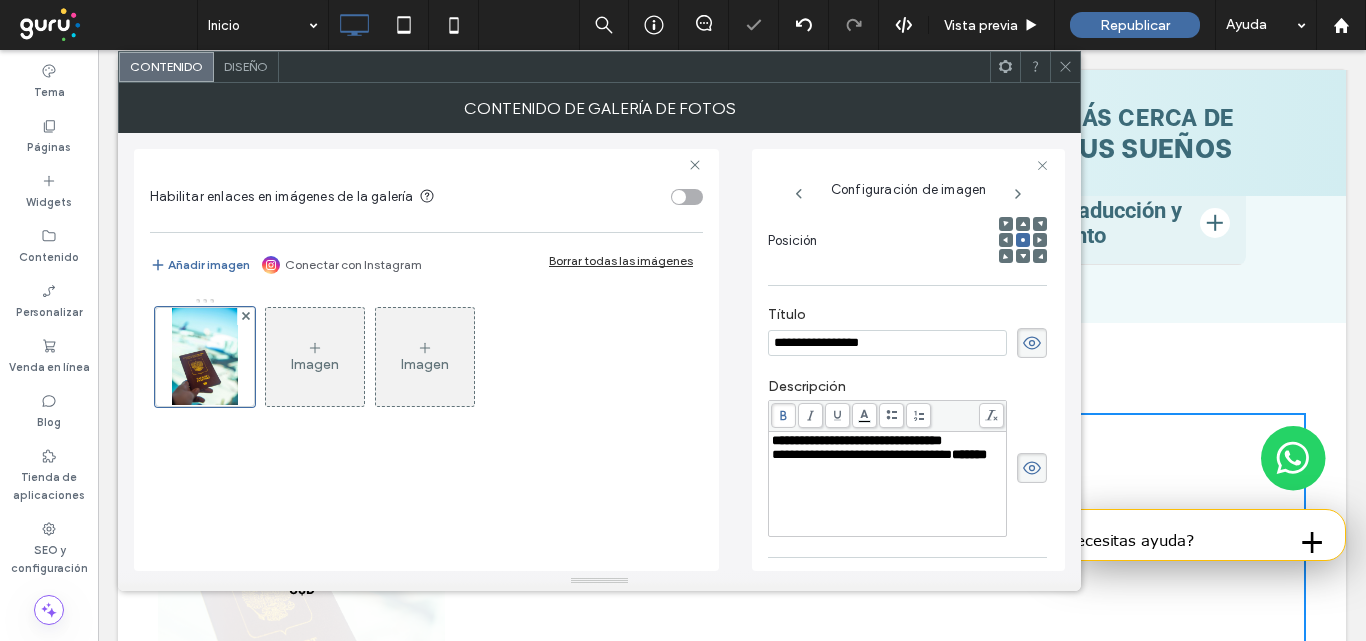 click on "**********" at bounding box center [888, 484] 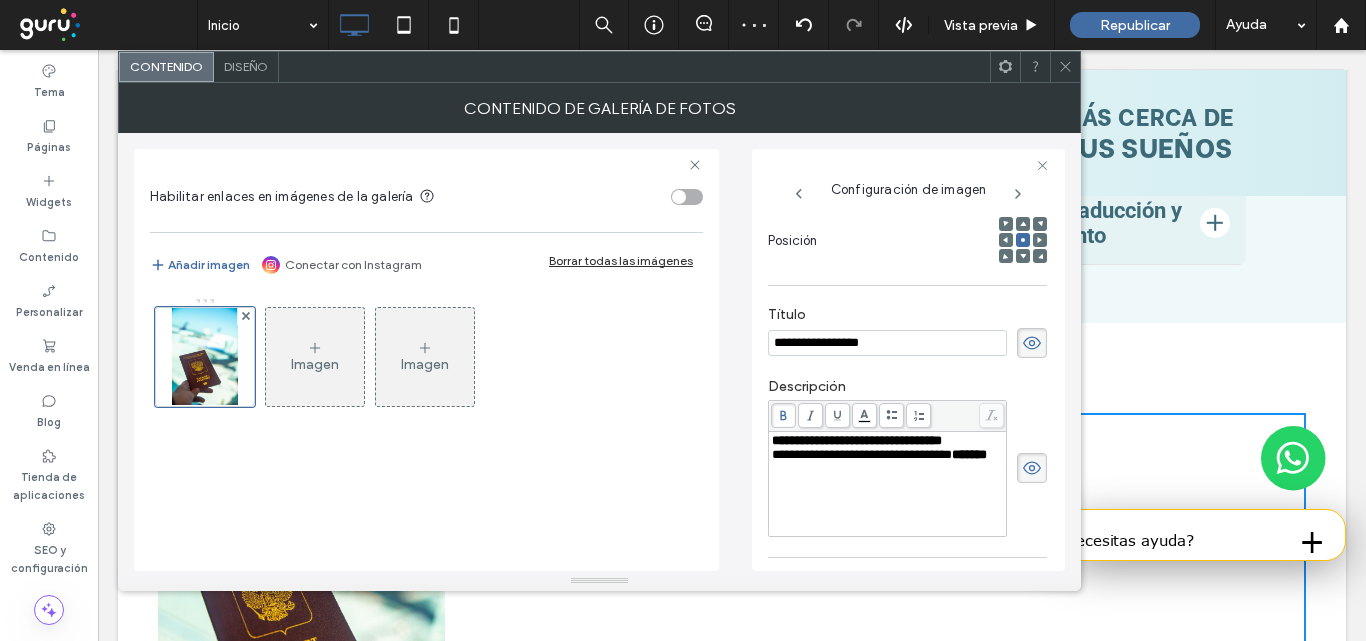 click on "**********" at bounding box center [862, 454] 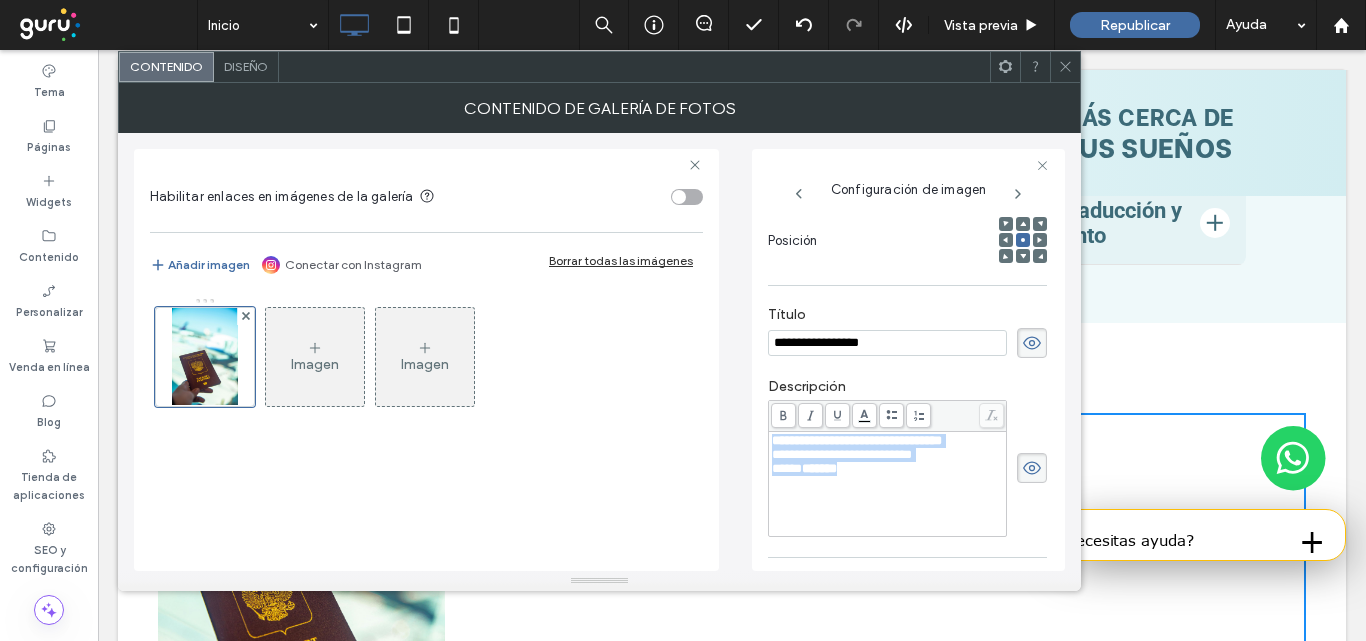 drag, startPoint x: 890, startPoint y: 493, endPoint x: 744, endPoint y: 429, distance: 159.41142 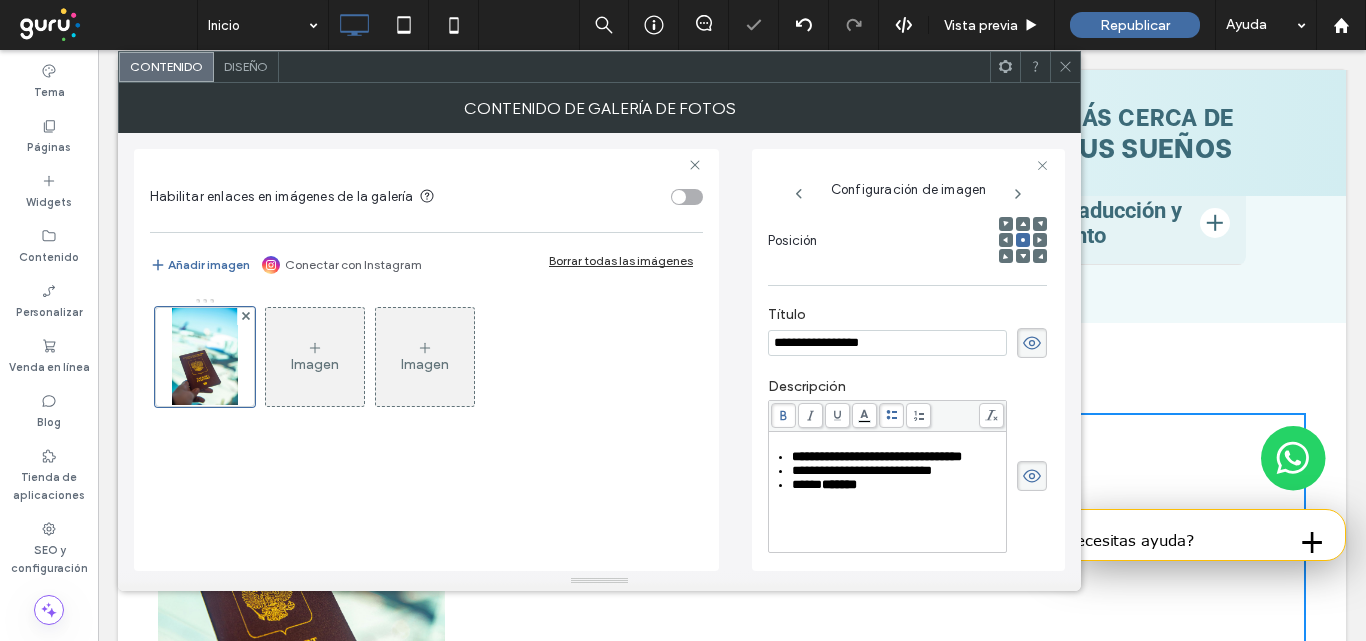 click on "**********" at bounding box center (887, 476) 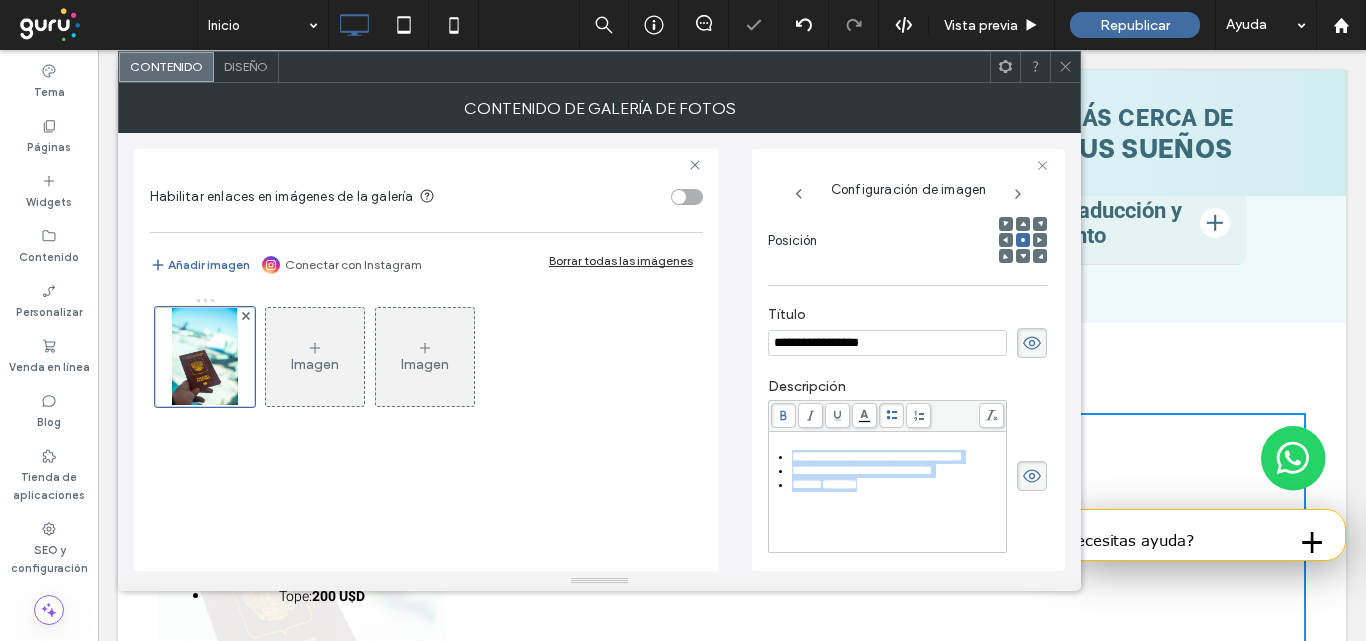 scroll, scrollTop: 316, scrollLeft: 0, axis: vertical 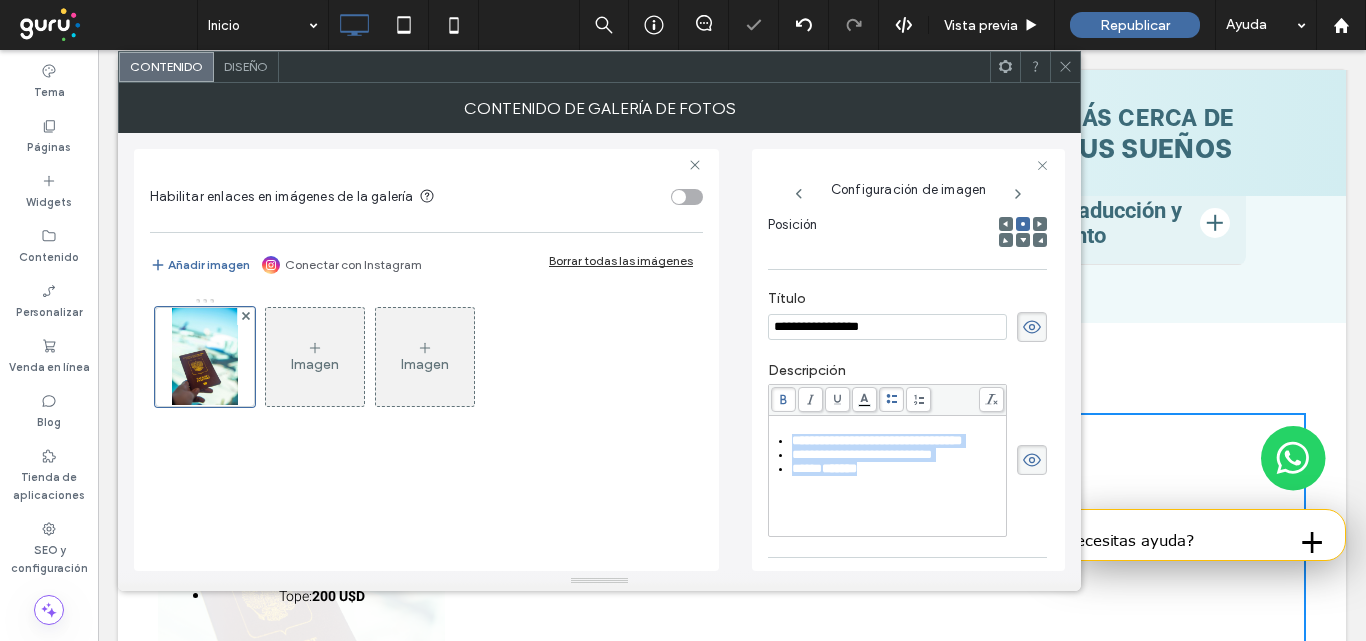 click on "**********" at bounding box center [898, 441] 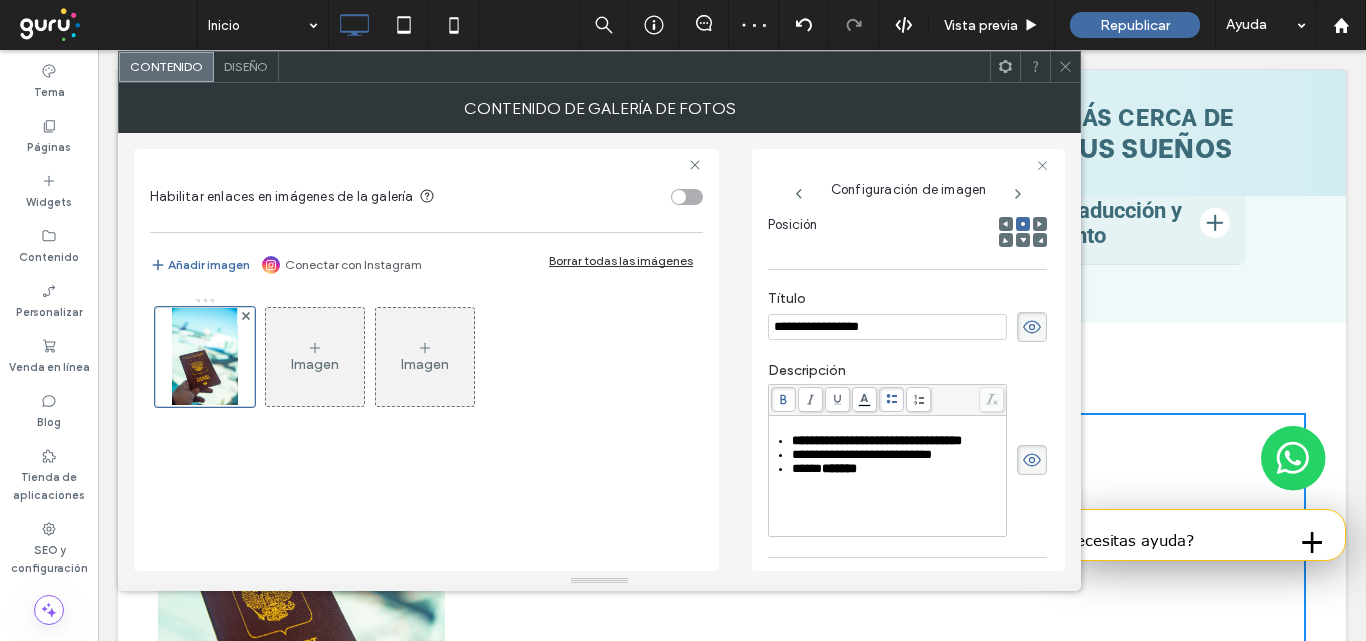 click on "**********" at bounding box center (898, 441) 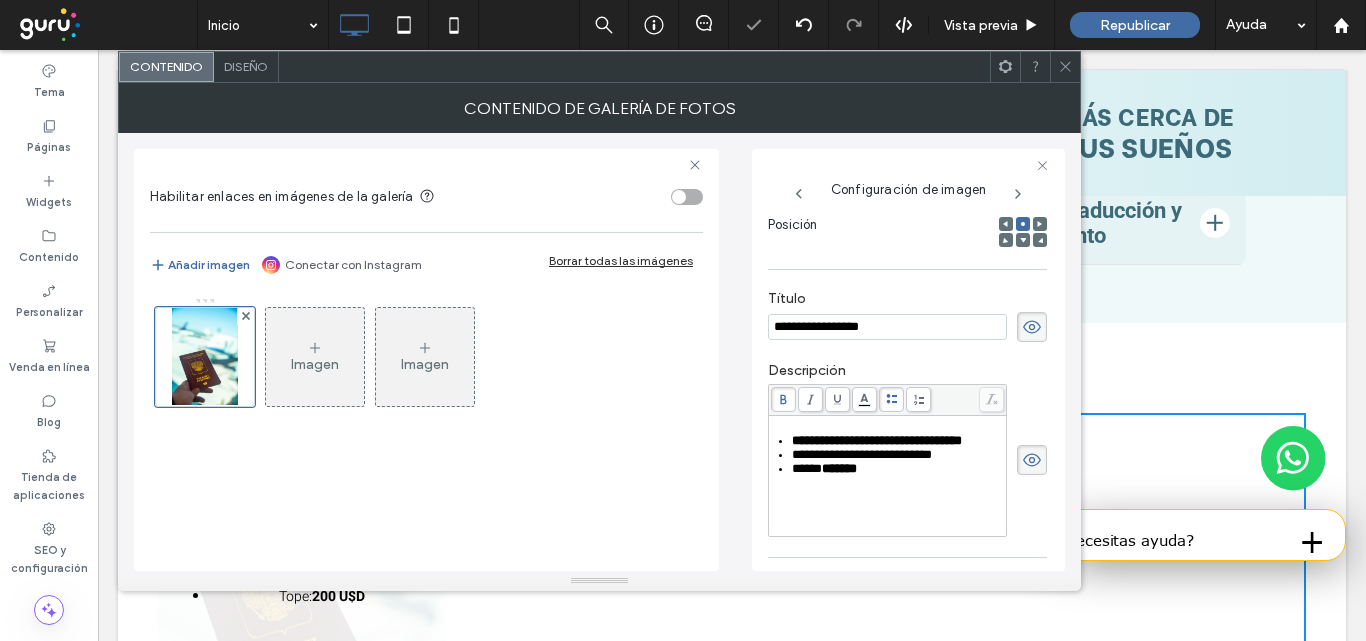 drag, startPoint x: 905, startPoint y: 328, endPoint x: 767, endPoint y: 331, distance: 138.03261 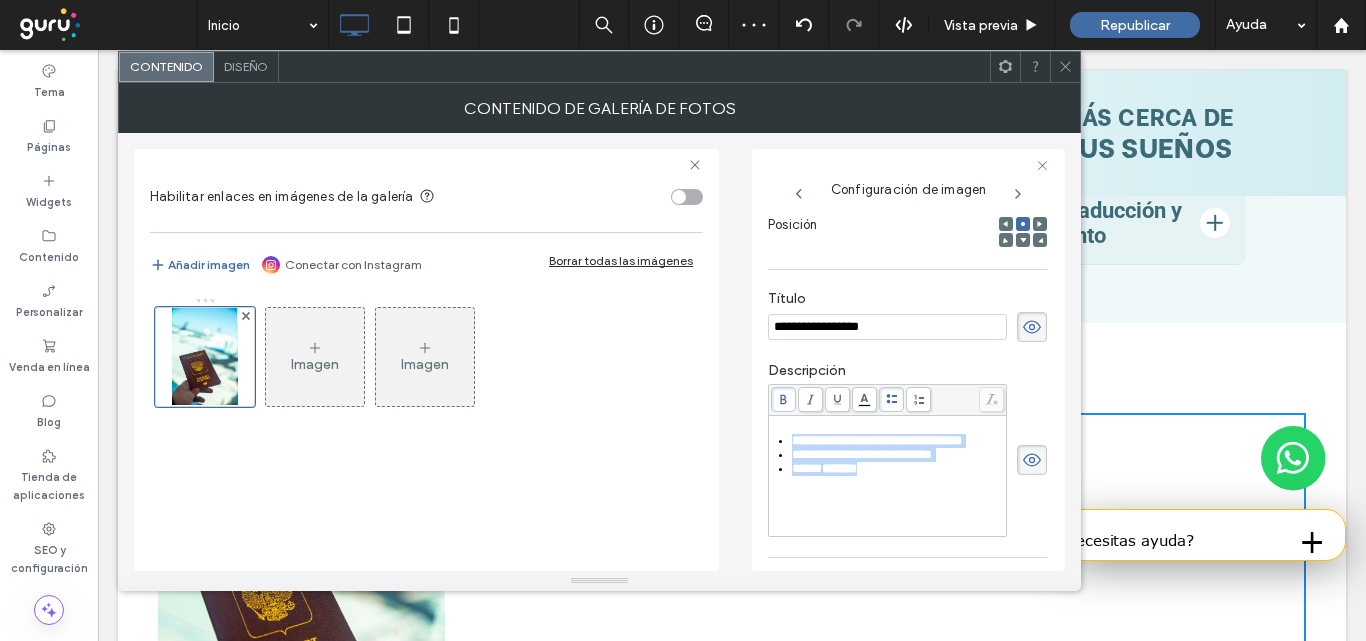 drag, startPoint x: 905, startPoint y: 507, endPoint x: 776, endPoint y: 436, distance: 147.2481 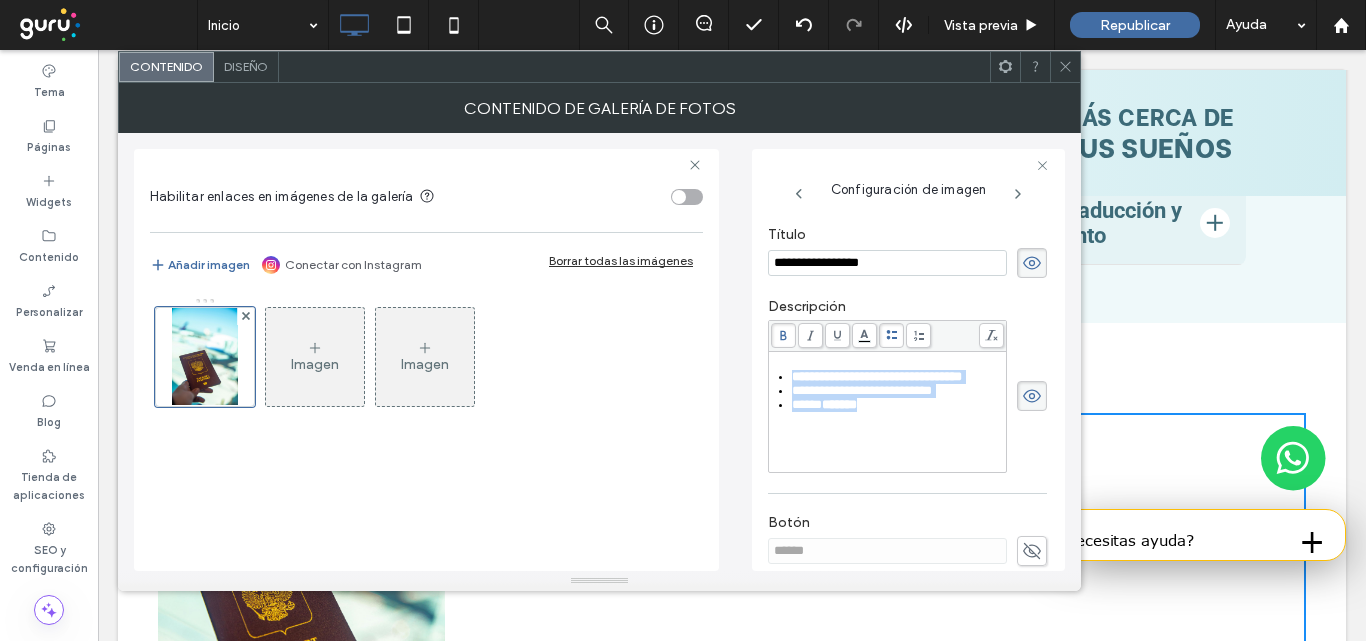 scroll, scrollTop: 416, scrollLeft: 0, axis: vertical 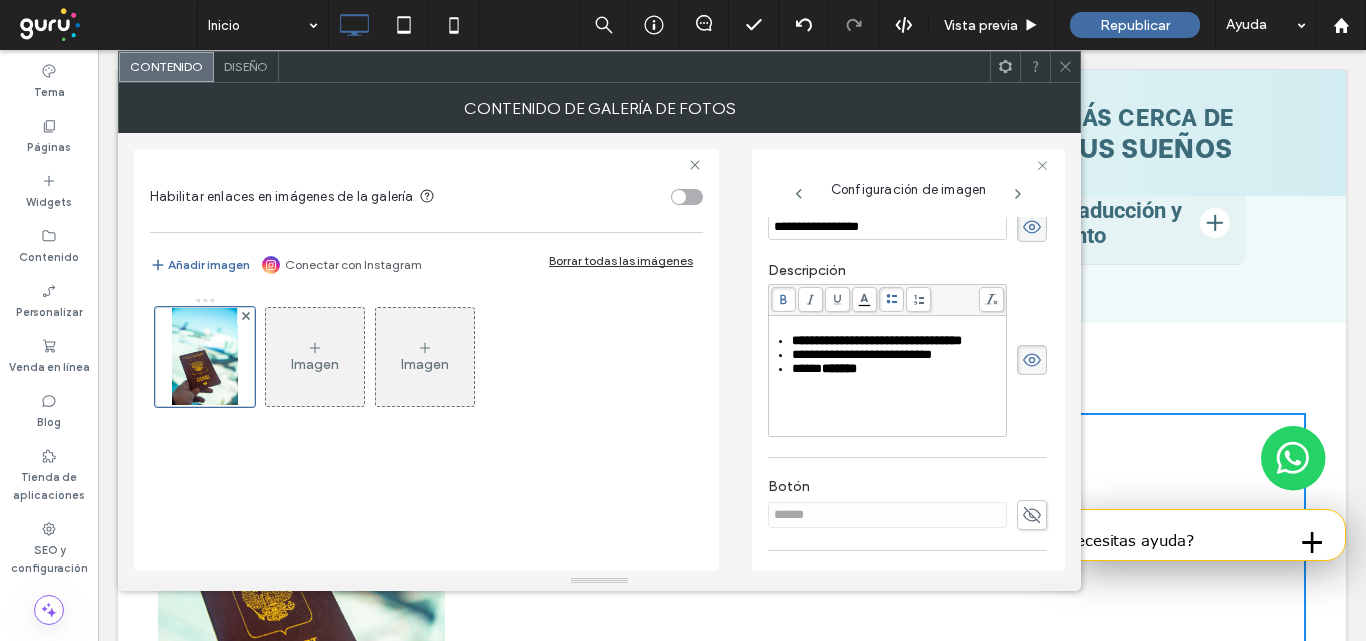 click 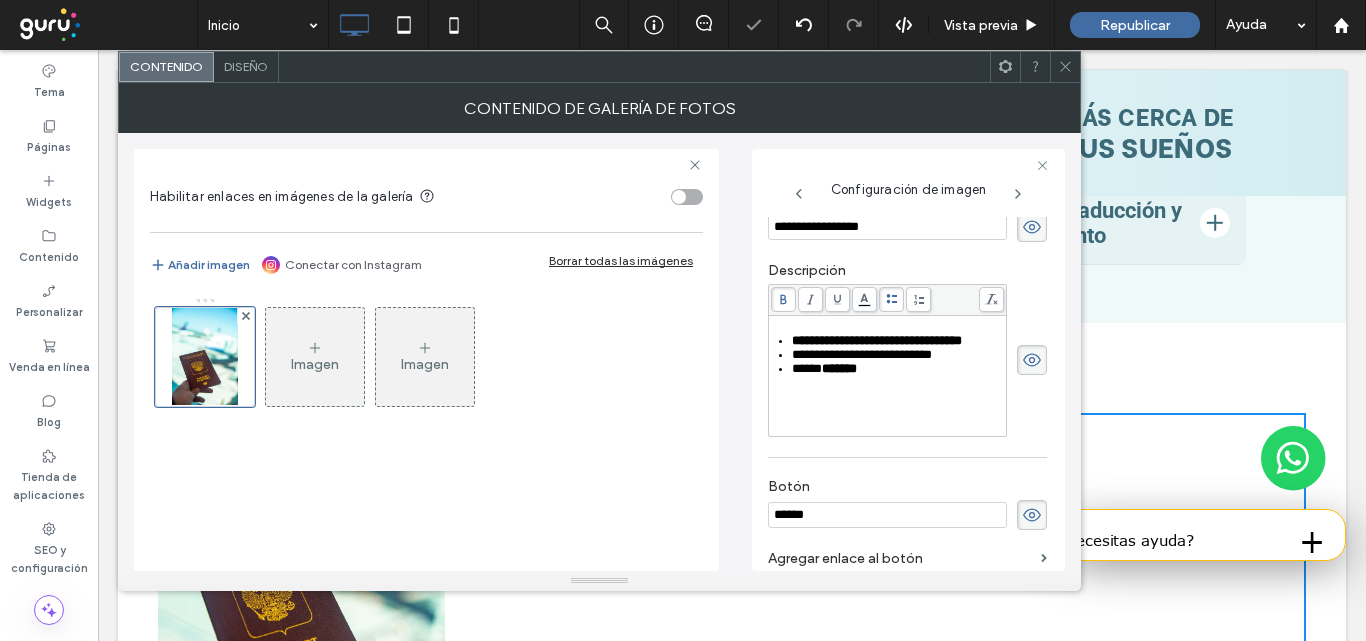 click on "******" at bounding box center [887, 515] 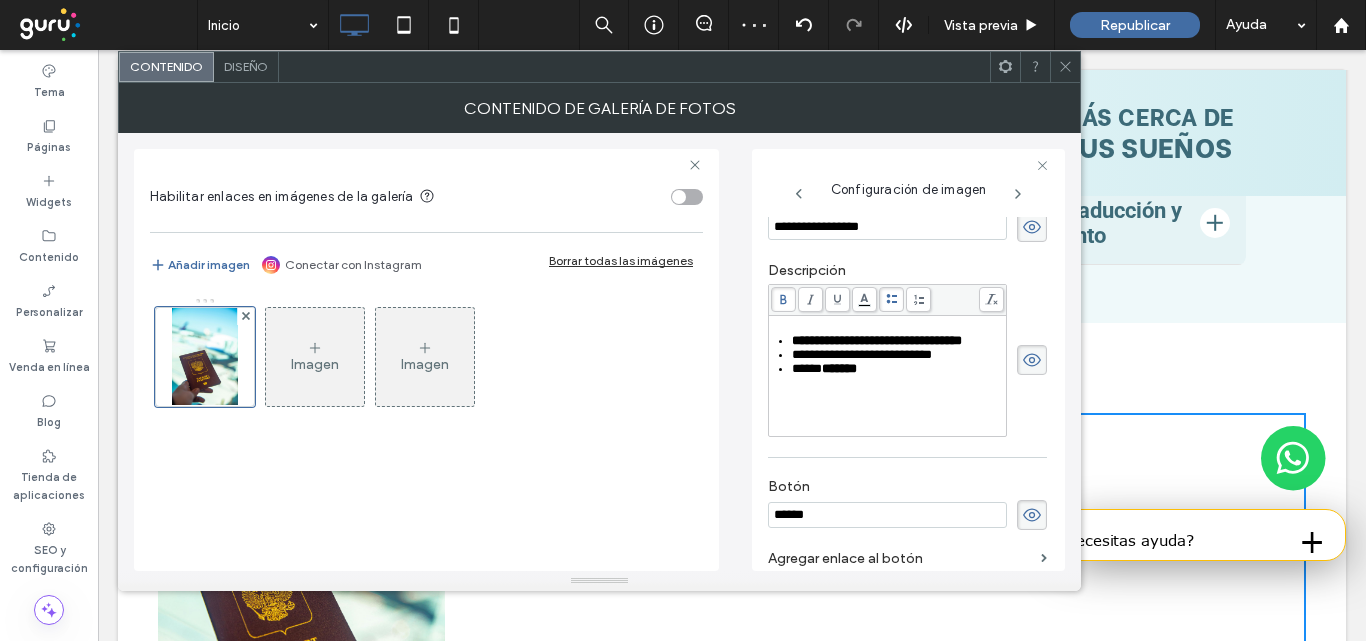 drag, startPoint x: 686, startPoint y: 527, endPoint x: 674, endPoint y: 522, distance: 13 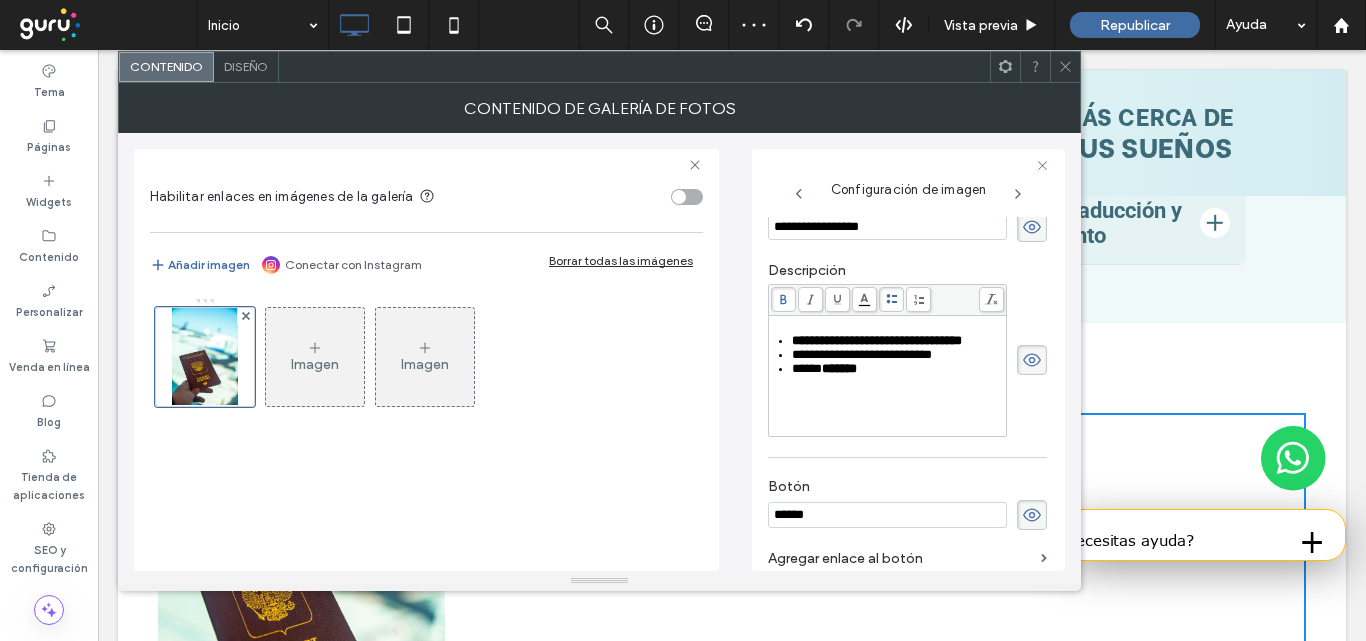 click on "**********" at bounding box center (599, 352) 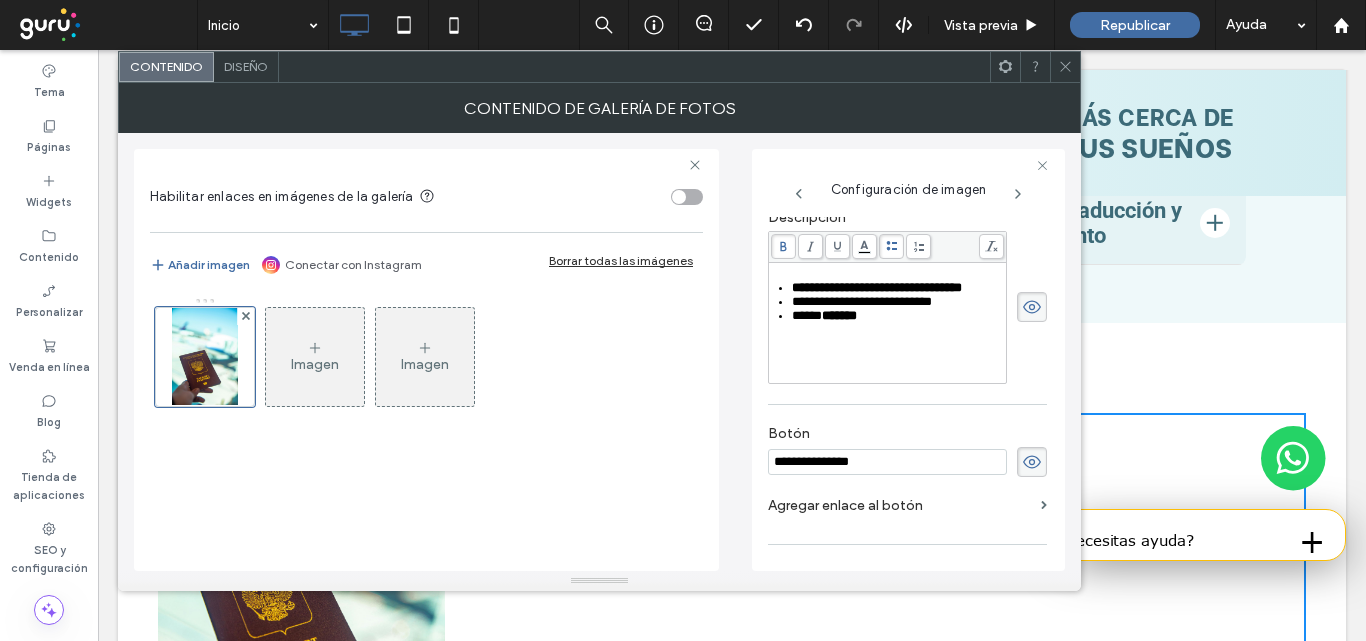 scroll, scrollTop: 516, scrollLeft: 0, axis: vertical 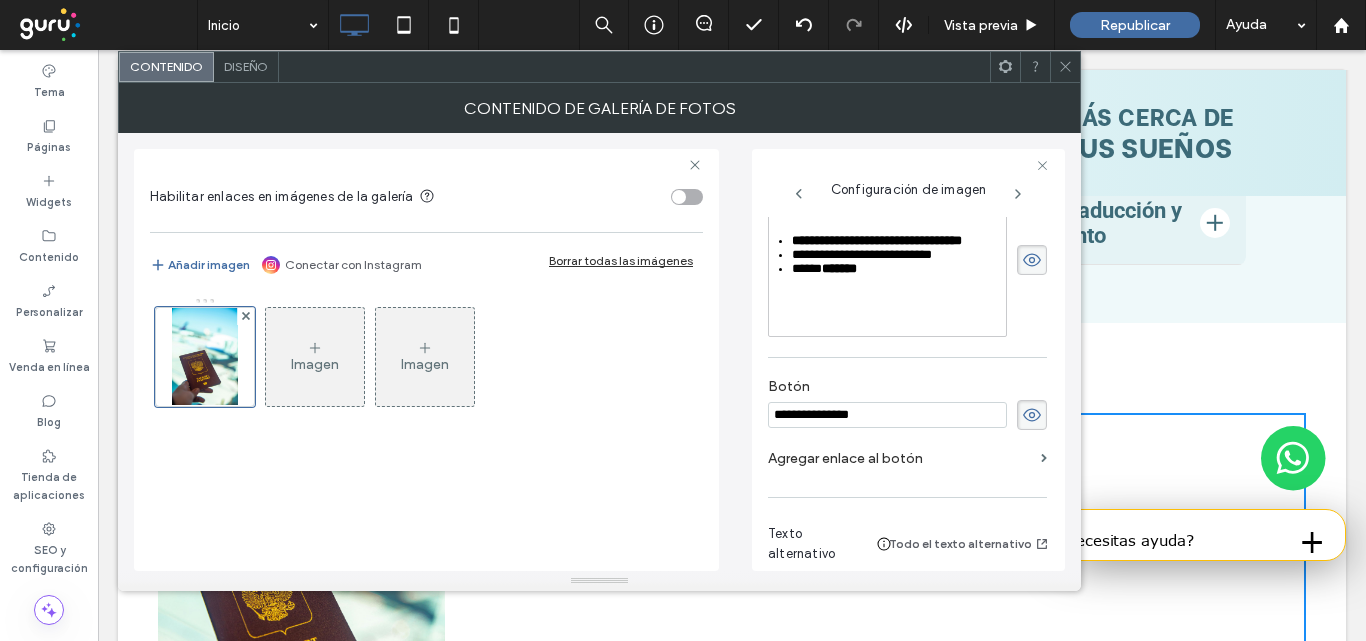 type on "**********" 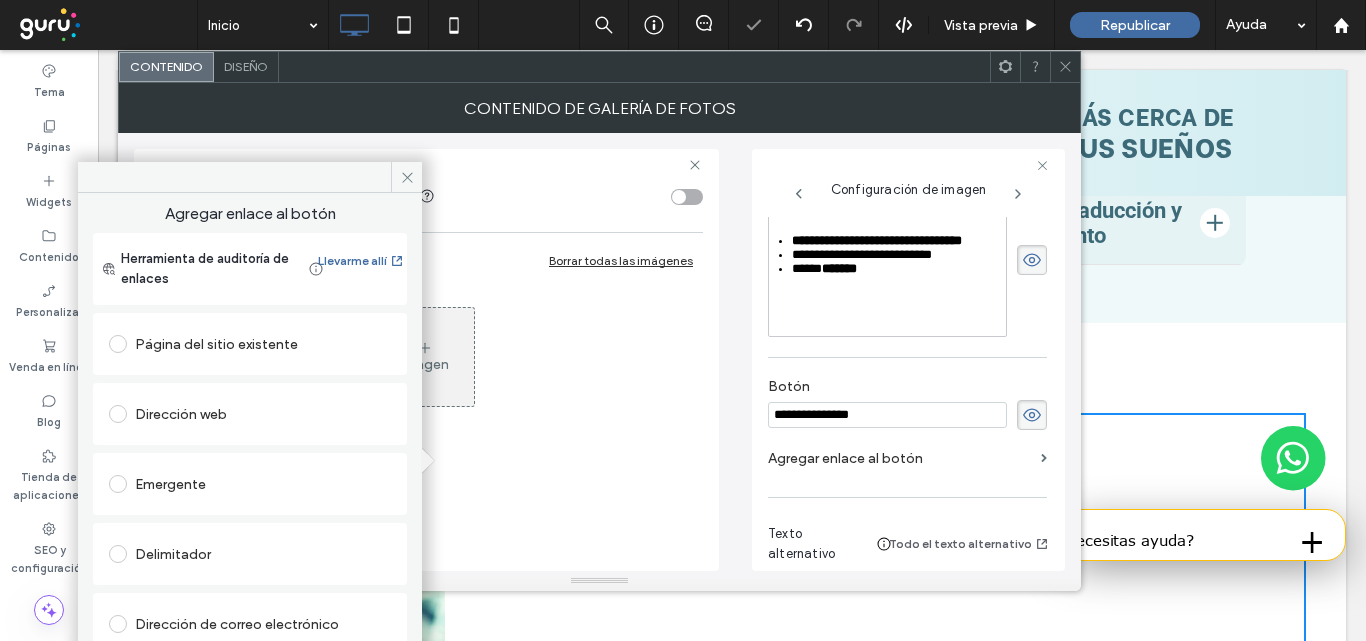 click on "Dirección web" at bounding box center (250, 414) 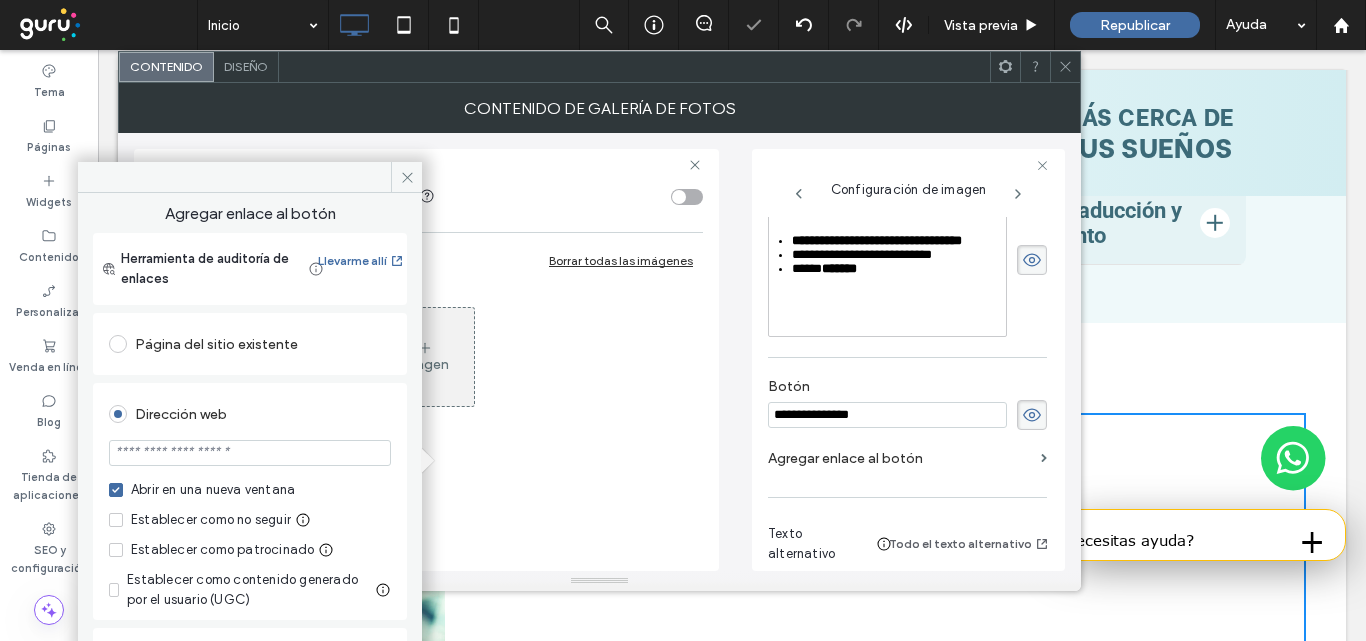 click at bounding box center (250, 453) 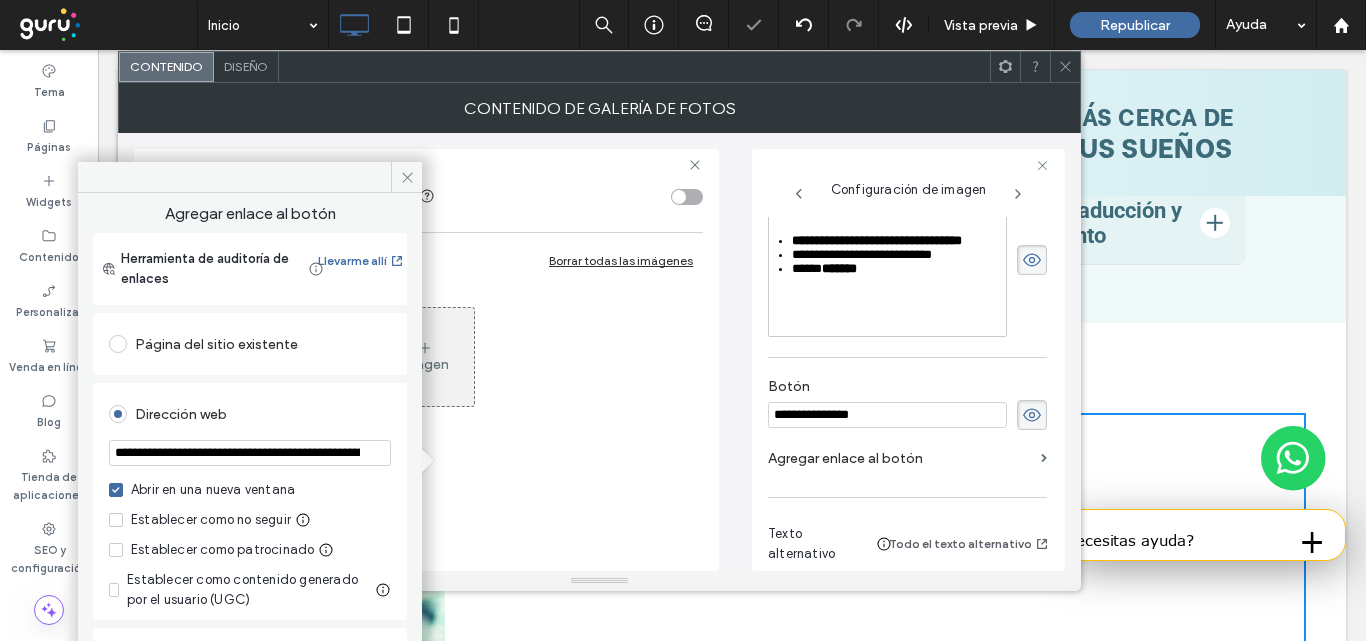 scroll, scrollTop: 0, scrollLeft: 419, axis: horizontal 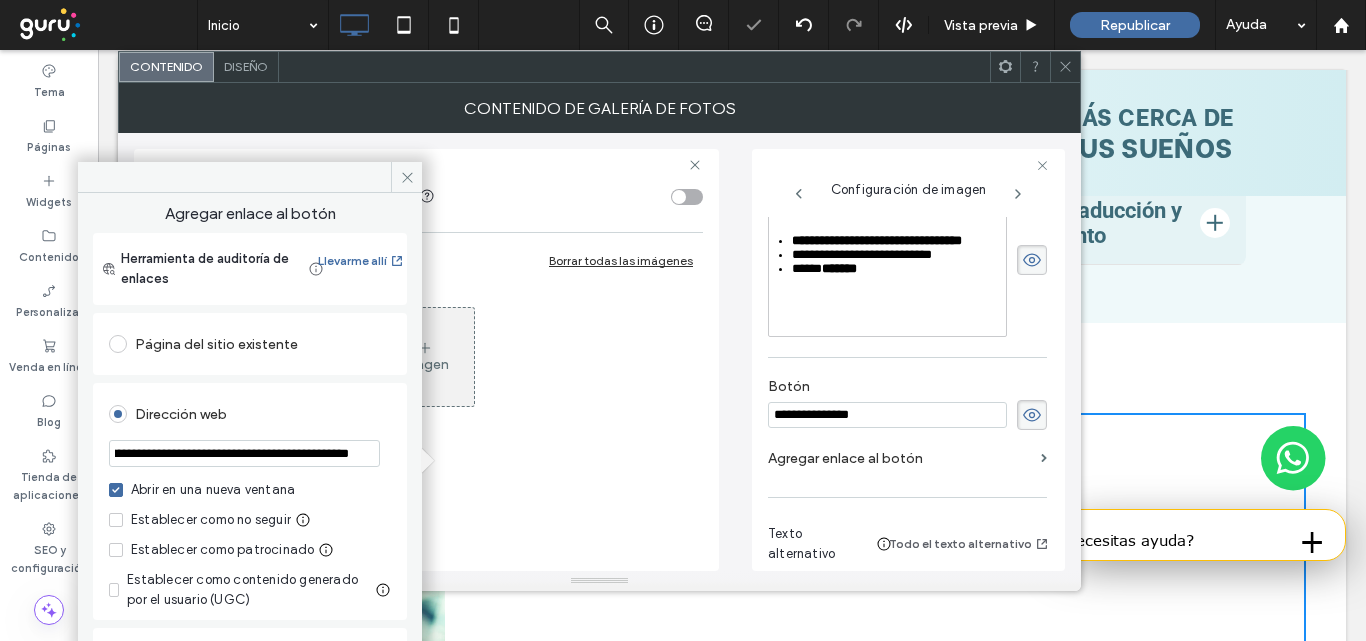 drag, startPoint x: 295, startPoint y: 459, endPoint x: 323, endPoint y: 431, distance: 39.59798 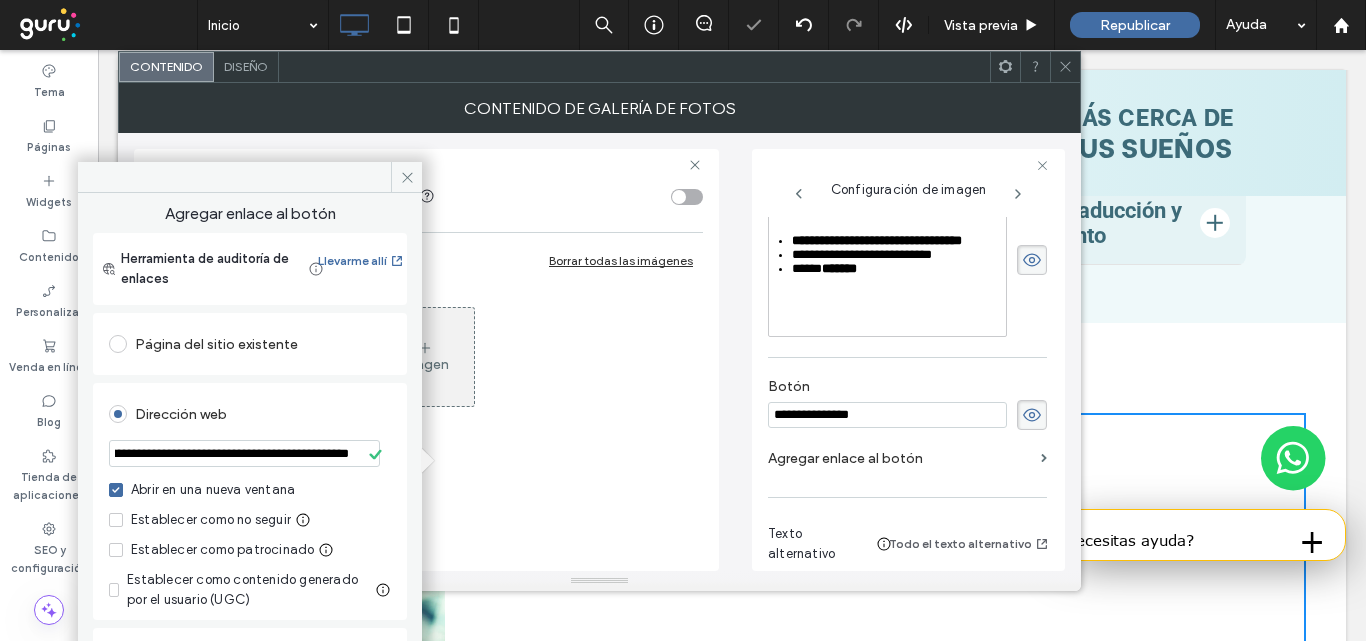 scroll, scrollTop: 0, scrollLeft: 0, axis: both 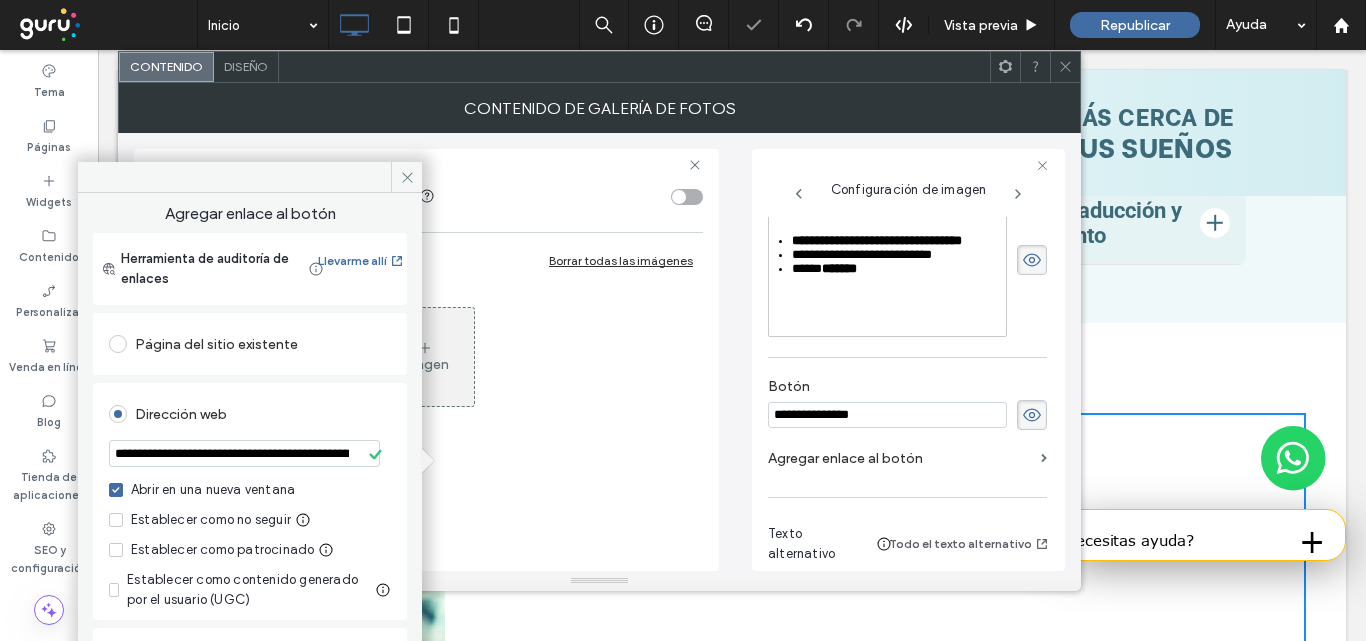 click on "Dirección web" at bounding box center [250, 414] 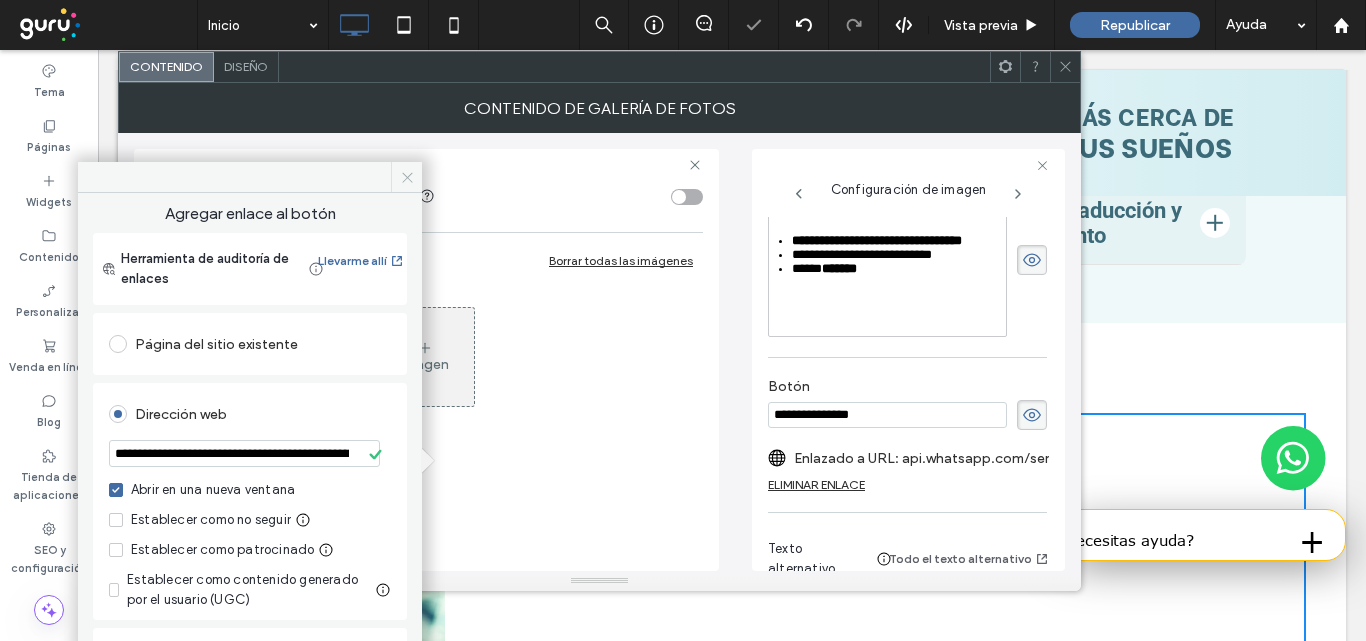click 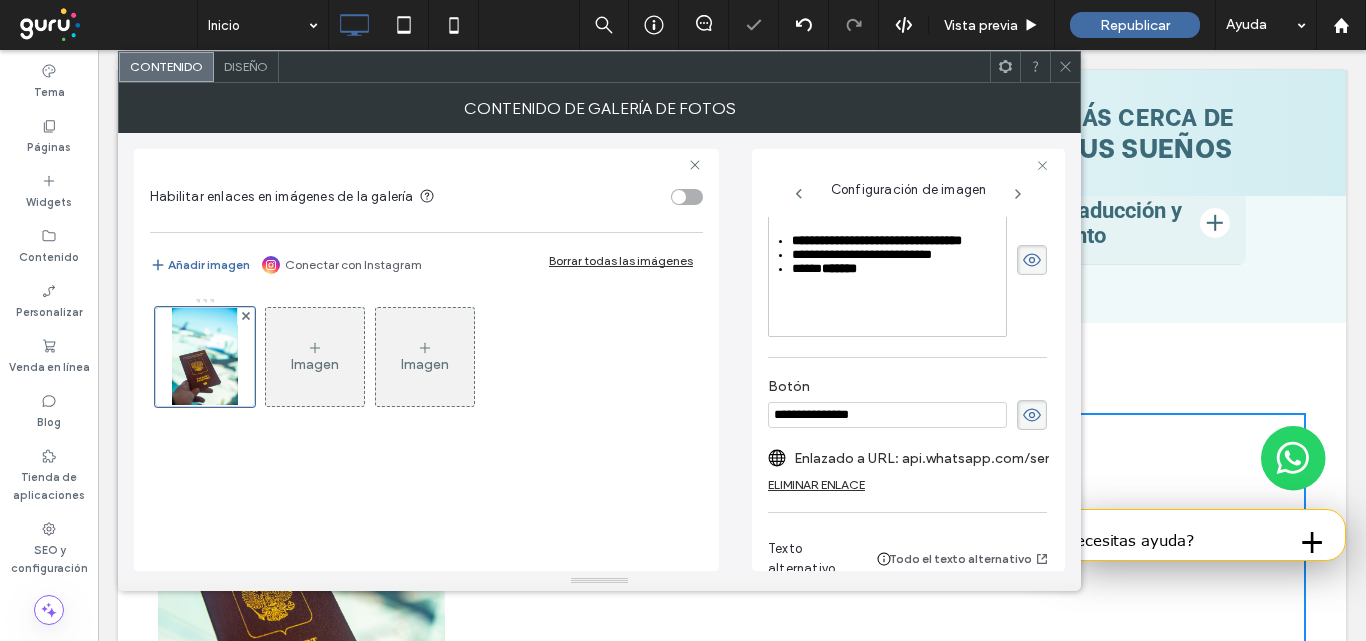 click on "Diseño" at bounding box center (246, 66) 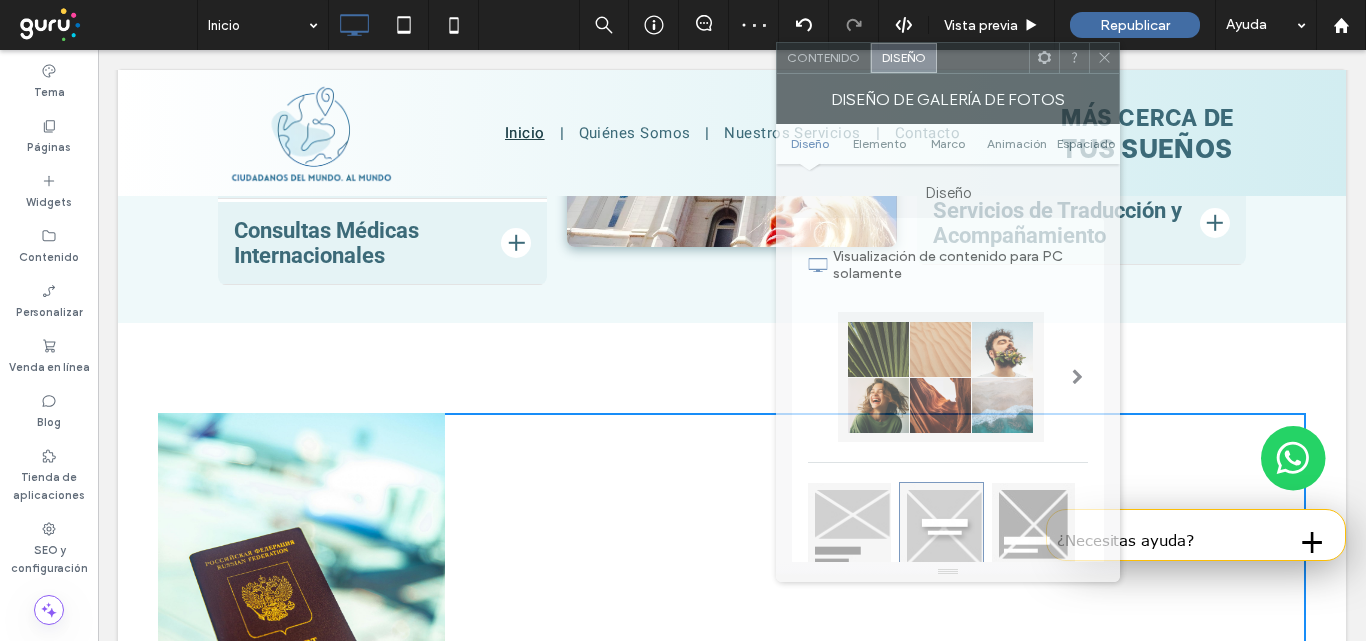 drag, startPoint x: 331, startPoint y: 70, endPoint x: 989, endPoint y: 61, distance: 658.0615 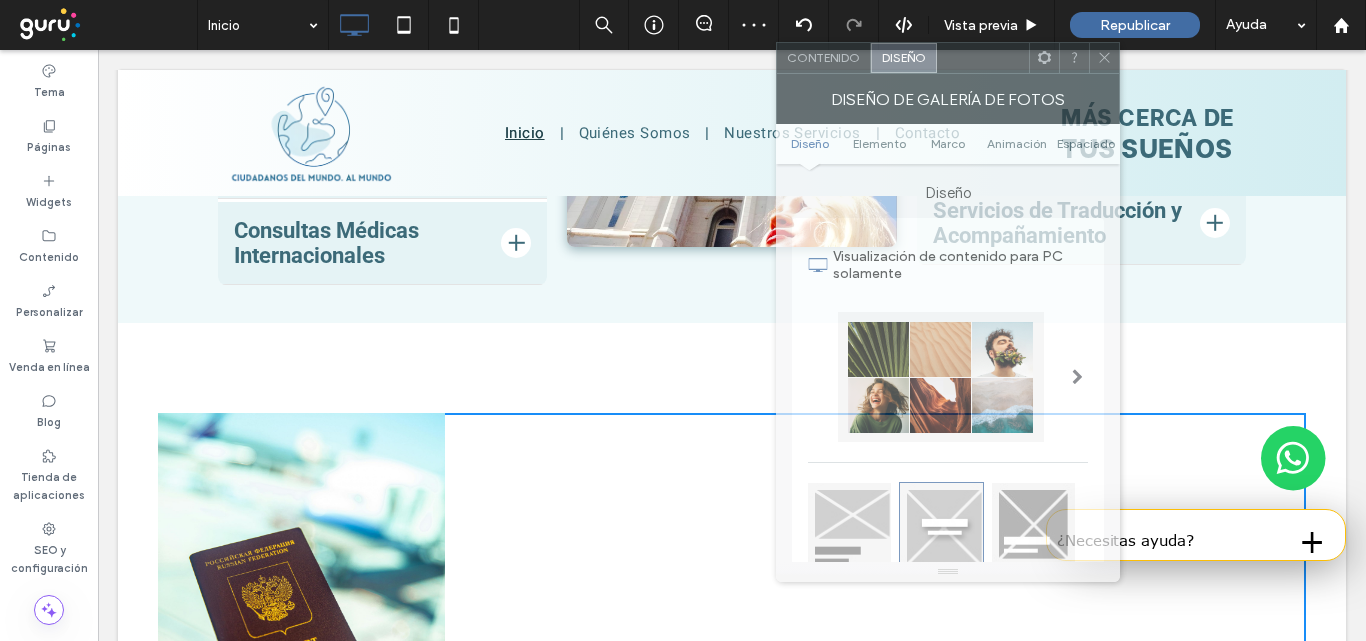 click at bounding box center (983, 58) 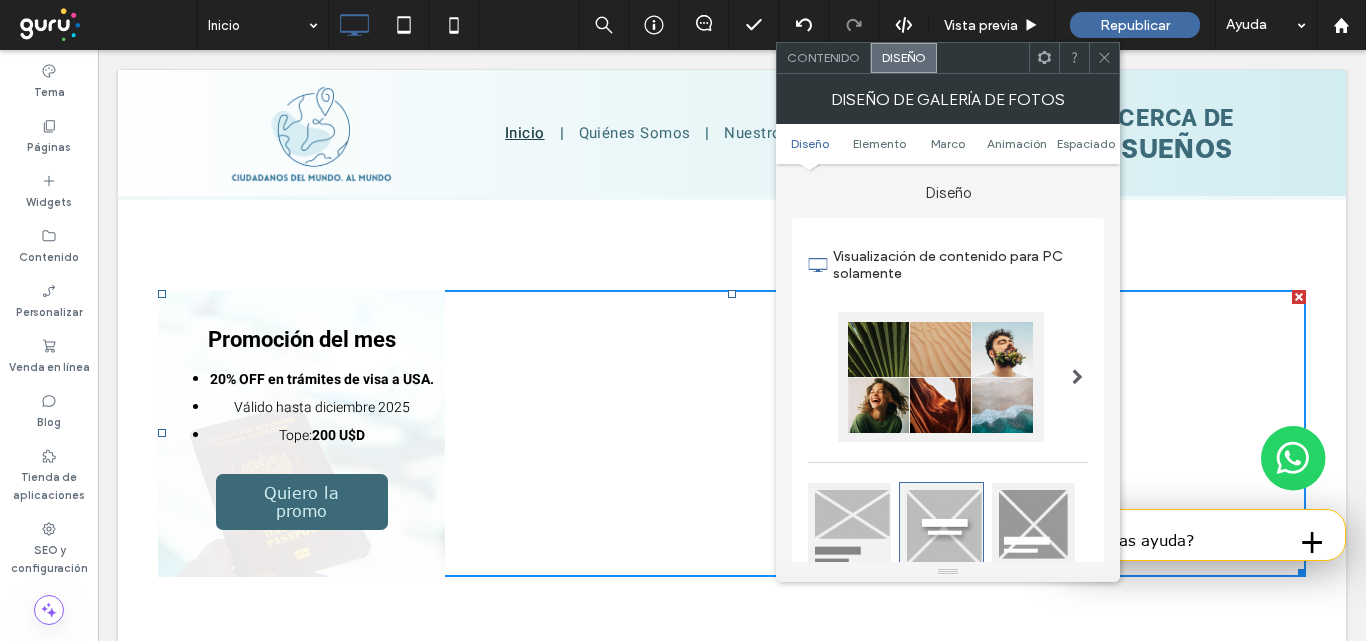 scroll, scrollTop: 2797, scrollLeft: 0, axis: vertical 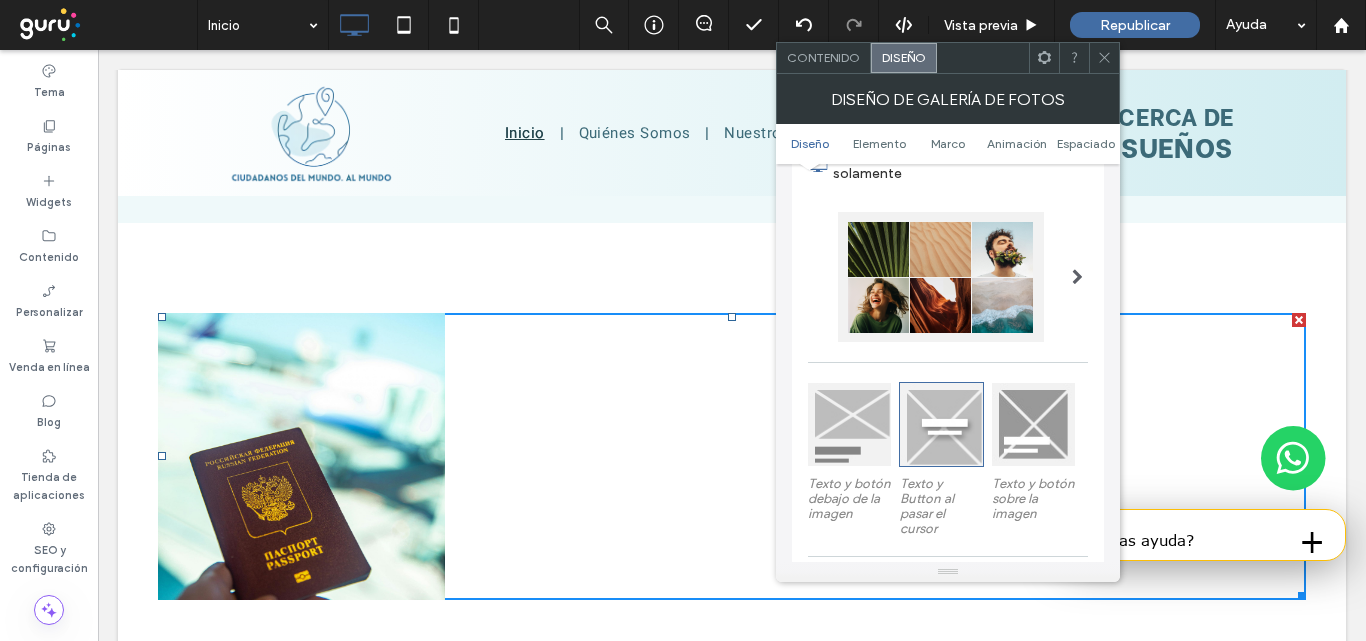 click at bounding box center [849, 424] 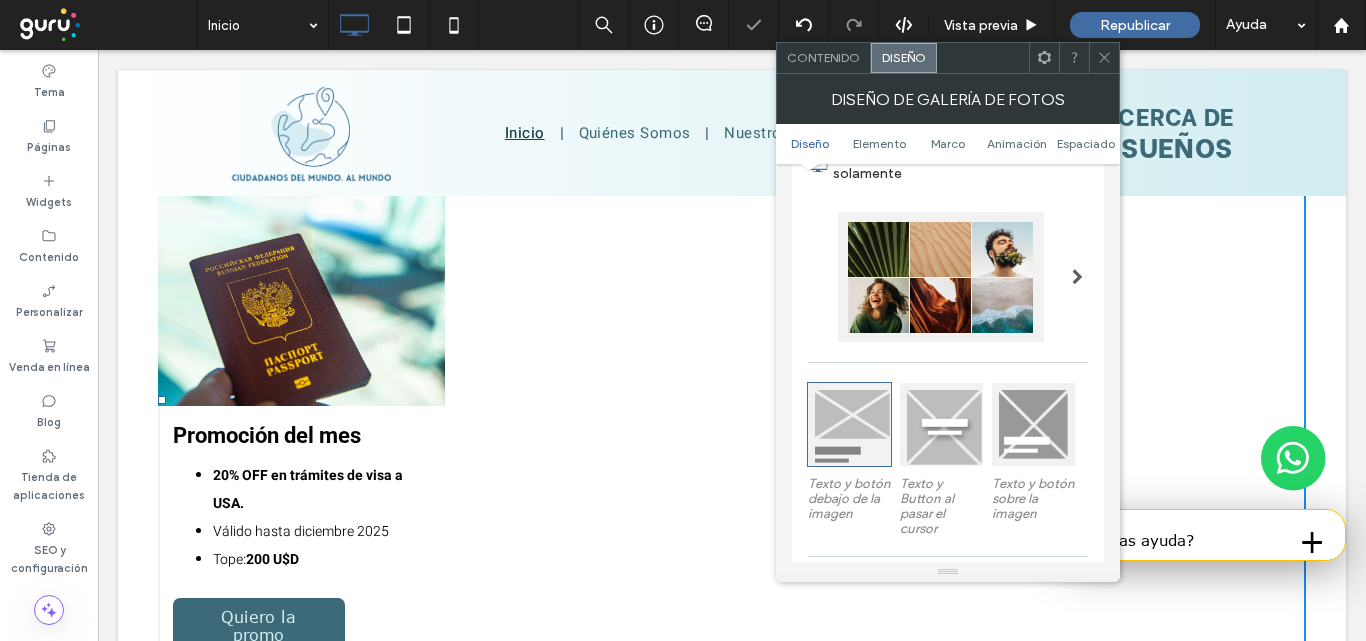 scroll, scrollTop: 2997, scrollLeft: 0, axis: vertical 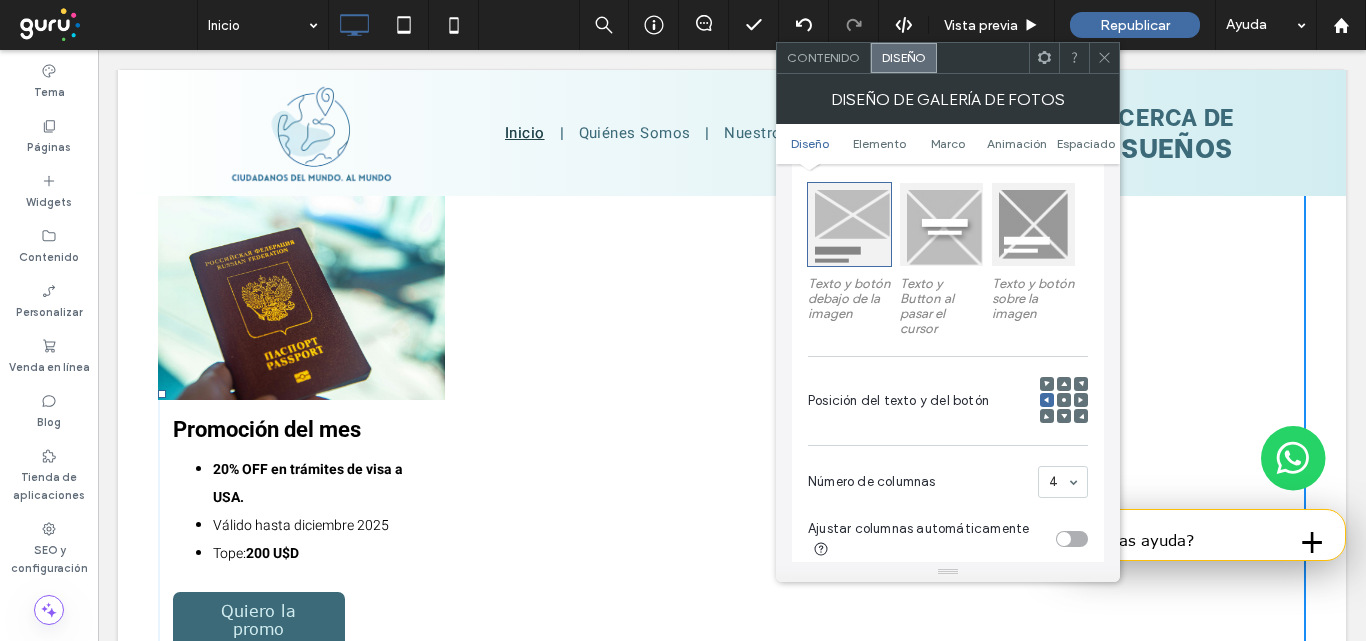 click at bounding box center (1064, 384) 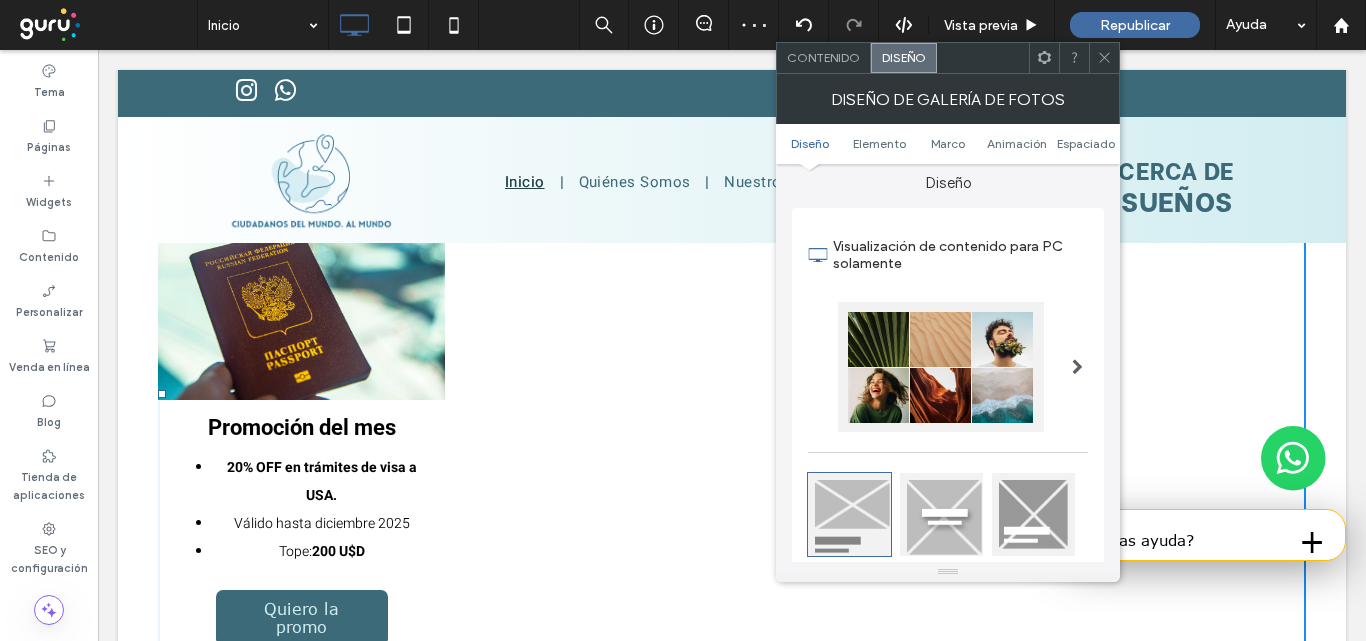 scroll, scrollTop: 0, scrollLeft: 0, axis: both 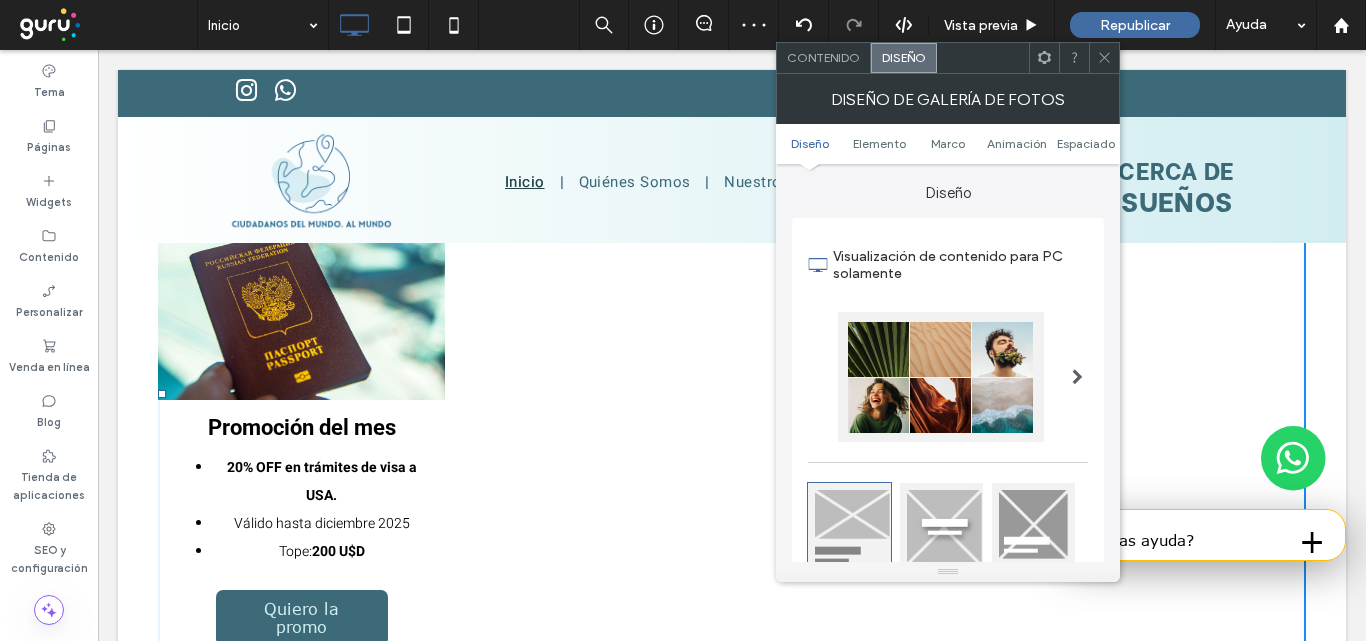 click on "Contenido" at bounding box center (824, 58) 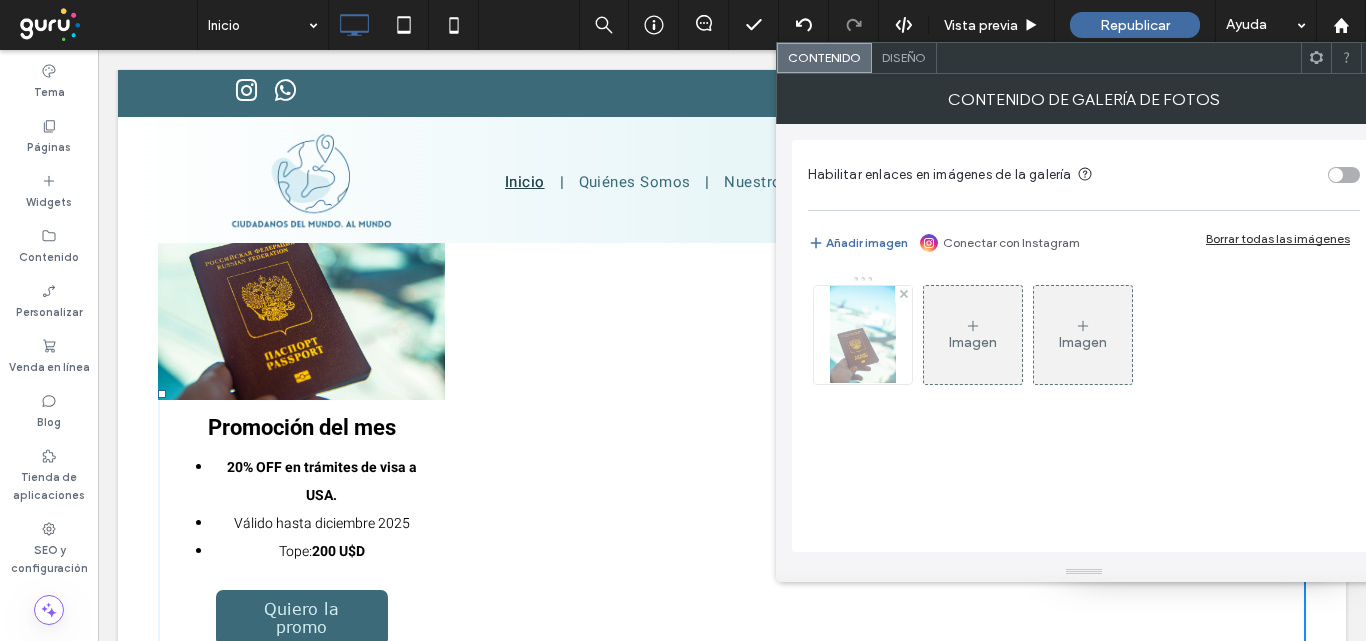 click at bounding box center [862, 335] 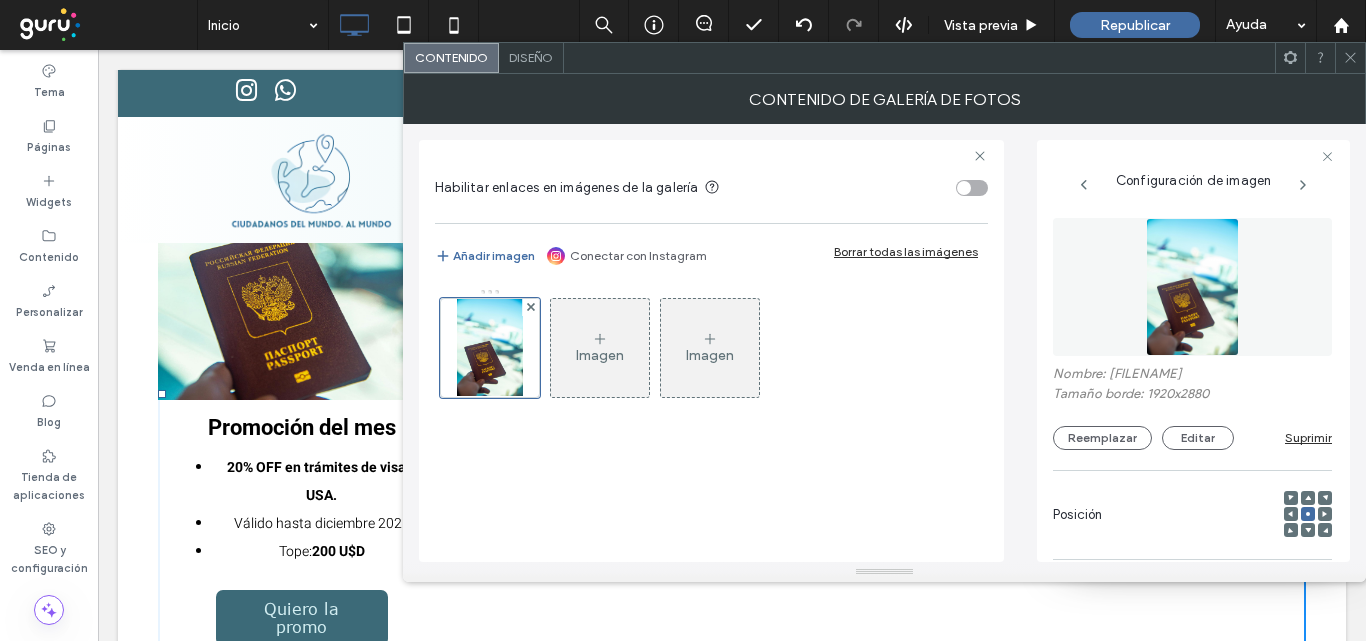 scroll, scrollTop: 0, scrollLeft: 2, axis: horizontal 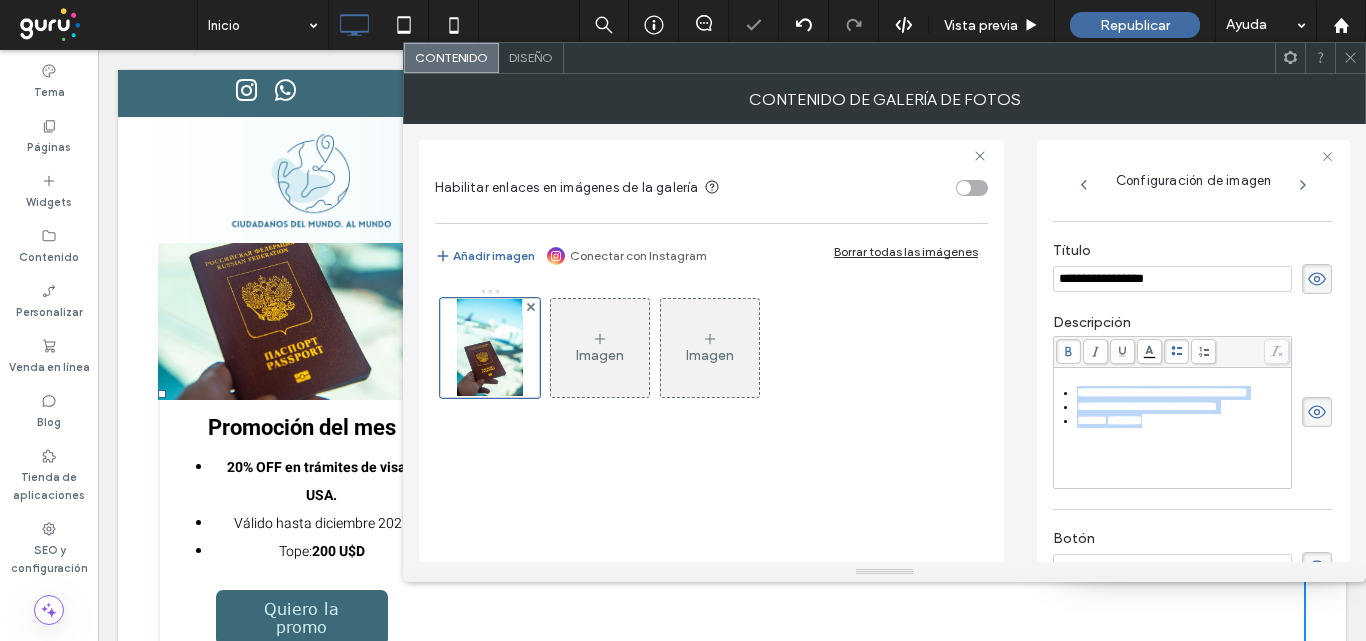 drag, startPoint x: 1196, startPoint y: 458, endPoint x: 1050, endPoint y: 387, distance: 162.34839 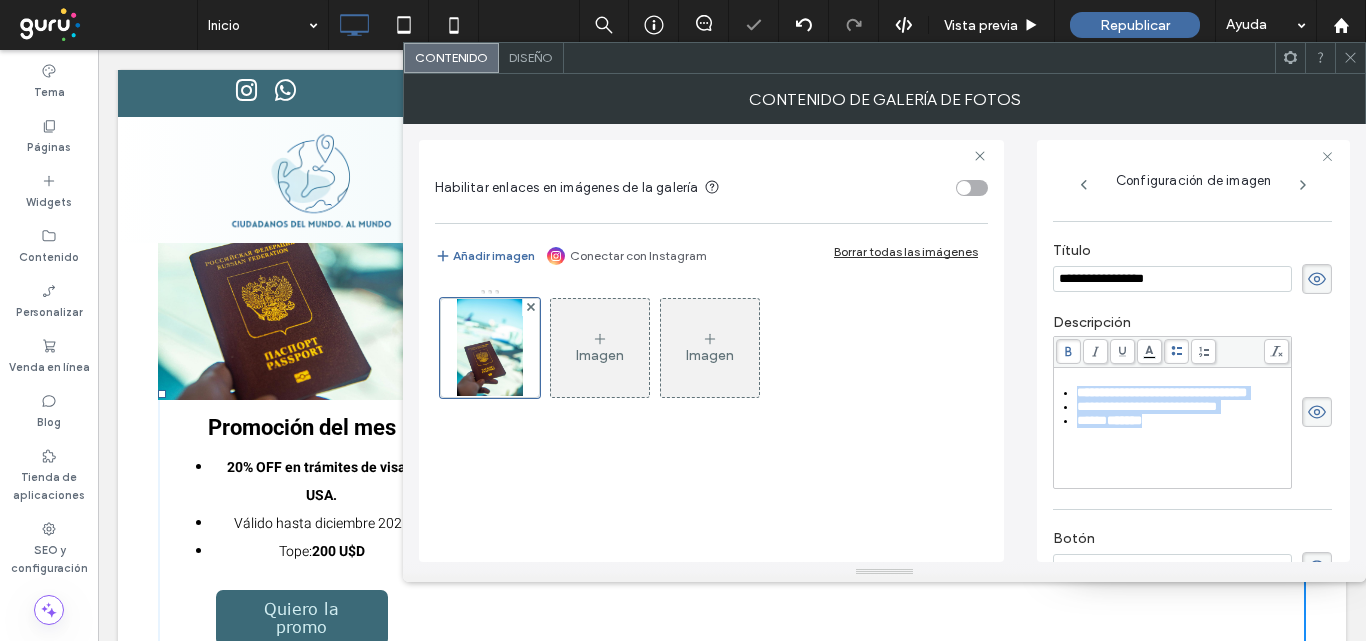 scroll, scrollTop: 339, scrollLeft: 0, axis: vertical 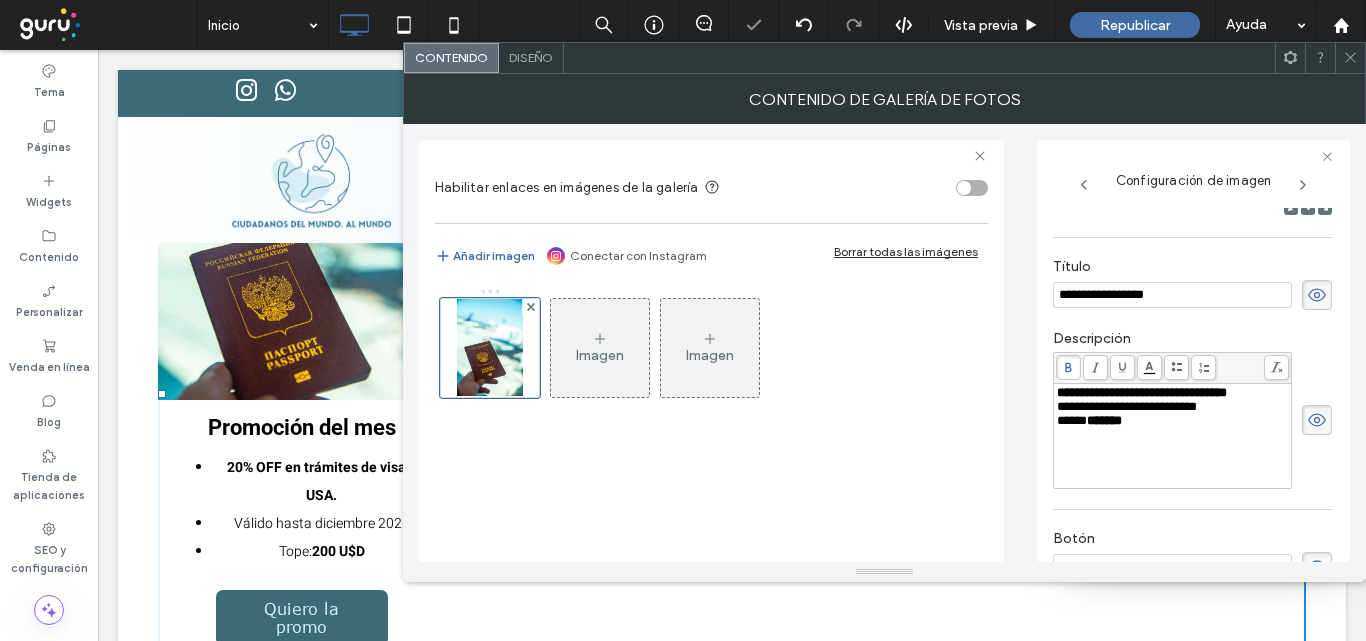 click on "**********" at bounding box center [1192, 409] 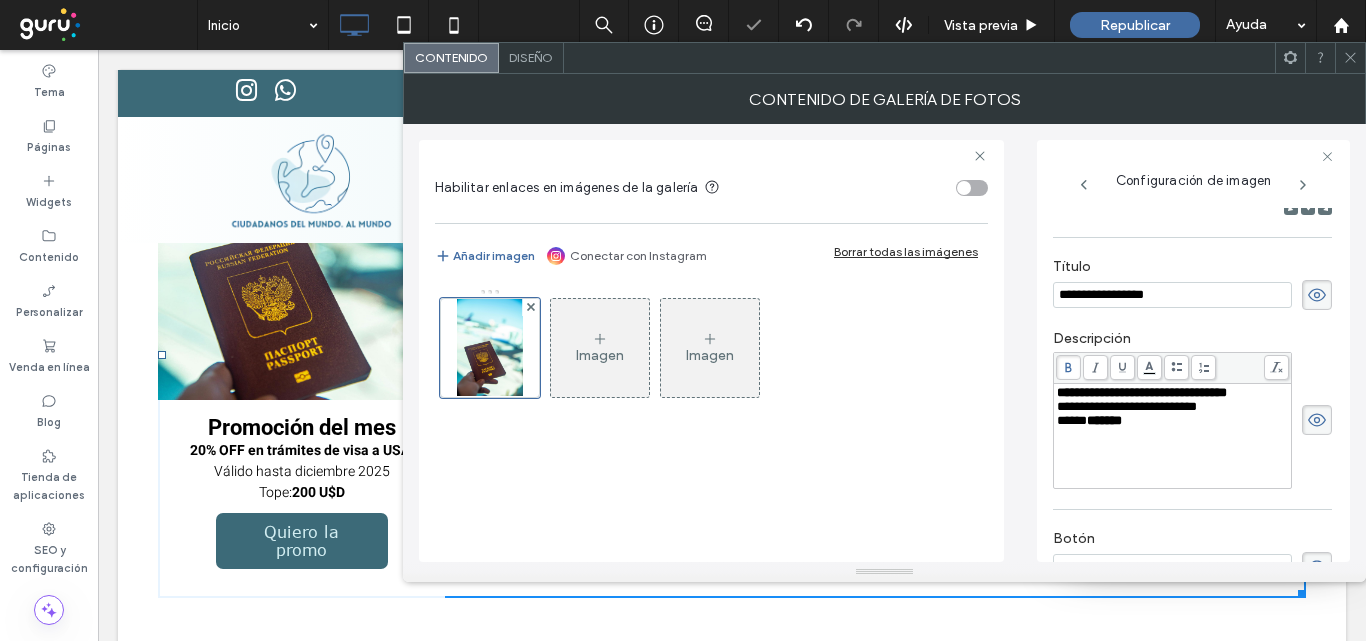 click on "***** *******" at bounding box center [1173, 421] 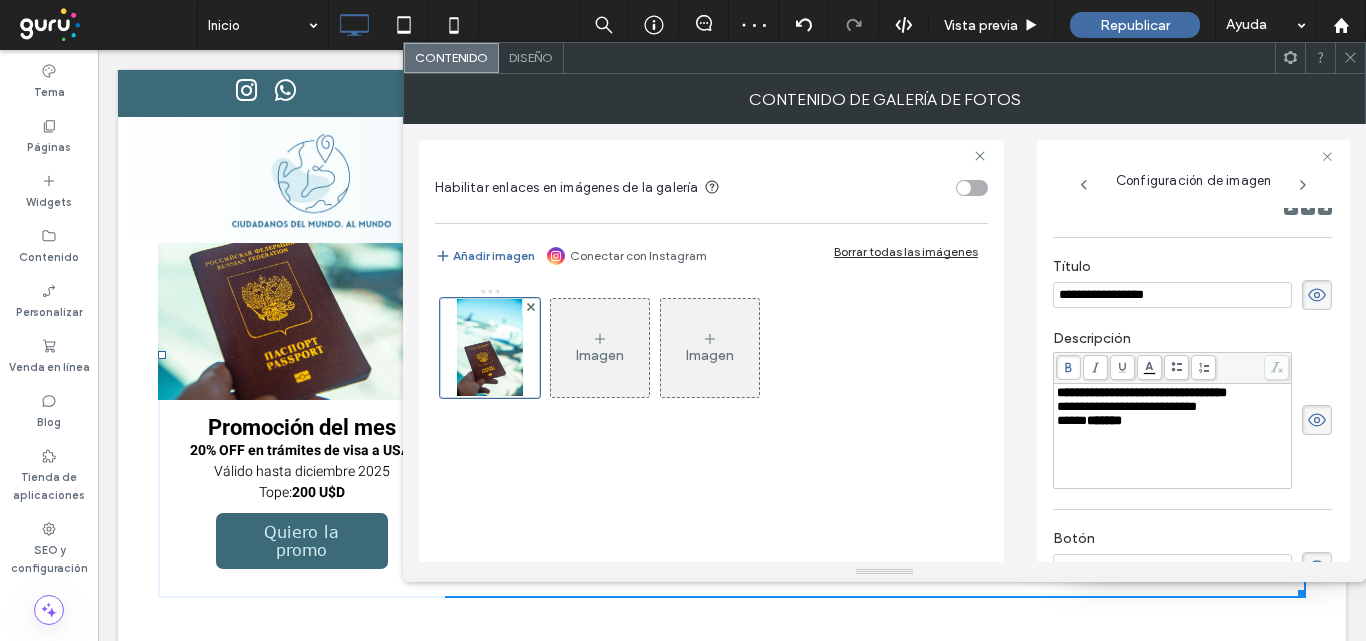 click on "Diseño" at bounding box center (531, 57) 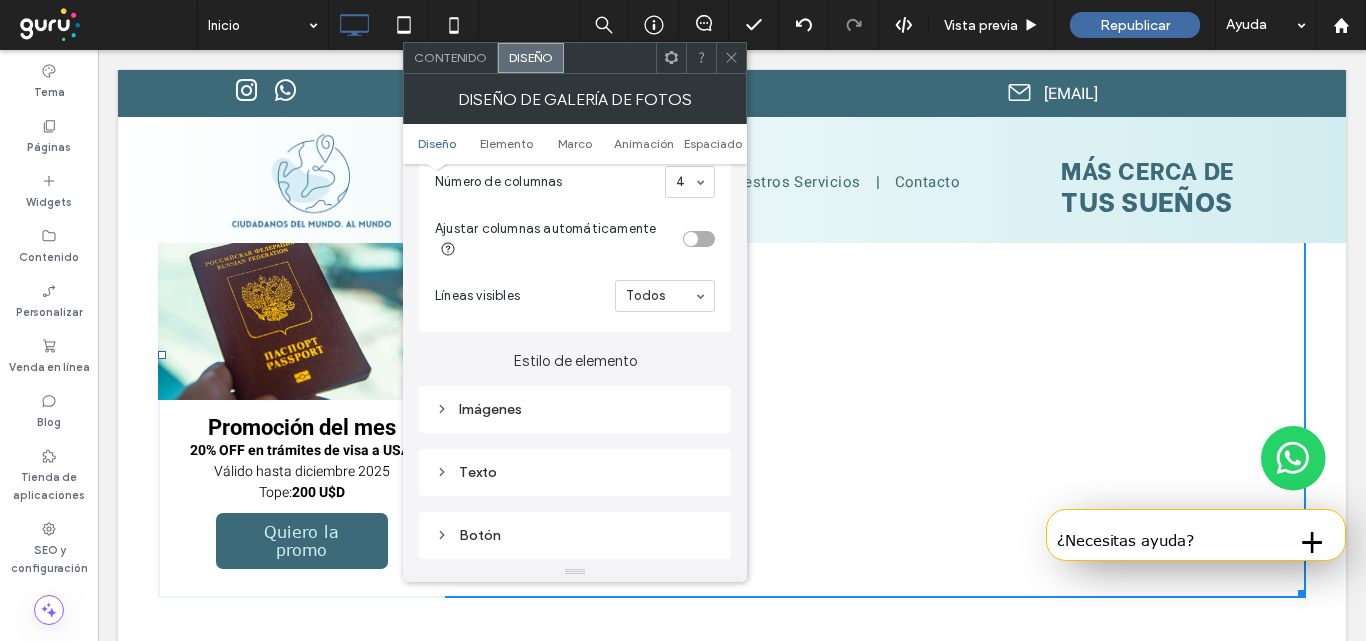 scroll, scrollTop: 700, scrollLeft: 0, axis: vertical 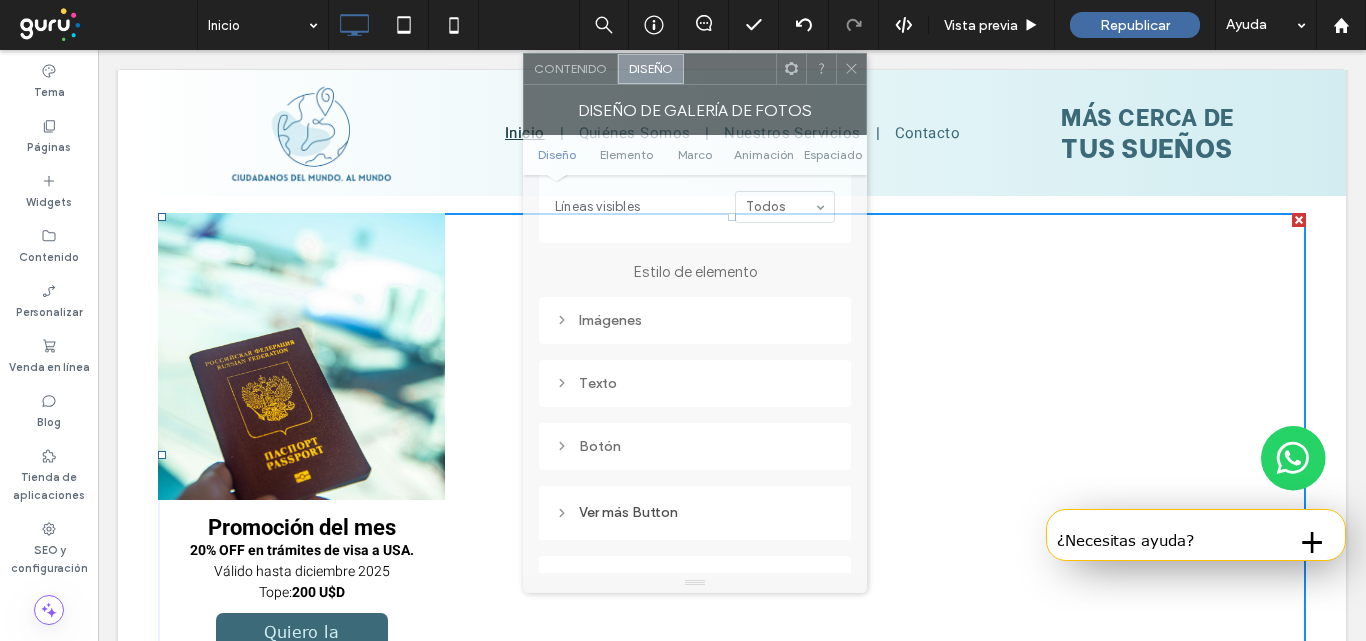 drag, startPoint x: 614, startPoint y: 46, endPoint x: 784, endPoint y: 32, distance: 170.5755 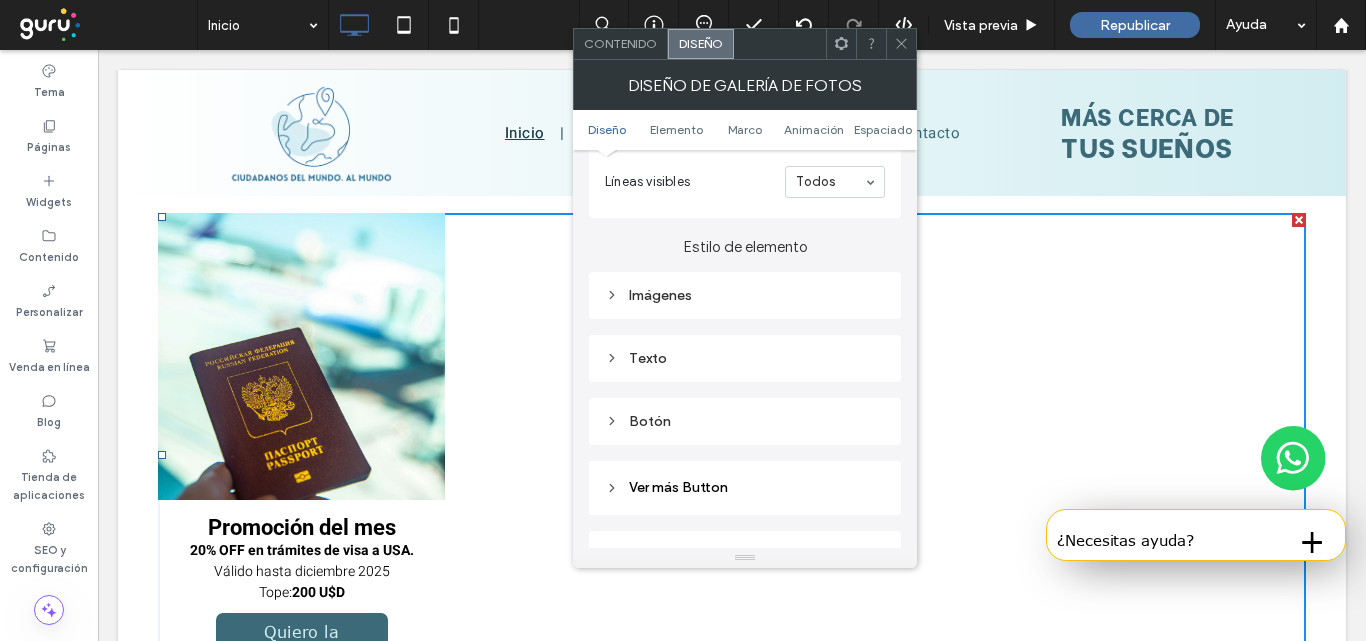 click on "Imágenes" at bounding box center (745, 295) 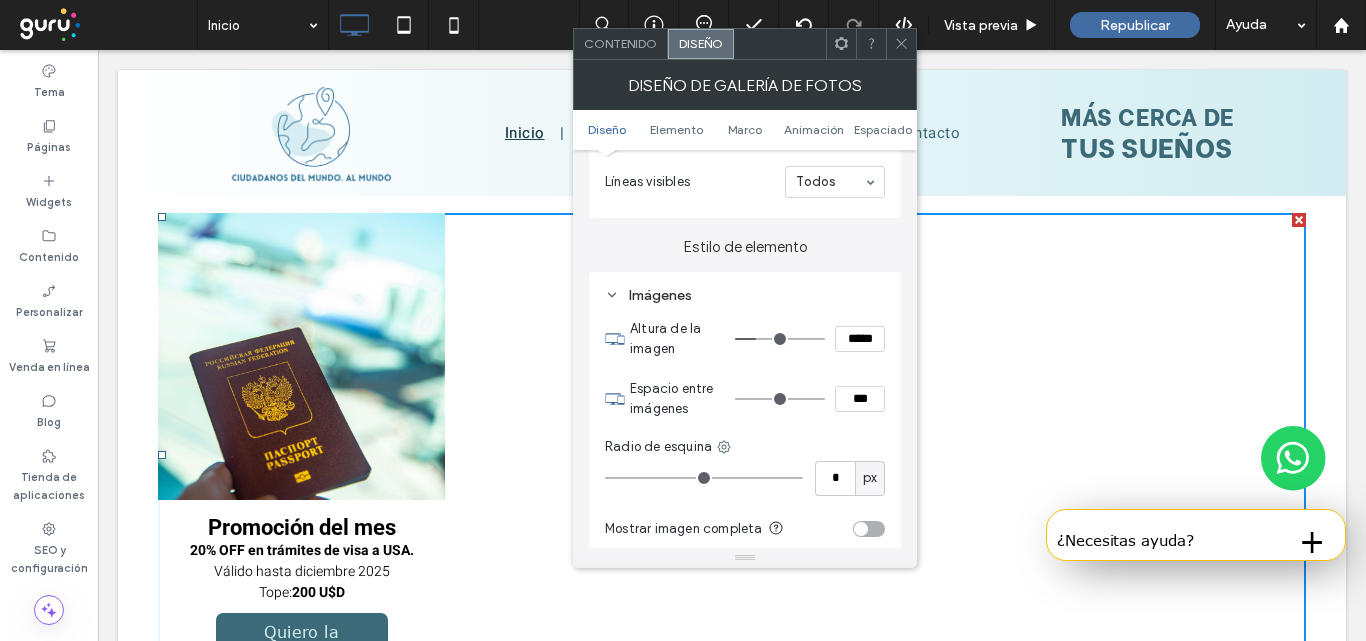type on "***" 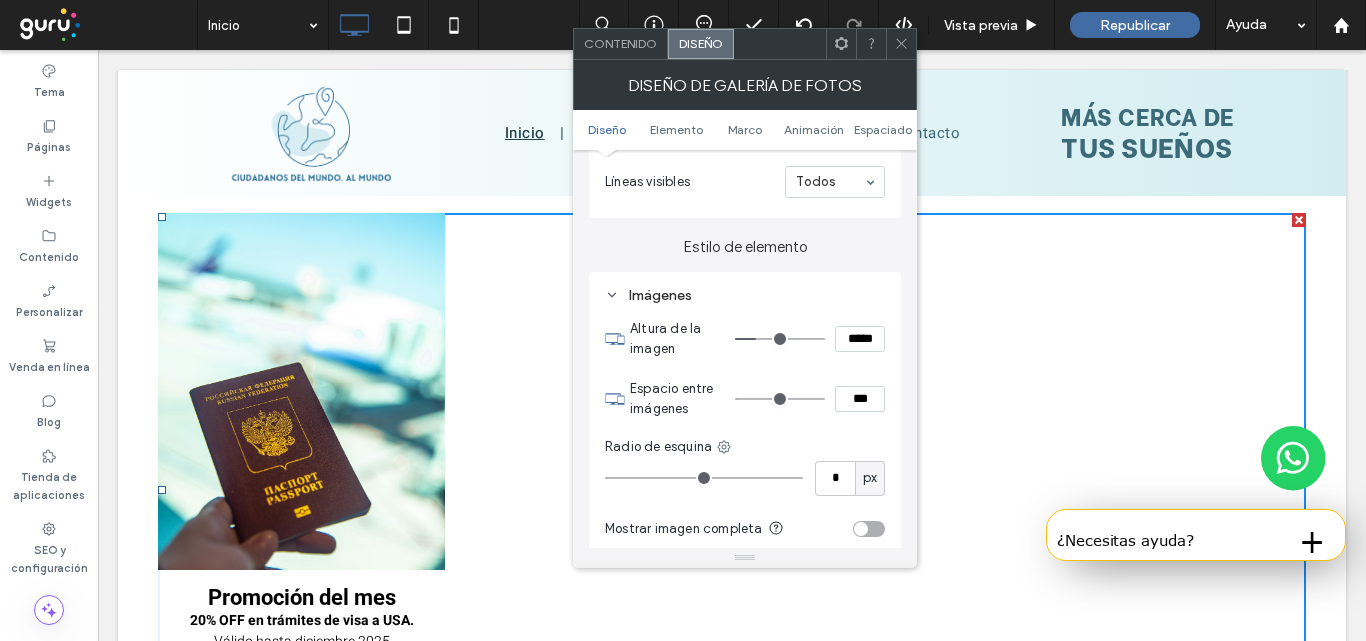 type on "***" 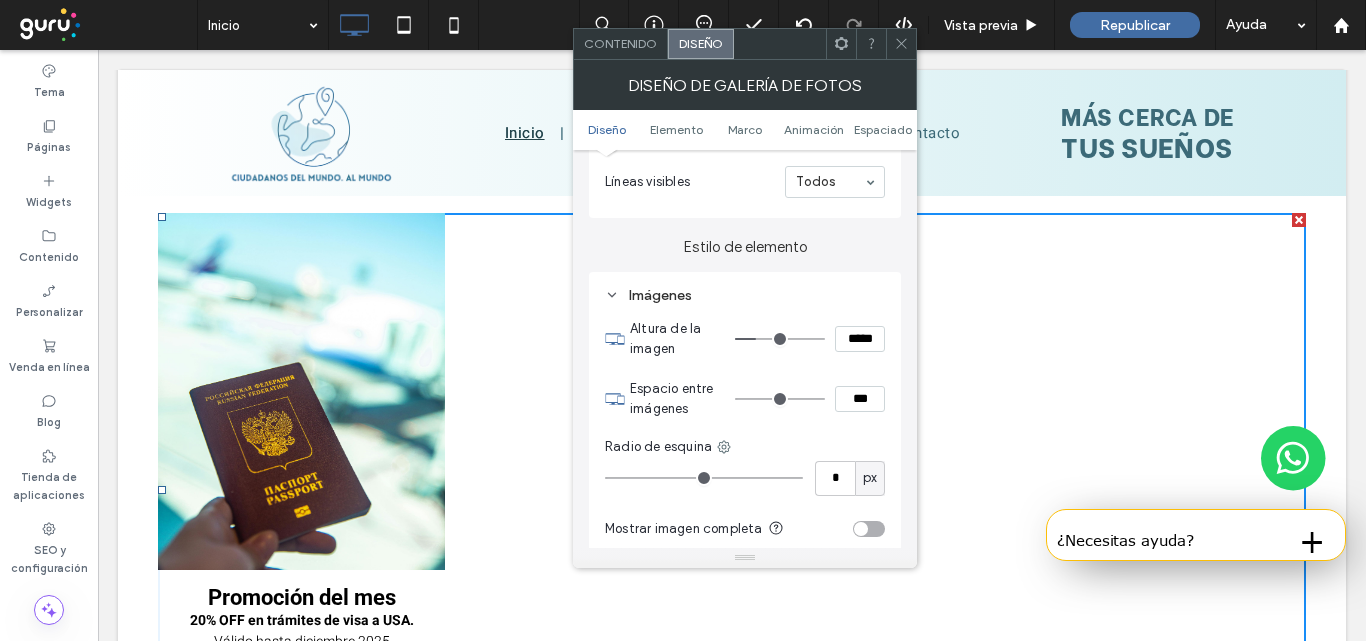 type on "*****" 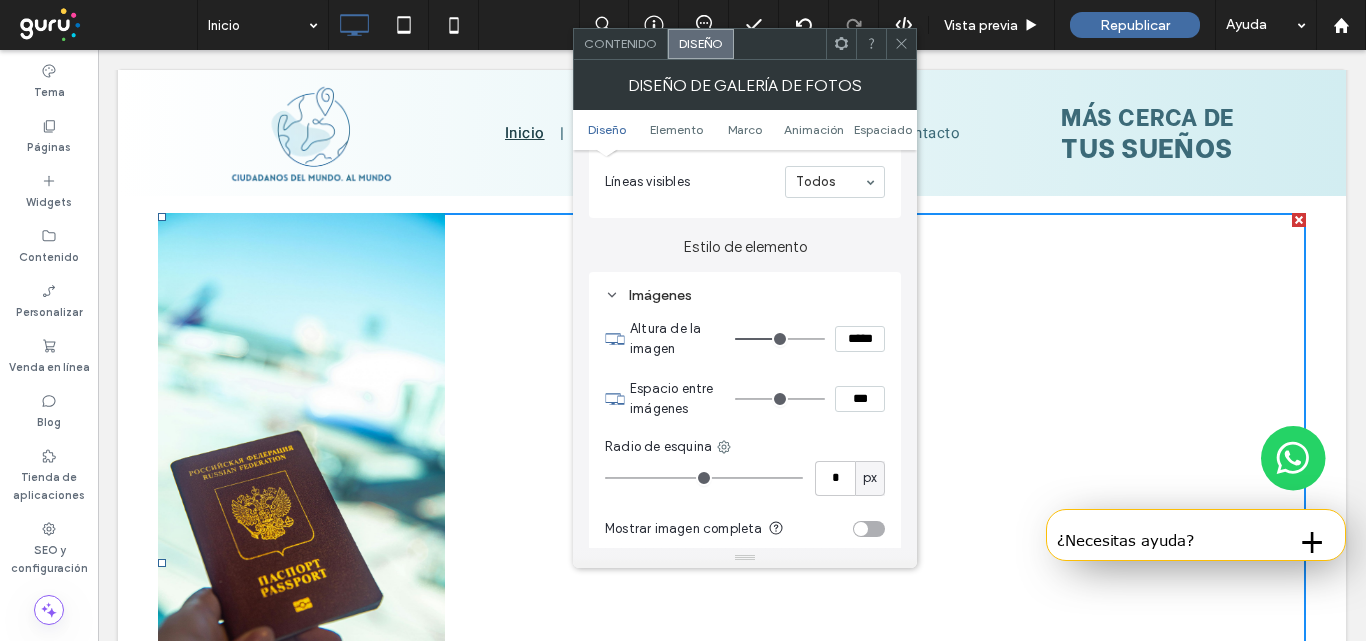 type on "***" 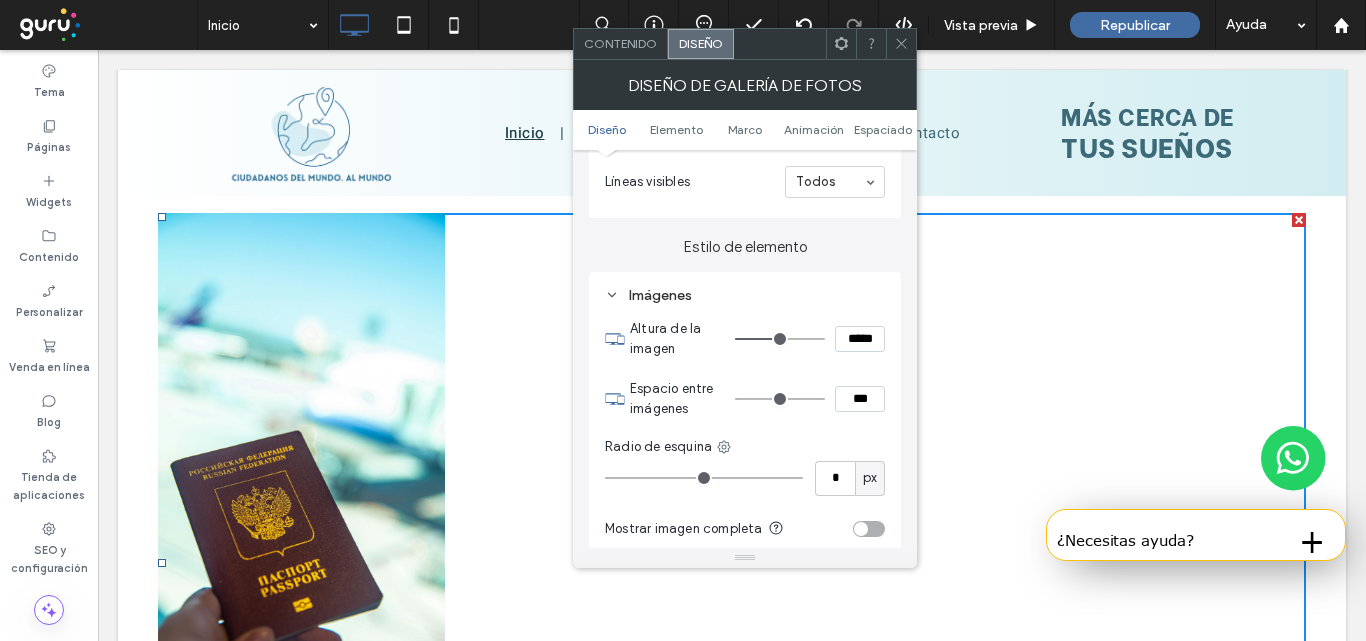 type on "*****" 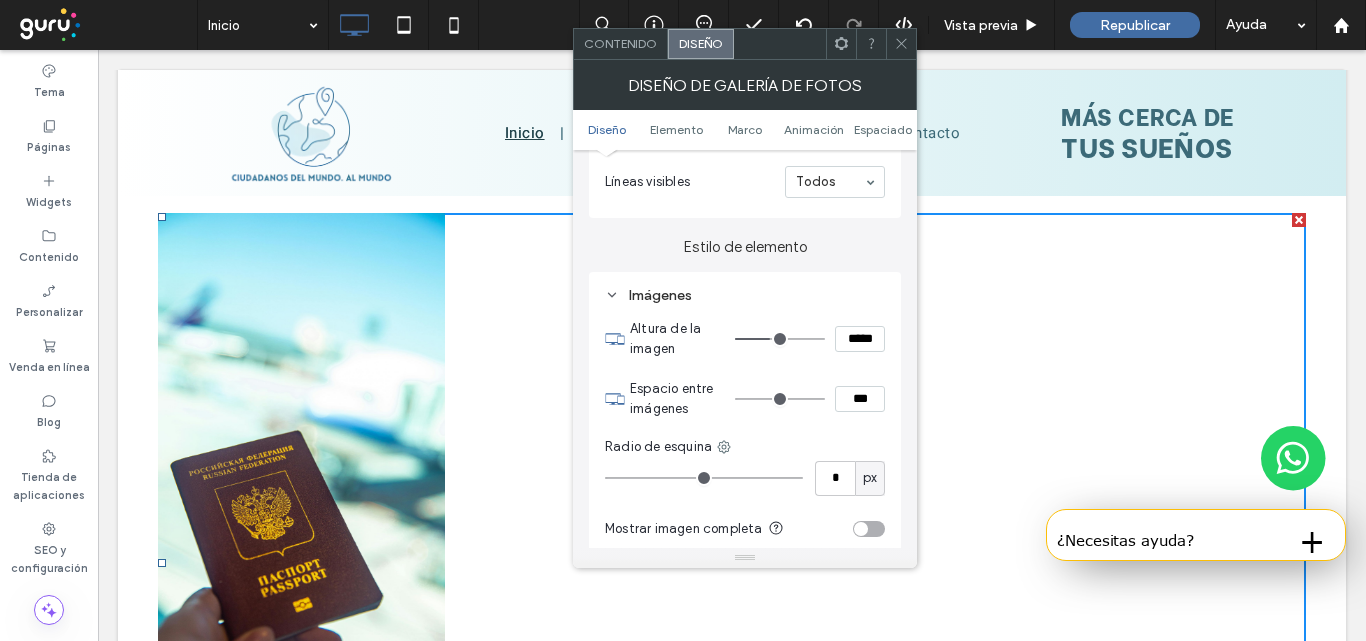 type on "***" 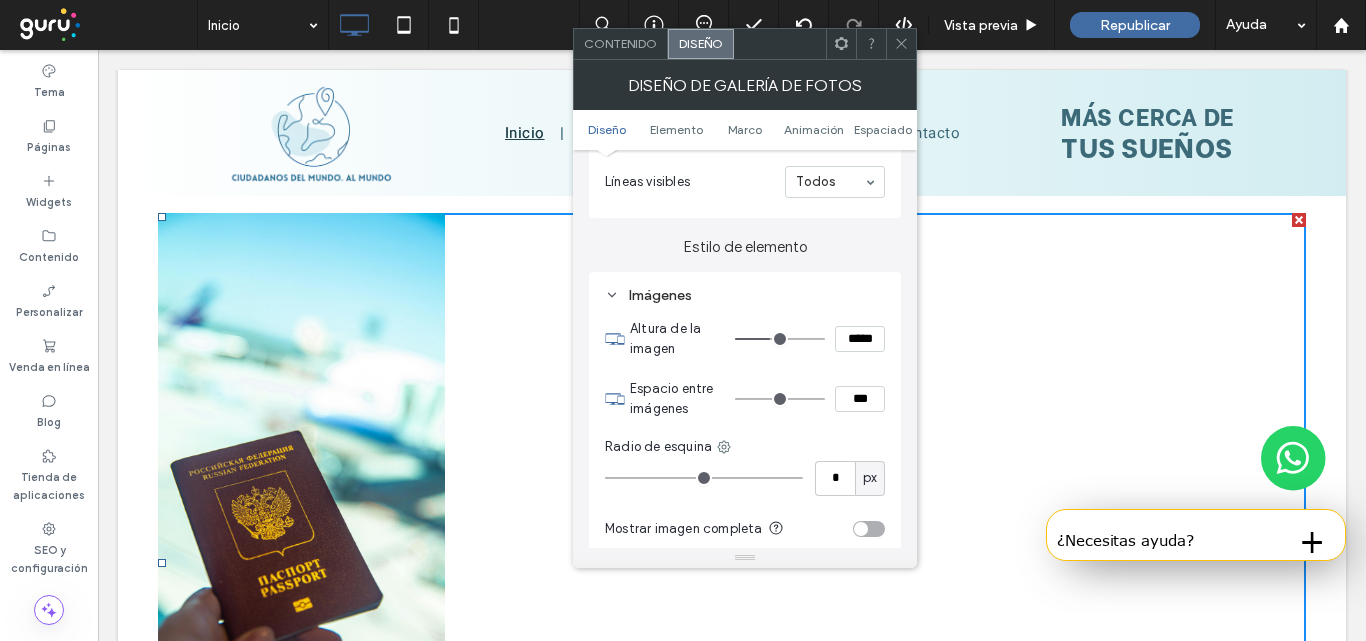 type on "*****" 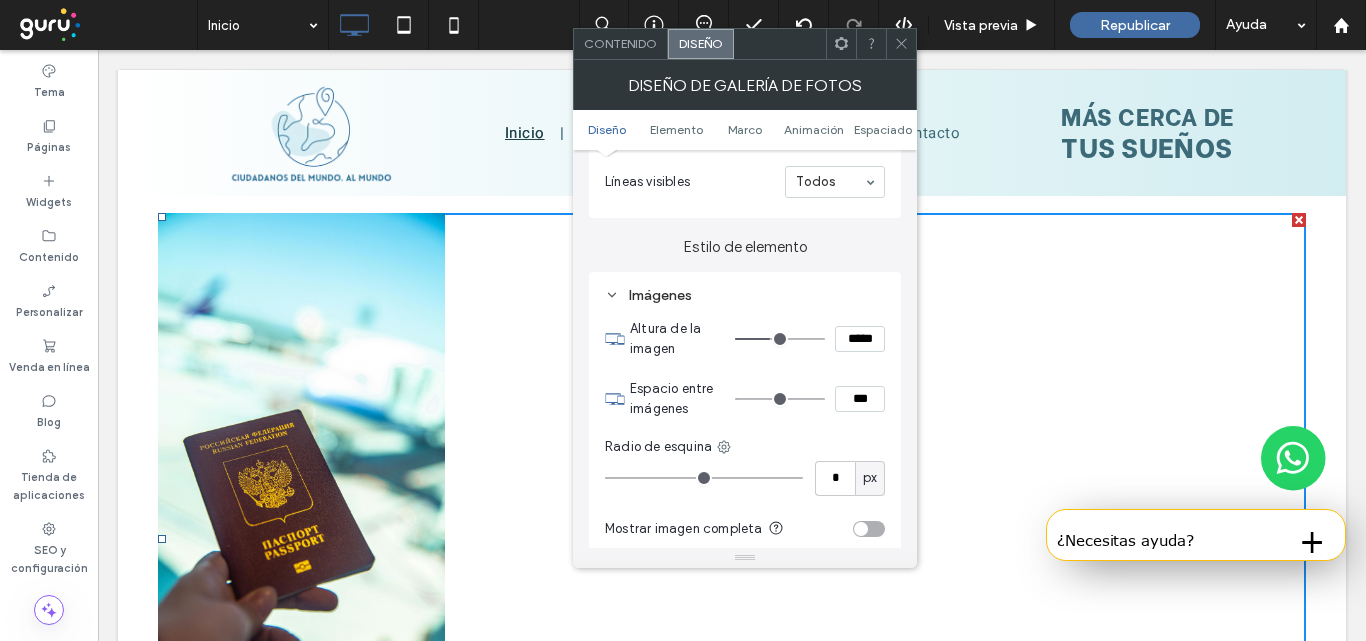 type on "***" 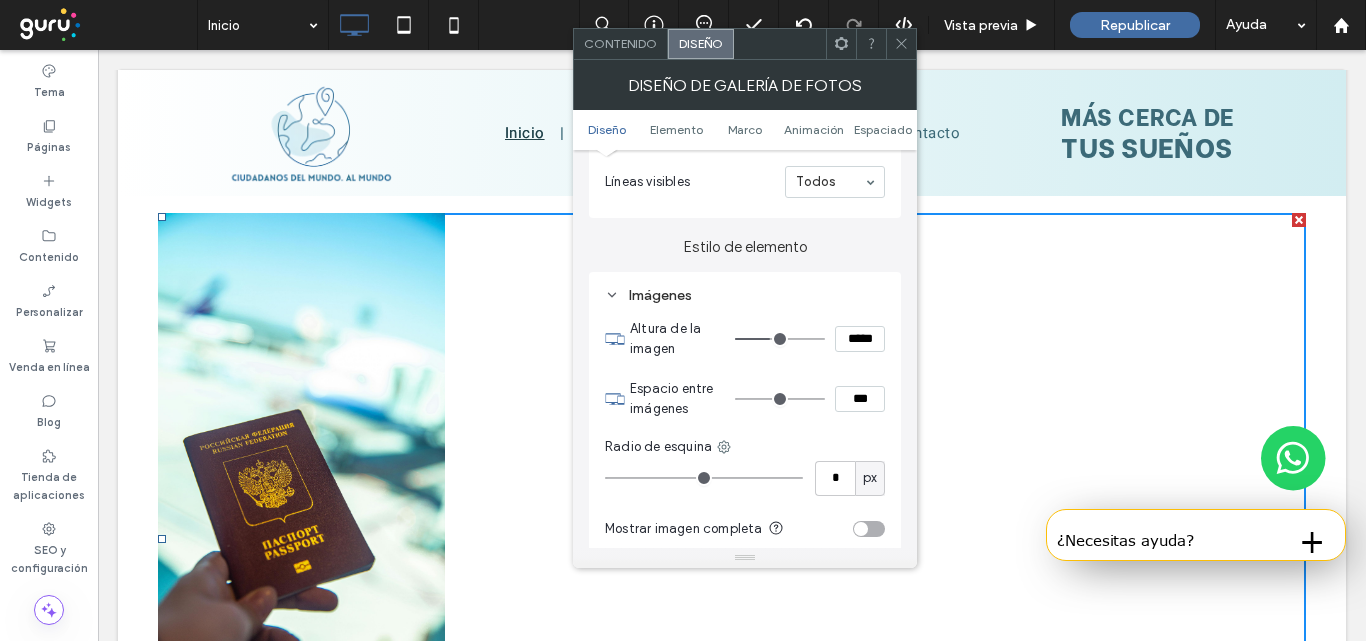 type on "*****" 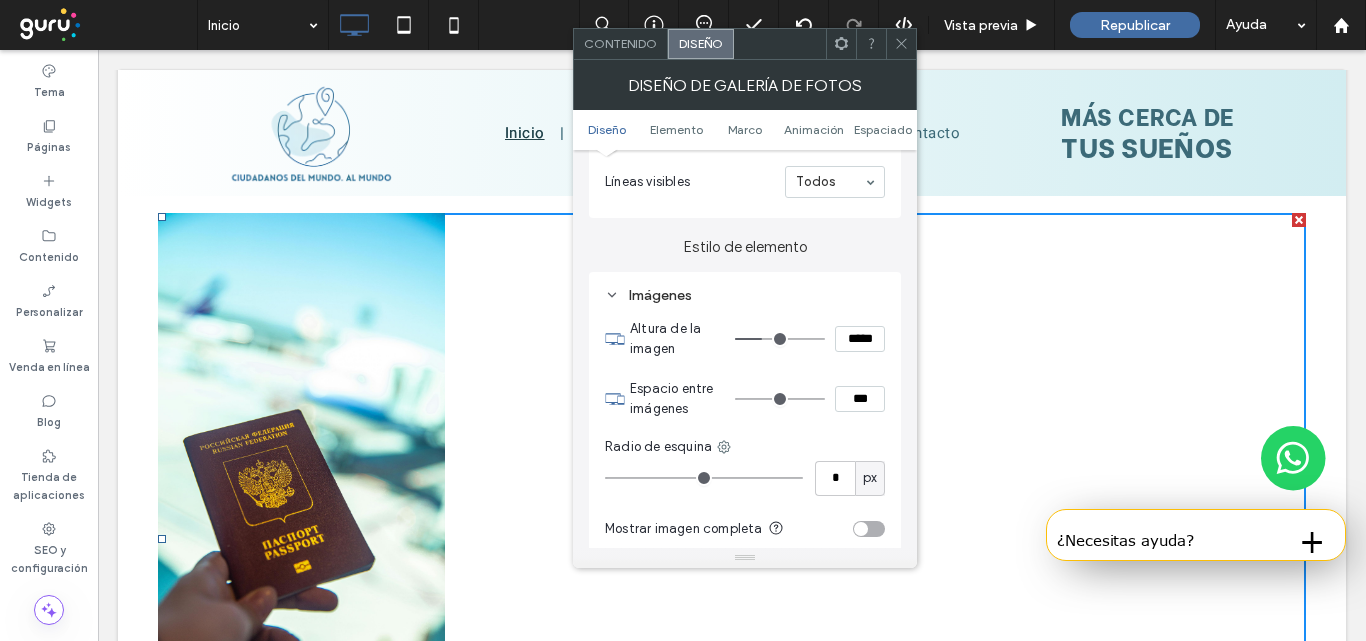 type on "***" 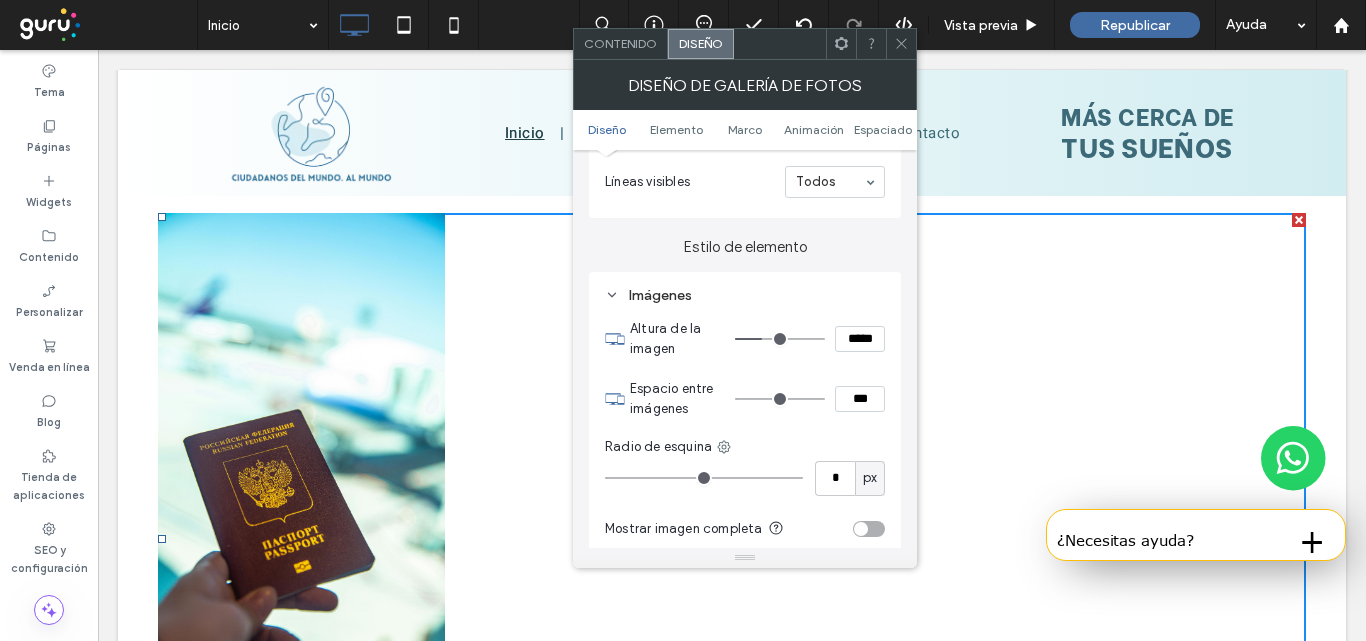 type on "*****" 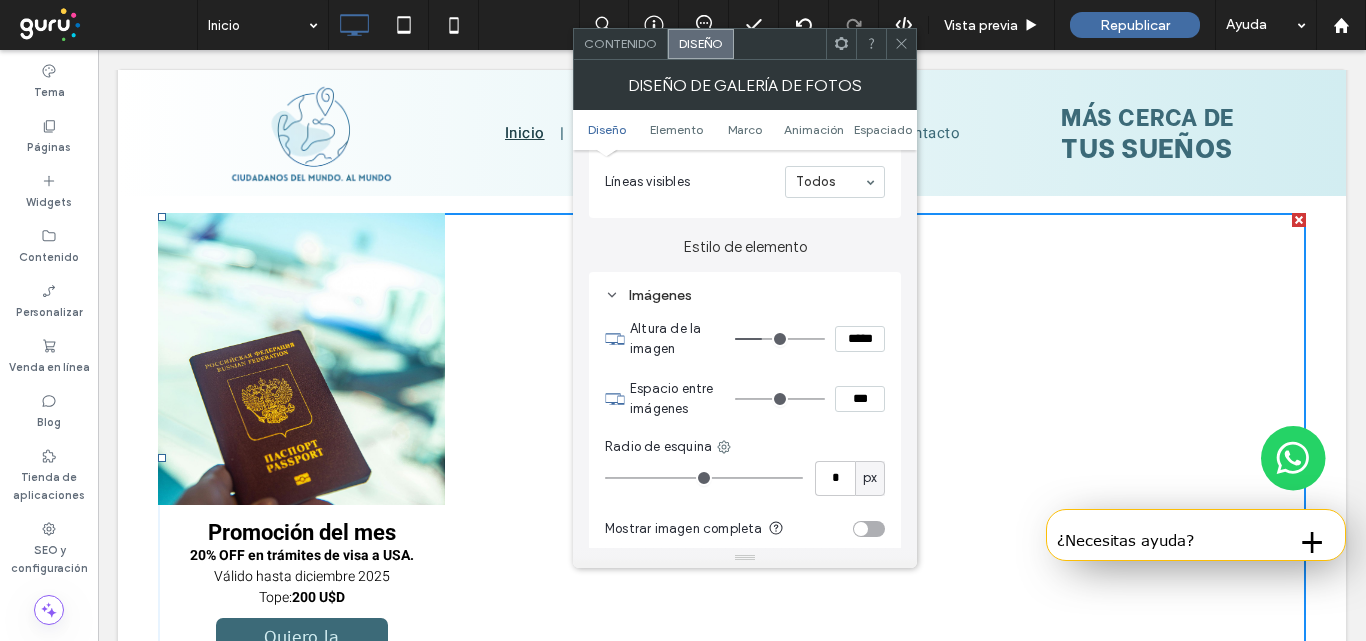 type on "***" 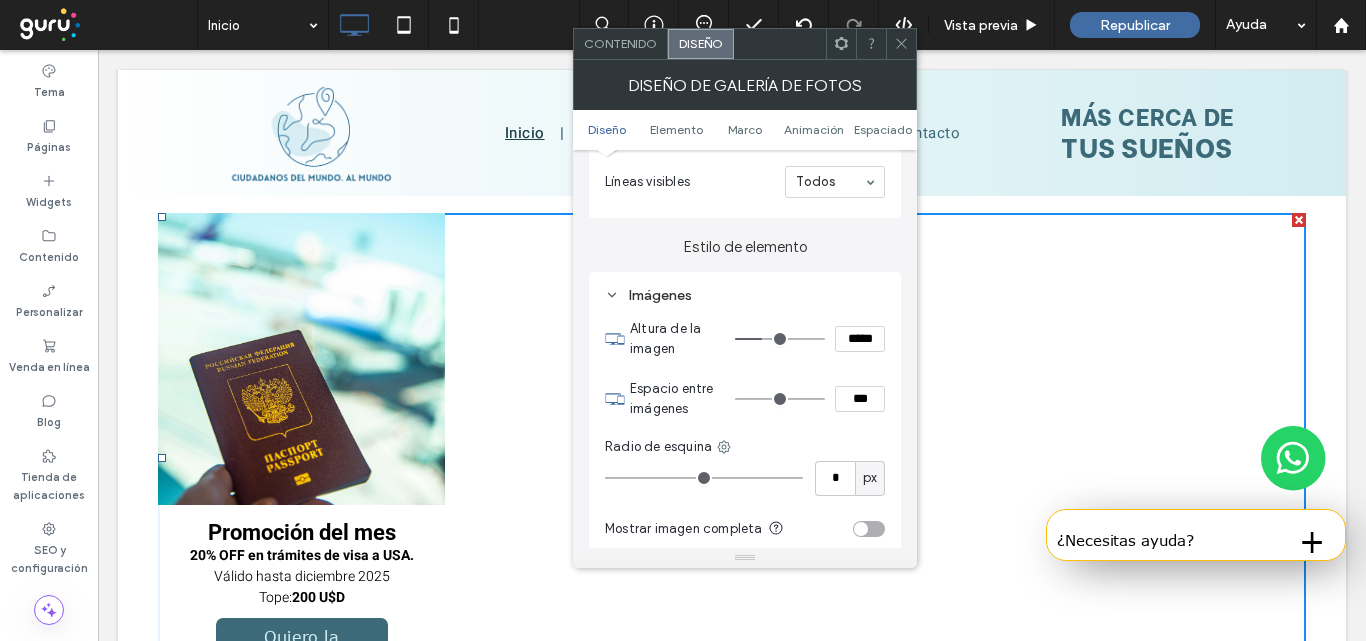 type on "*****" 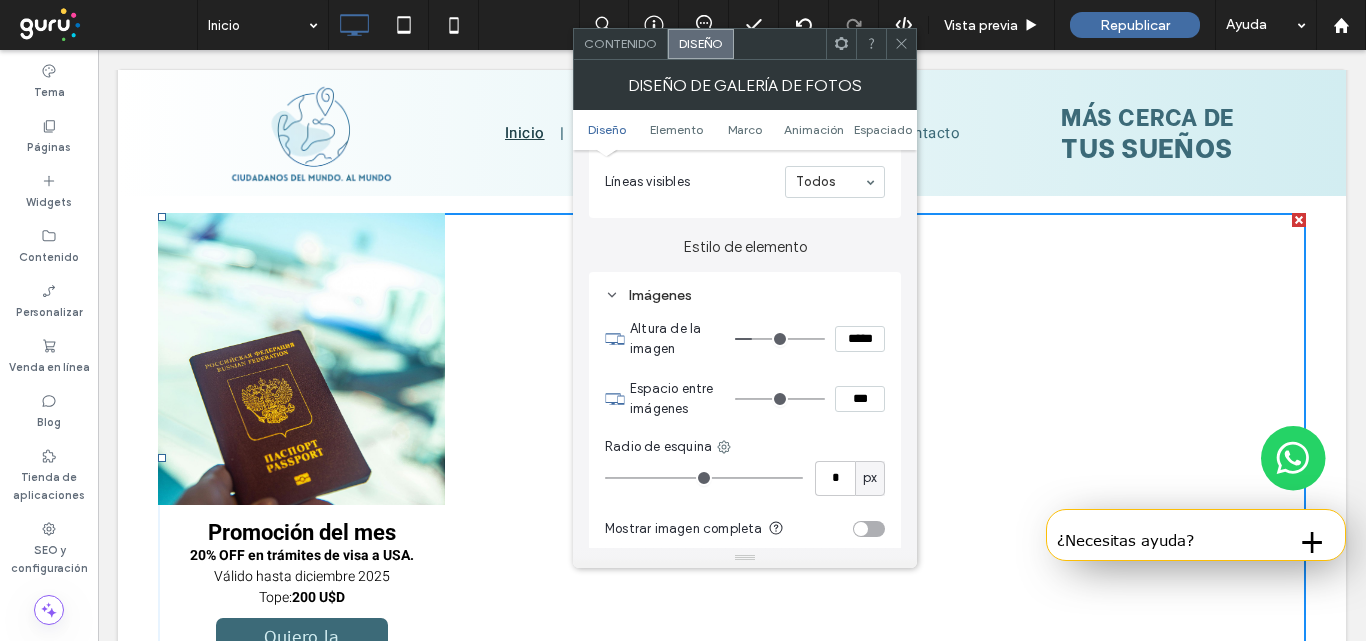 type on "***" 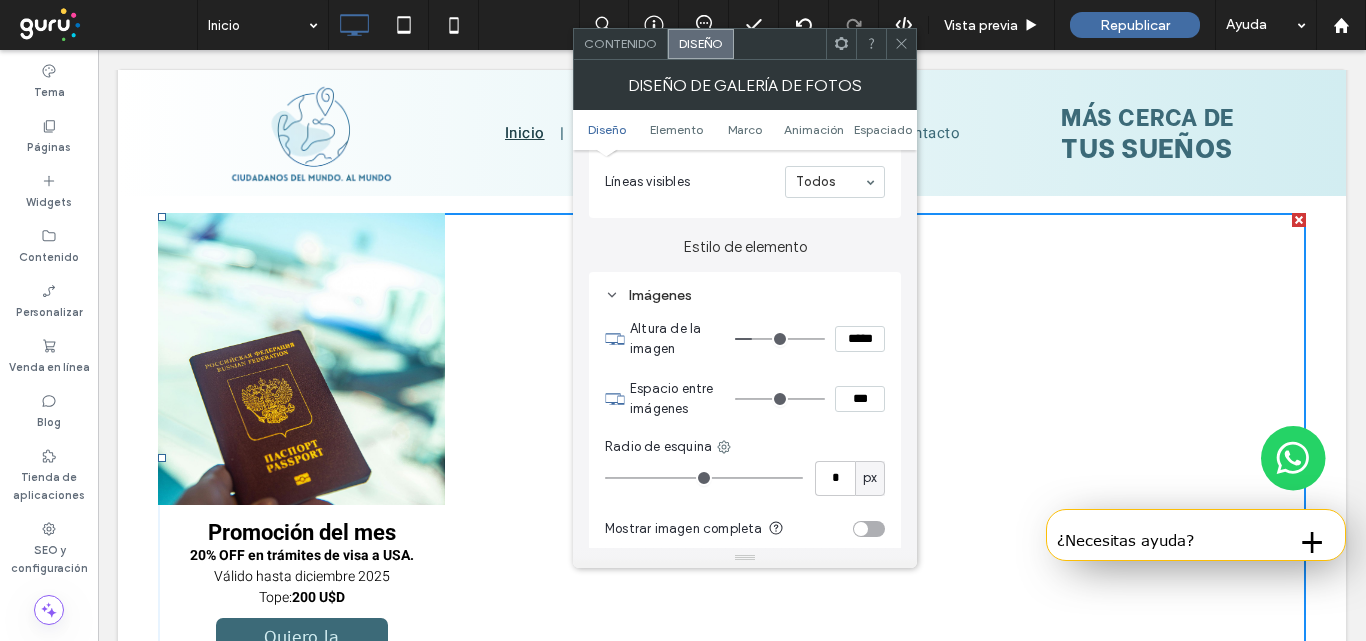 type on "*****" 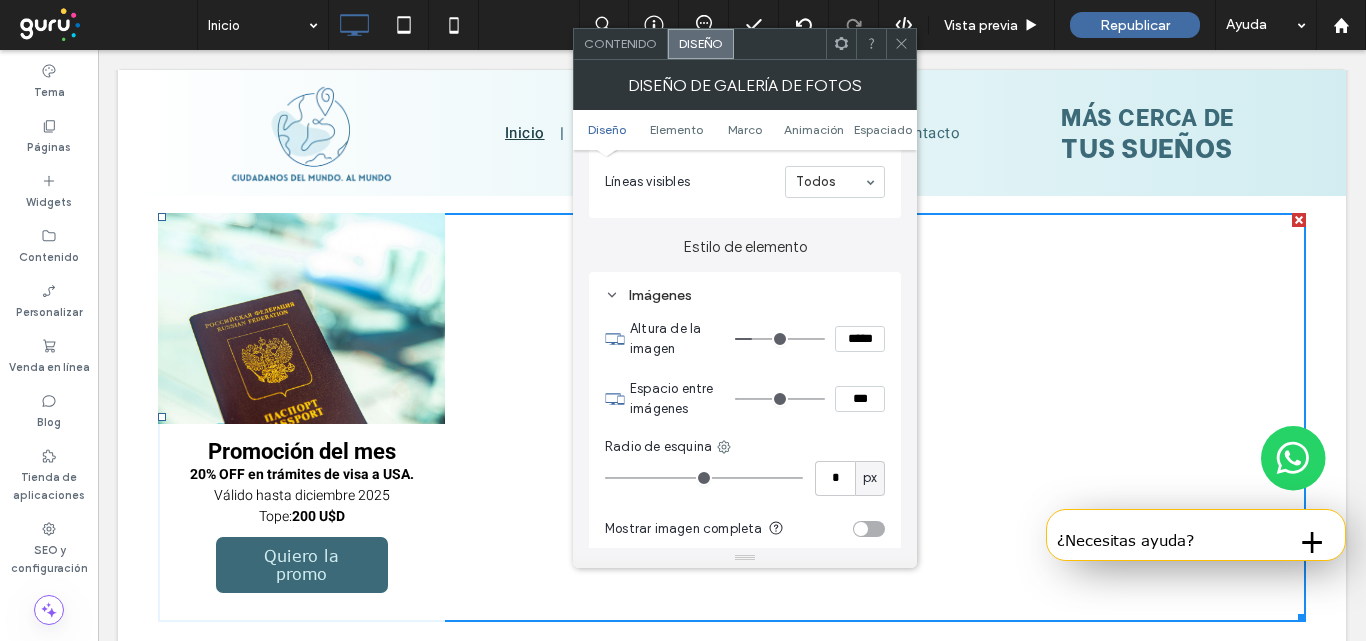 type on "***" 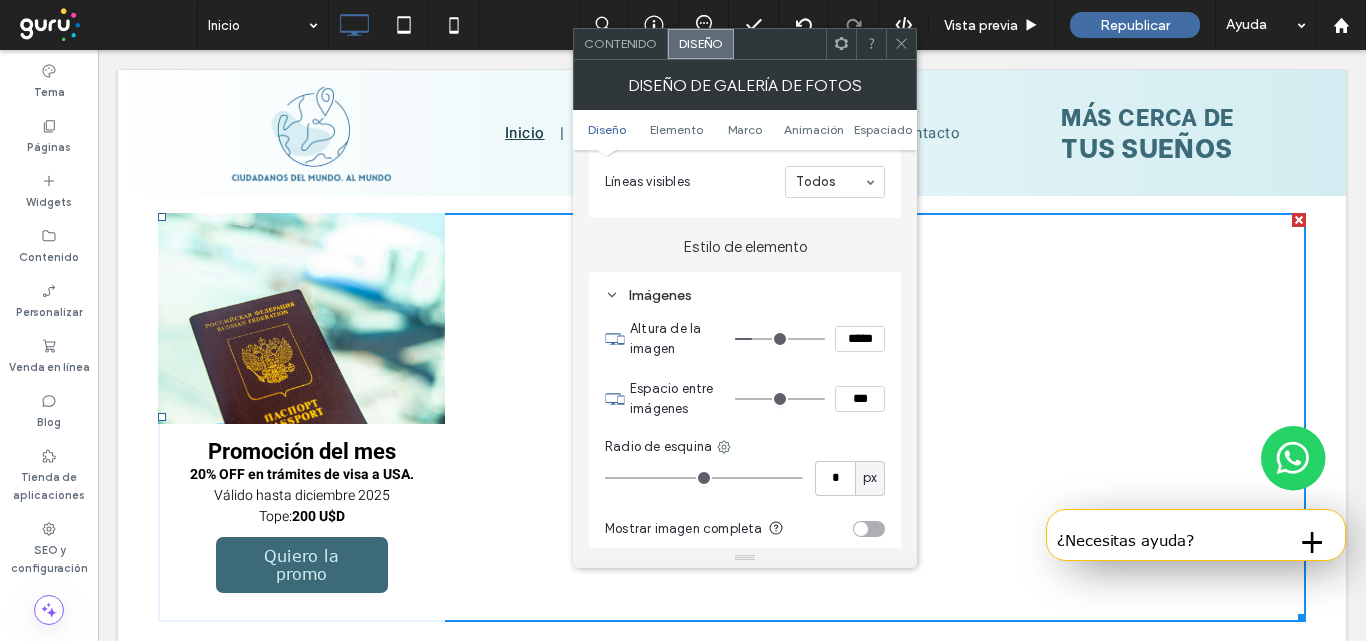 type on "*****" 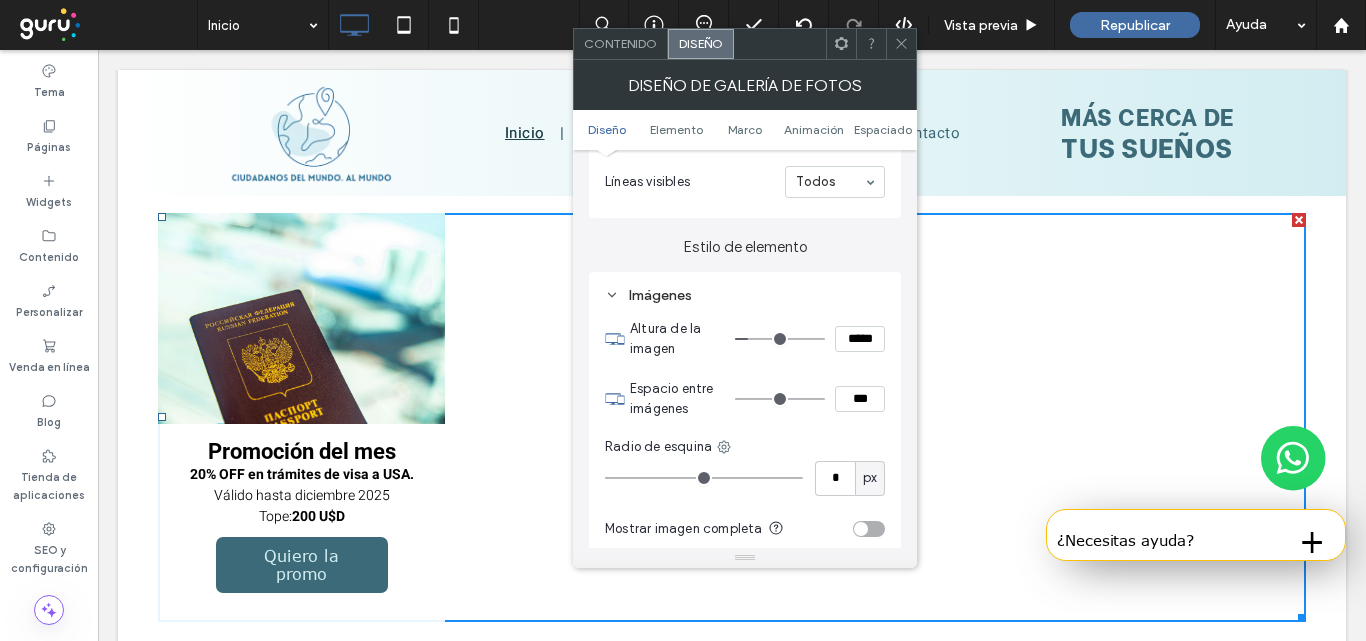 type on "***" 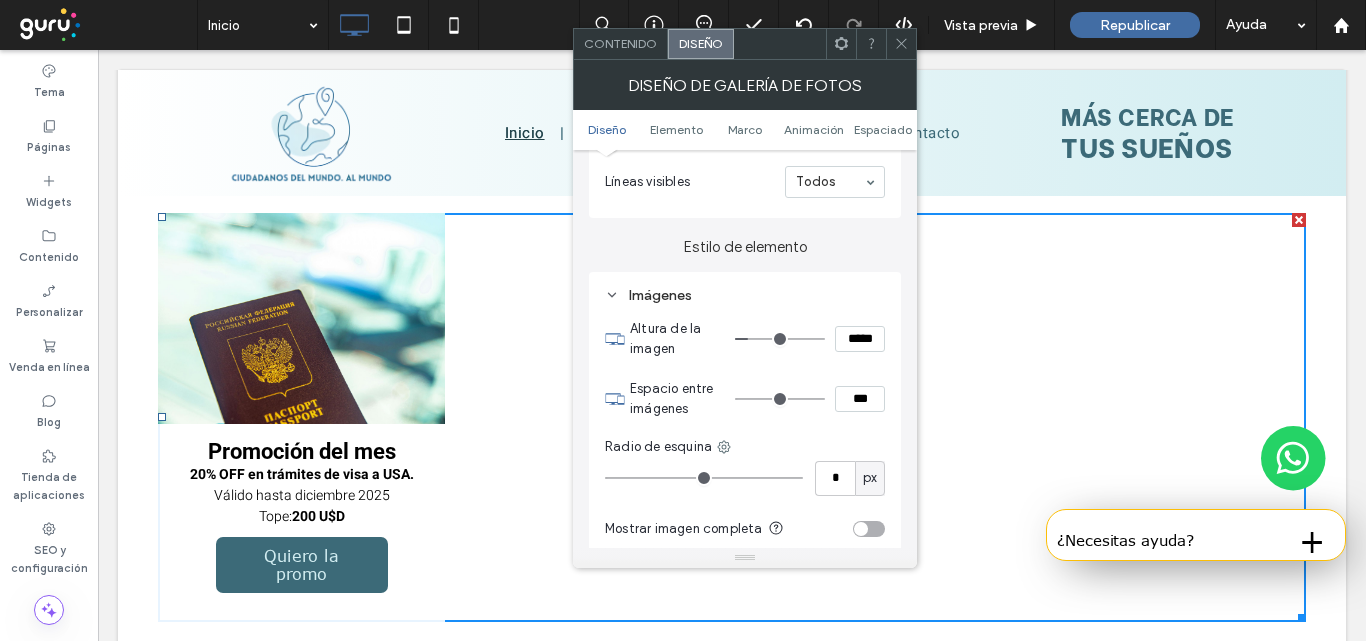 type on "*****" 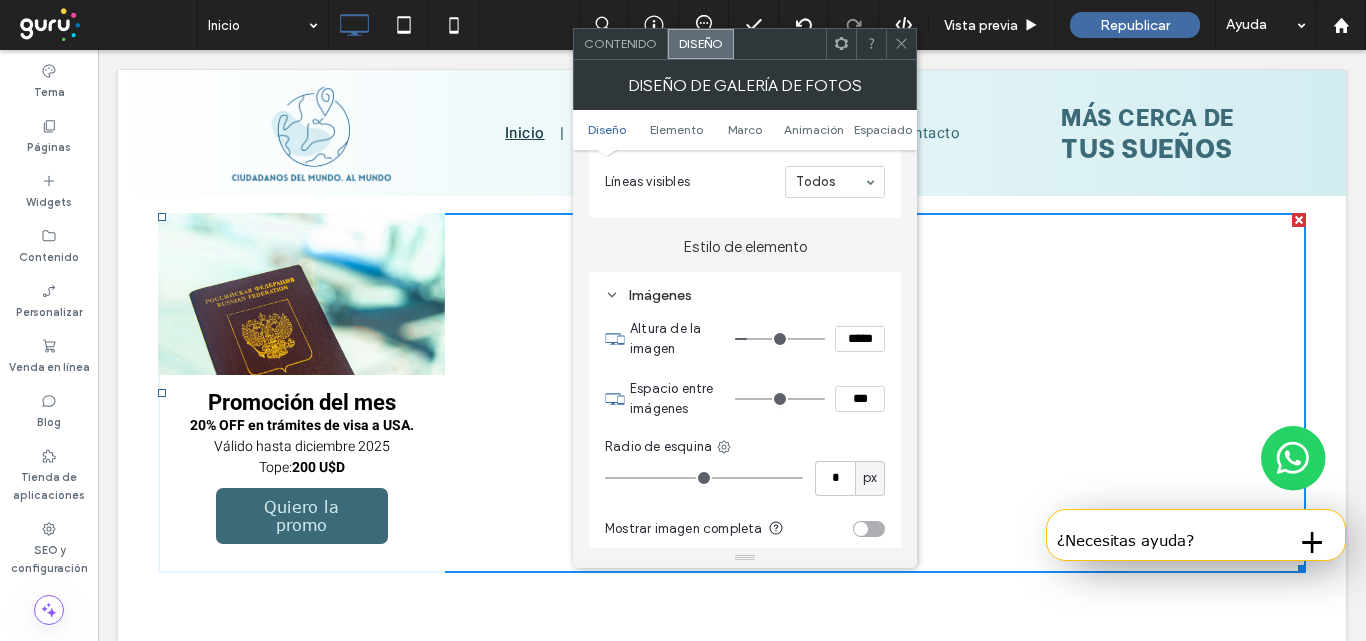 type on "***" 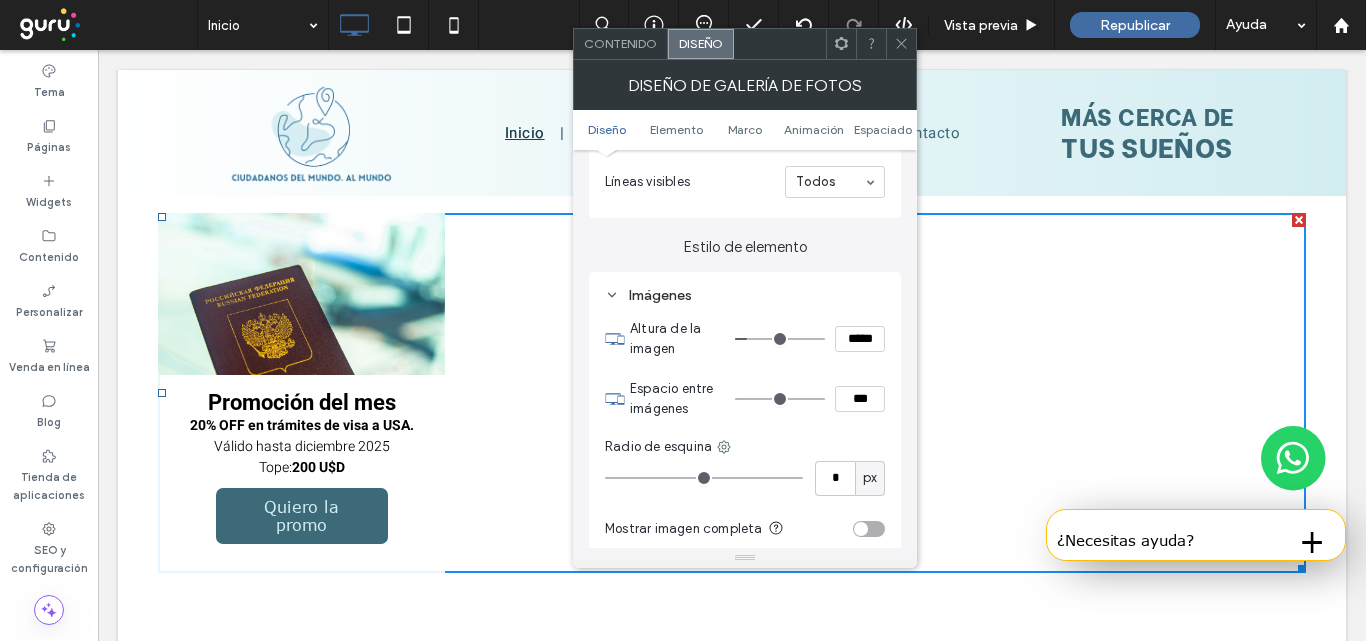 type on "*****" 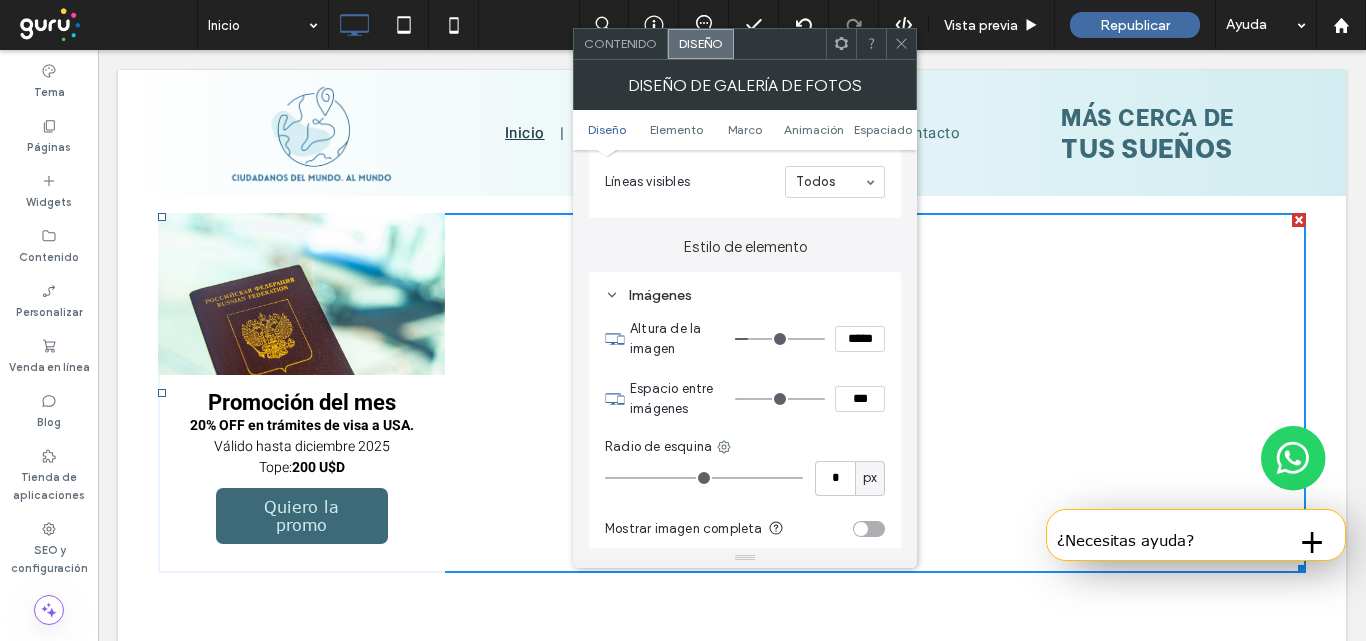 type on "***" 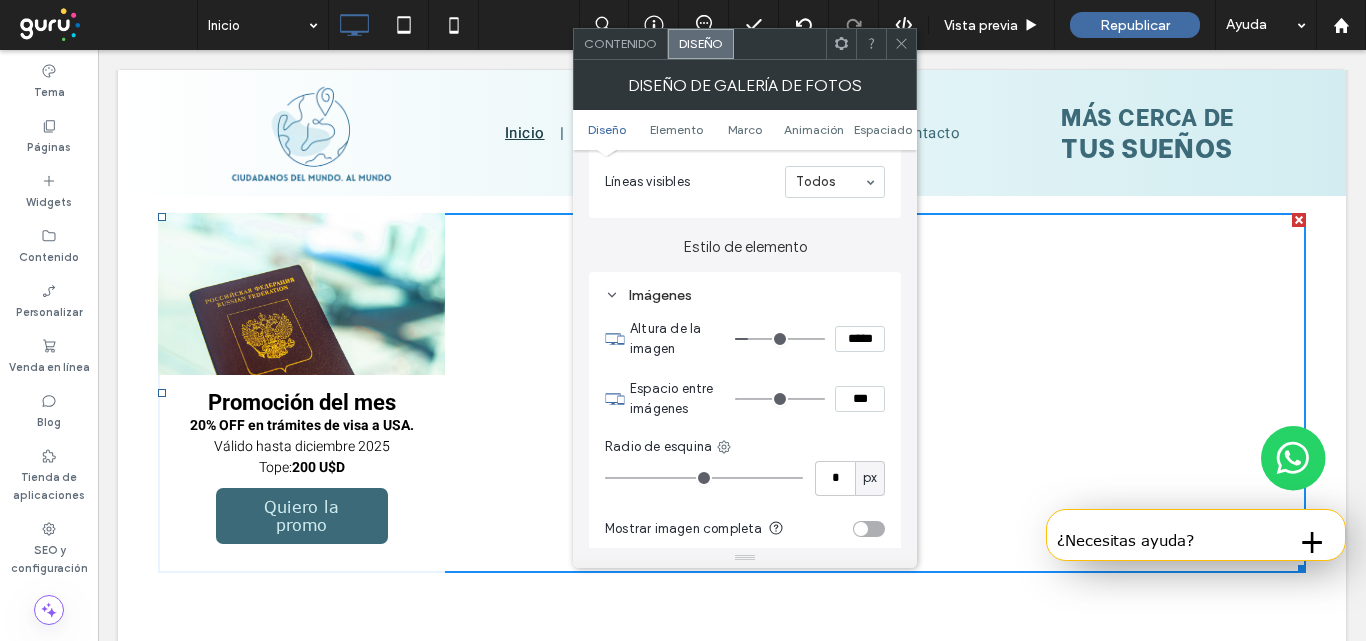 type on "*****" 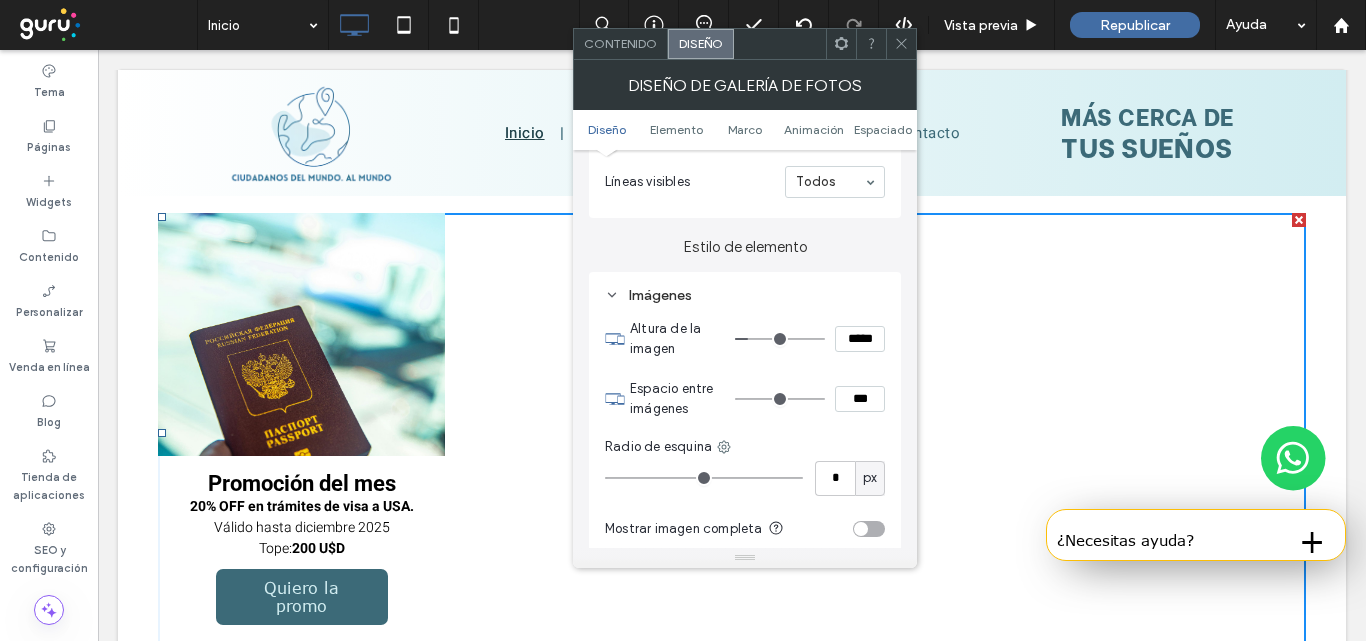 type on "***" 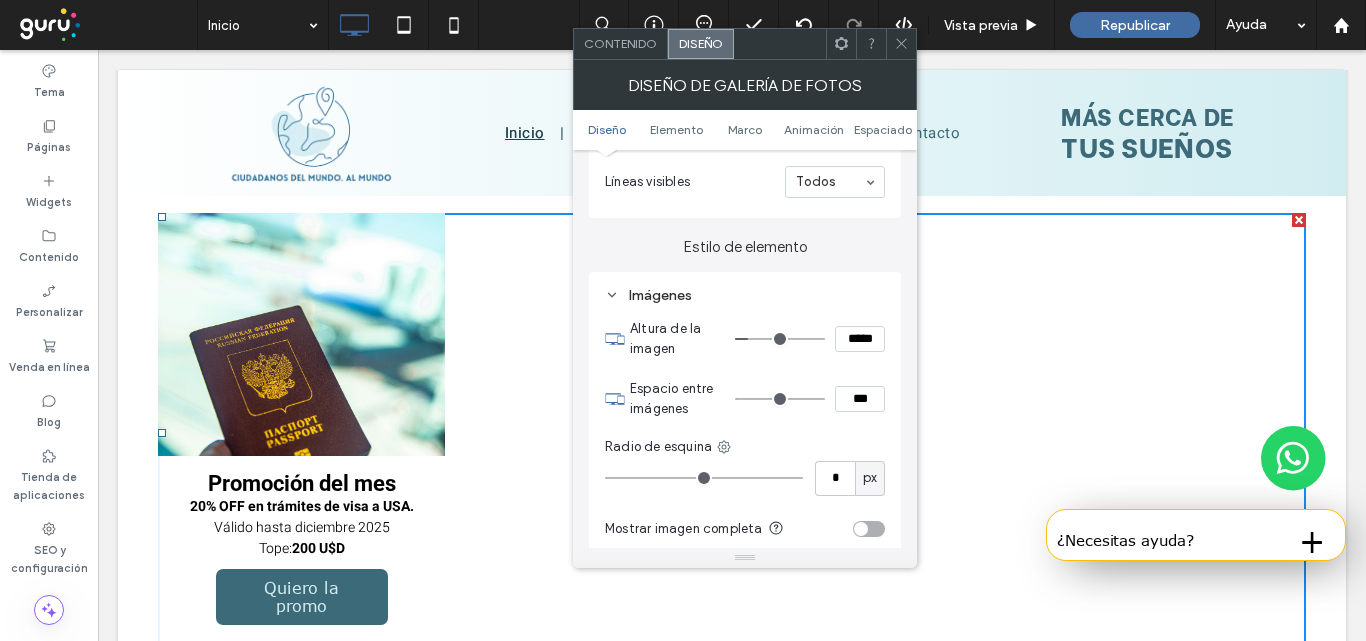 type on "*****" 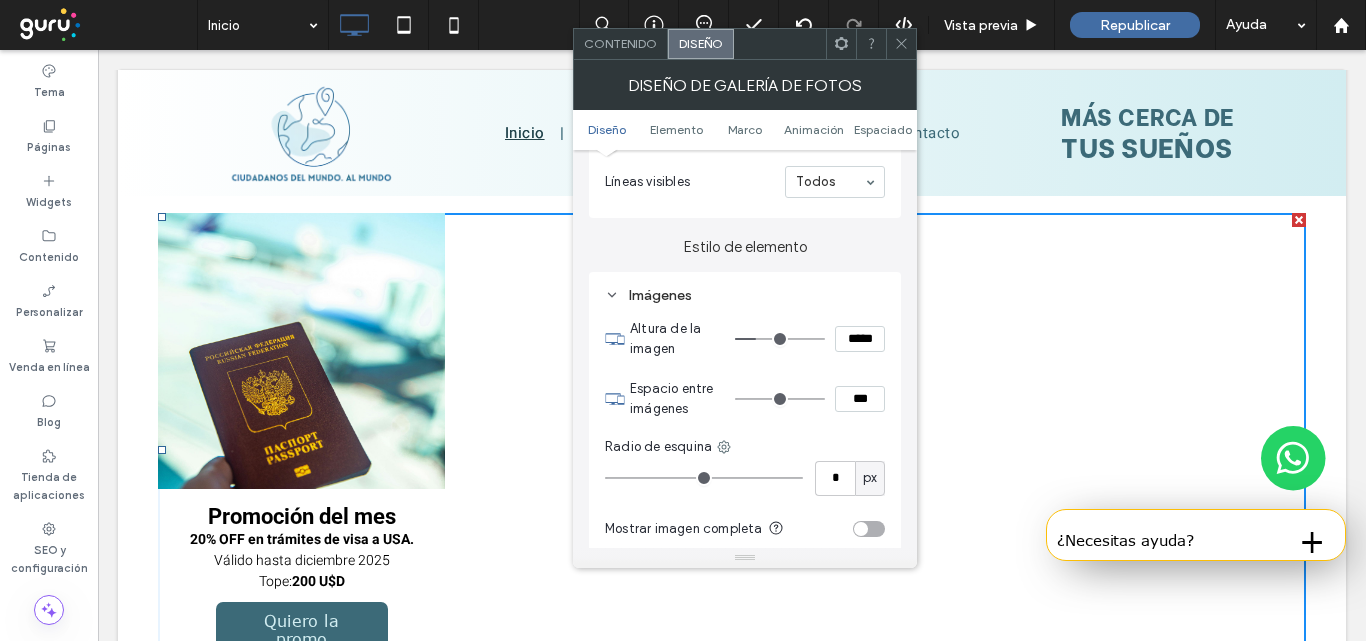 type on "***" 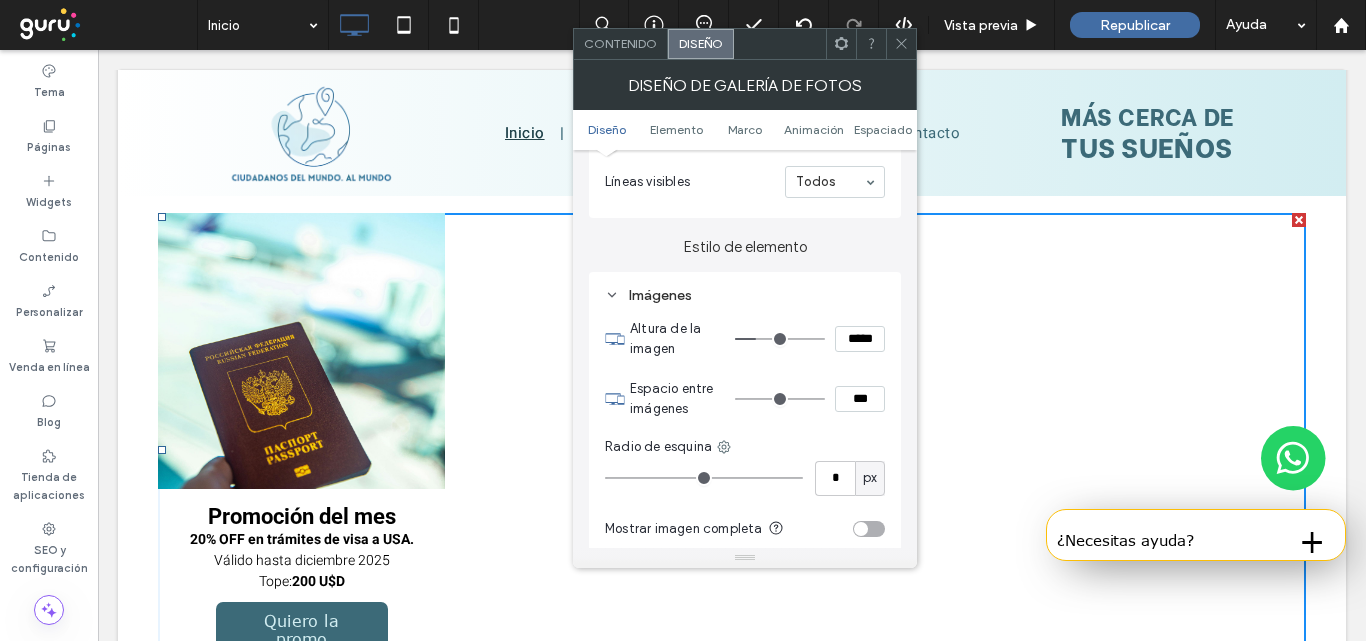 click at bounding box center (780, 339) 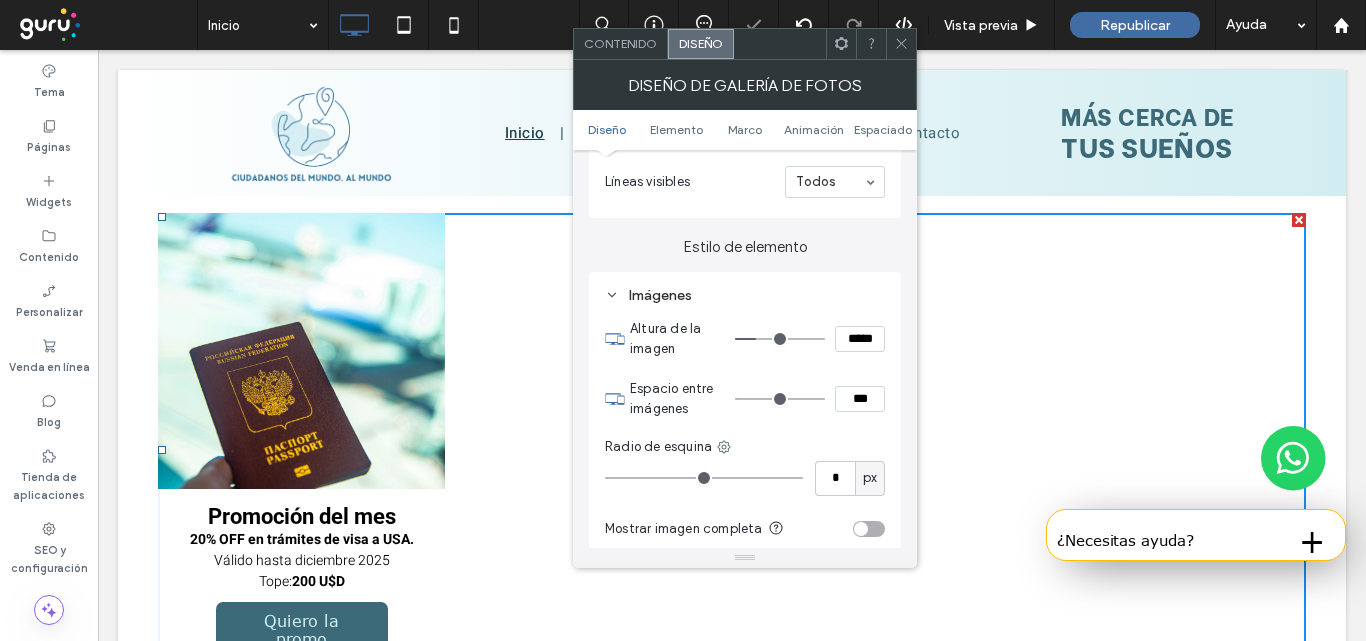 type on "*" 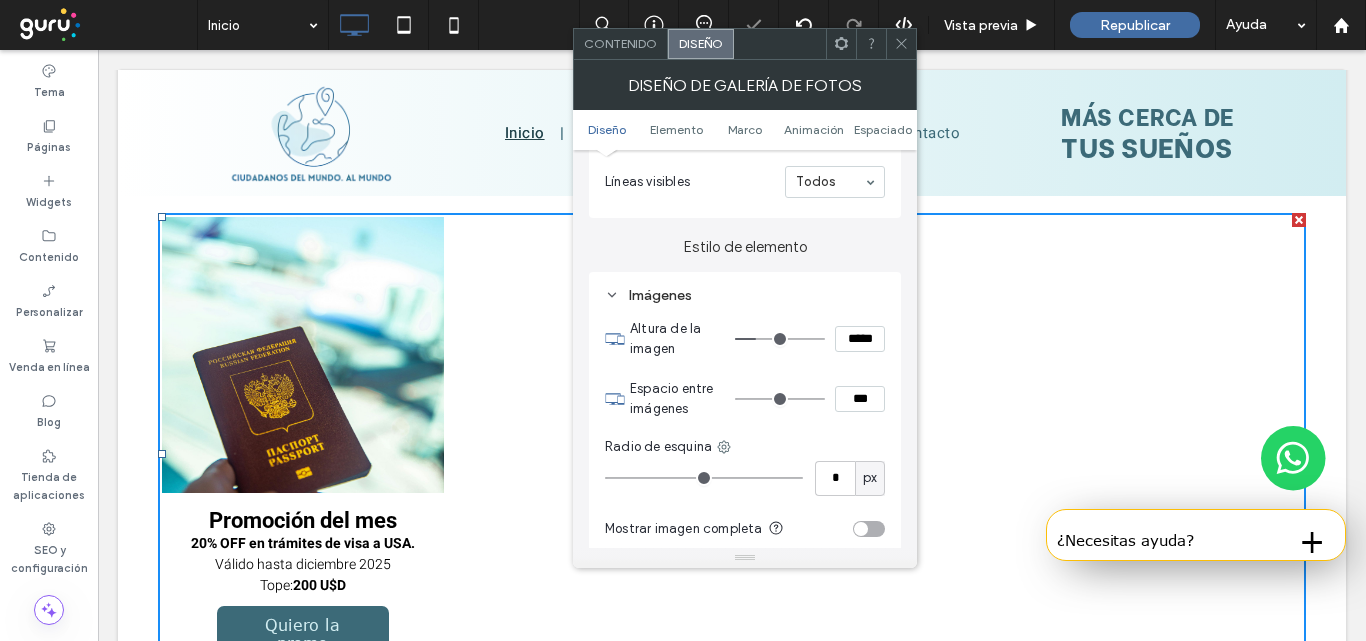 type on "*" 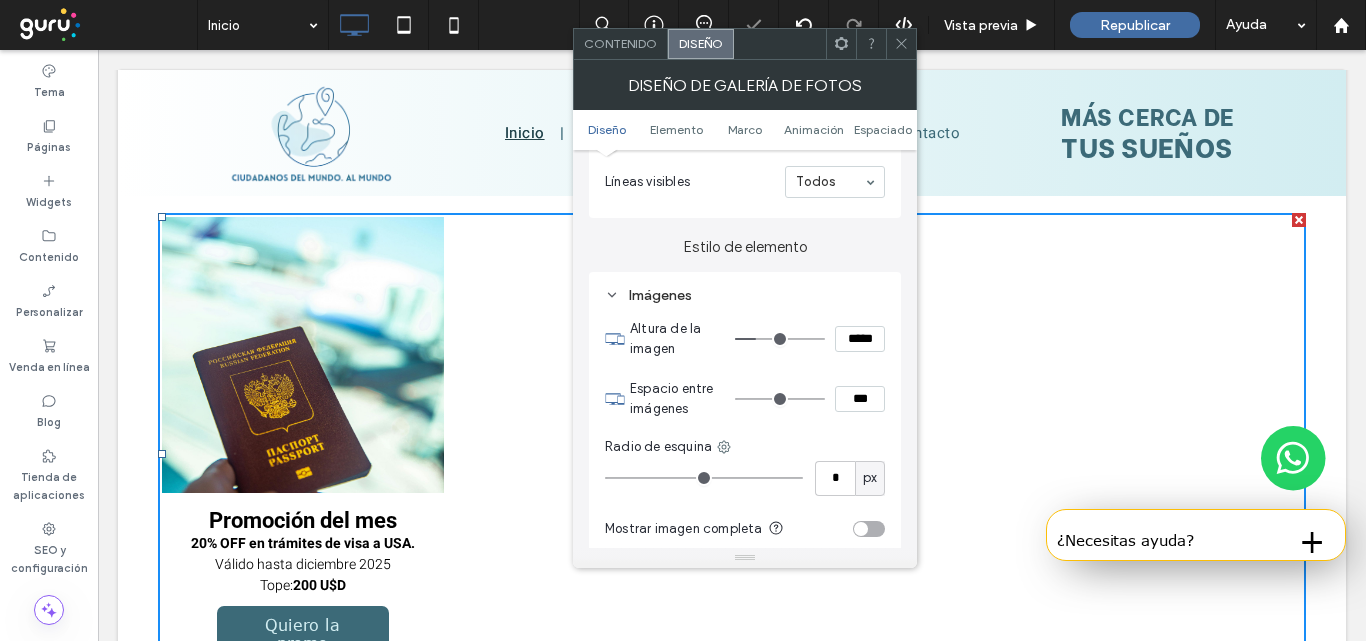type on "***" 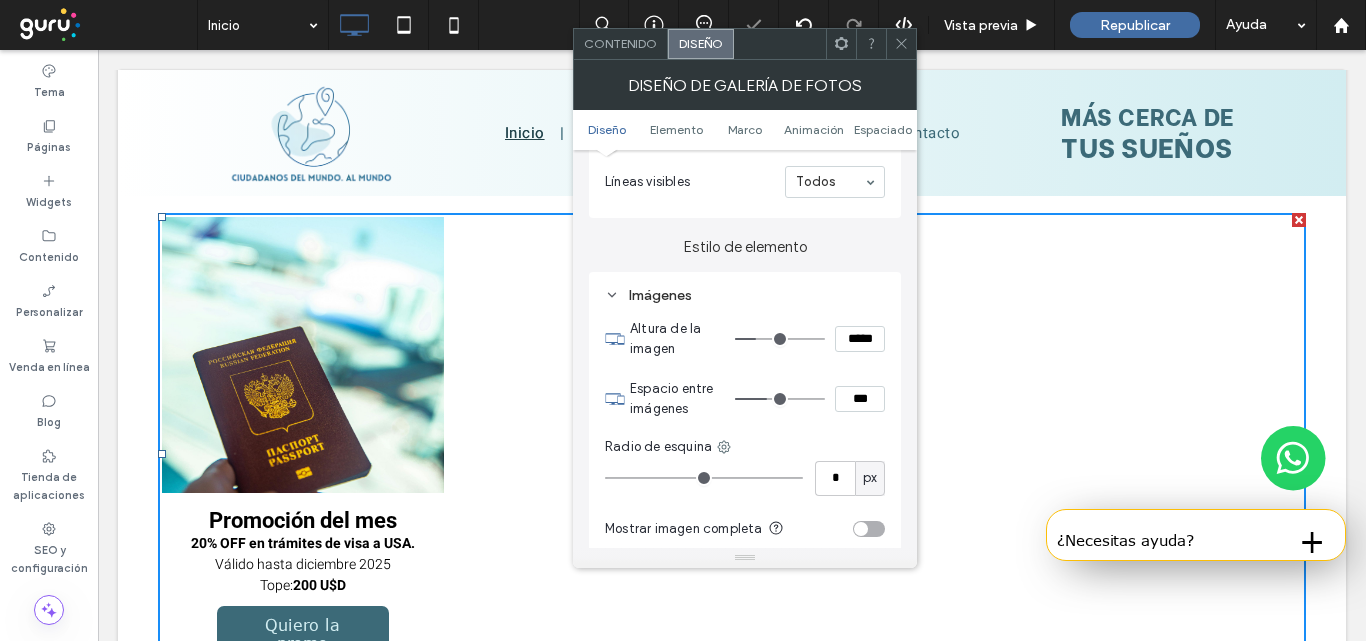 type on "*" 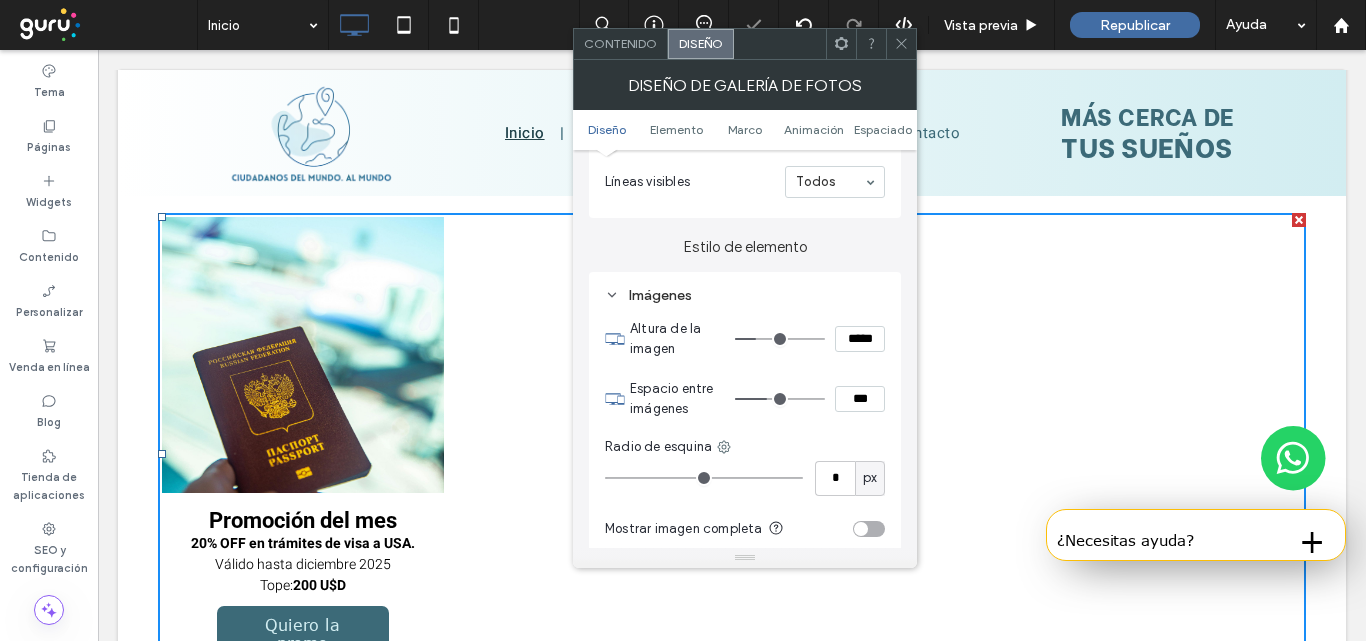 type on "***" 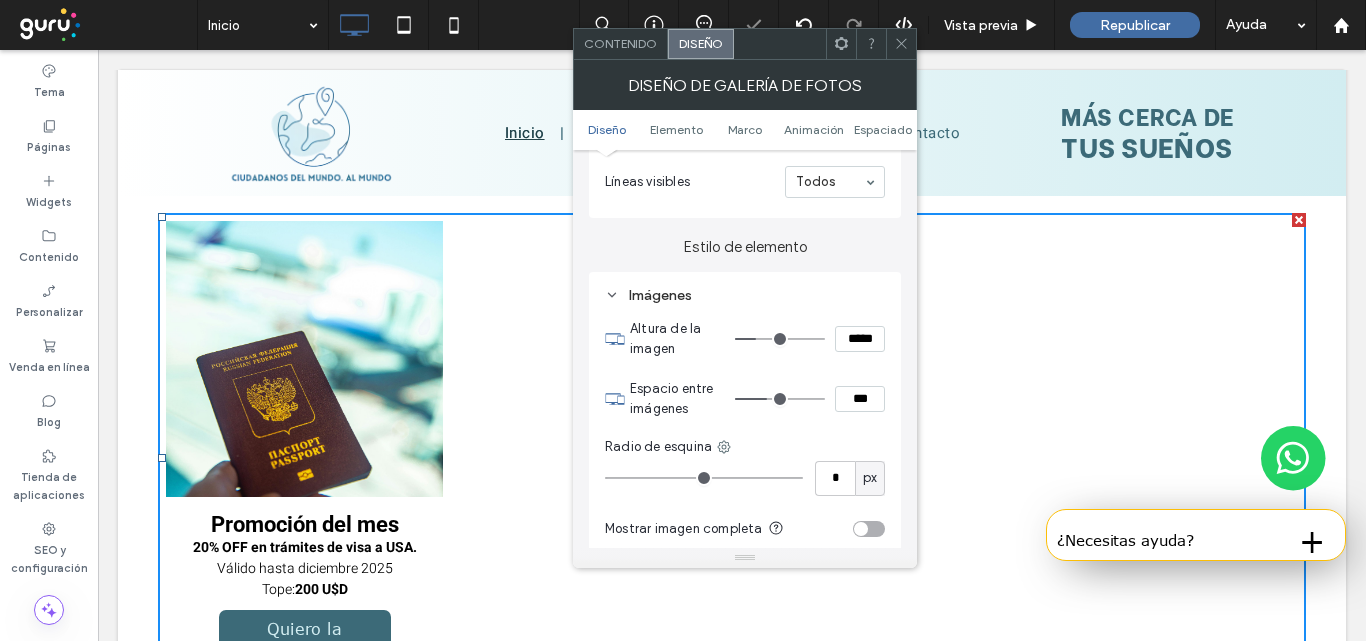 type on "*" 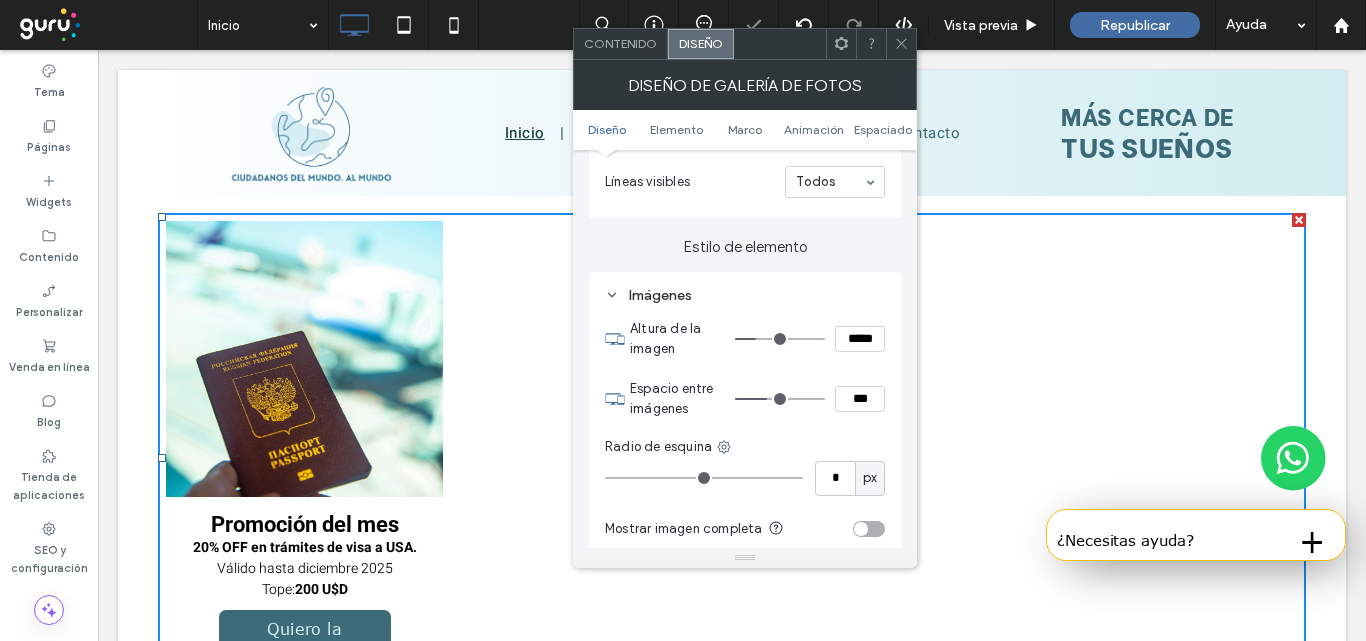 type on "***" 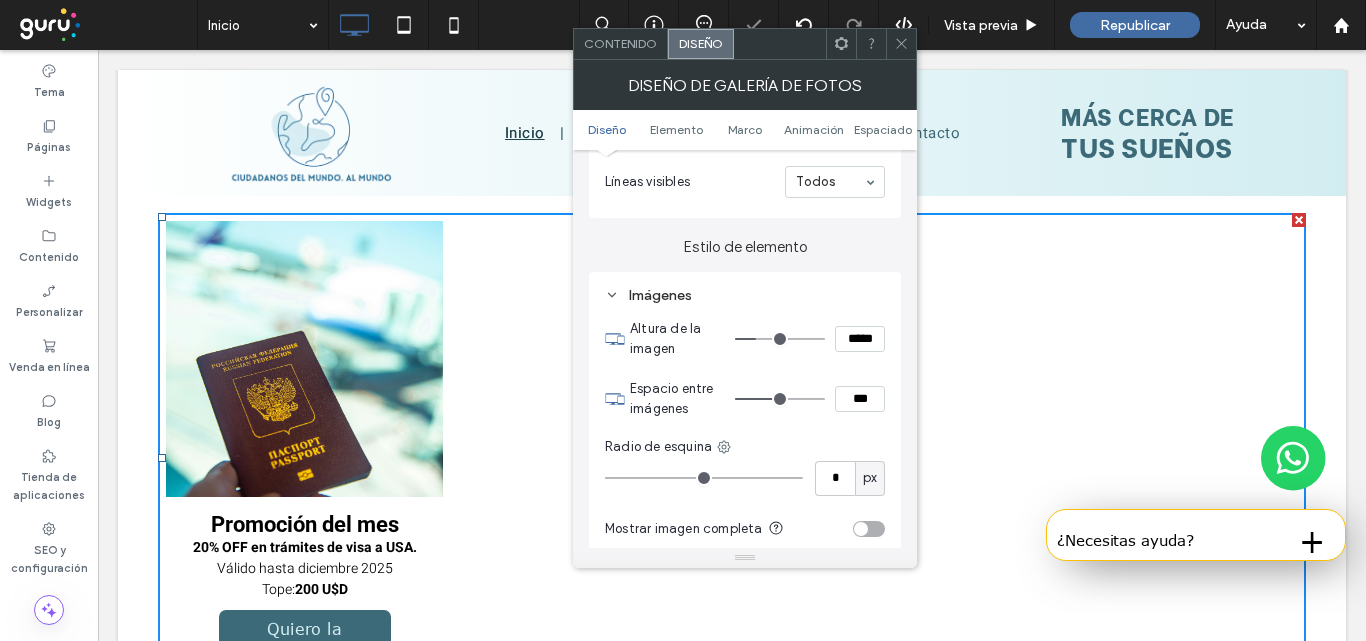 type on "**" 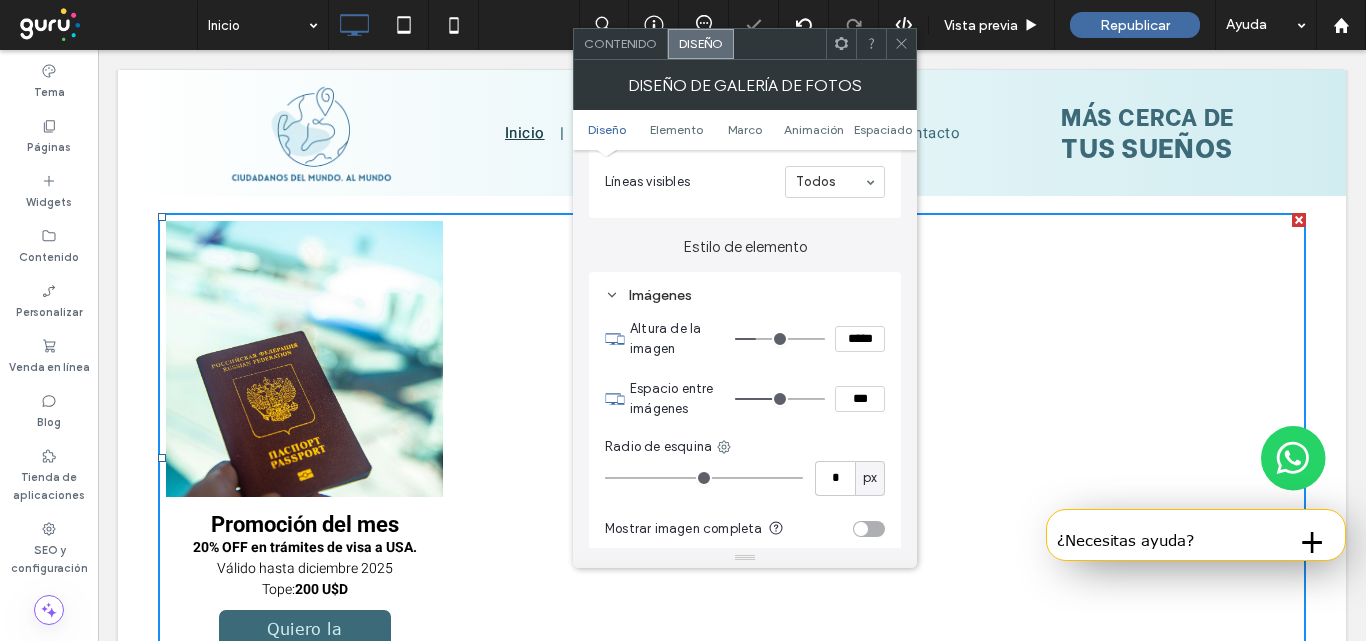 type on "****" 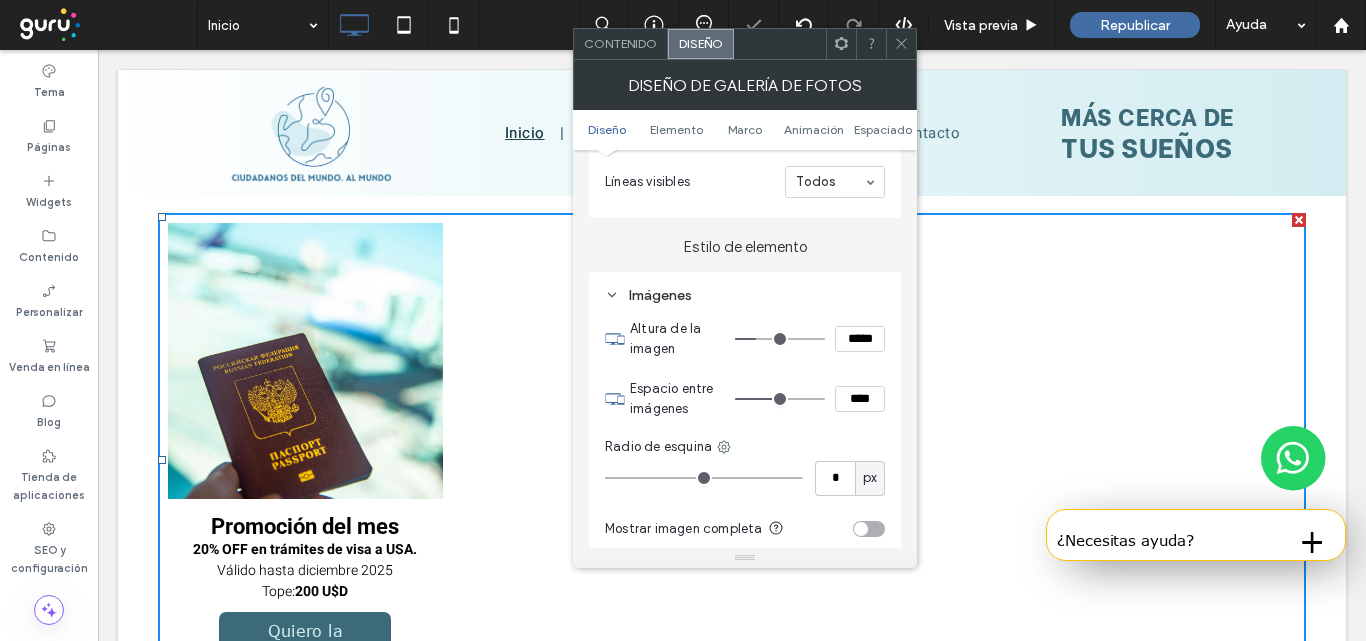 type on "**" 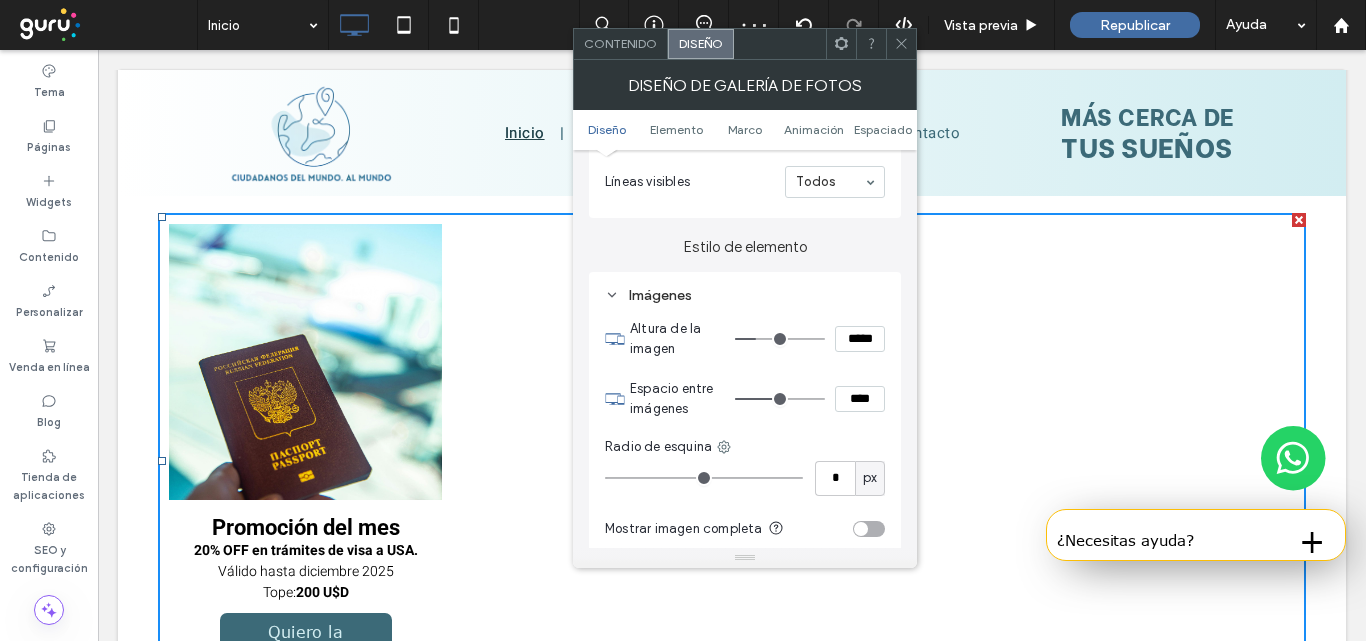 drag, startPoint x: 742, startPoint y: 404, endPoint x: 785, endPoint y: 407, distance: 43.104523 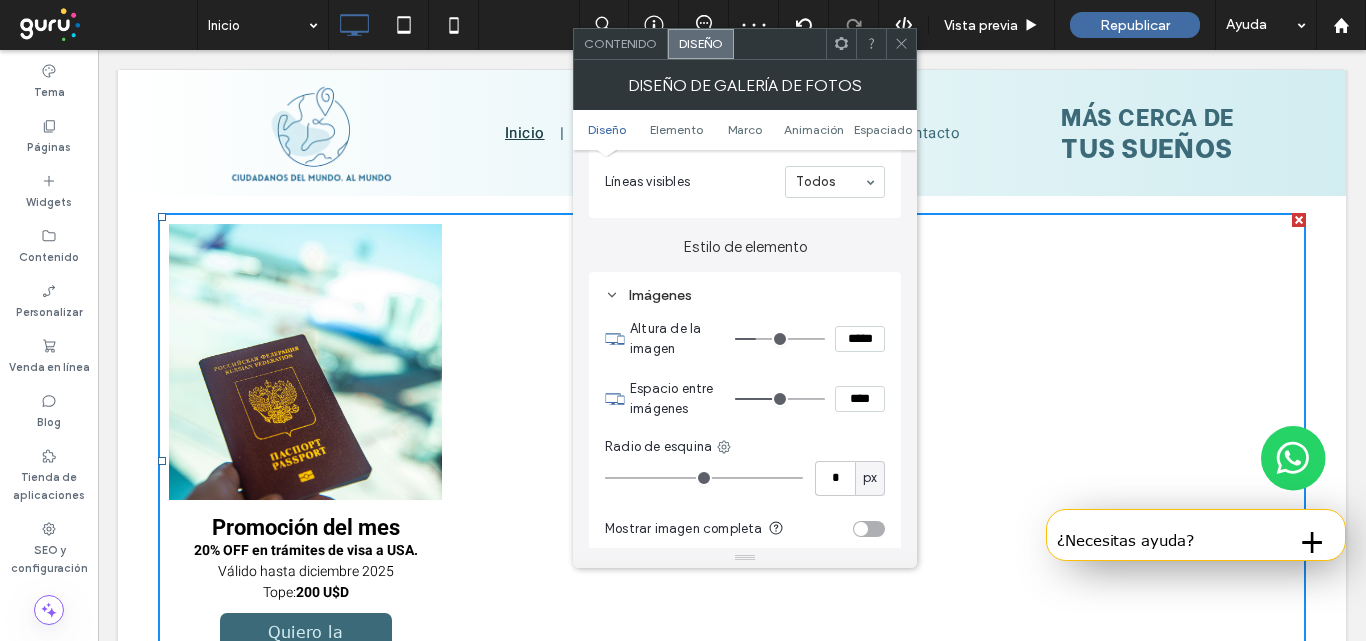 type on "**" 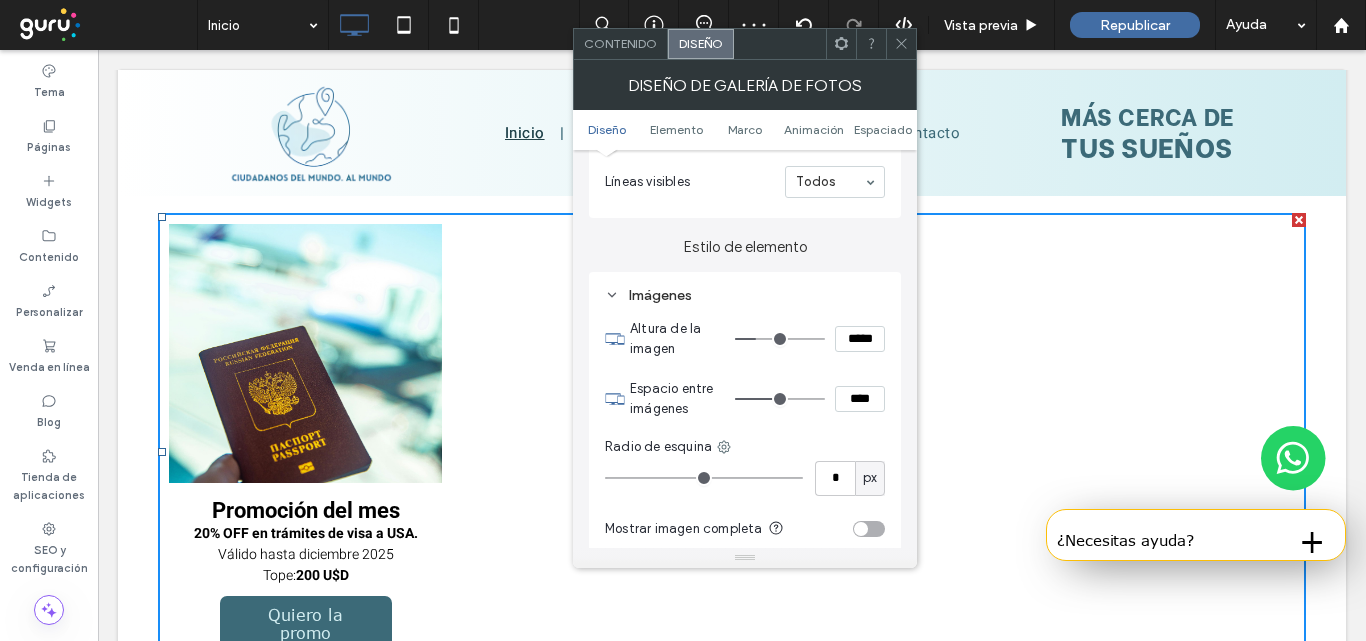type on "***" 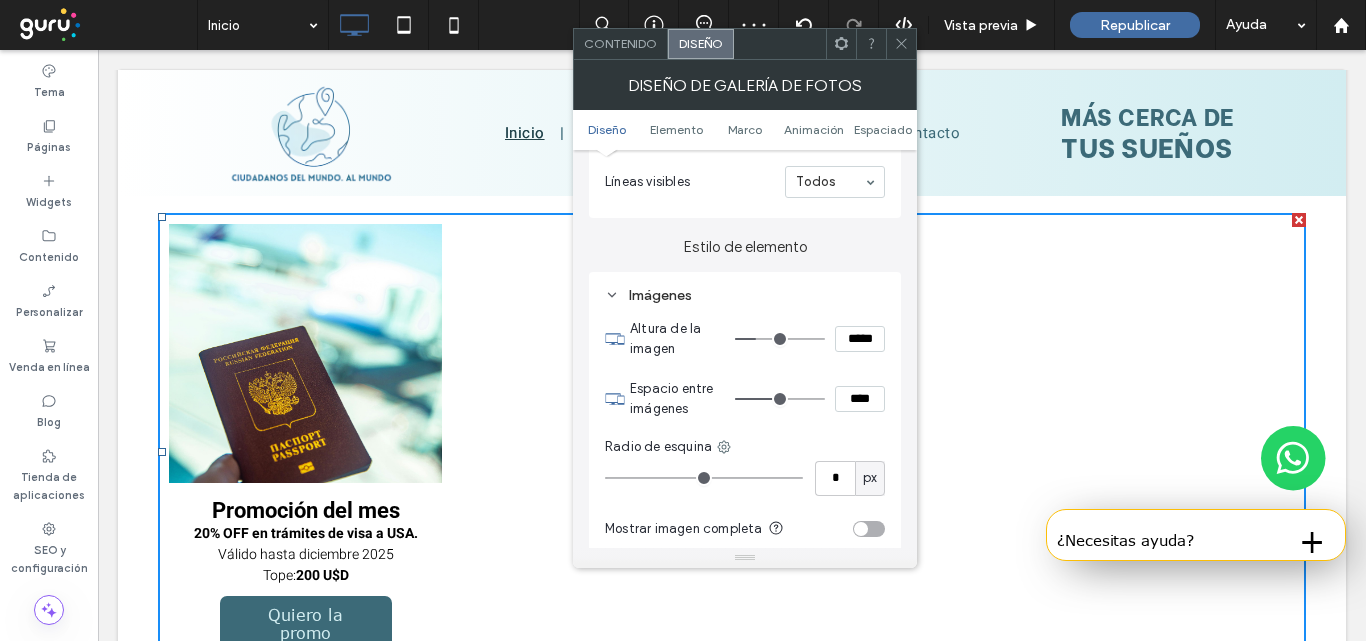 type on "*****" 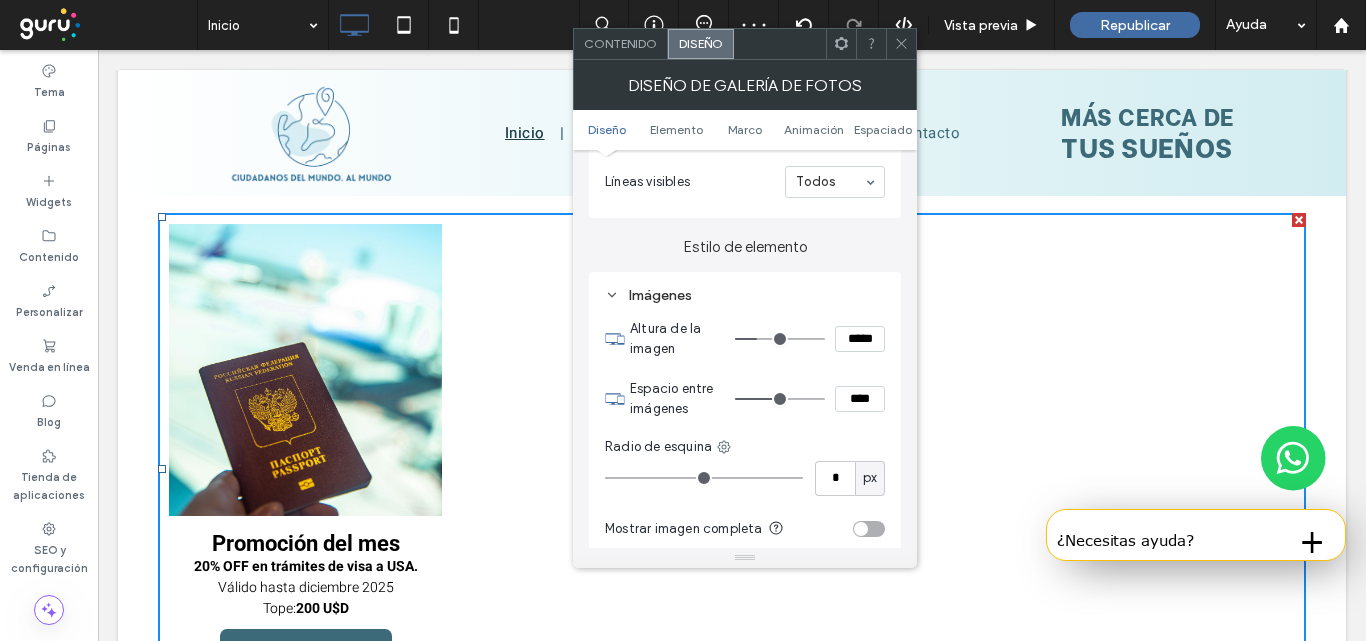 type on "***" 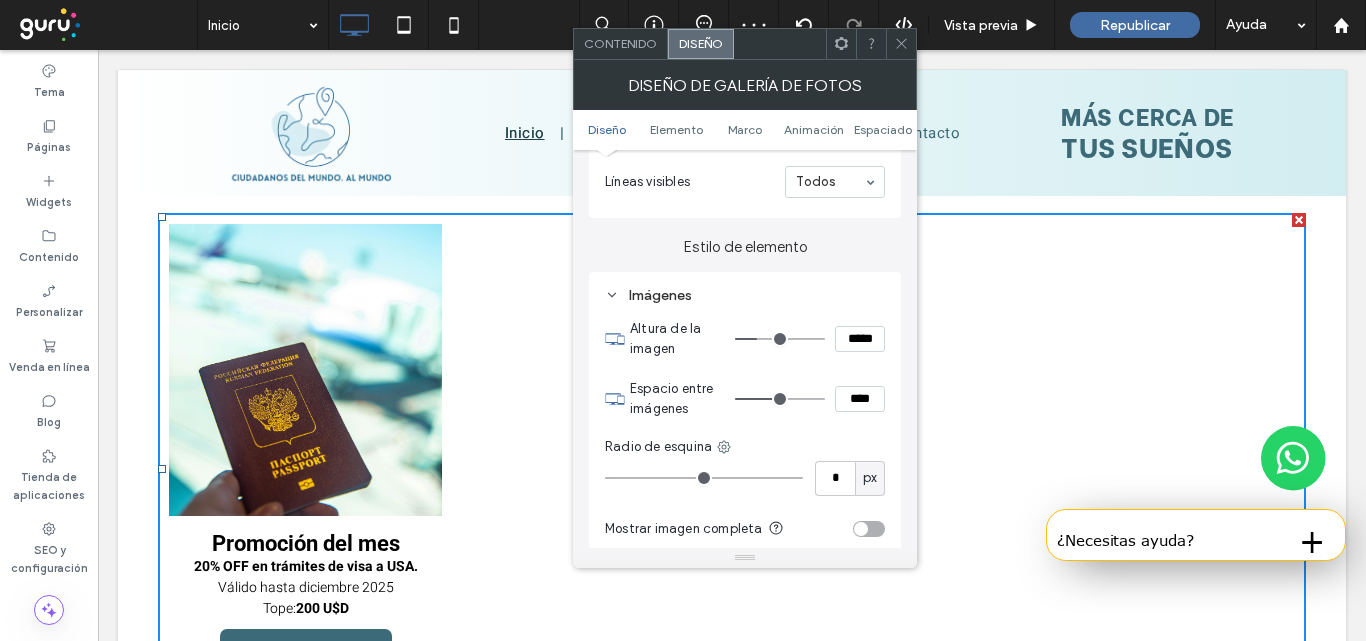 click at bounding box center (780, 339) 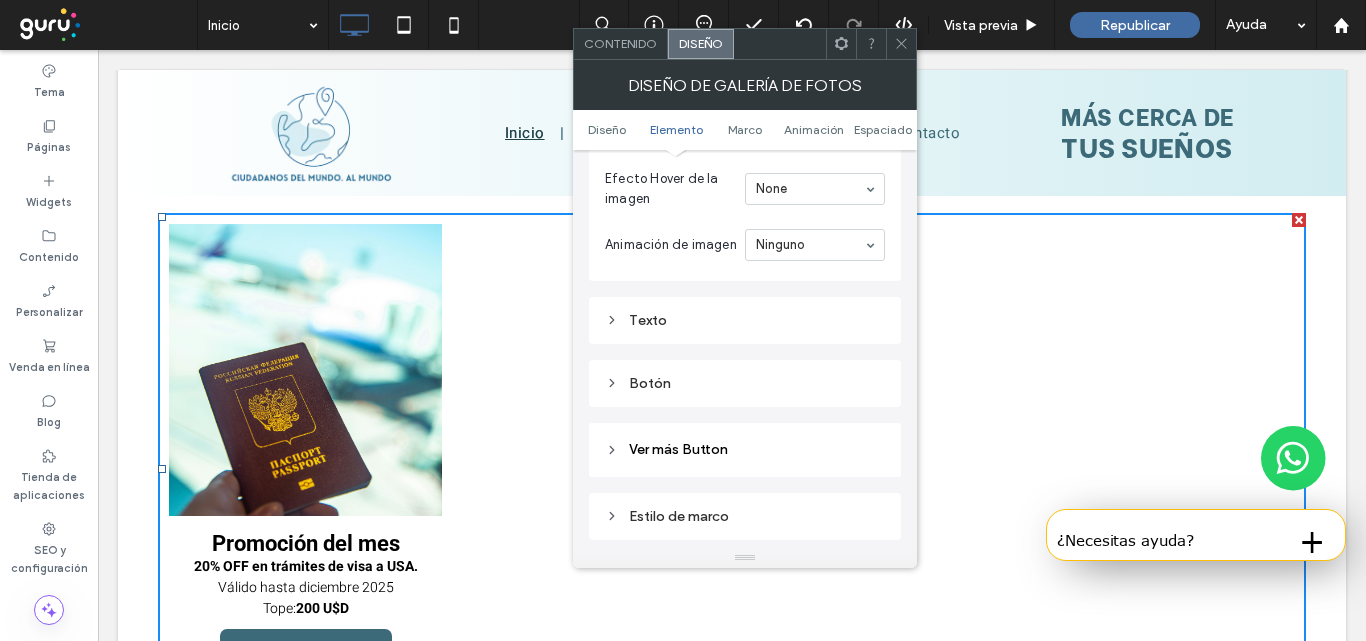 scroll, scrollTop: 1300, scrollLeft: 0, axis: vertical 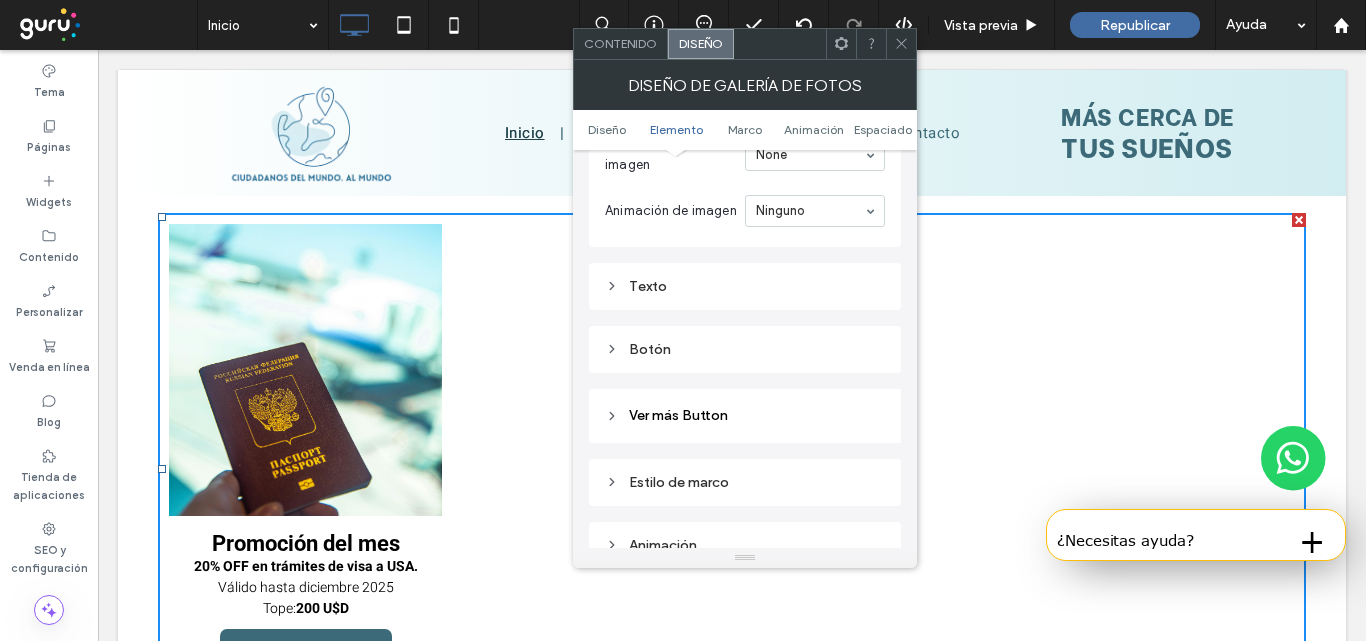 click on "Texto" at bounding box center (745, 286) 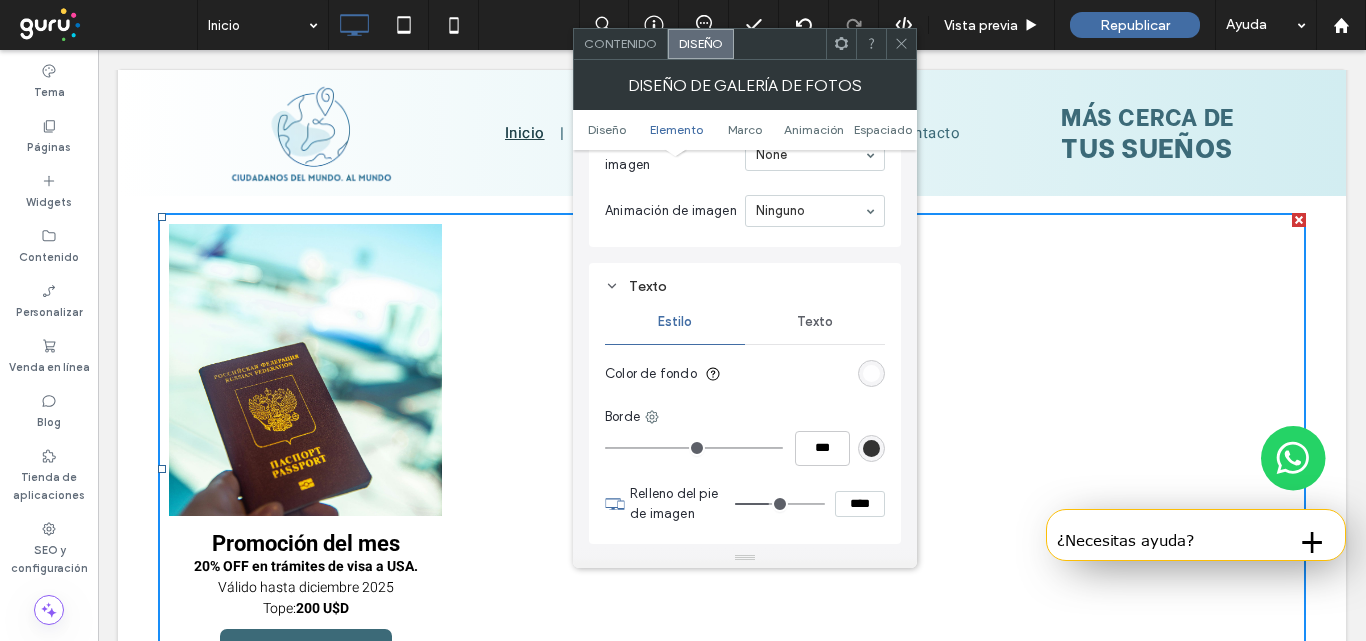 scroll, scrollTop: 2997, scrollLeft: 0, axis: vertical 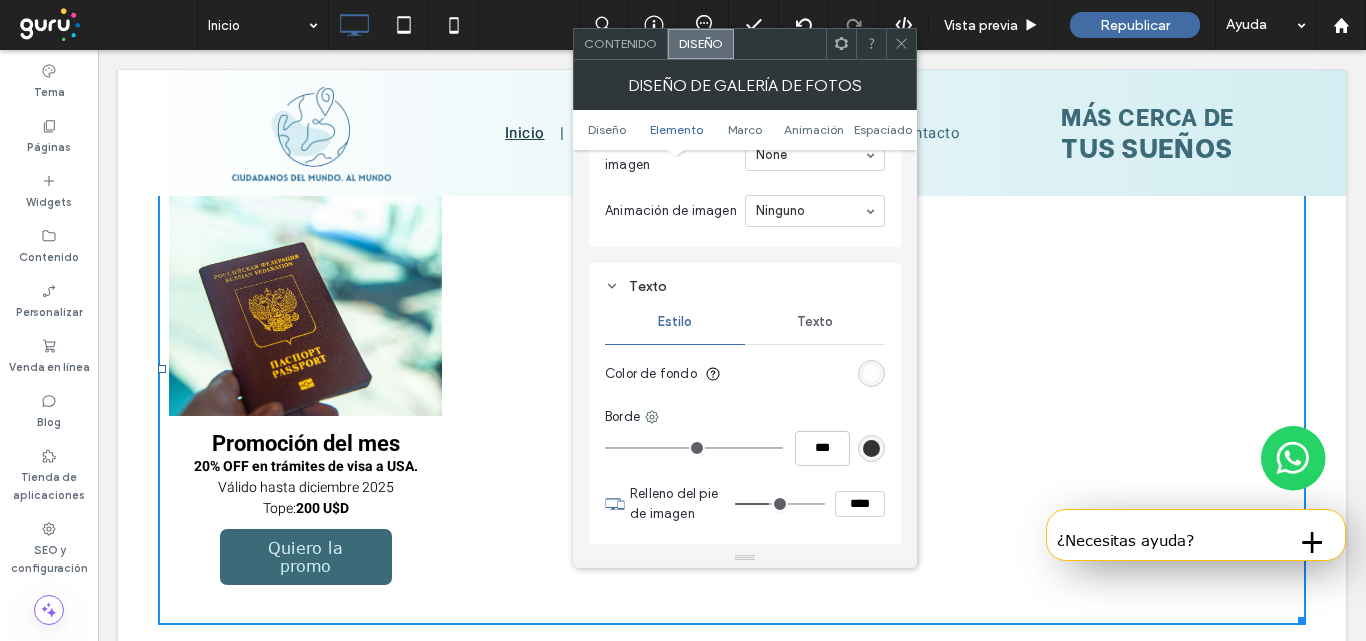 click on "Texto" at bounding box center [815, 322] 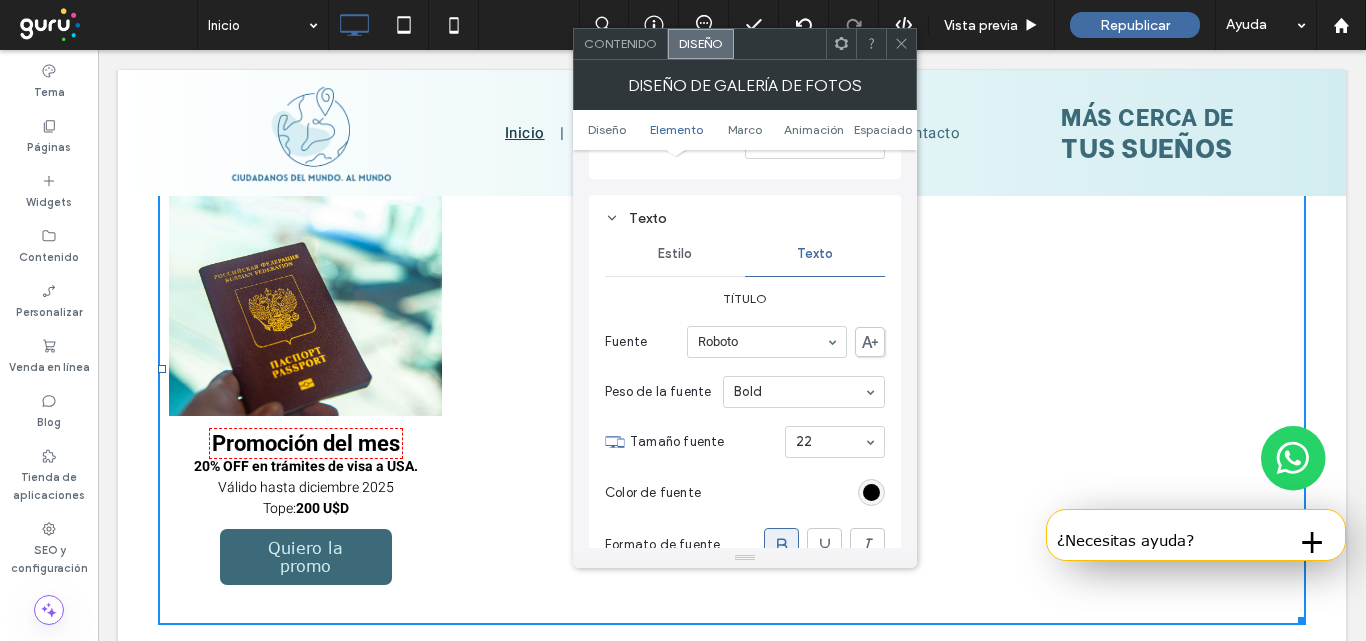 scroll, scrollTop: 1400, scrollLeft: 0, axis: vertical 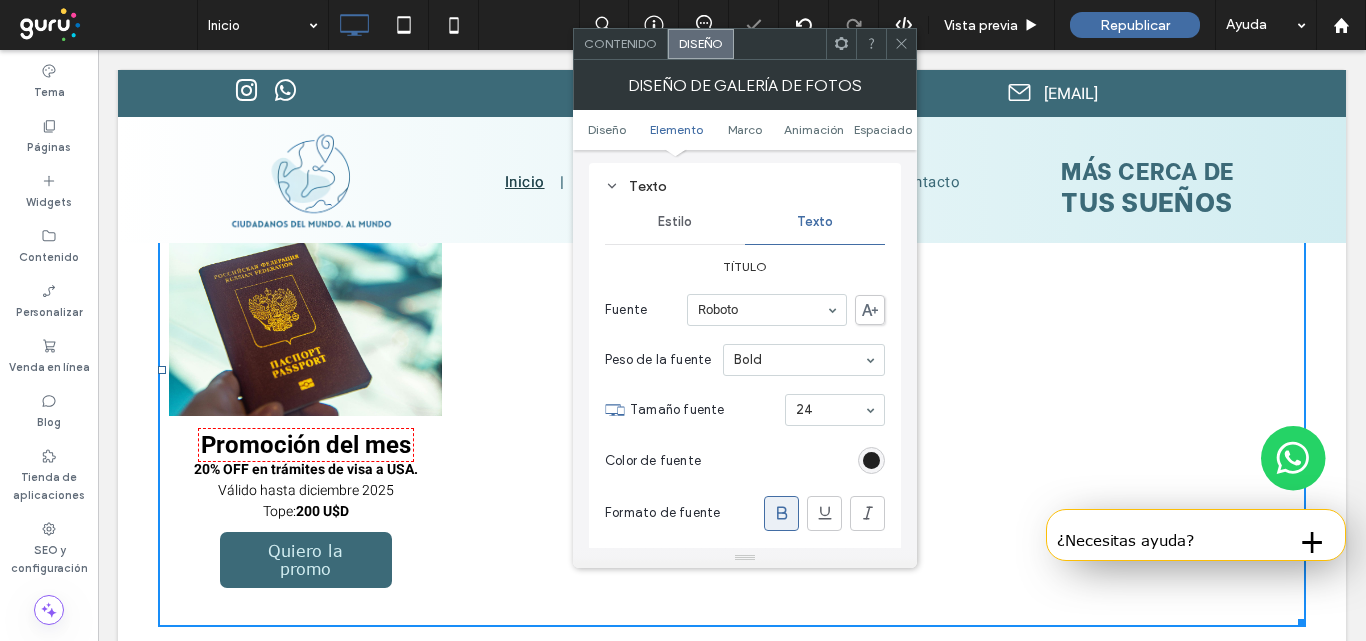 click at bounding box center (871, 460) 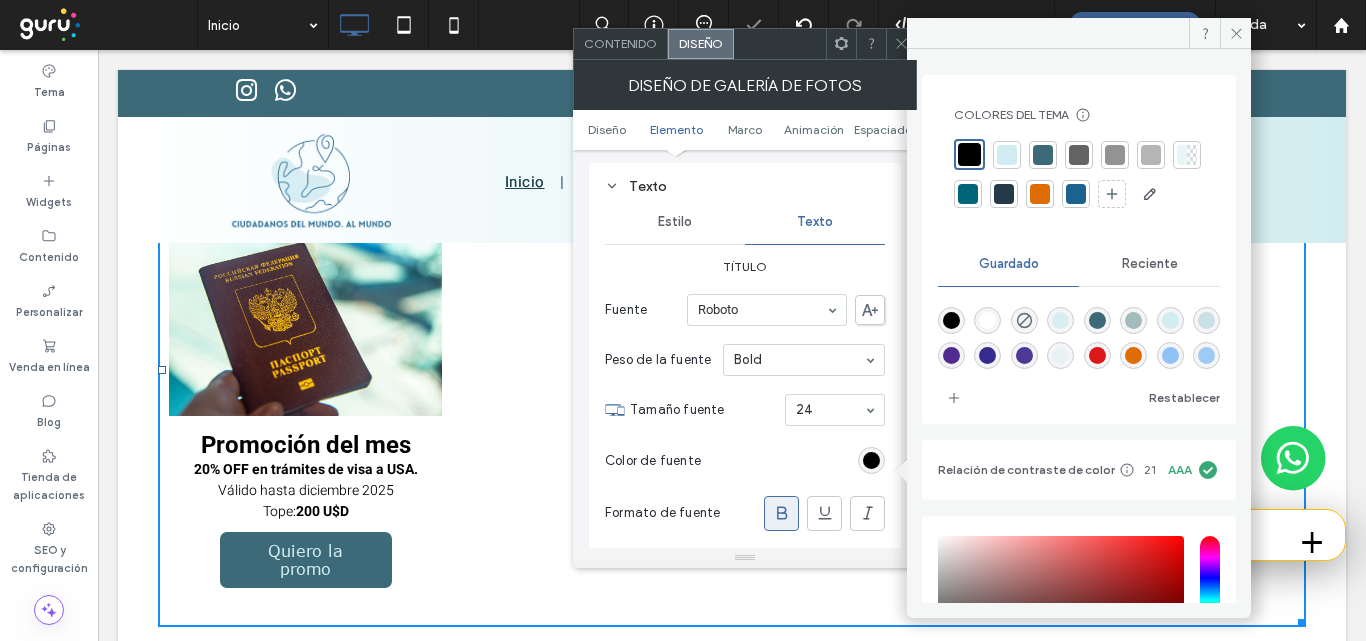click at bounding box center (1043, 155) 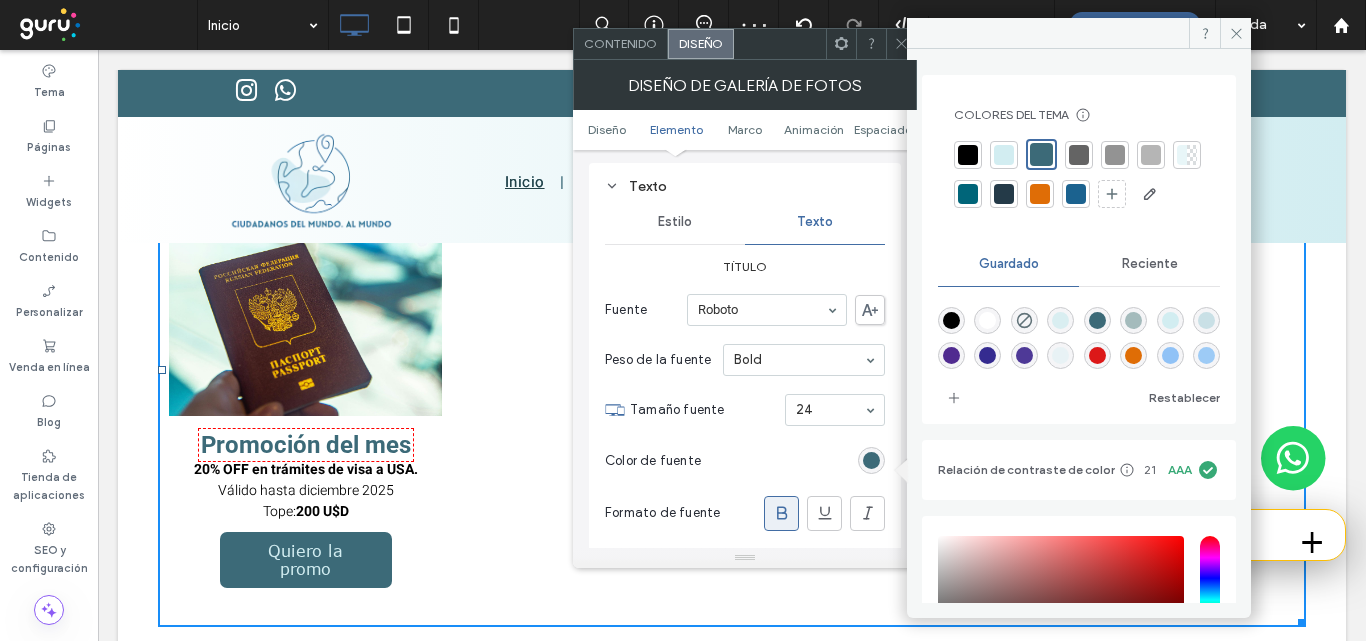 click on "Color de fuente" at bounding box center (745, 461) 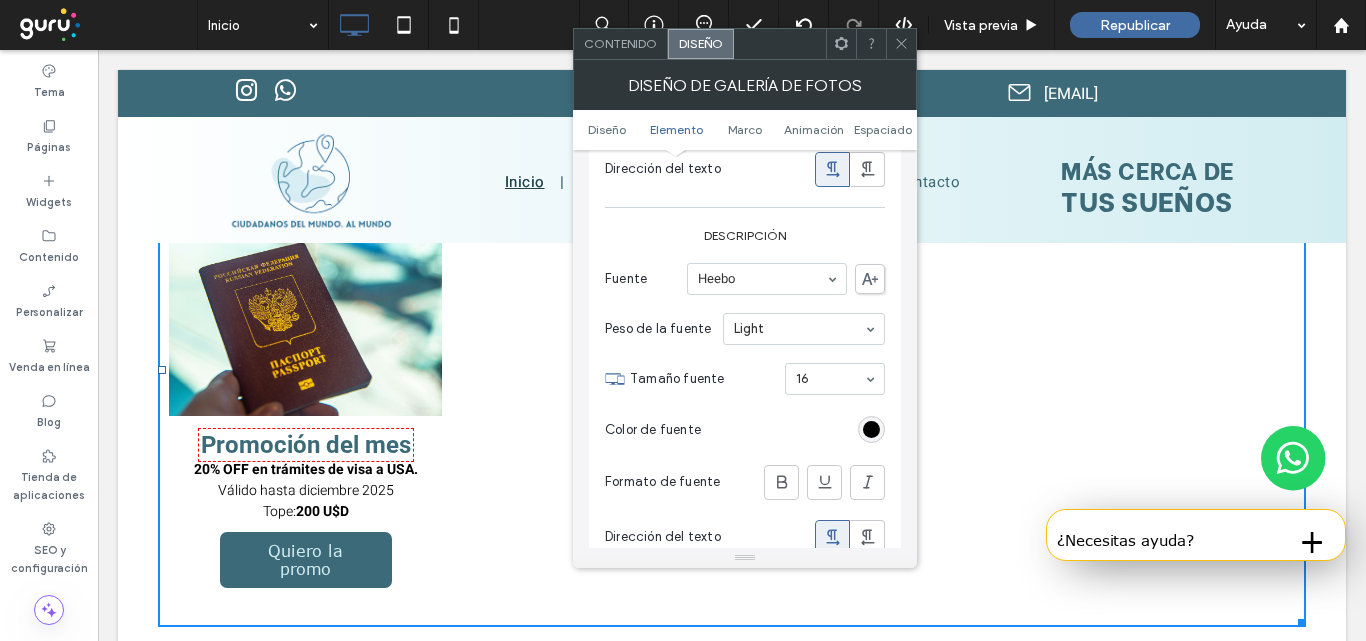 scroll, scrollTop: 1800, scrollLeft: 0, axis: vertical 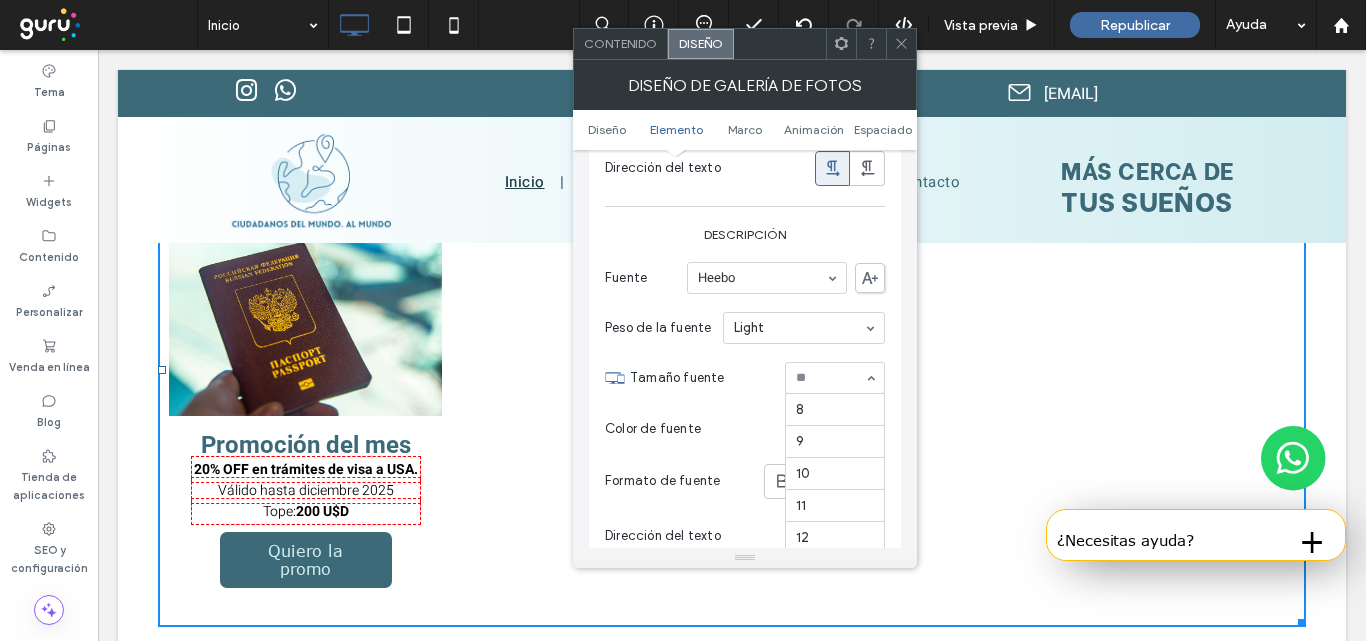 drag, startPoint x: 819, startPoint y: 386, endPoint x: 814, endPoint y: 411, distance: 25.495098 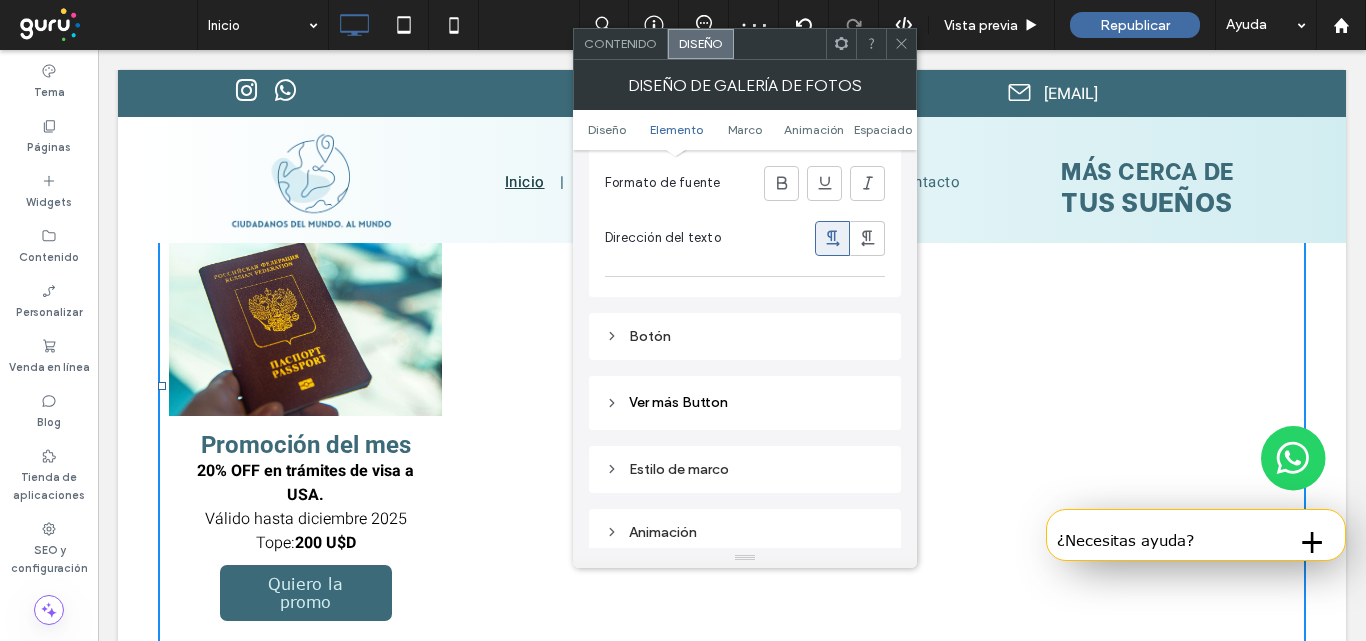 scroll, scrollTop: 2100, scrollLeft: 0, axis: vertical 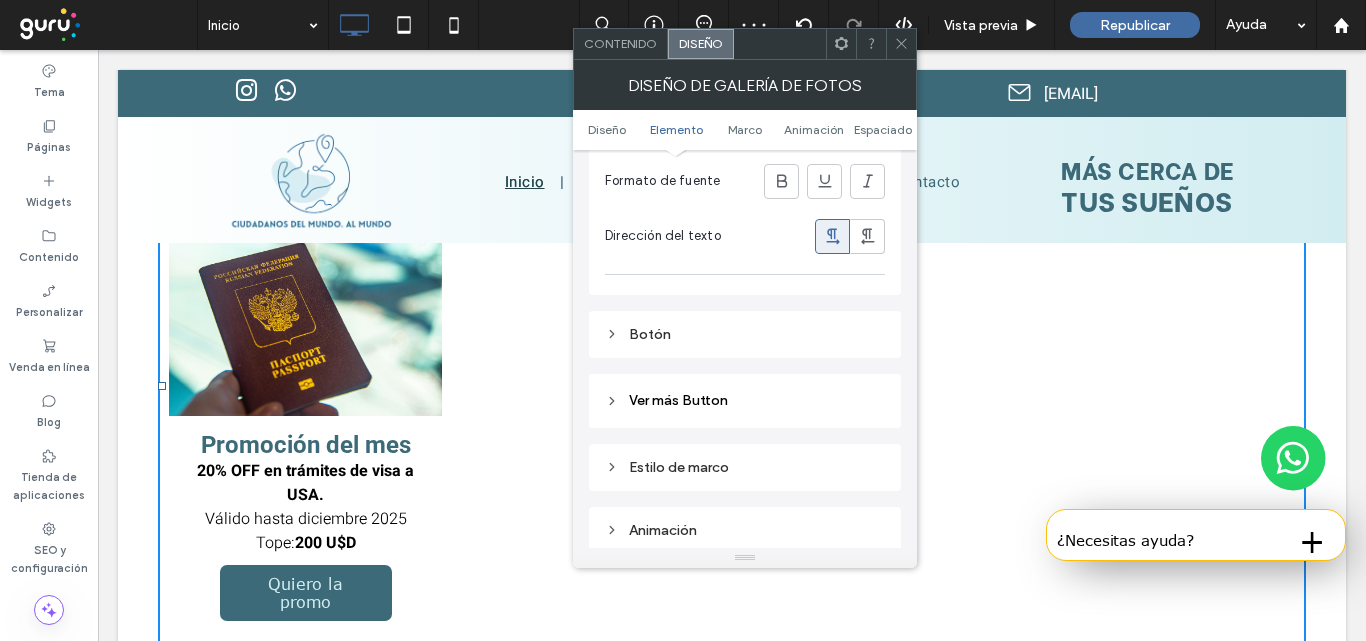 click on "Botón" at bounding box center (745, 334) 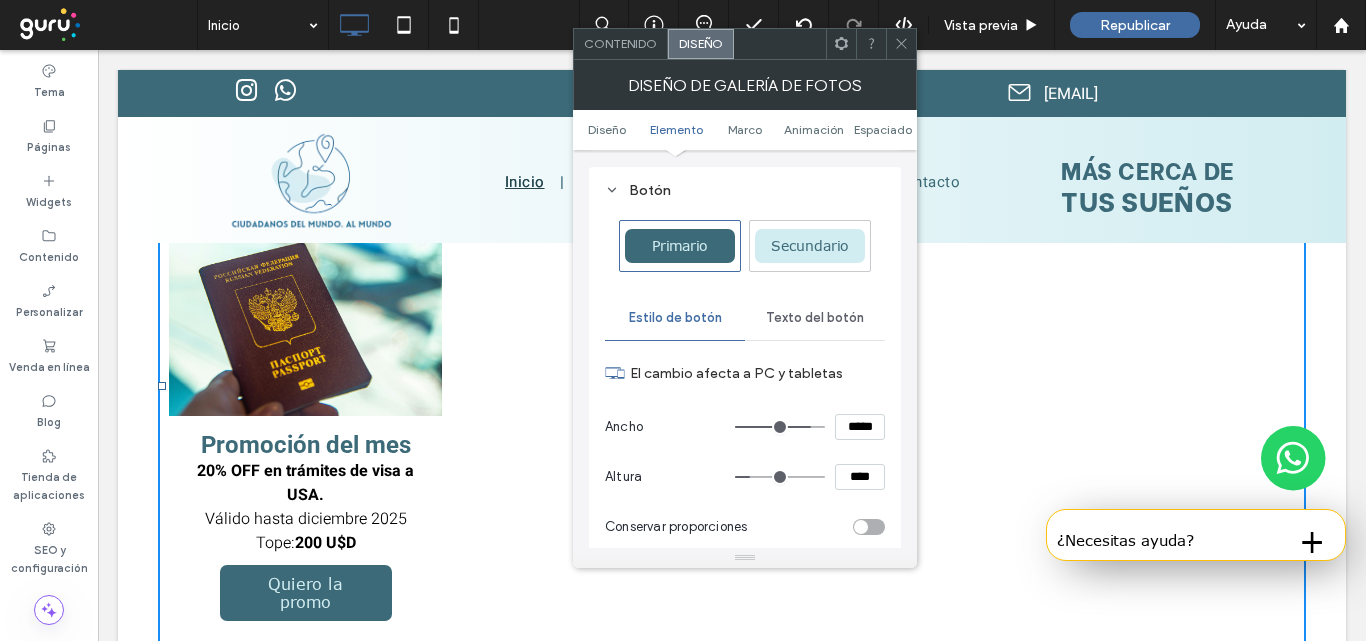scroll, scrollTop: 2300, scrollLeft: 0, axis: vertical 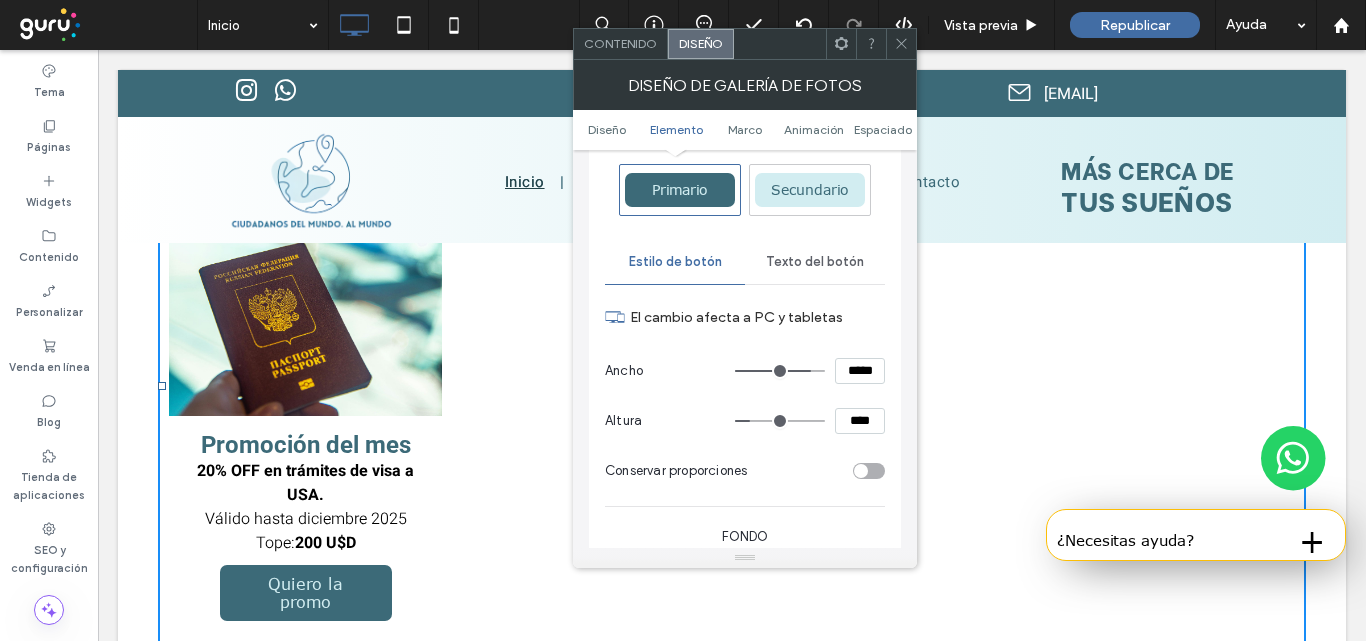 type on "***" 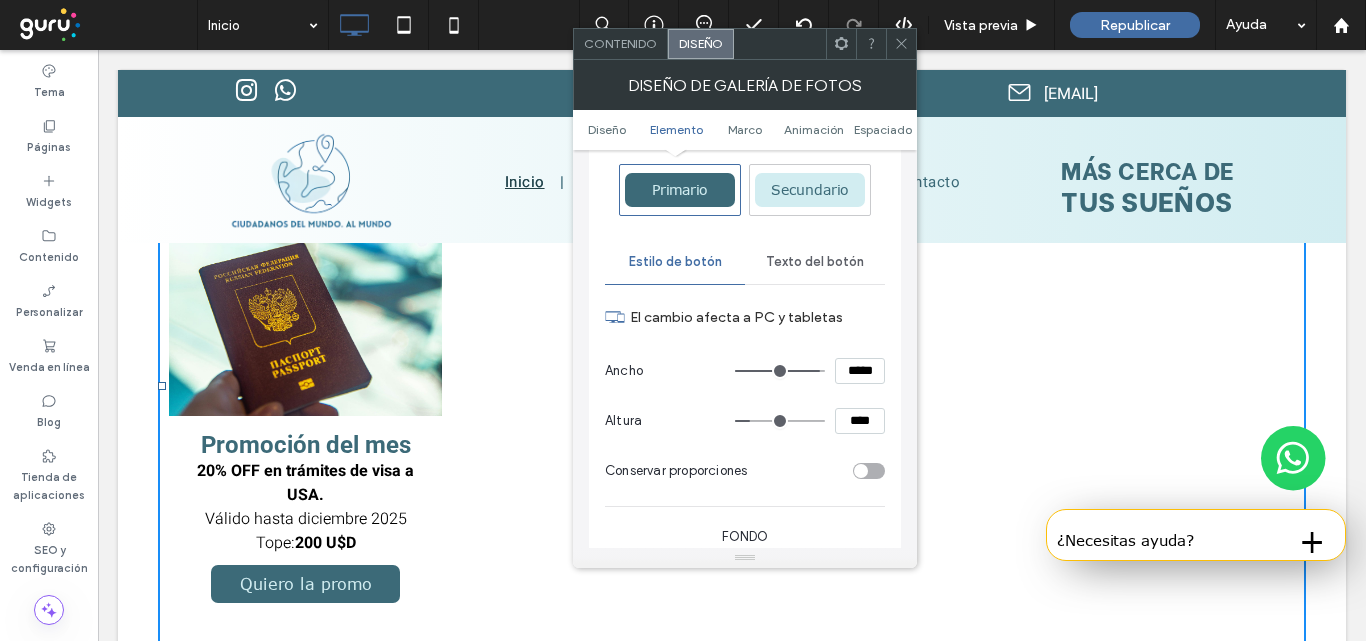 type on "***" 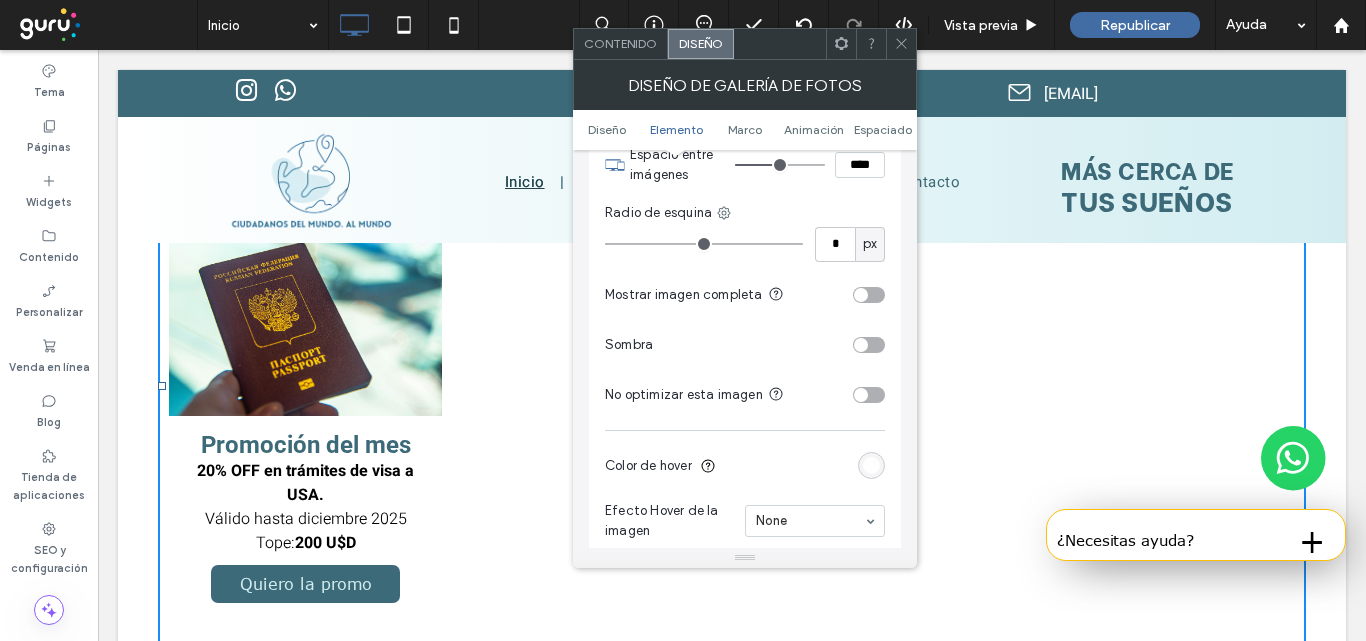 scroll, scrollTop: 900, scrollLeft: 0, axis: vertical 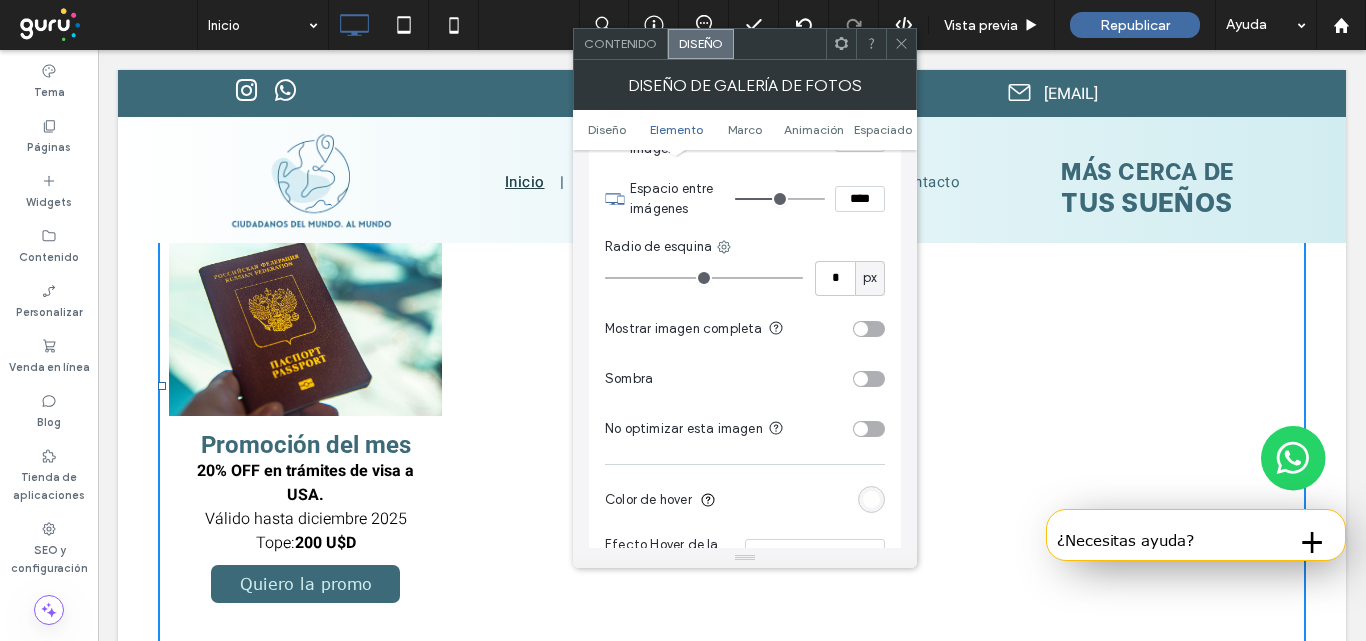 click at bounding box center [869, 379] 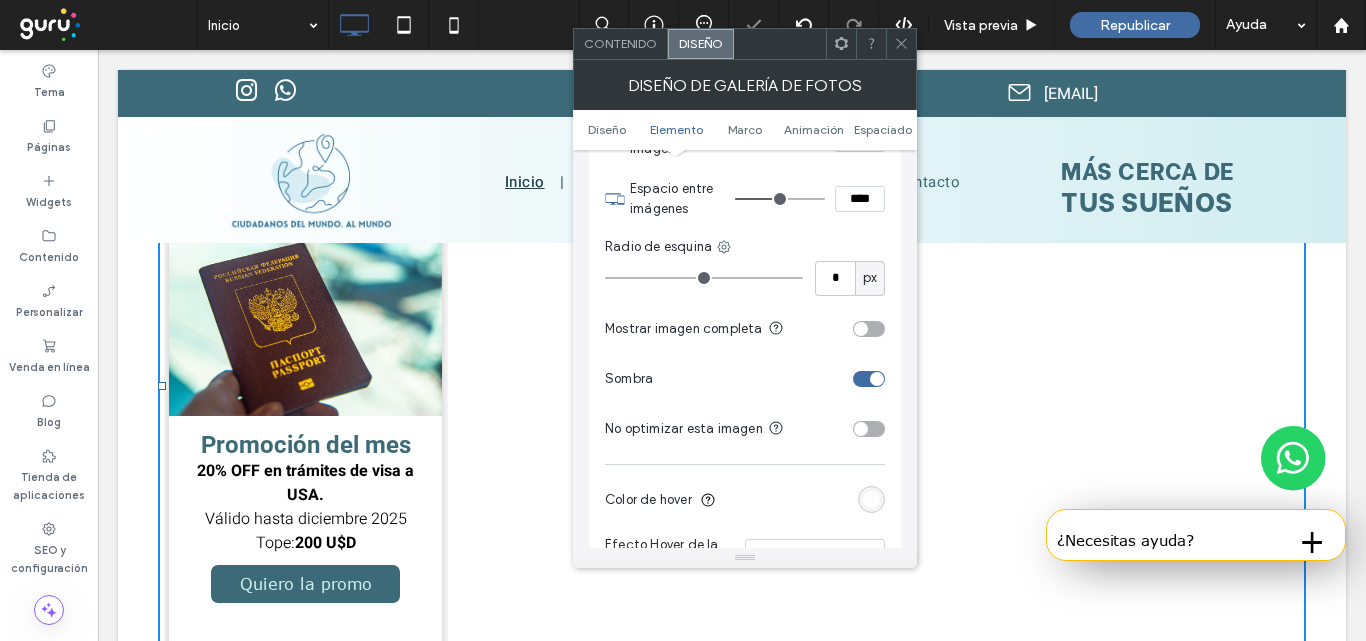 click 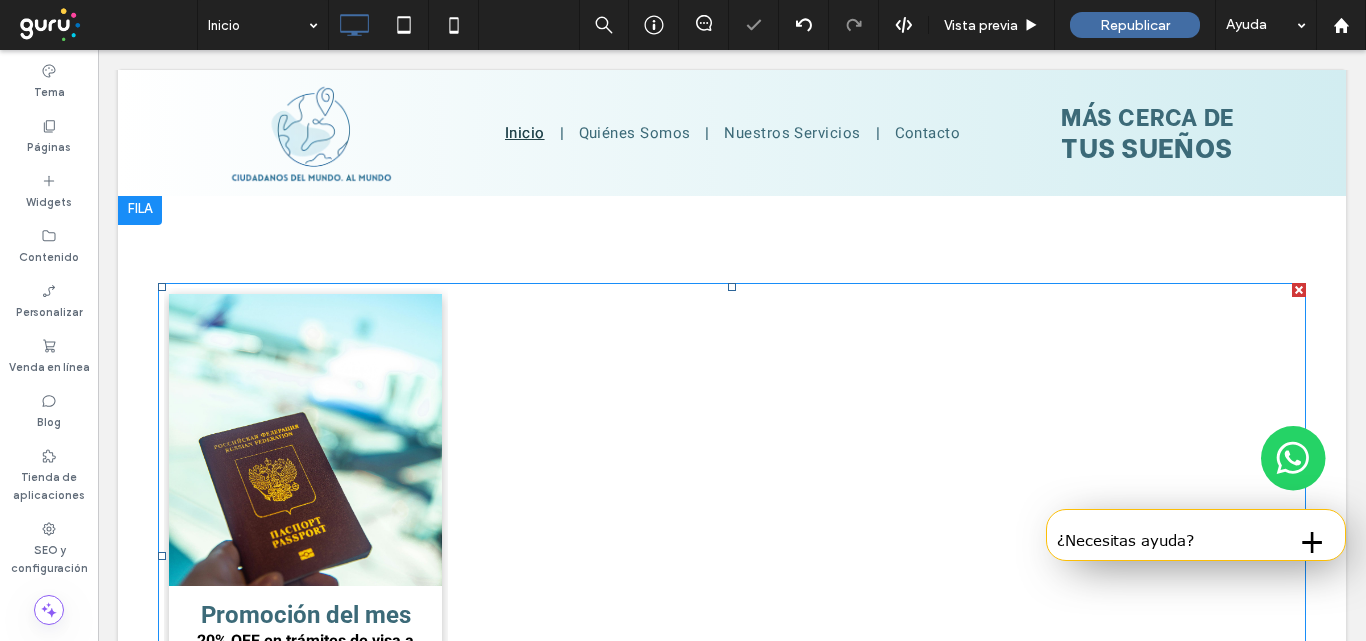 scroll, scrollTop: 2797, scrollLeft: 0, axis: vertical 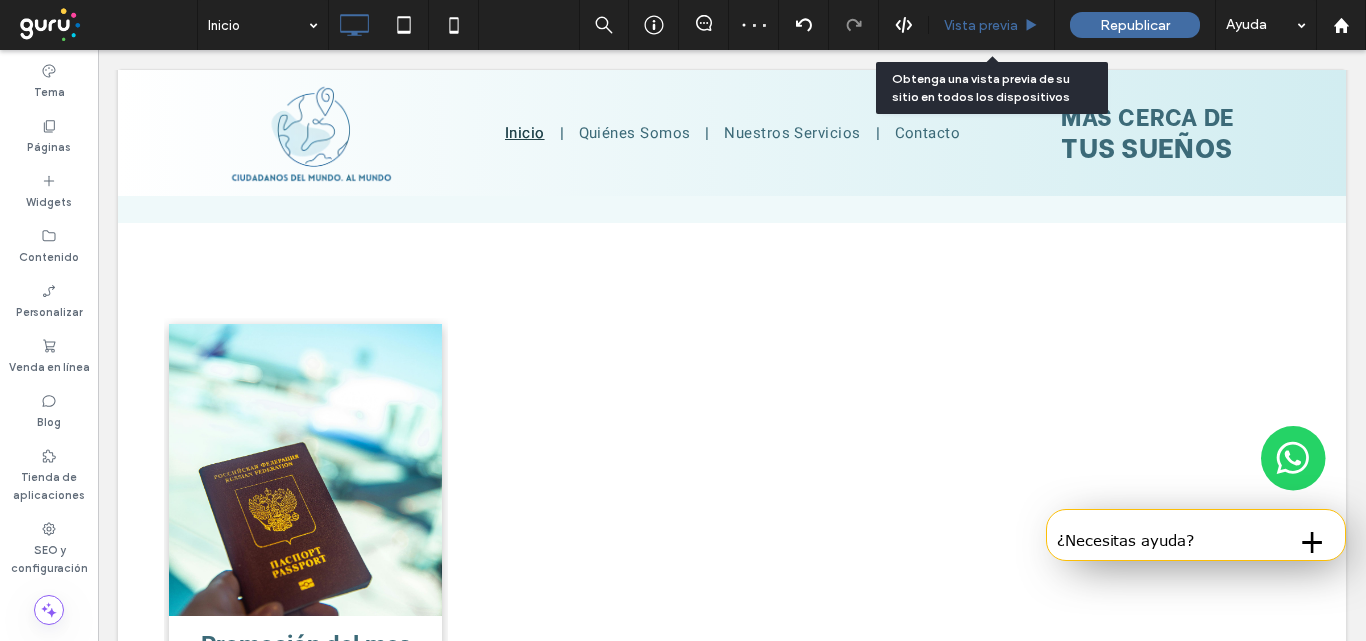 click on "Vista previa" at bounding box center (981, 25) 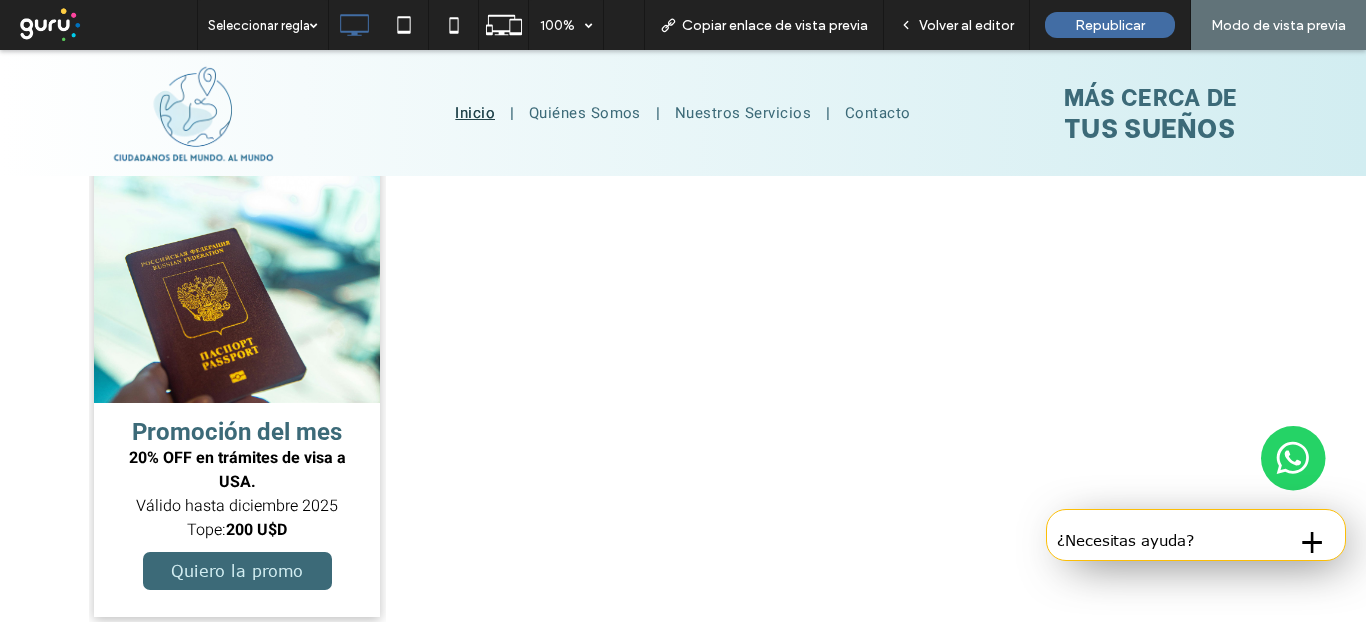 scroll, scrollTop: 2997, scrollLeft: 0, axis: vertical 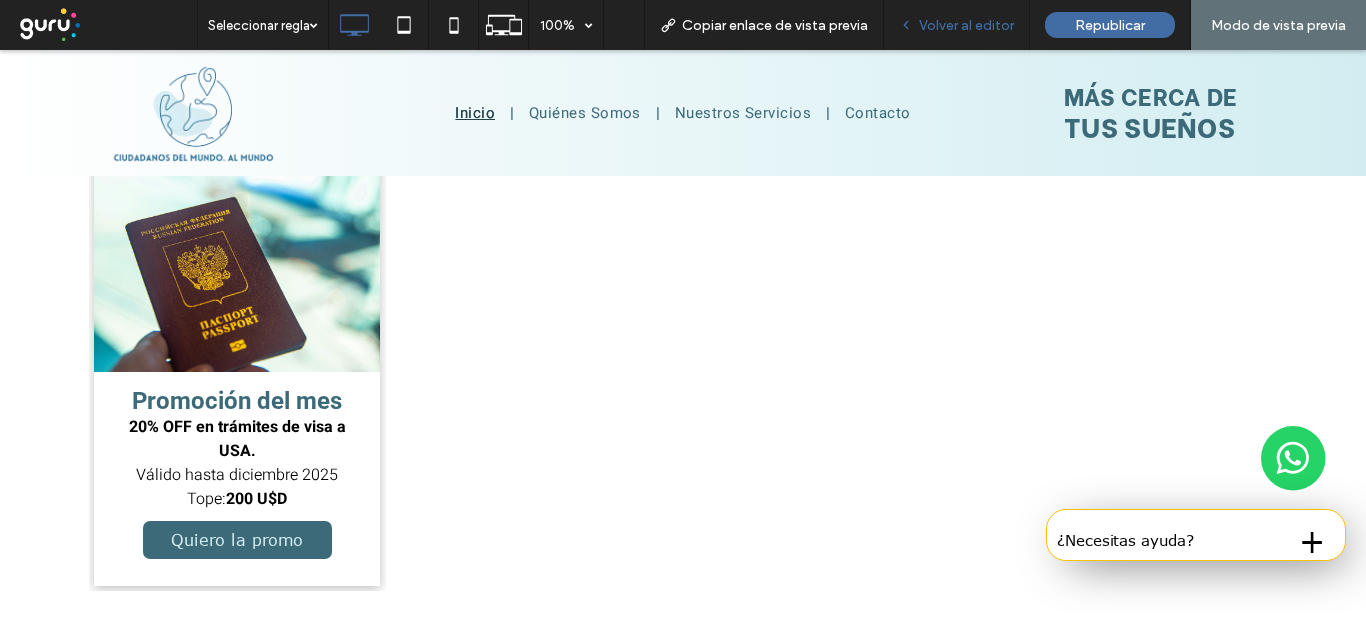 click on "Volver al editor" at bounding box center [966, 25] 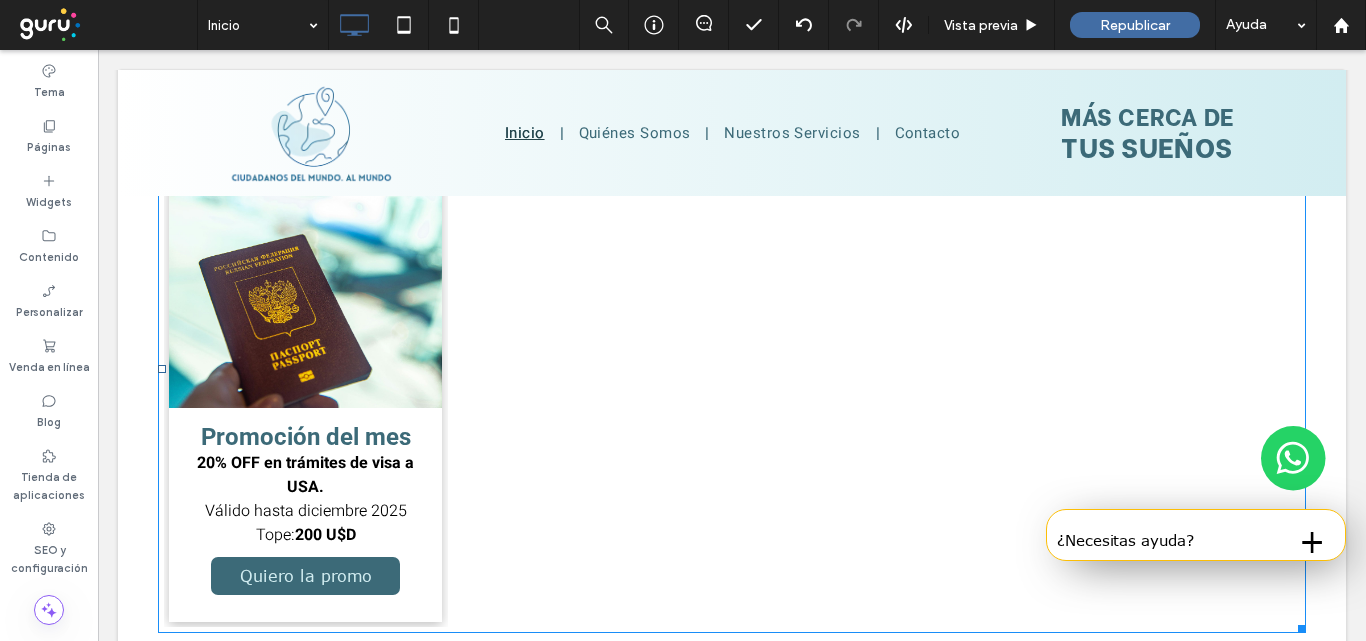 scroll, scrollTop: 3021, scrollLeft: 0, axis: vertical 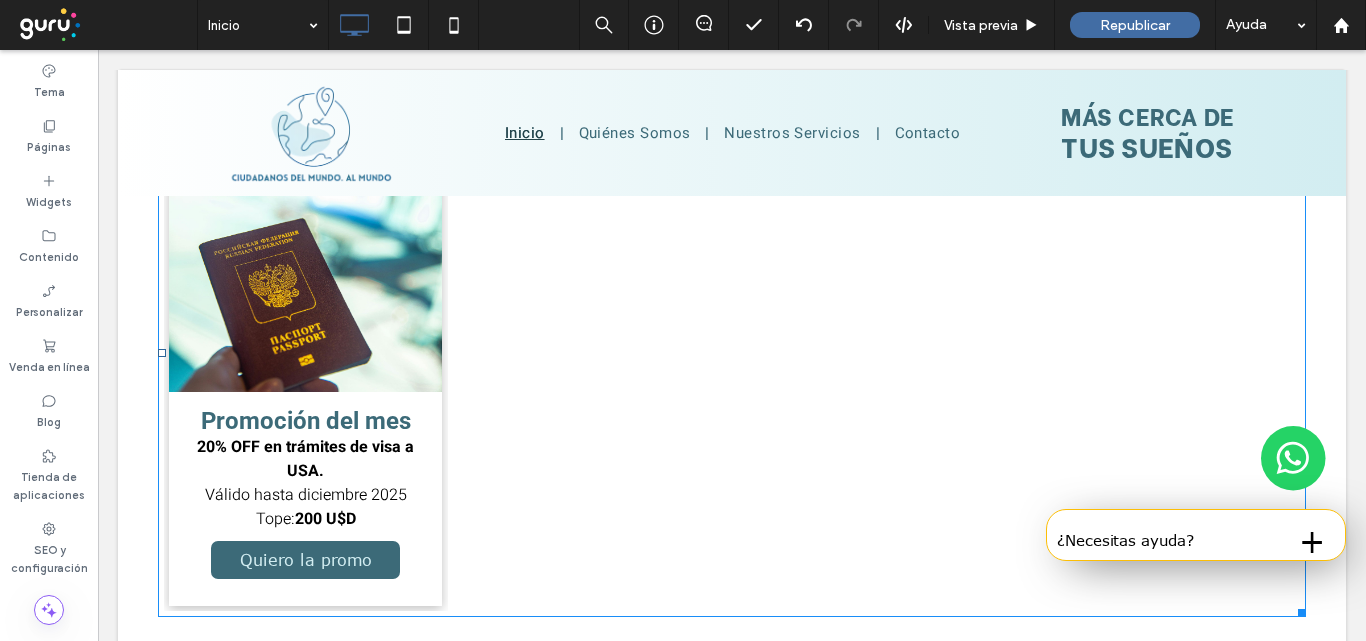 click at bounding box center [305, 246] 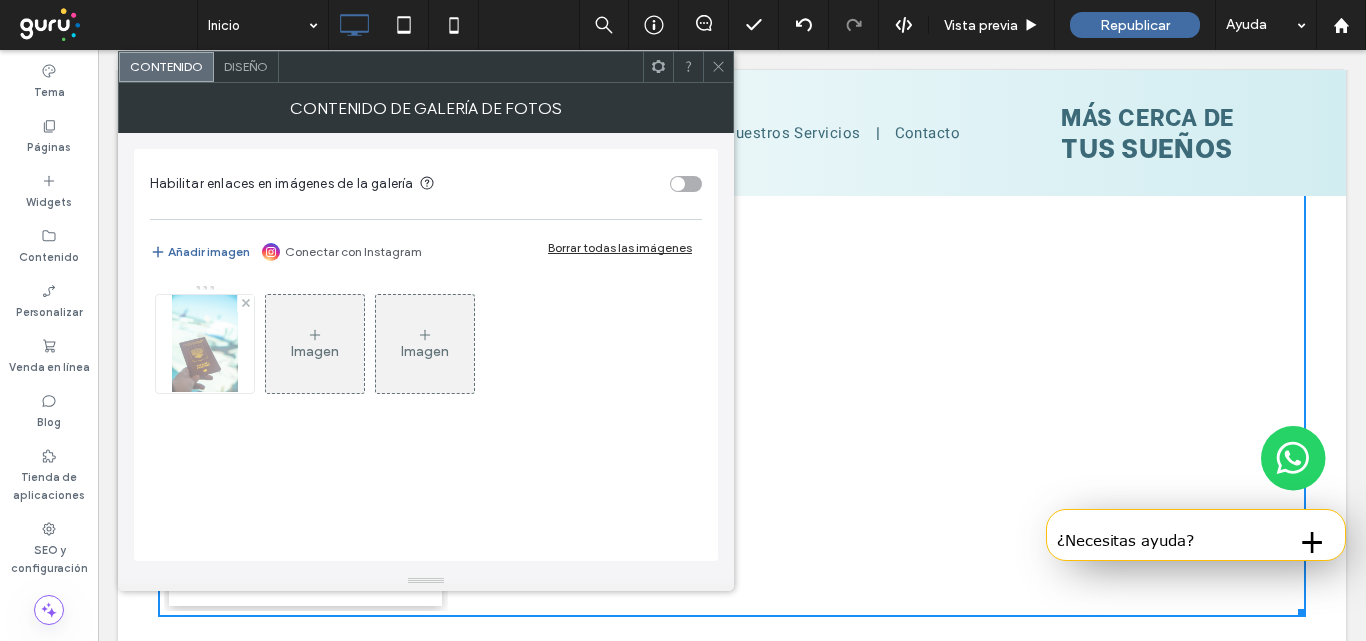 click at bounding box center [204, 344] 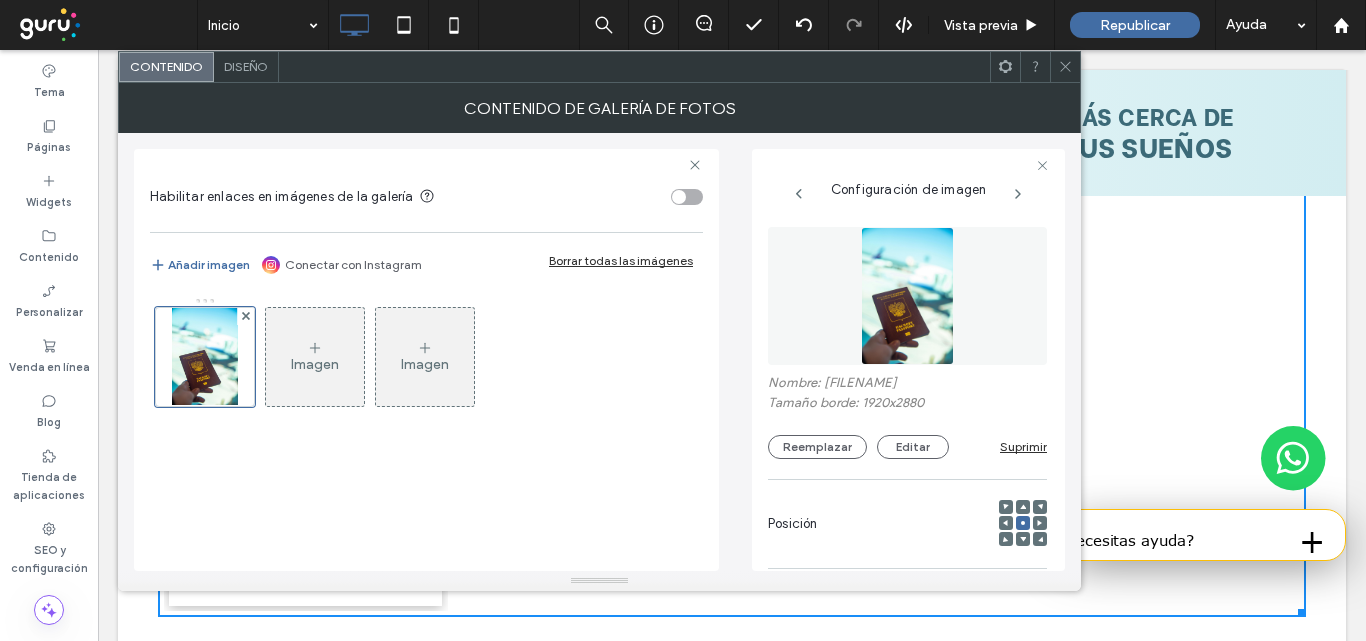 scroll, scrollTop: 0, scrollLeft: 2, axis: horizontal 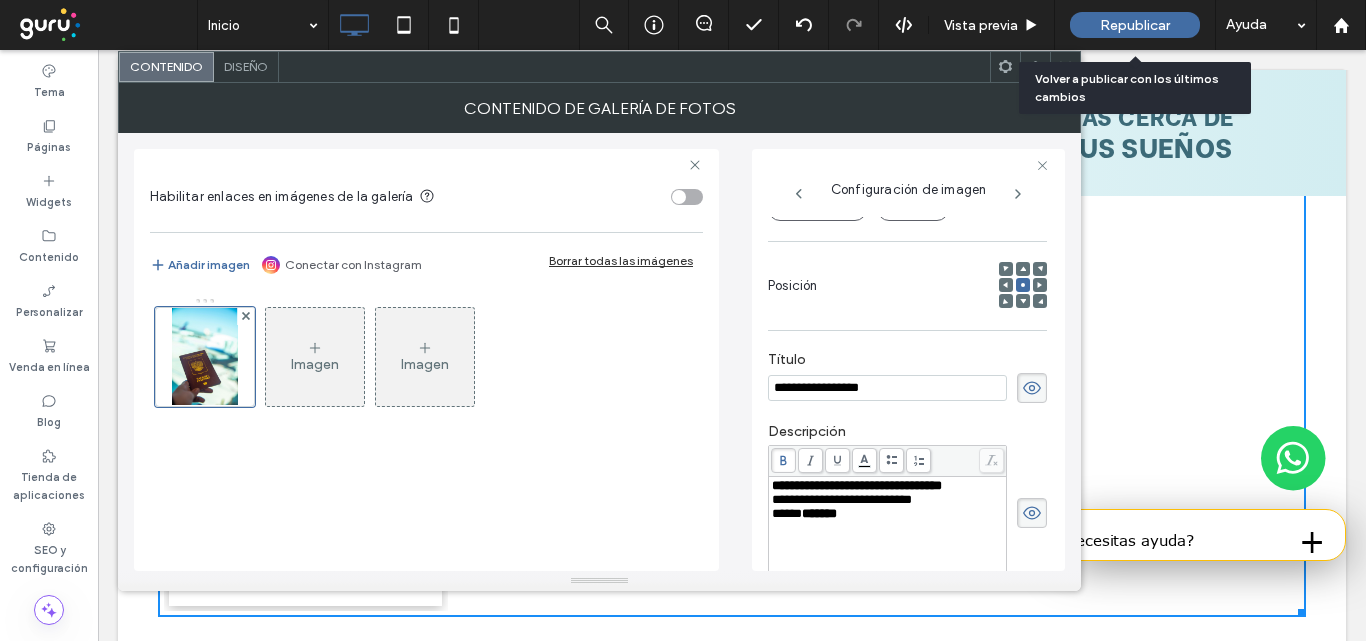 click on "Republicar" at bounding box center [1135, 25] 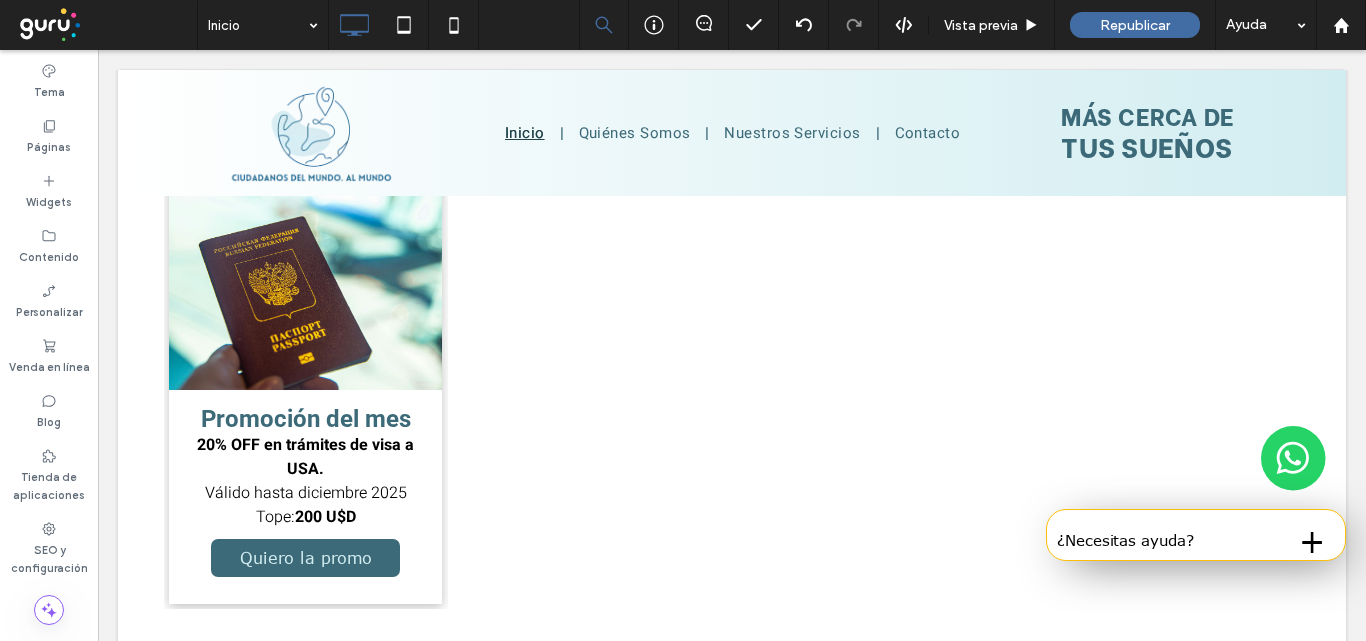 scroll, scrollTop: 3021, scrollLeft: 0, axis: vertical 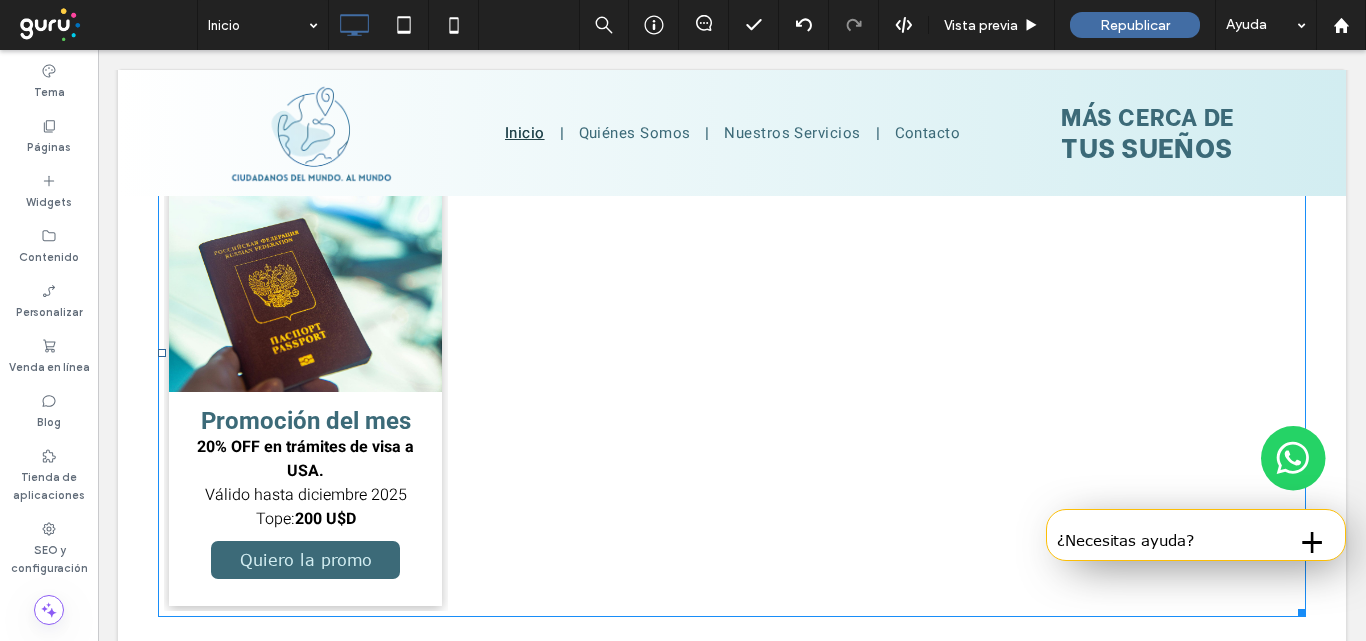 click at bounding box center [305, 246] 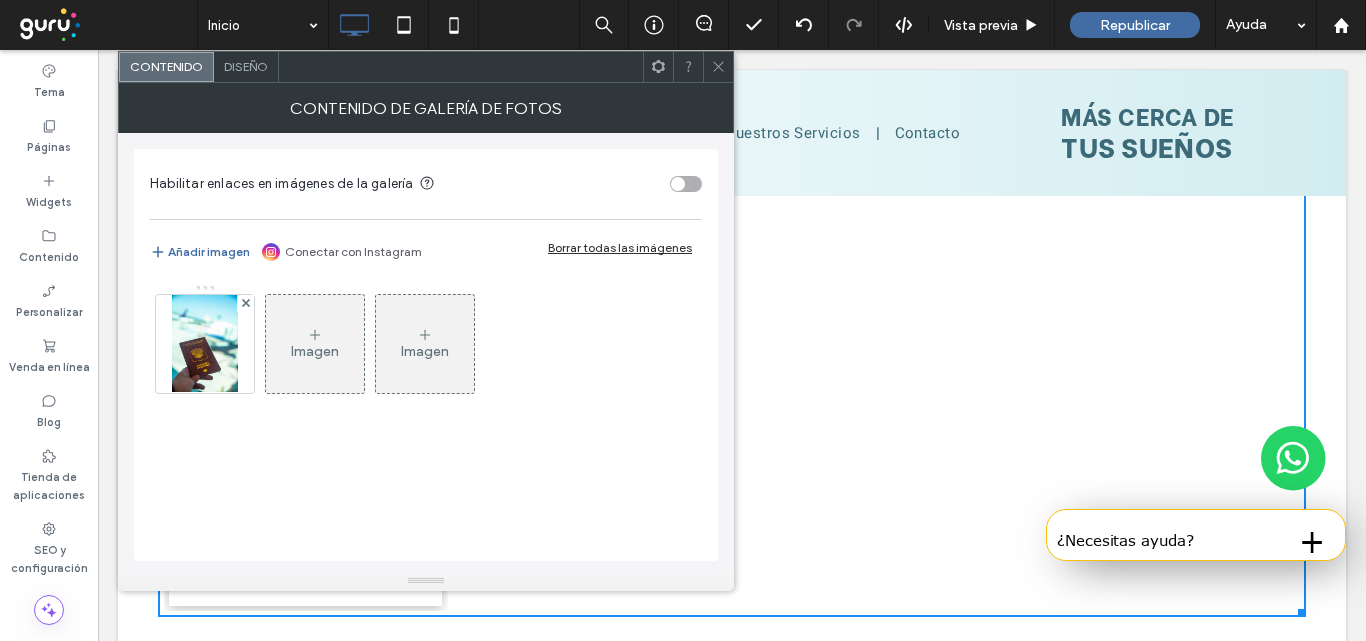 click on "Imagen" at bounding box center [315, 344] 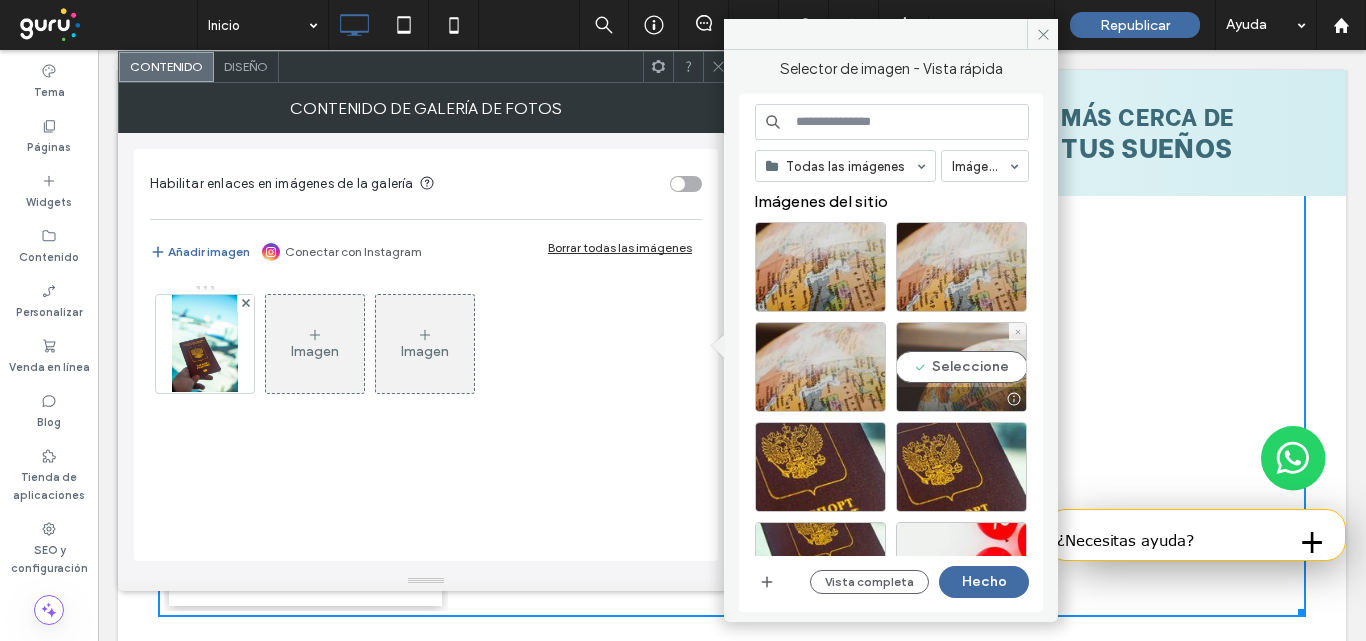click at bounding box center (961, 399) 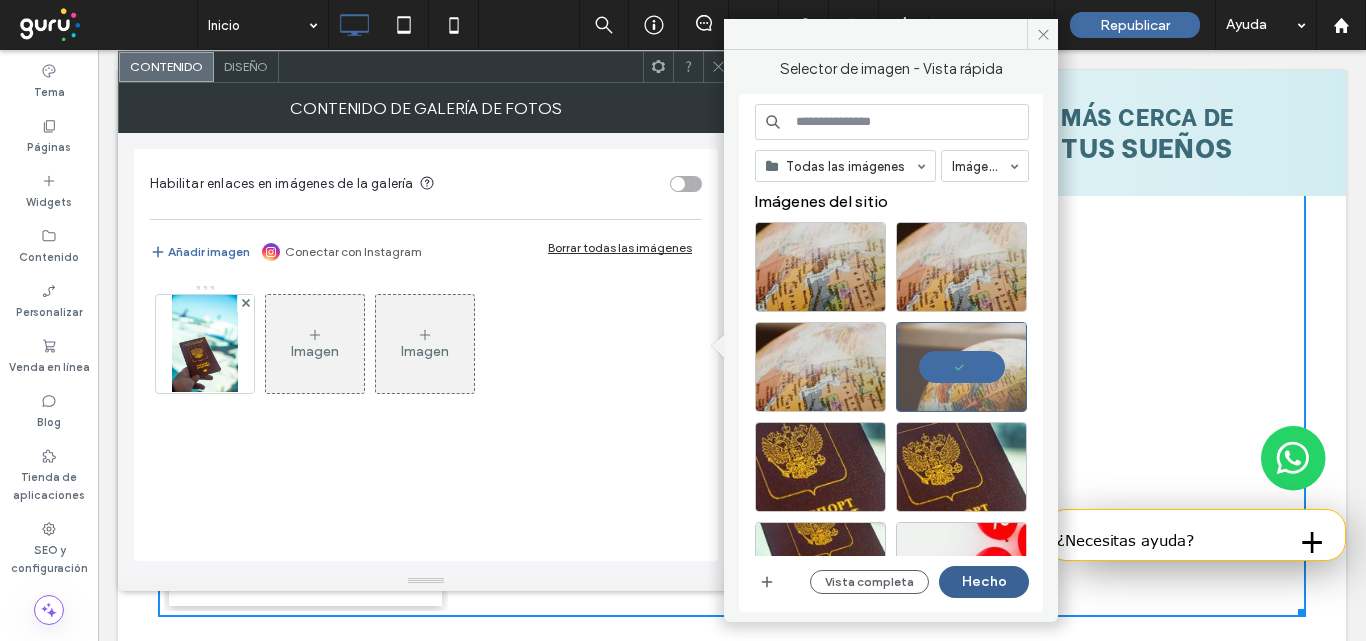 click on "Hecho" at bounding box center (984, 582) 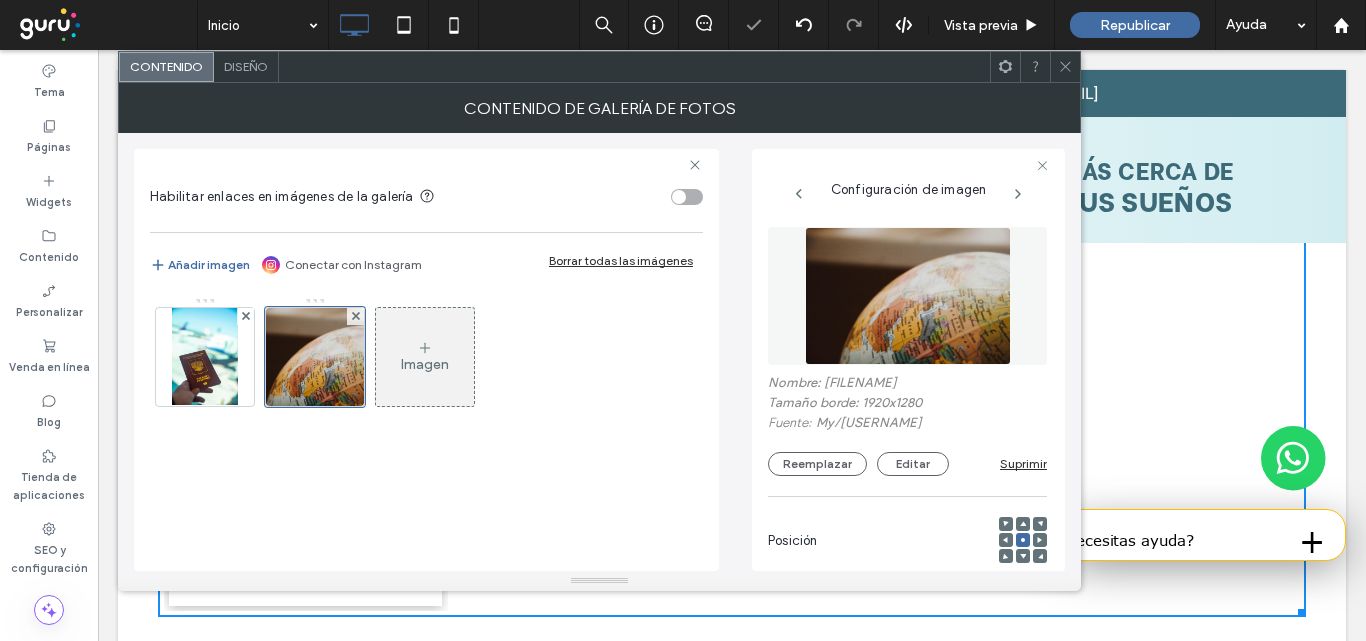 click at bounding box center [1065, 67] 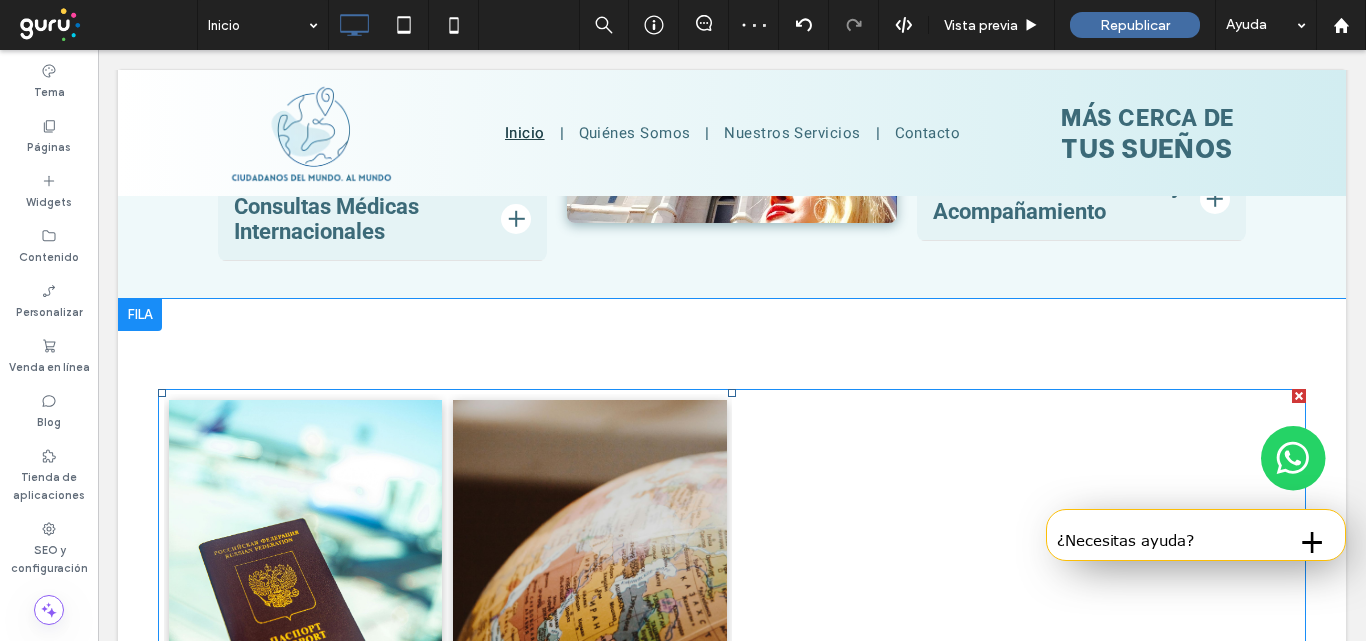 scroll, scrollTop: 2921, scrollLeft: 0, axis: vertical 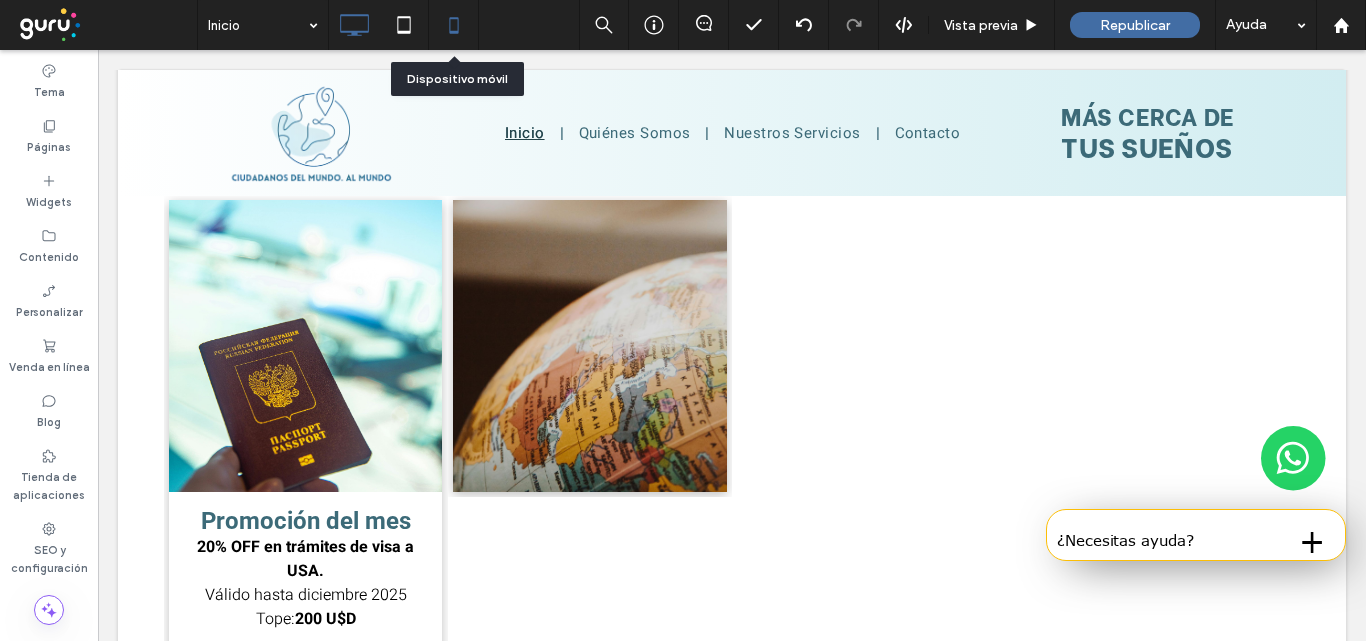 click 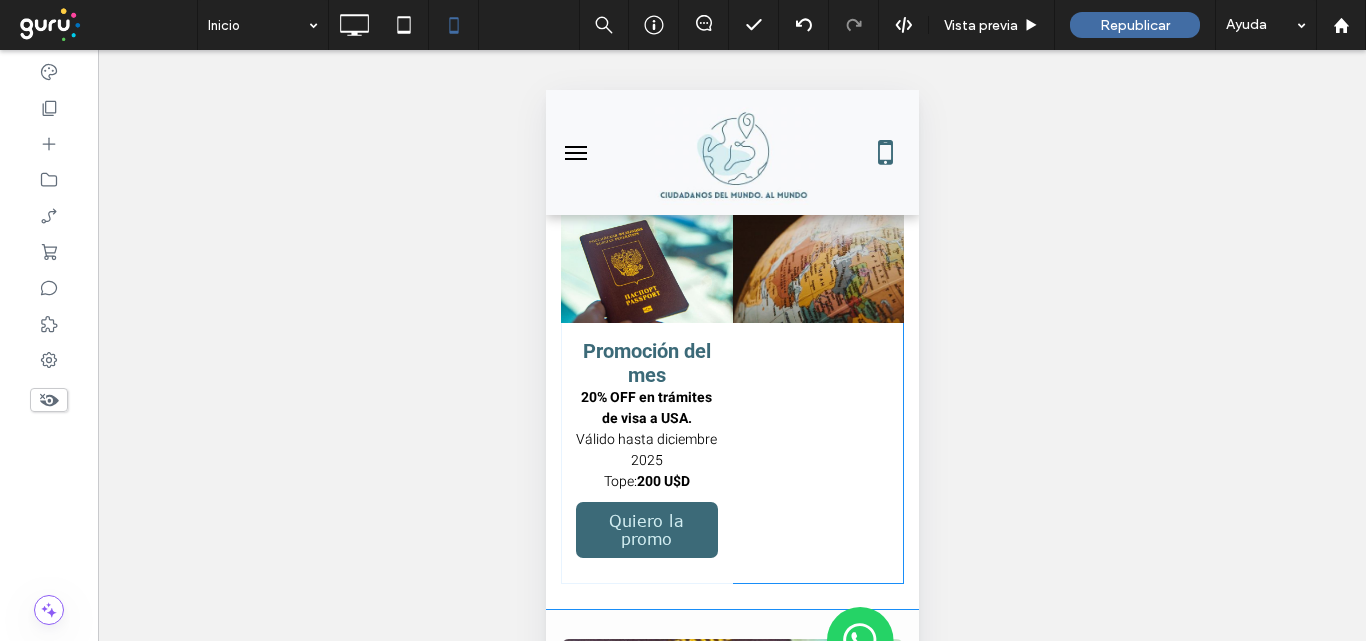 scroll, scrollTop: 4900, scrollLeft: 0, axis: vertical 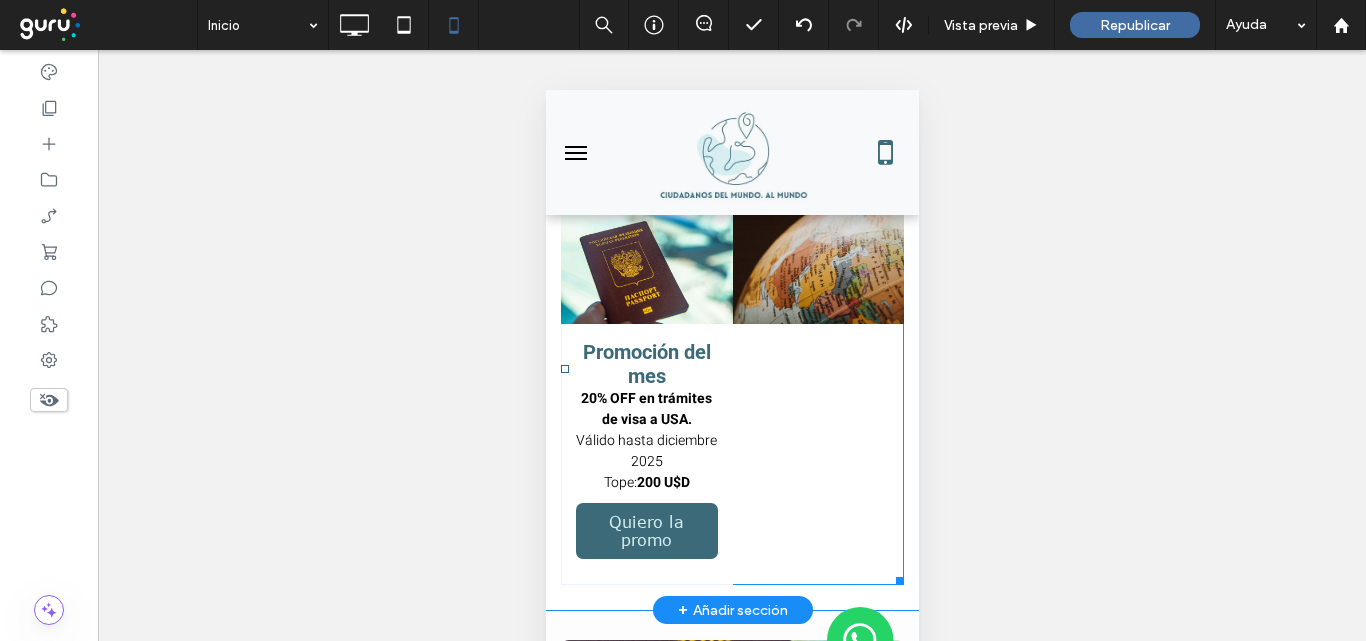 click at bounding box center [646, 239] 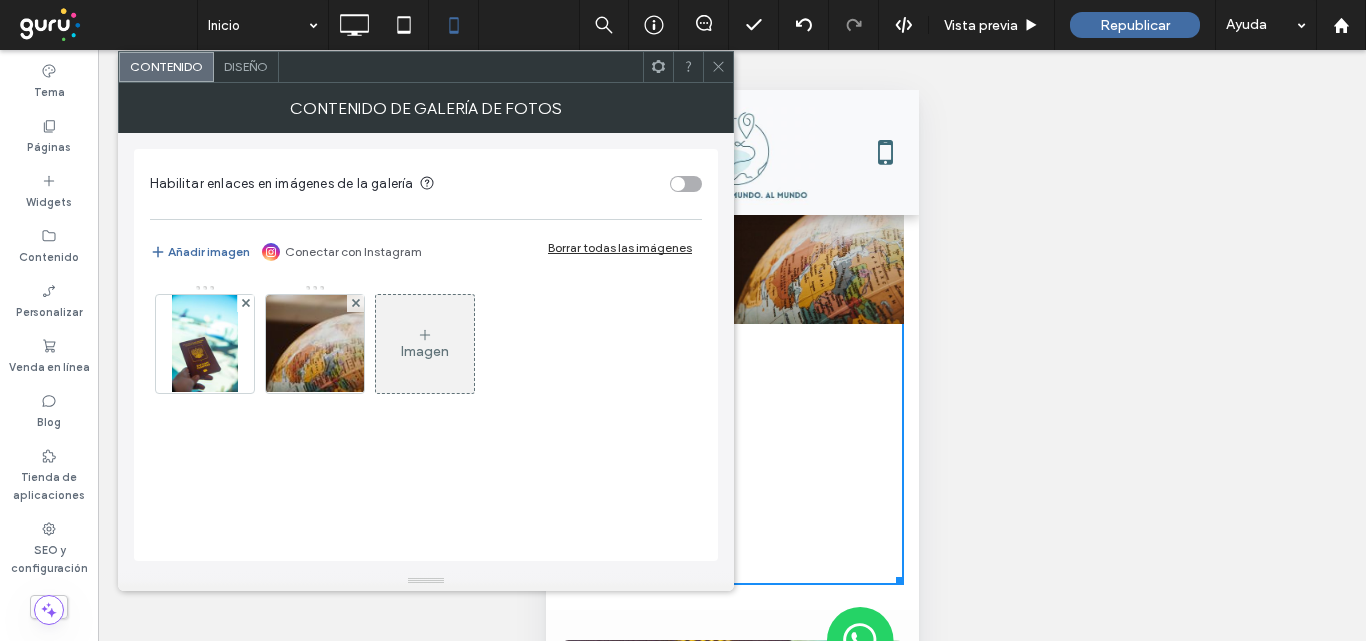 click on "Diseño" at bounding box center (246, 66) 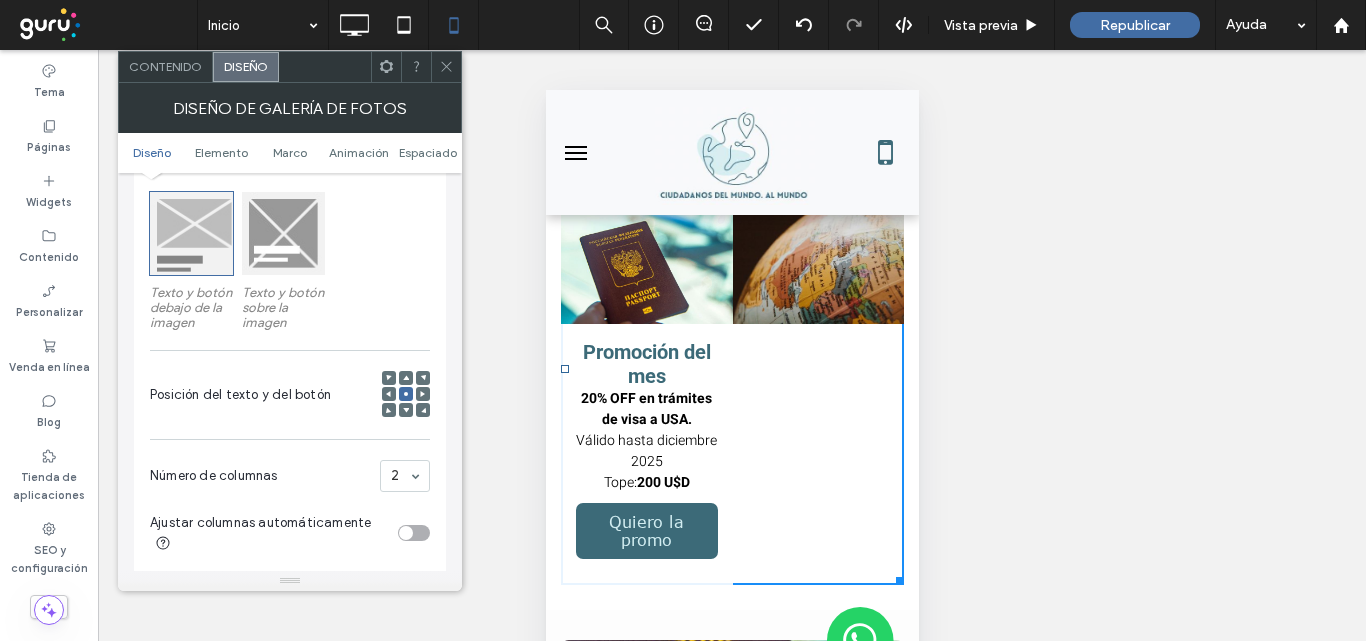 scroll, scrollTop: 400, scrollLeft: 0, axis: vertical 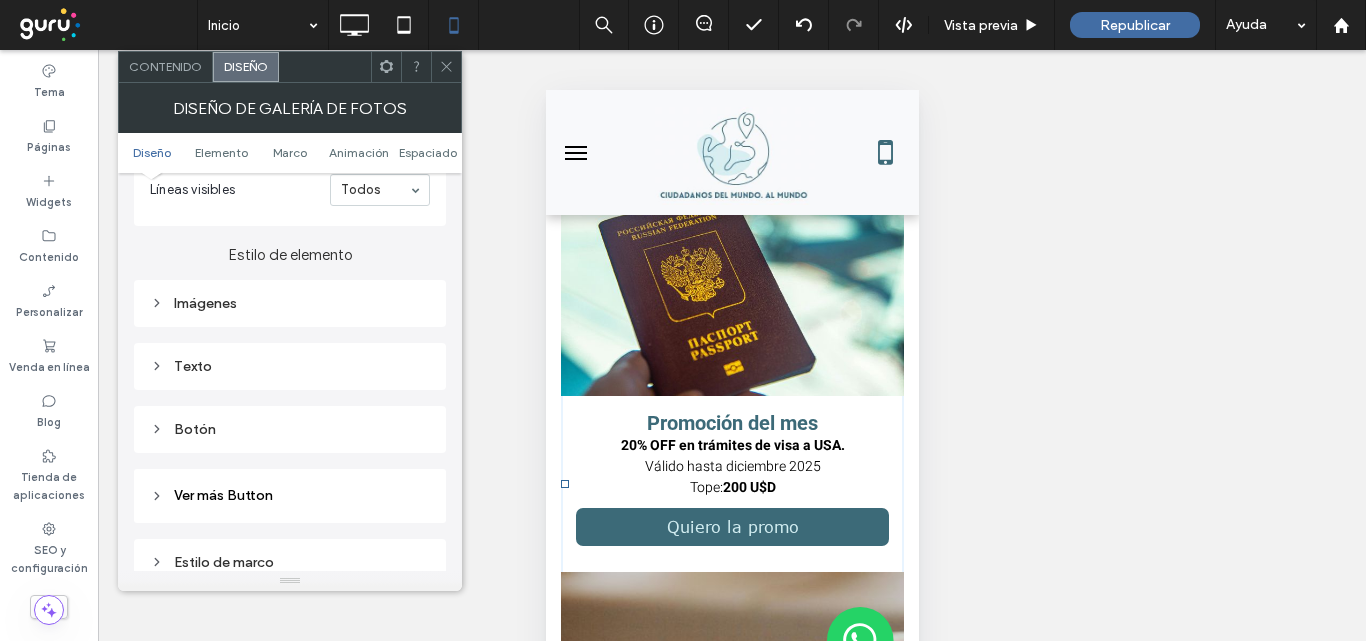 click on "Texto" at bounding box center [290, 366] 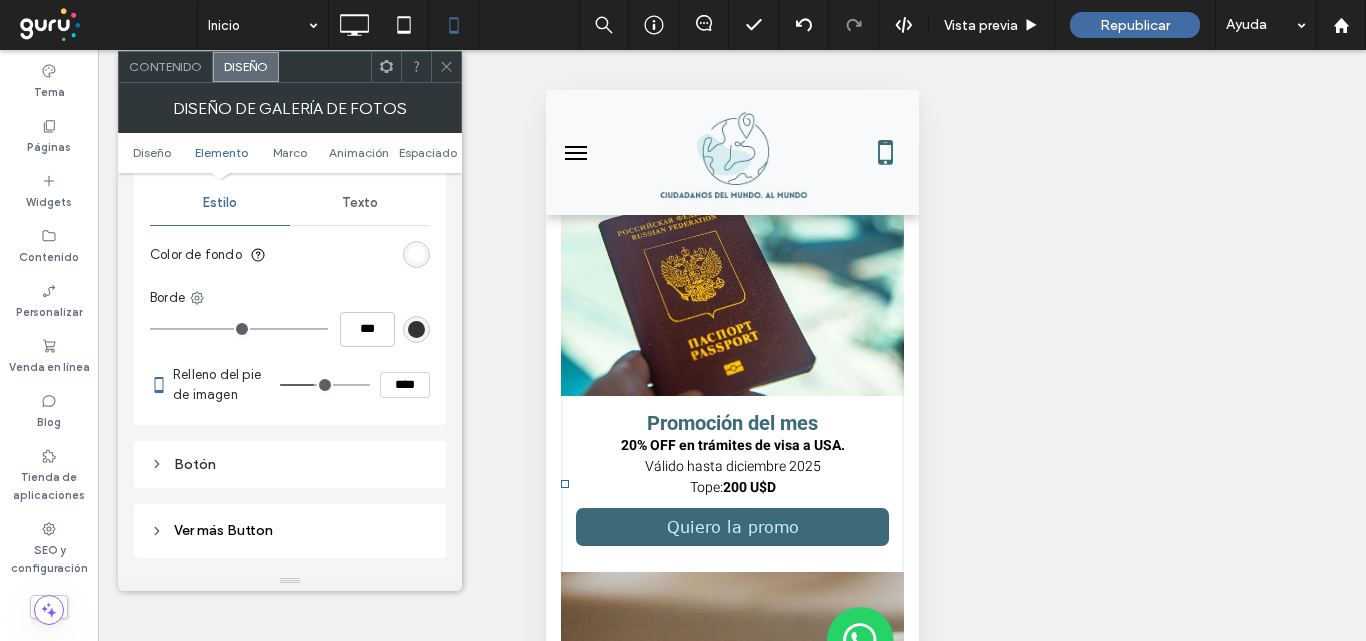 scroll, scrollTop: 900, scrollLeft: 0, axis: vertical 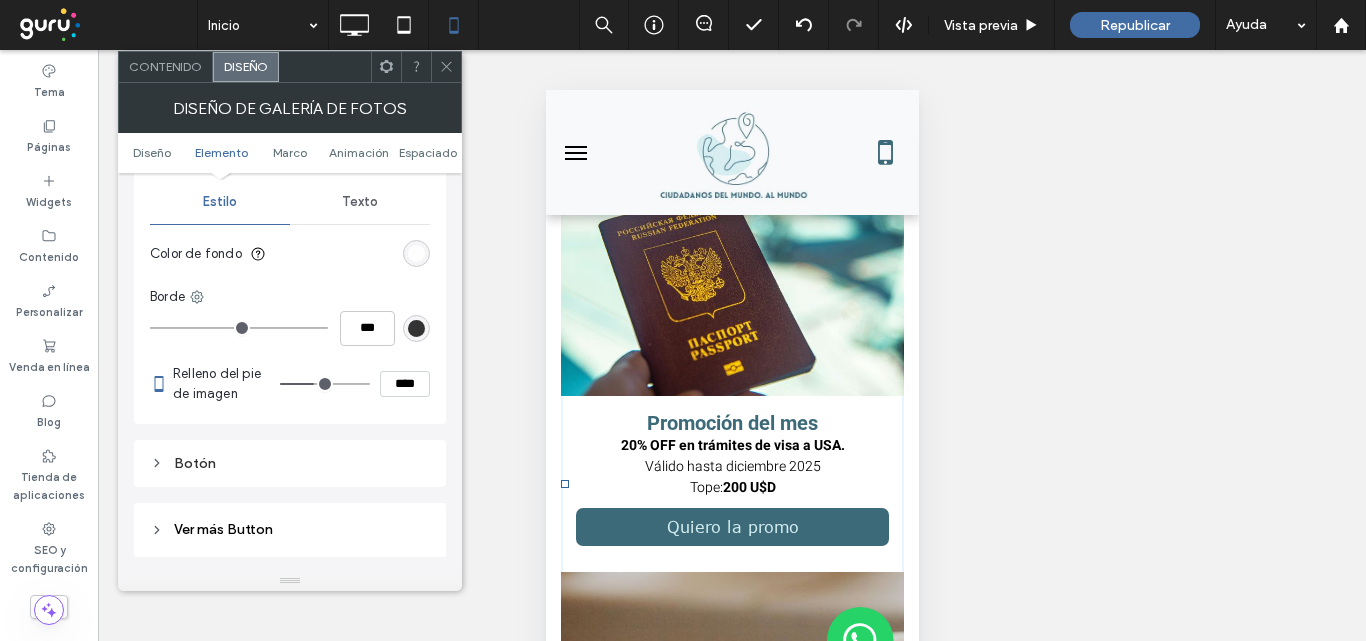 click on "Texto" at bounding box center [360, 202] 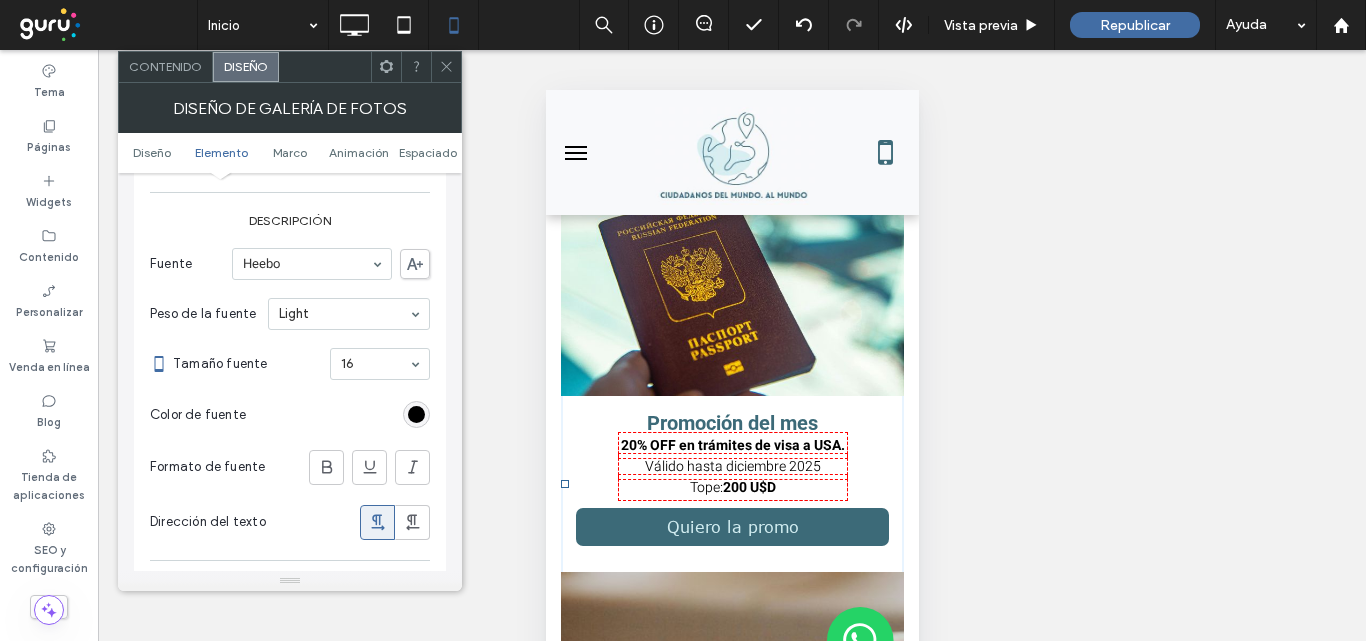 scroll, scrollTop: 1300, scrollLeft: 0, axis: vertical 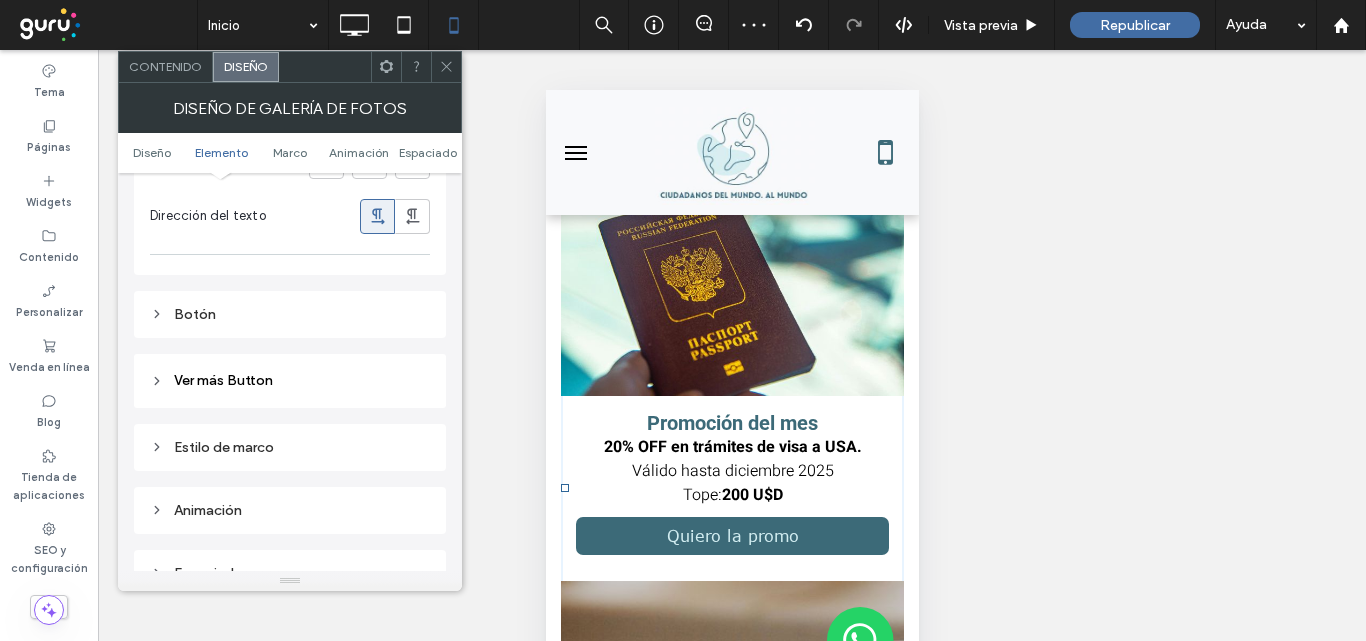 click on "Botón" at bounding box center [290, 314] 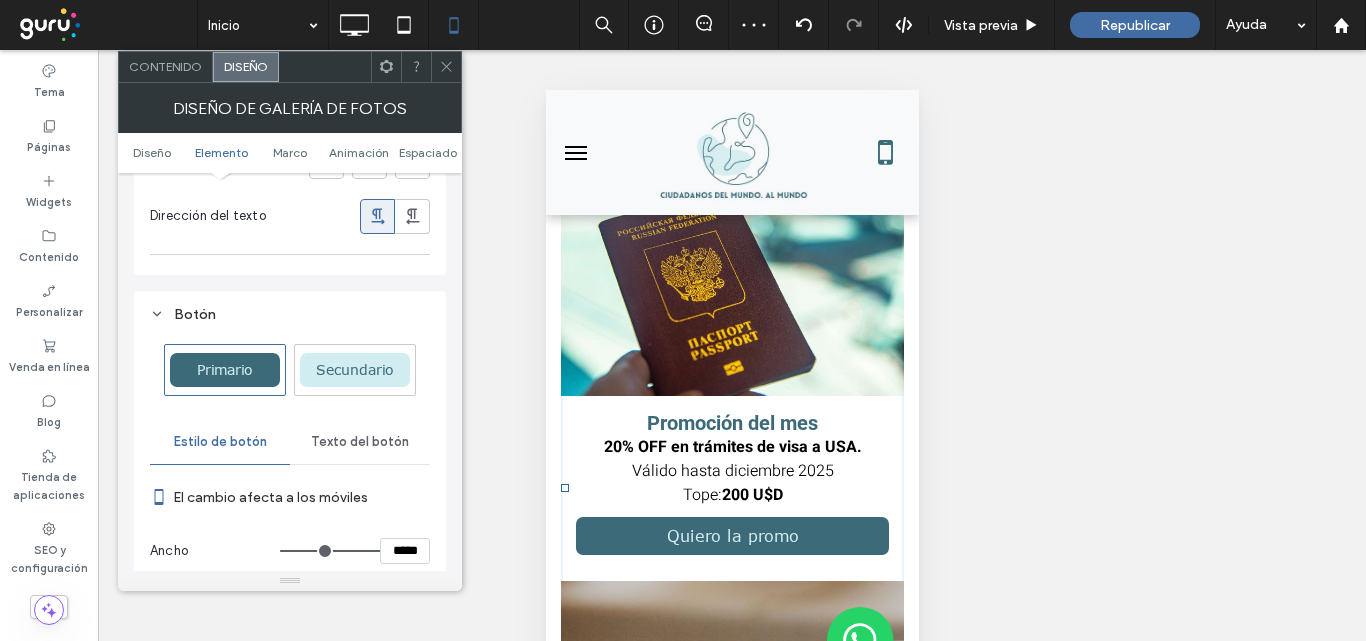 type on "***" 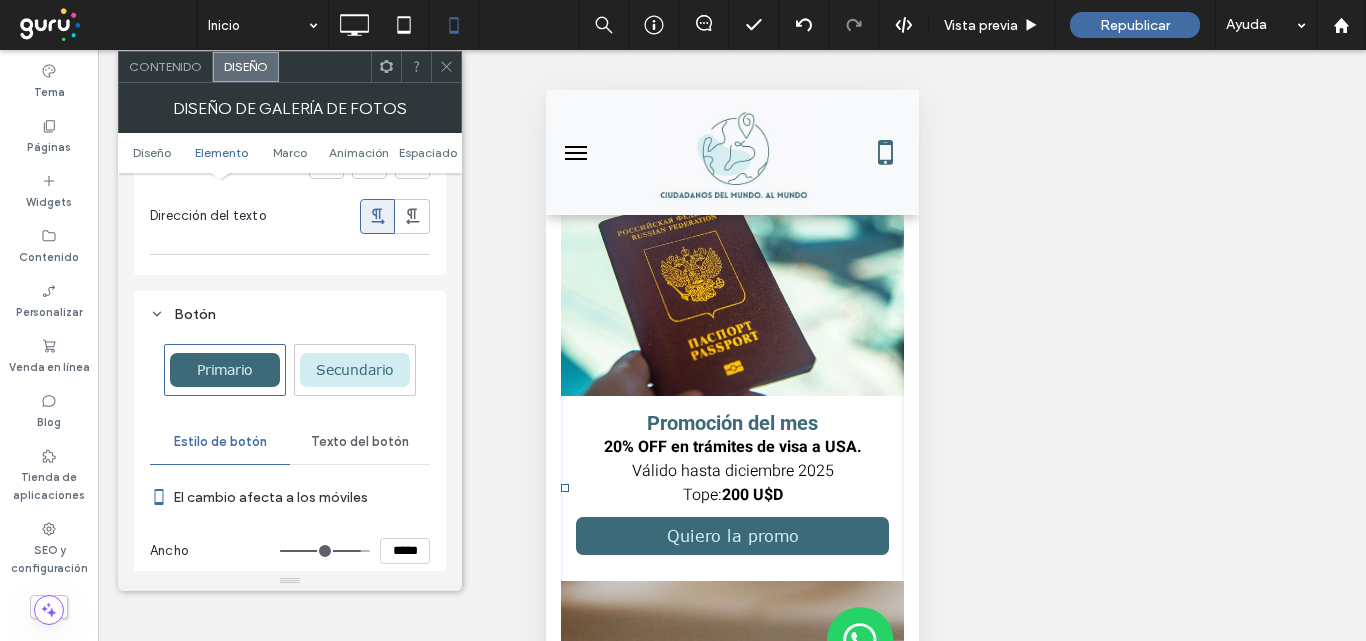 type on "***" 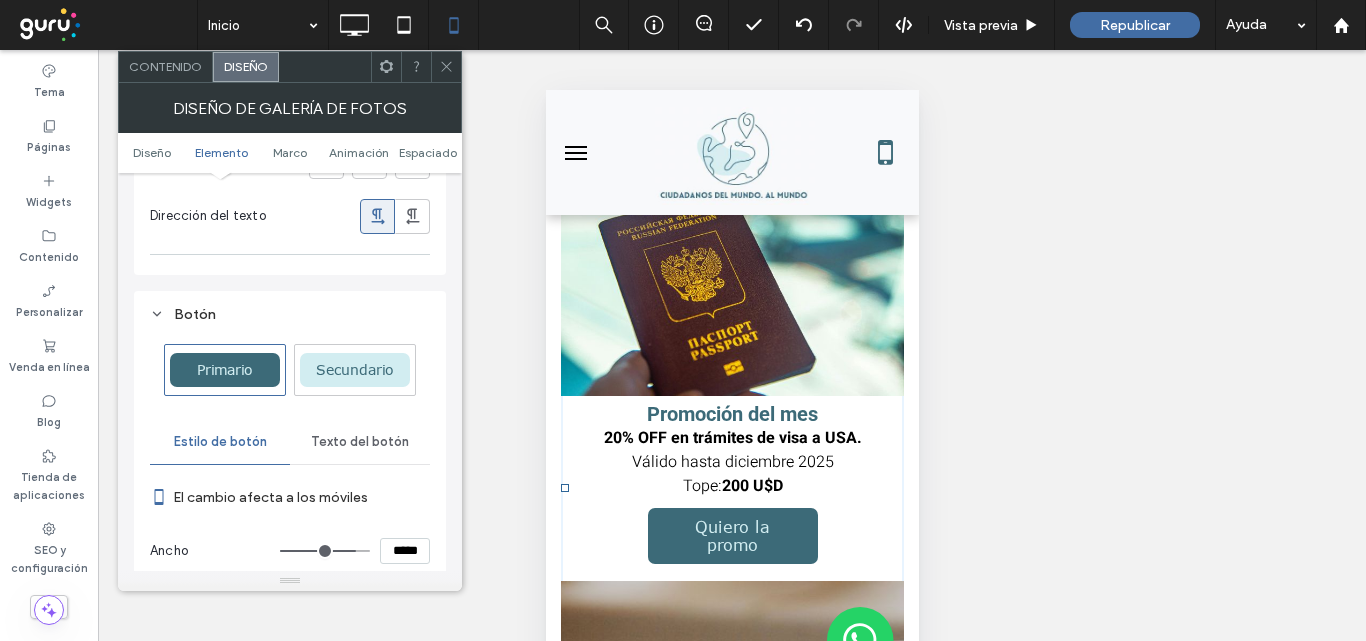 type on "***" 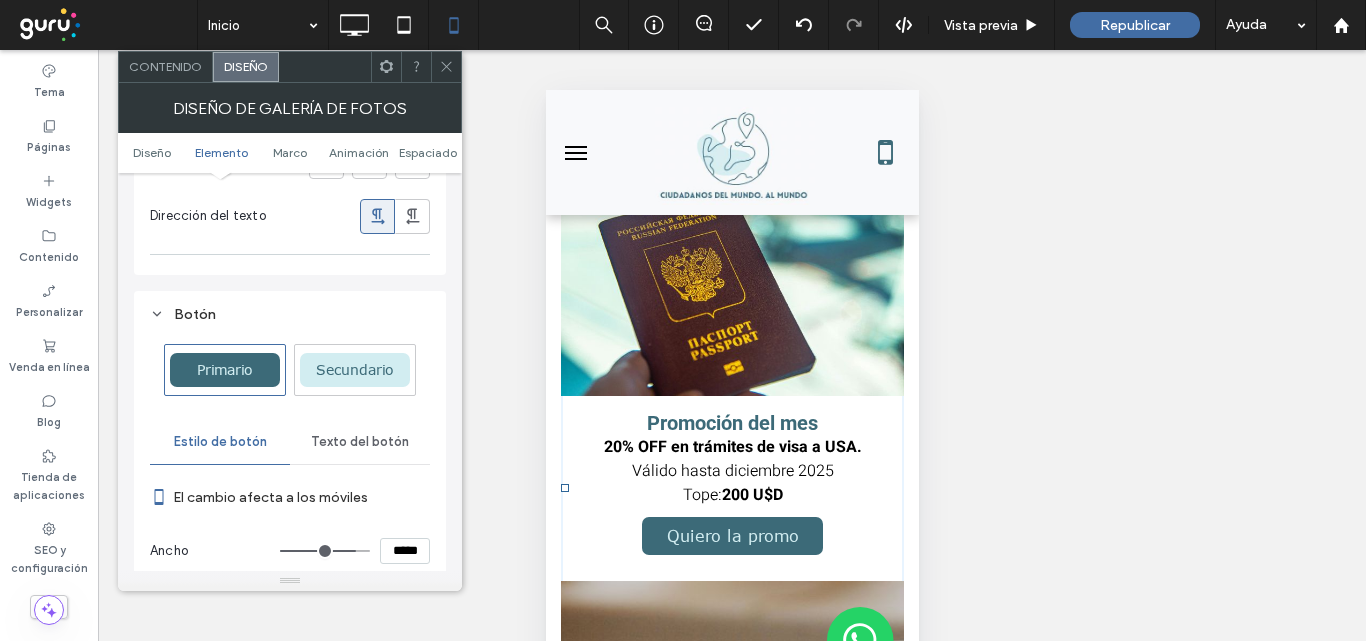 type on "***" 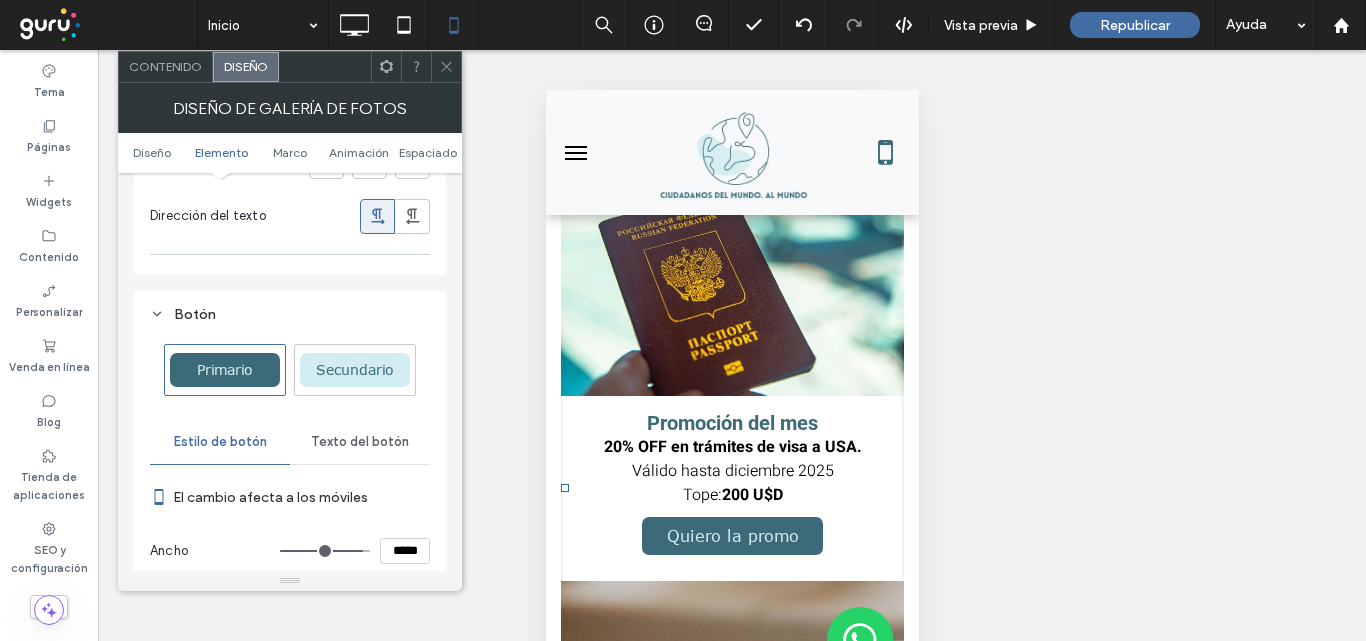 type on "***" 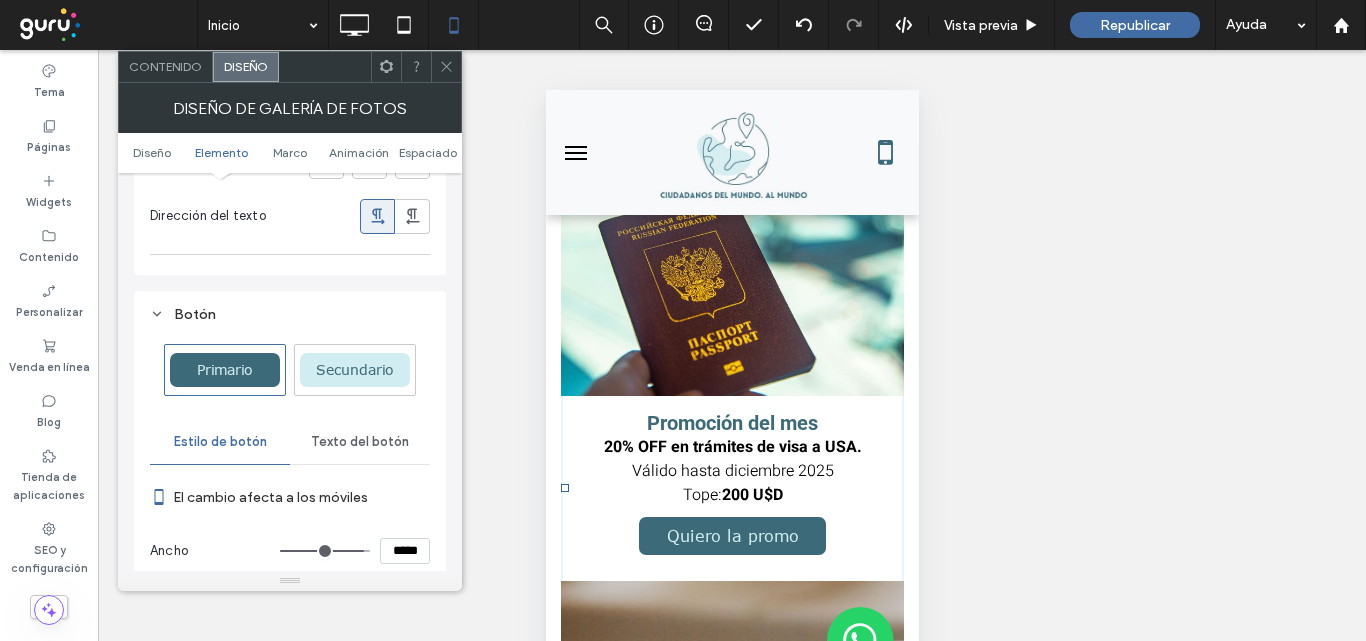 click at bounding box center (325, 551) 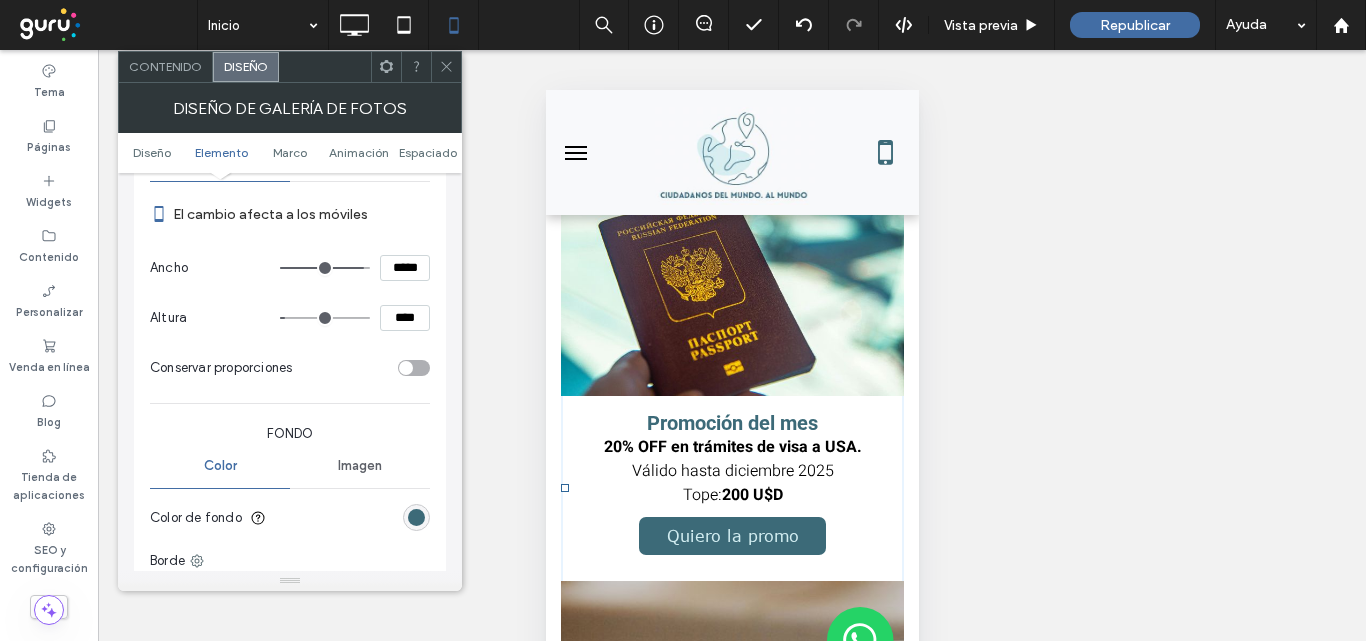 scroll, scrollTop: 1900, scrollLeft: 0, axis: vertical 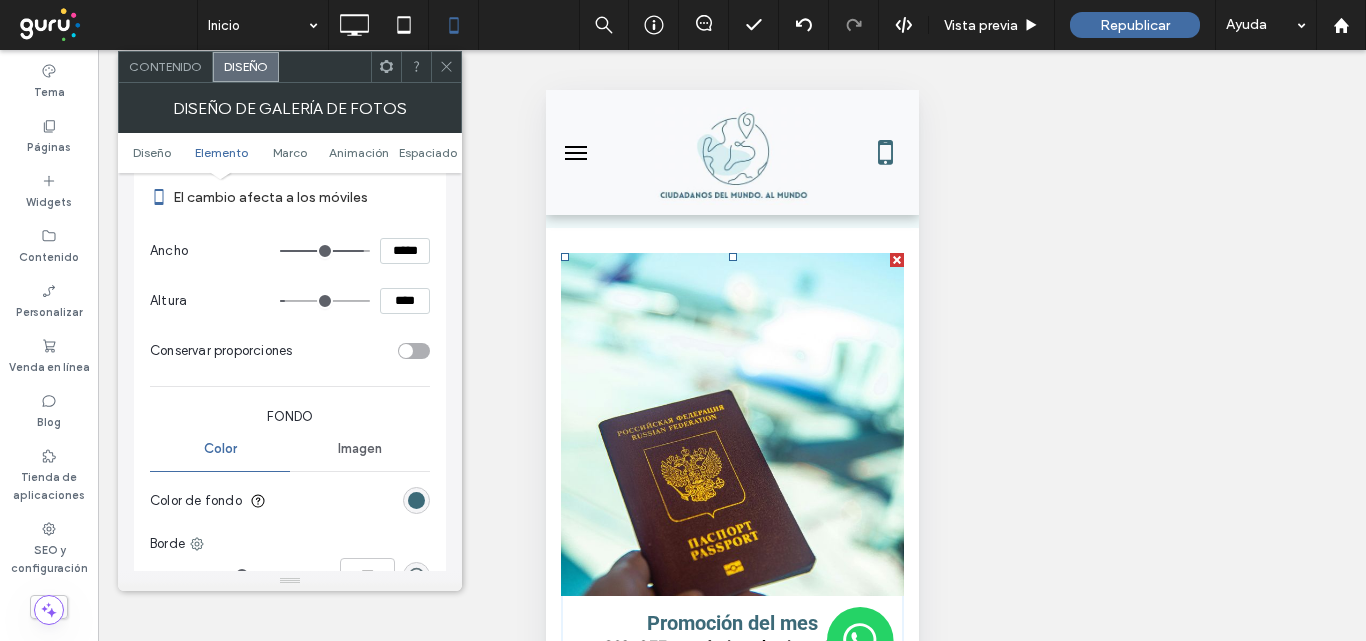 type on "***" 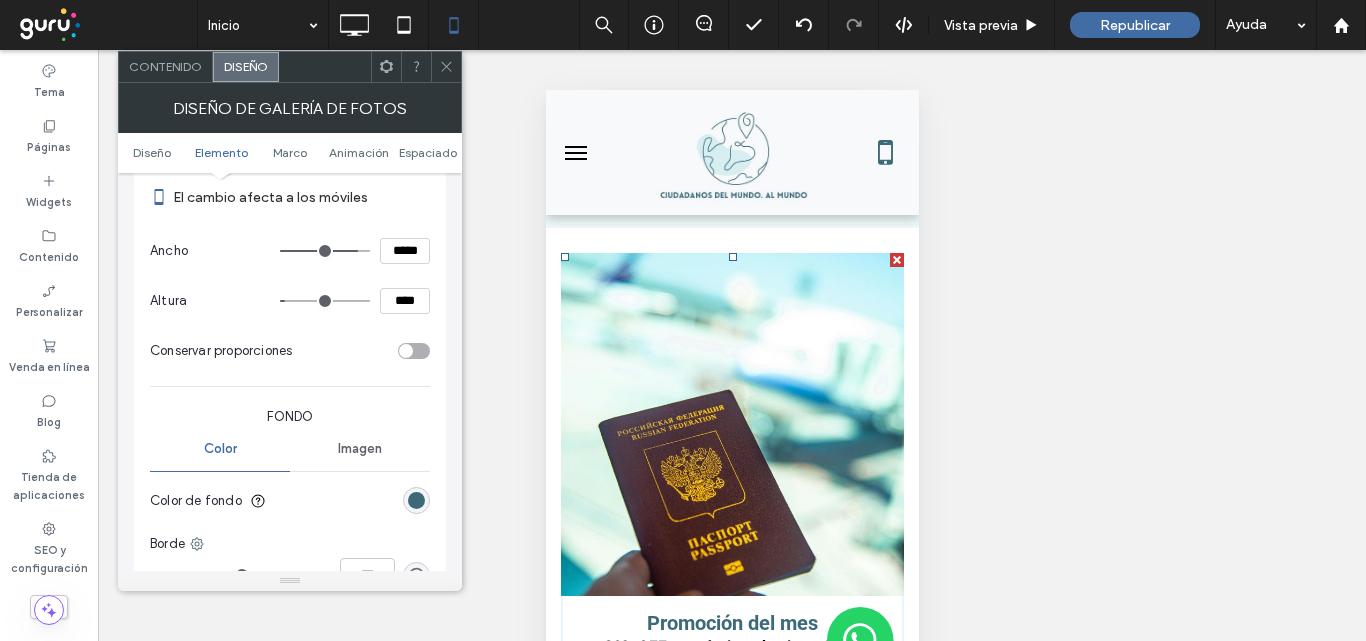type on "***" 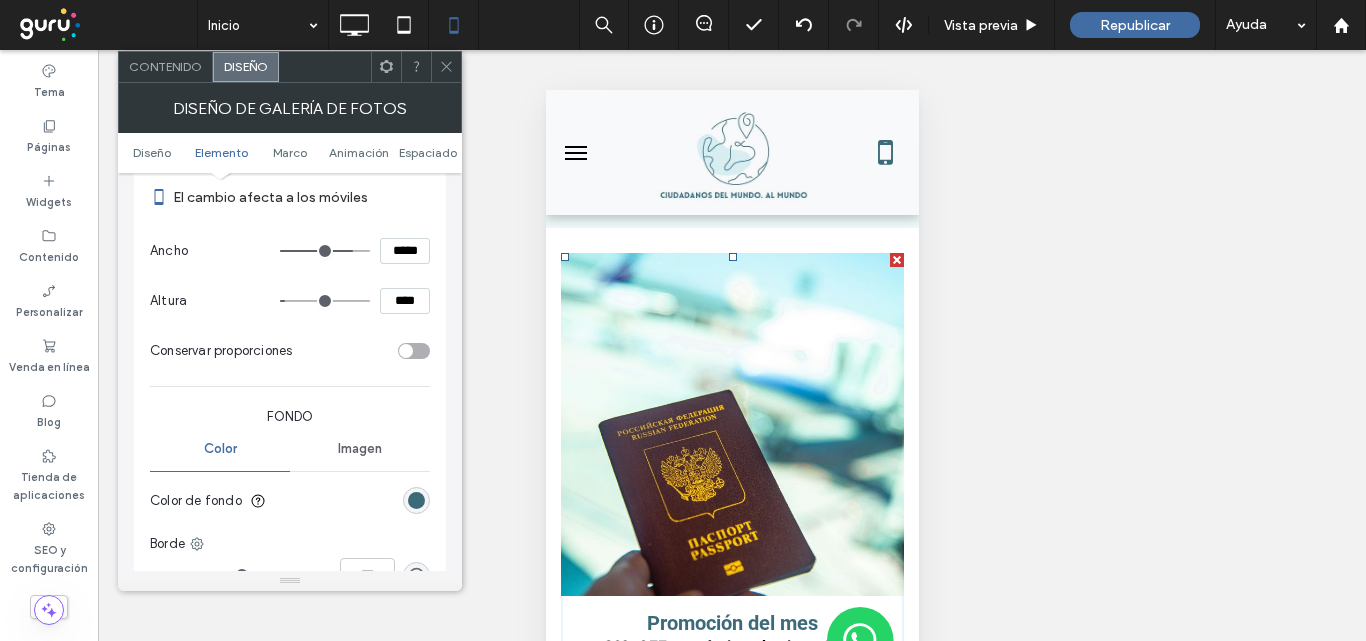 type on "***" 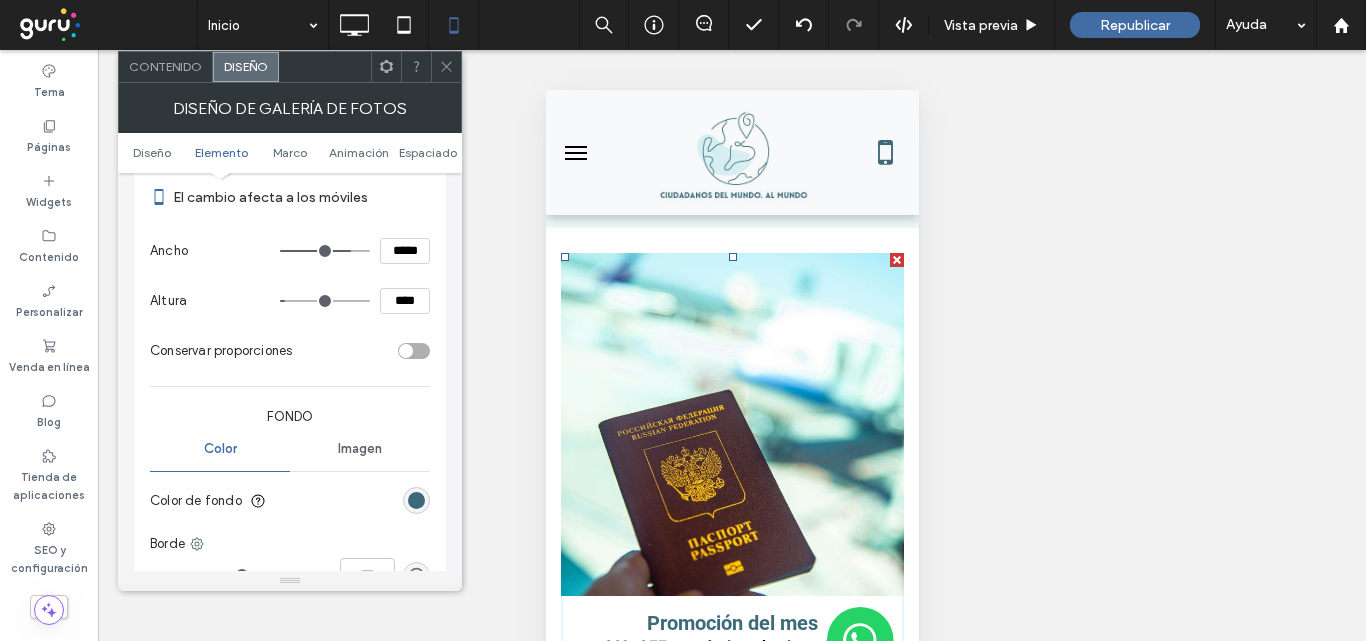 type on "***" 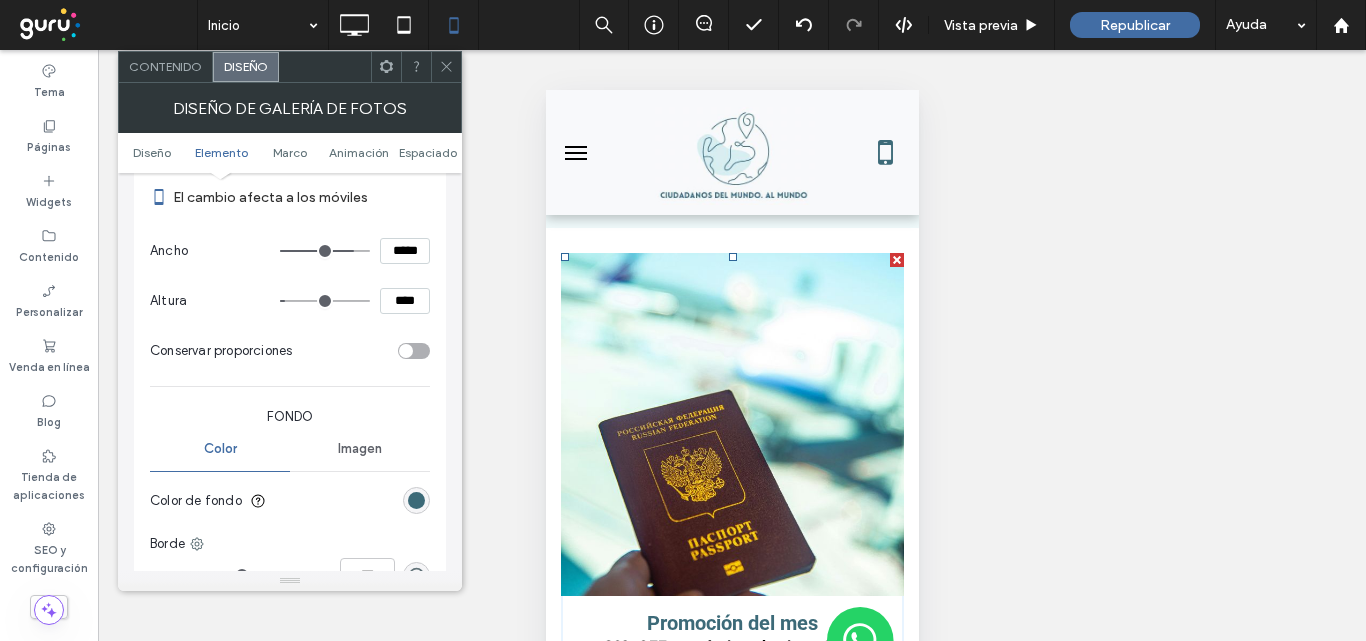 type on "***" 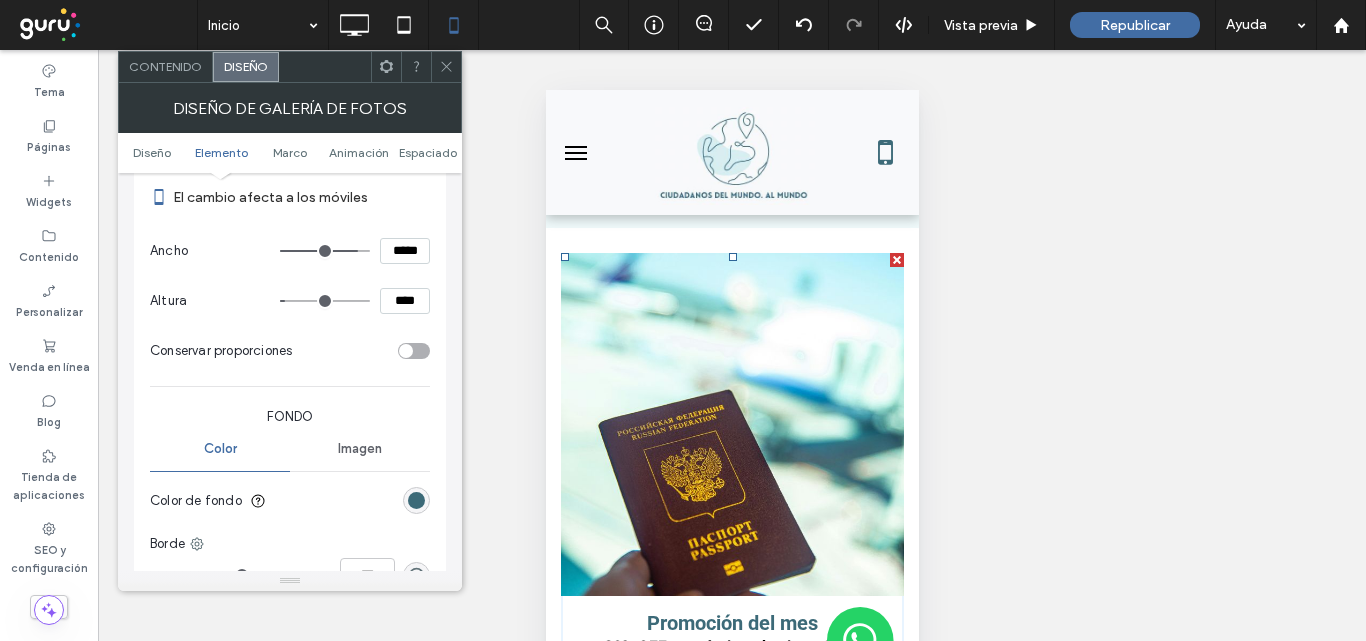 type on "***" 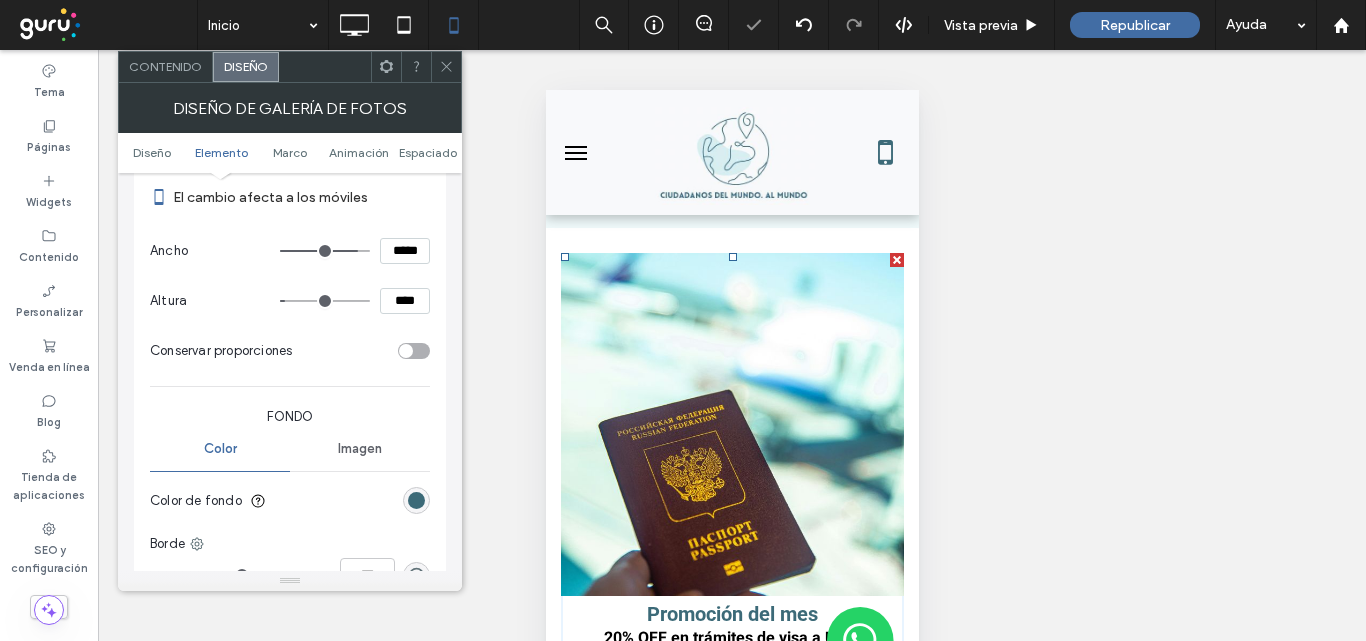 type on "**" 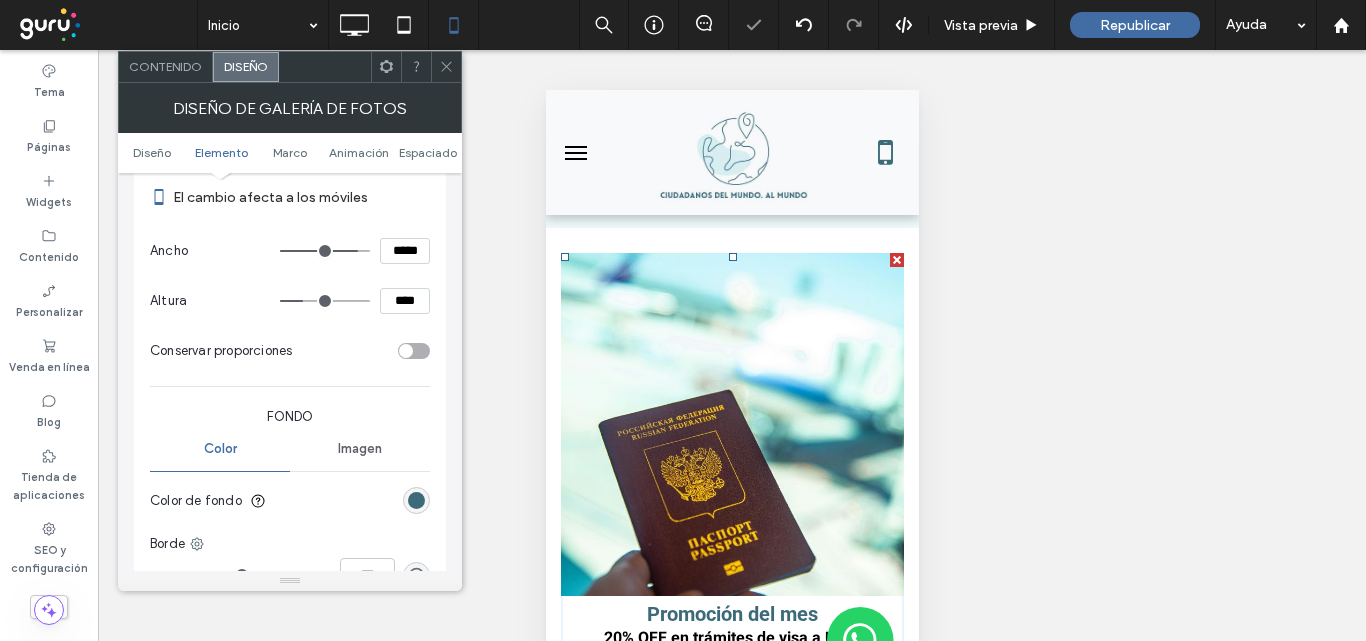 type on "**" 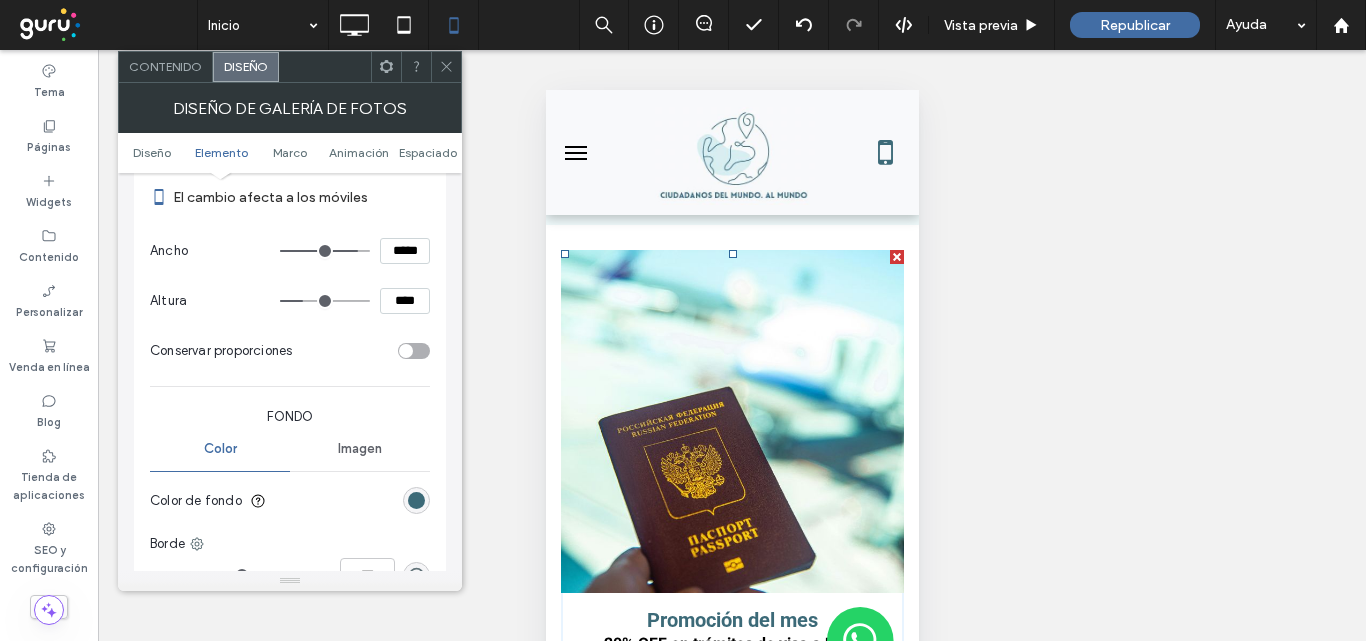 scroll, scrollTop: 4800, scrollLeft: 0, axis: vertical 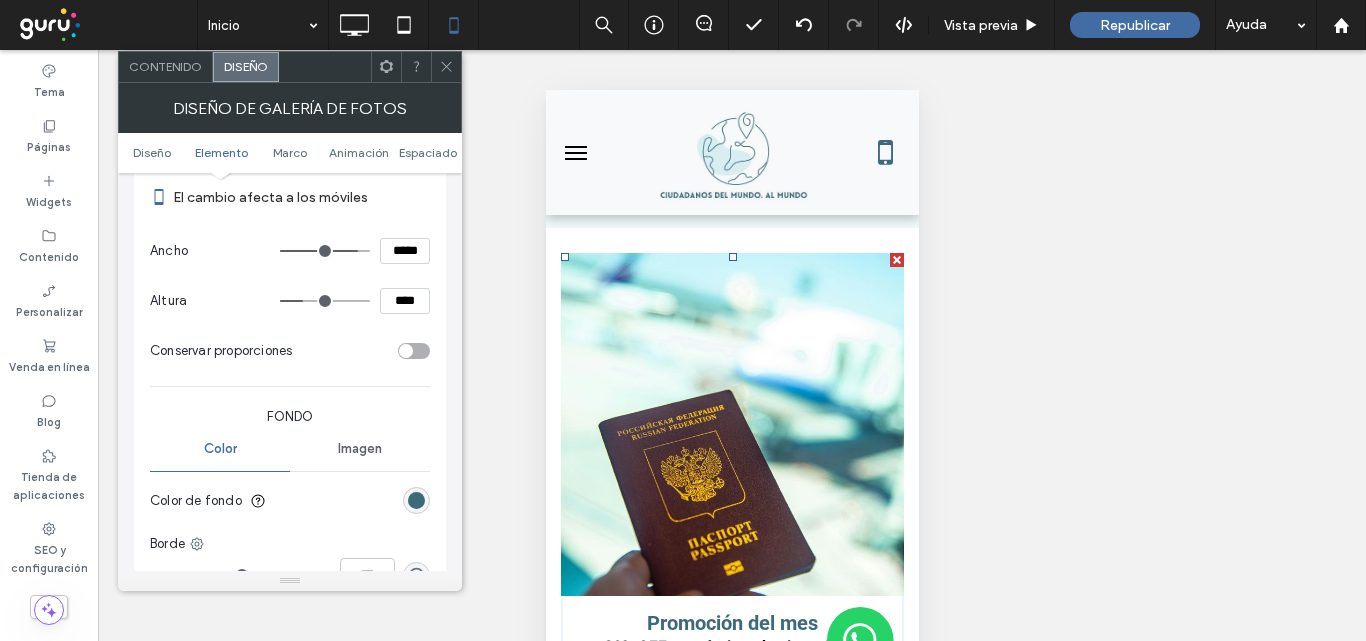 click at bounding box center [446, 67] 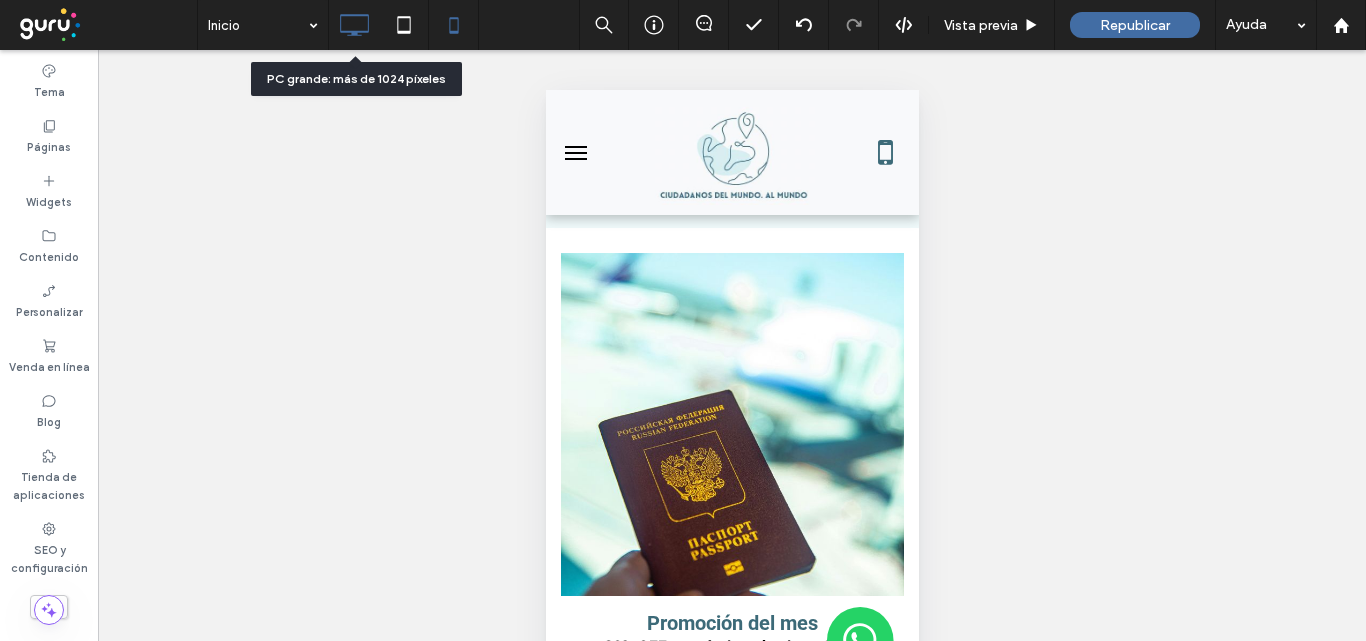 click 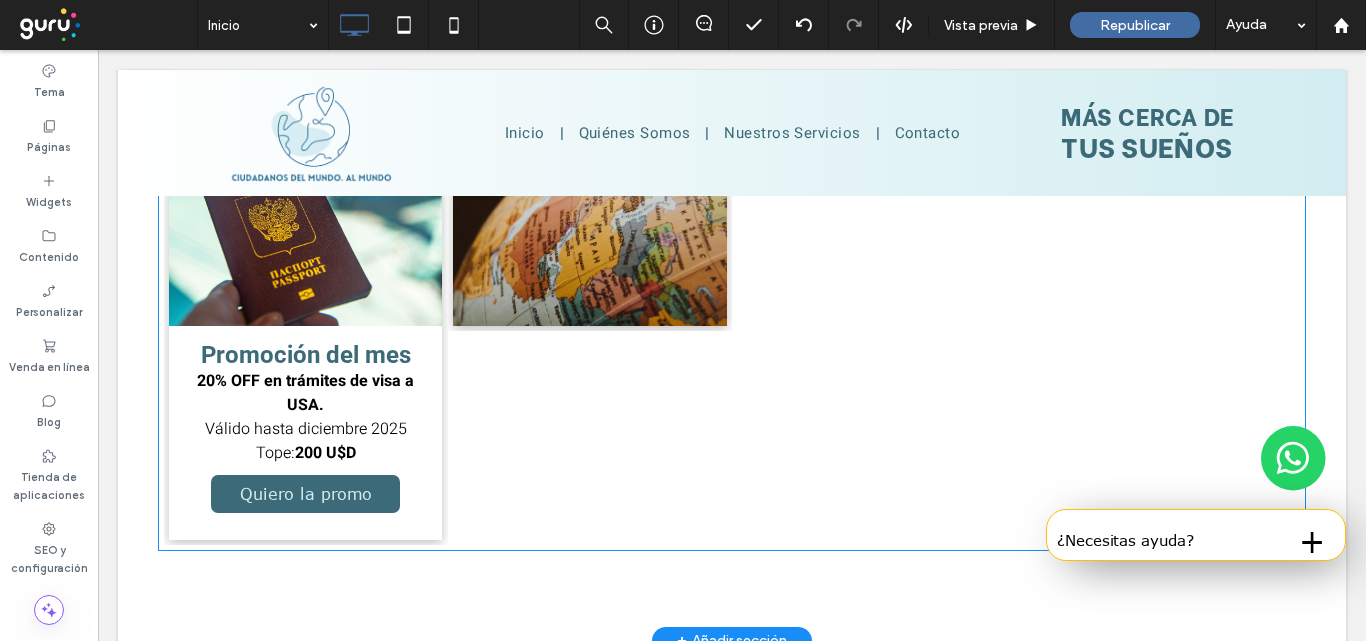 scroll, scrollTop: 3100, scrollLeft: 0, axis: vertical 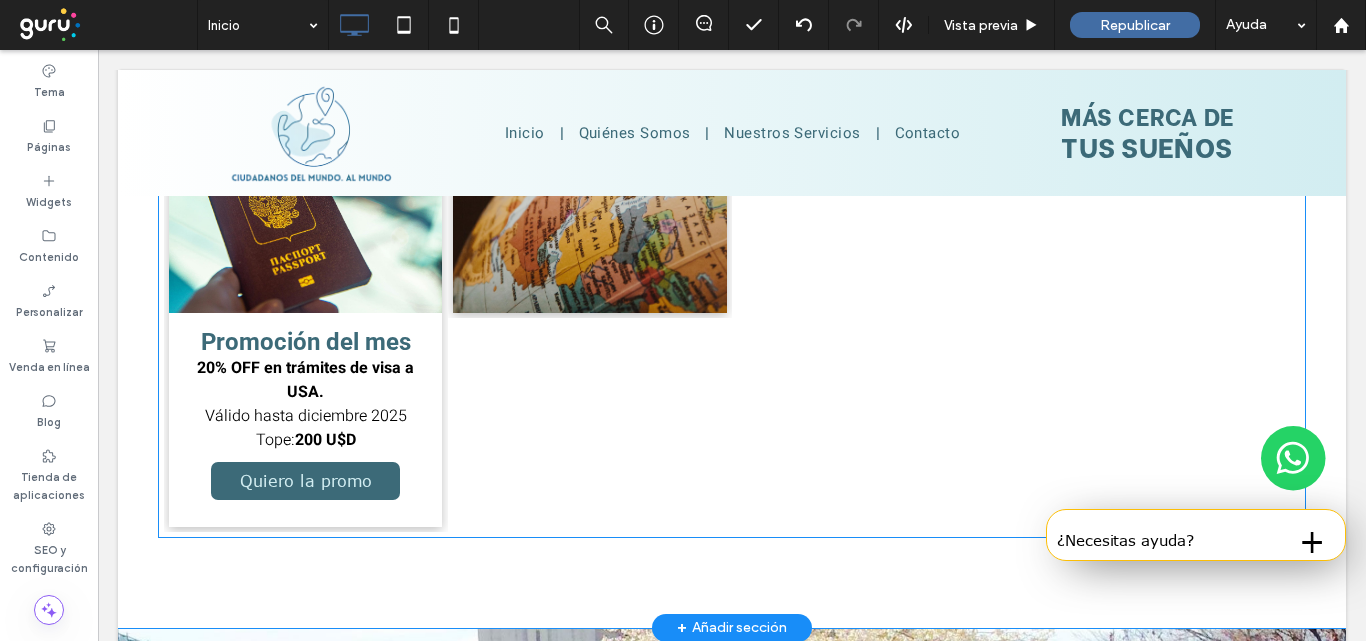 click on "20% OFF en trámites de visa a USA." at bounding box center (305, 380) 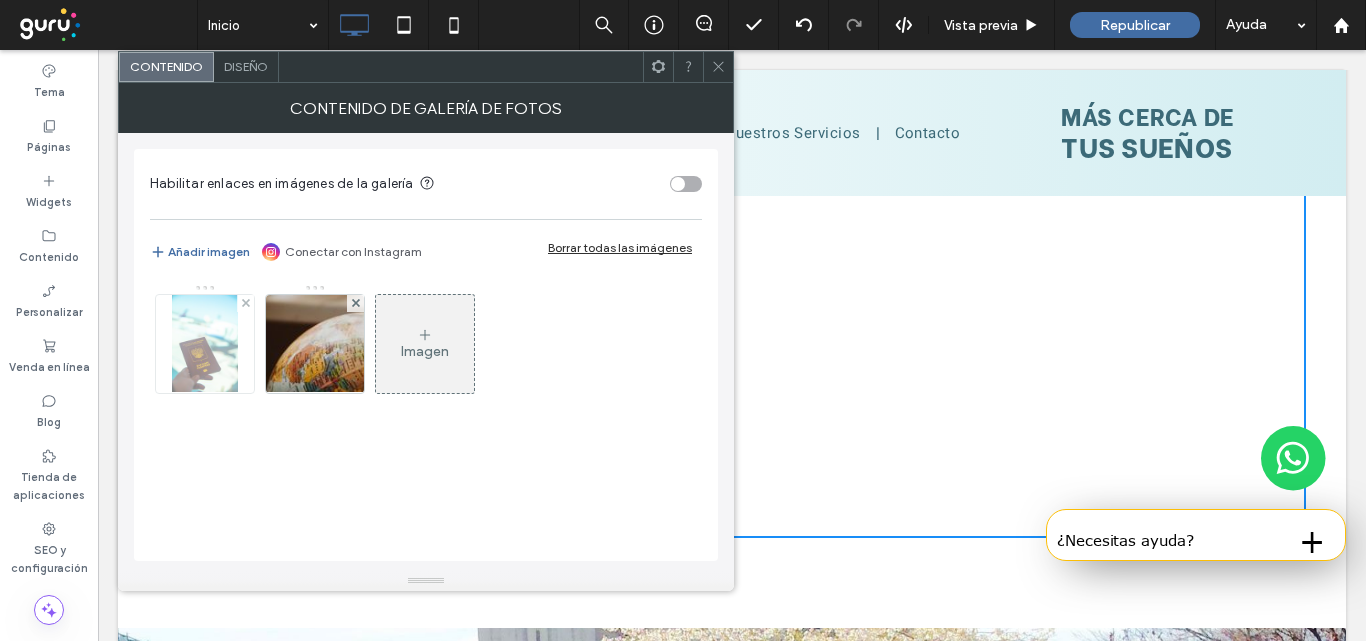 drag, startPoint x: 201, startPoint y: 334, endPoint x: 655, endPoint y: 386, distance: 456.96826 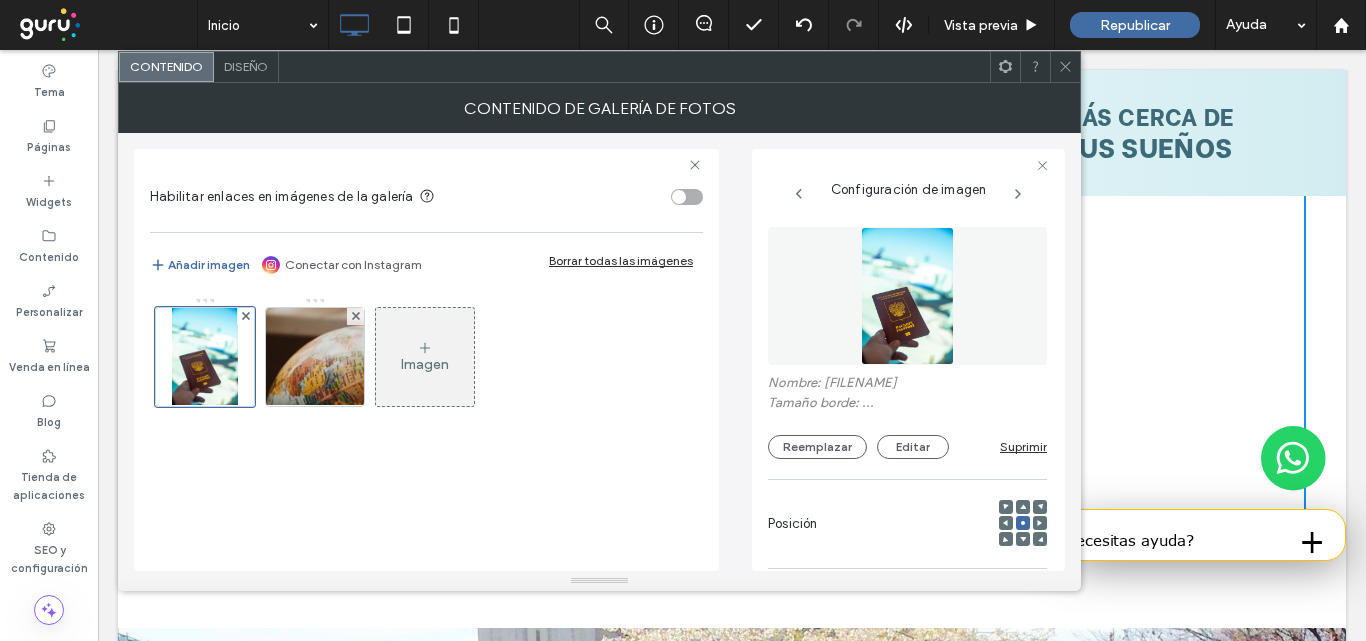 scroll, scrollTop: 0, scrollLeft: 17, axis: horizontal 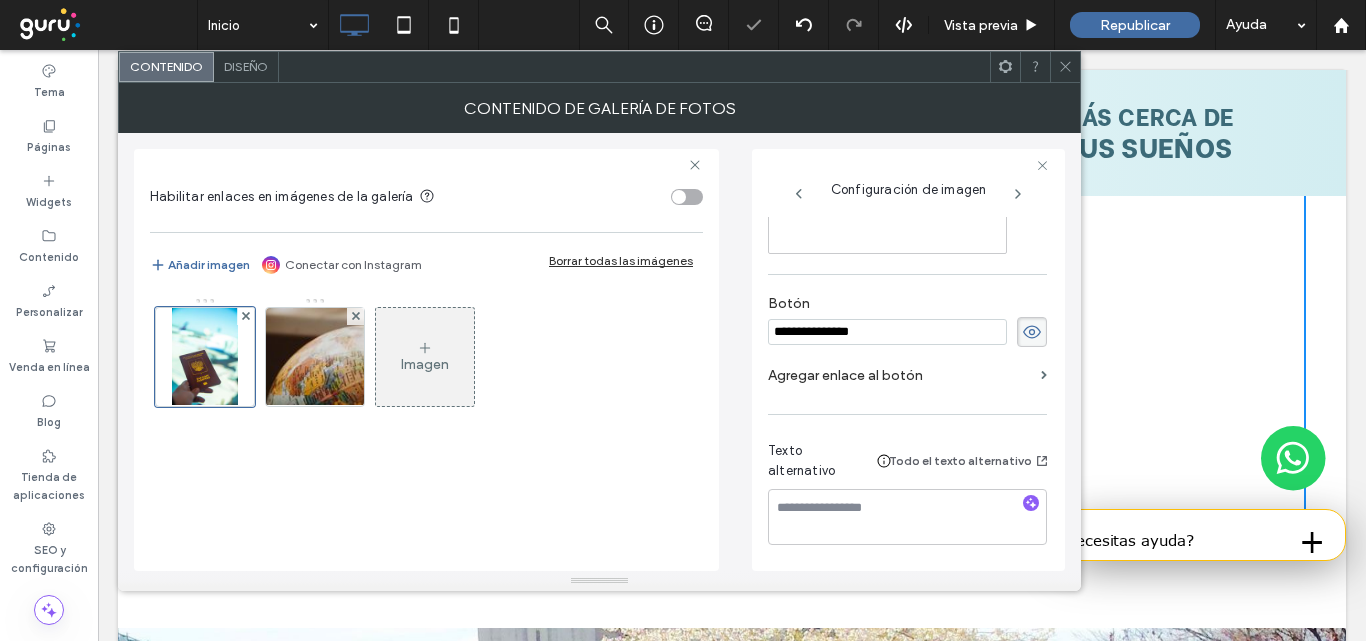 click on "Agregar enlace al botón" at bounding box center (900, 375) 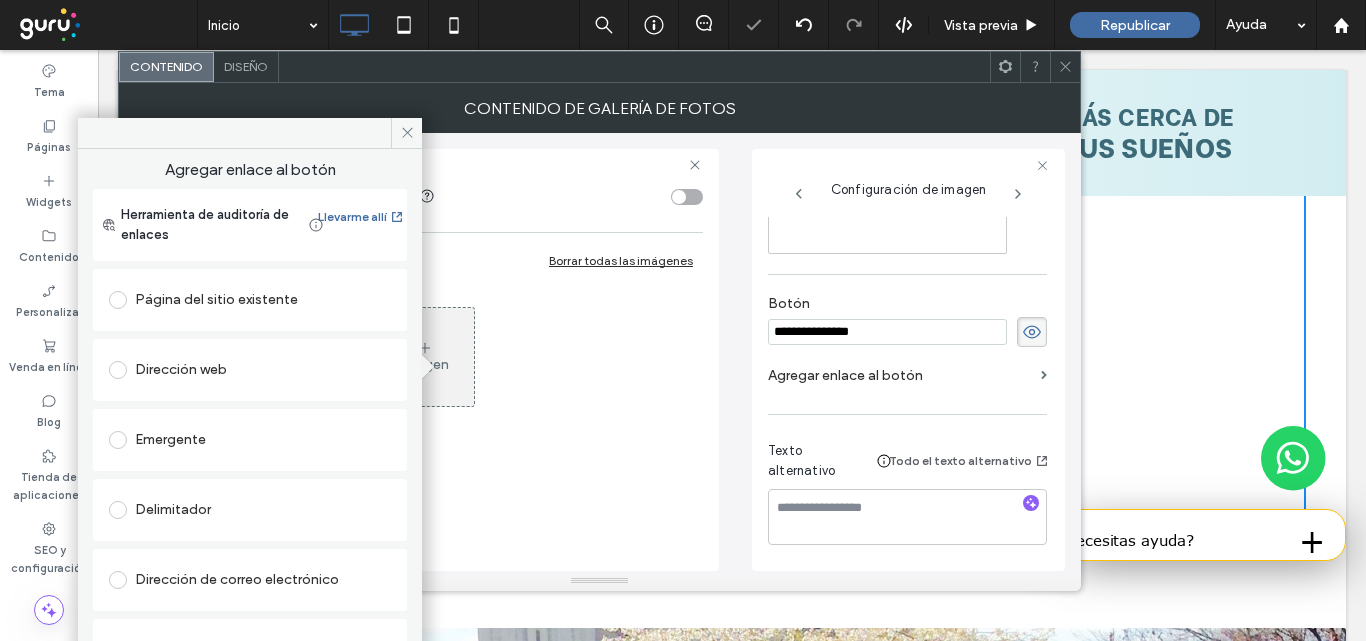 click on "Dirección web" at bounding box center [250, 370] 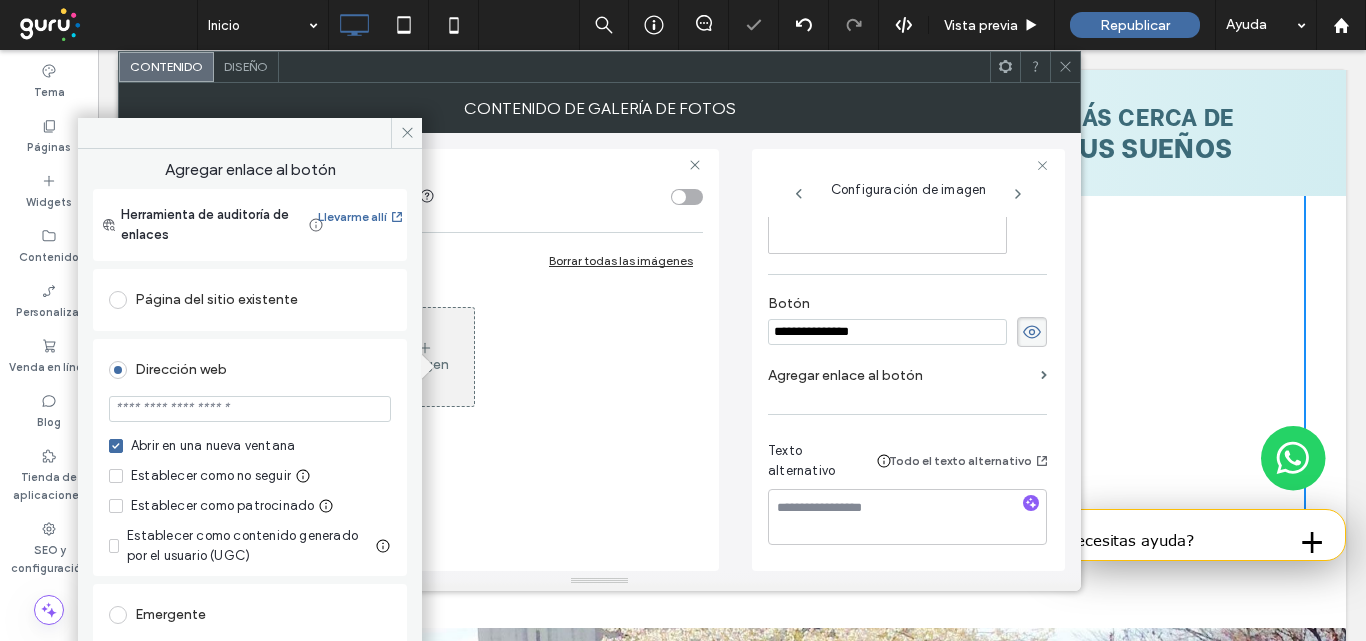 click at bounding box center (250, 409) 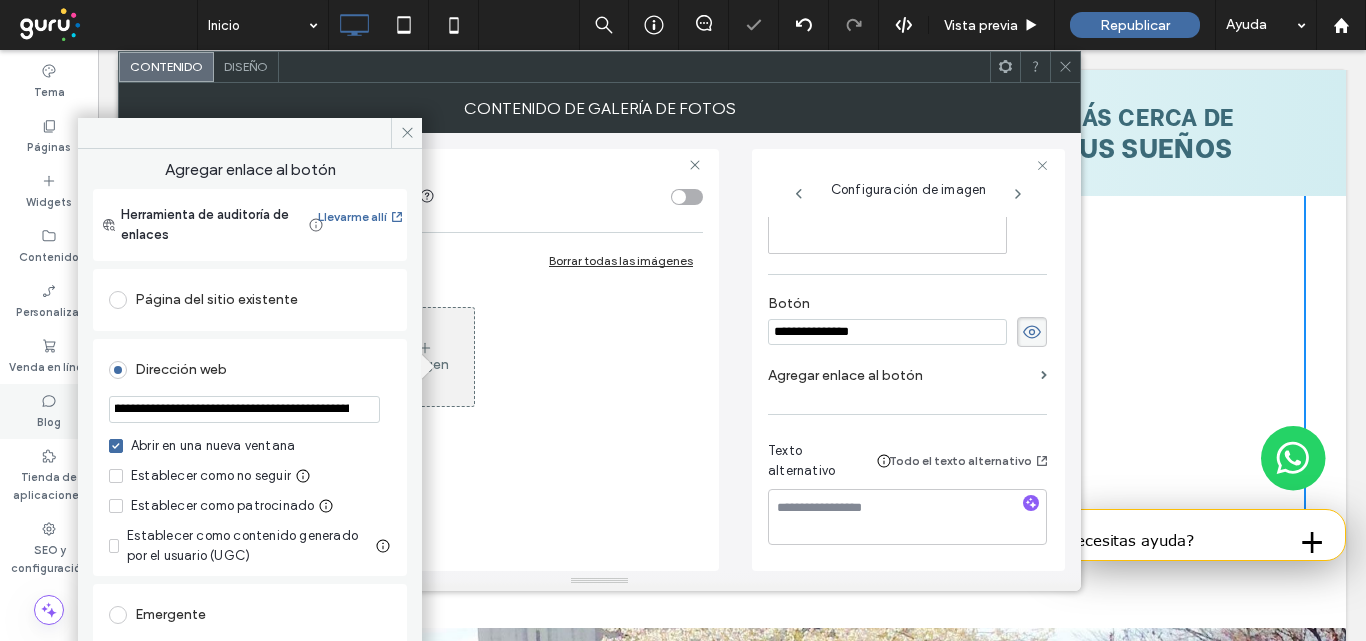 scroll, scrollTop: 0, scrollLeft: 0, axis: both 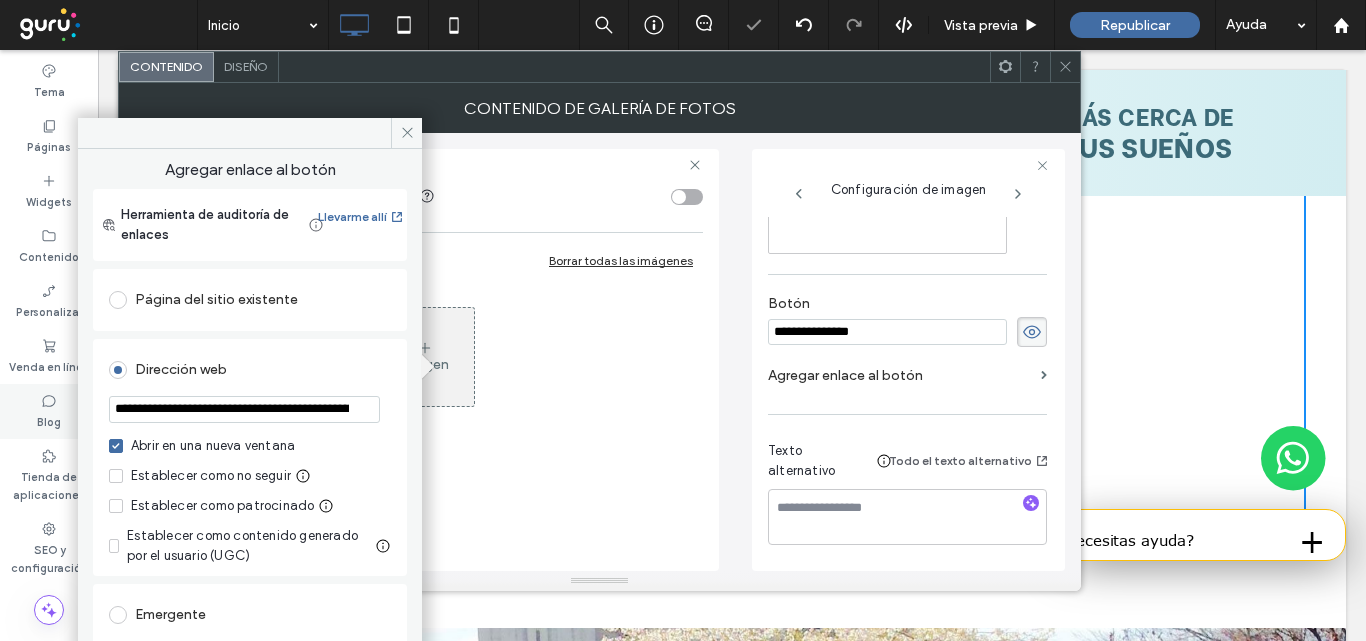 drag, startPoint x: 282, startPoint y: 404, endPoint x: 0, endPoint y: 432, distance: 283.38666 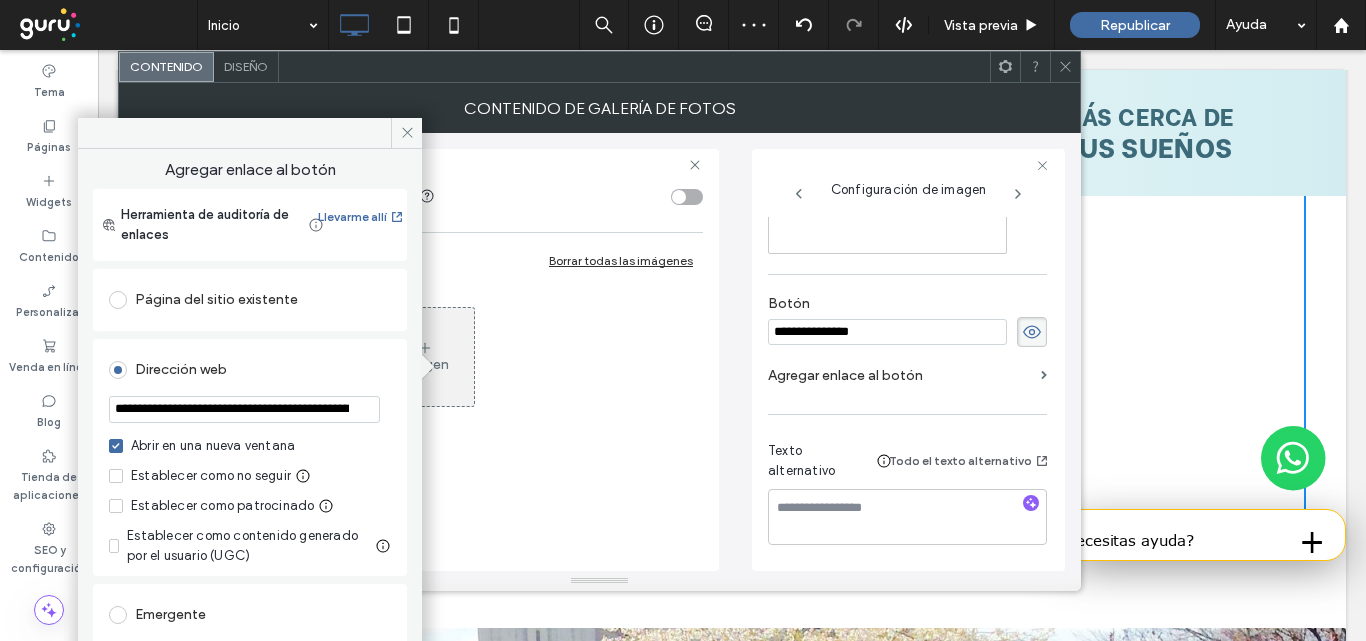 click on "**********" at bounding box center (244, 409) 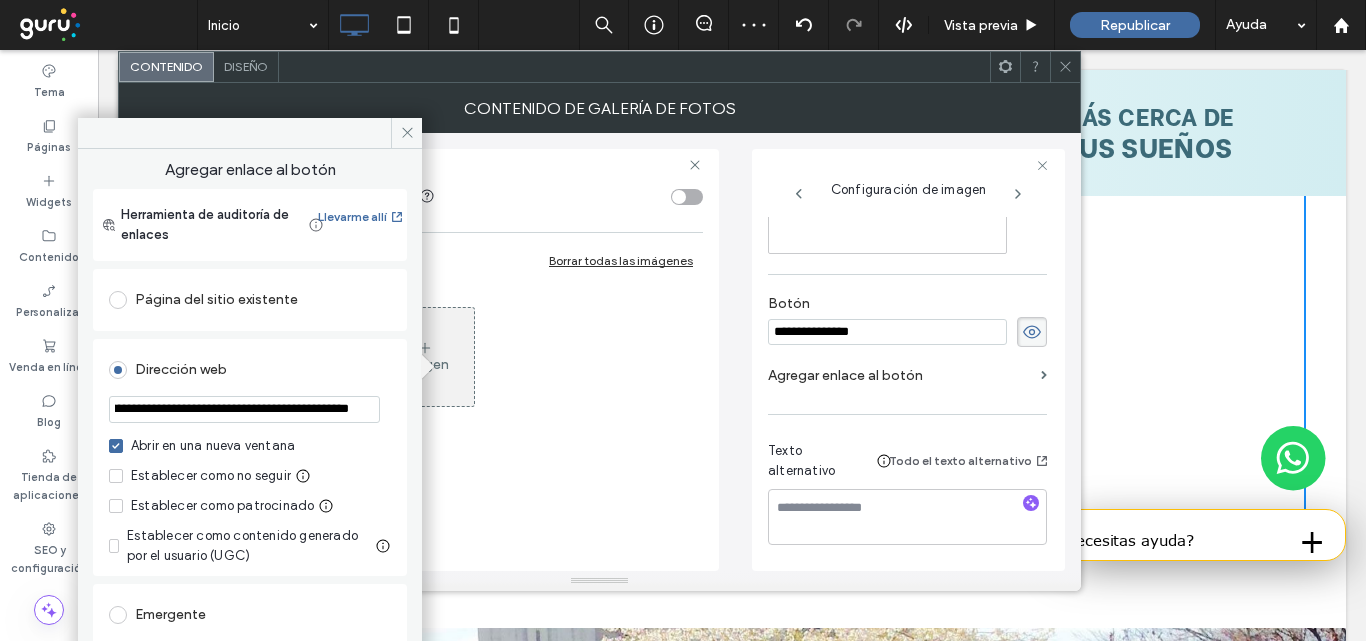 drag, startPoint x: 286, startPoint y: 412, endPoint x: 373, endPoint y: 416, distance: 87.0919 